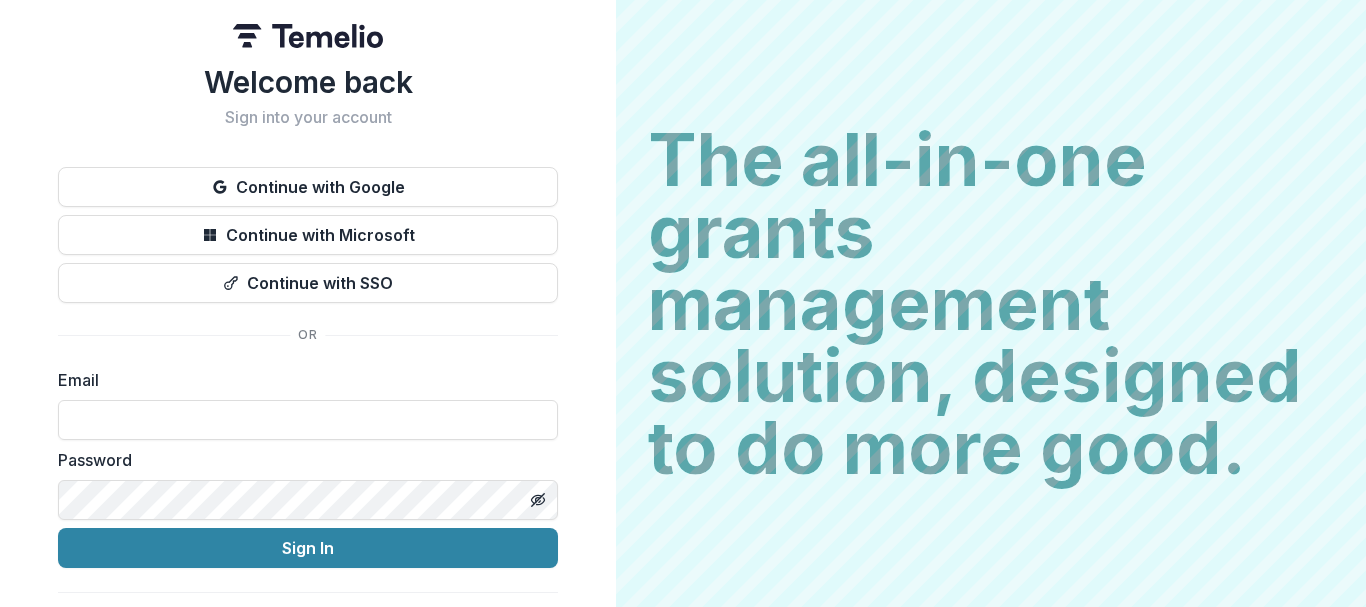 scroll, scrollTop: 0, scrollLeft: 0, axis: both 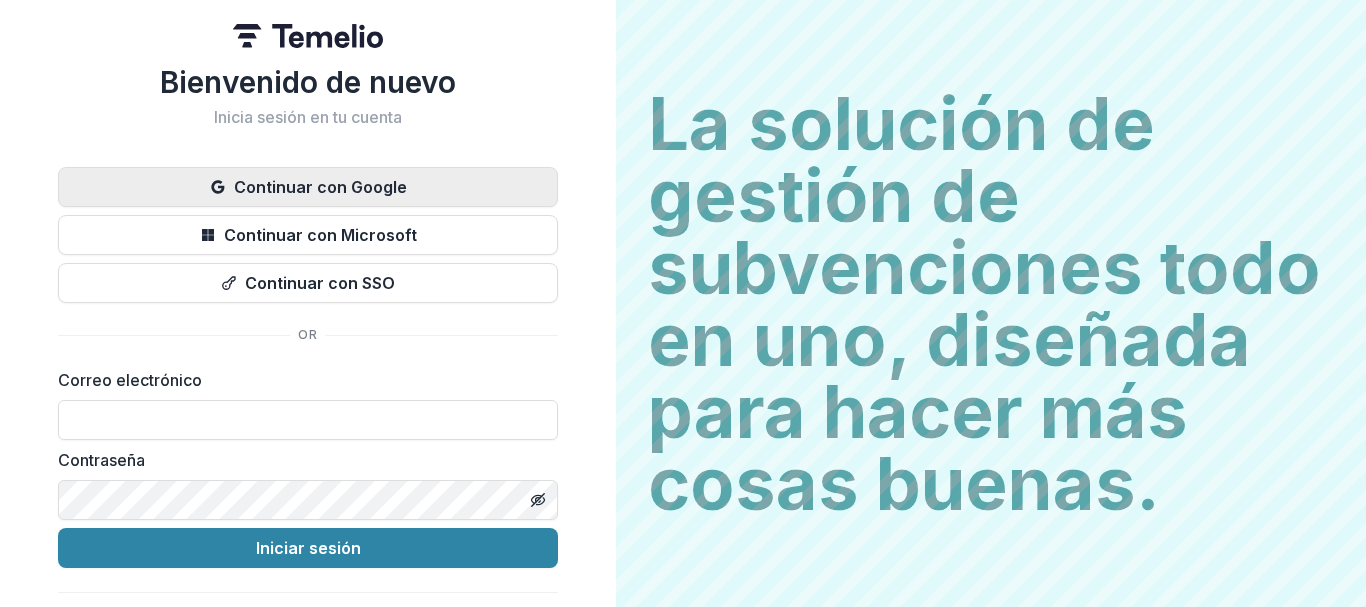 click on "Continuar con Google" at bounding box center [320, 187] 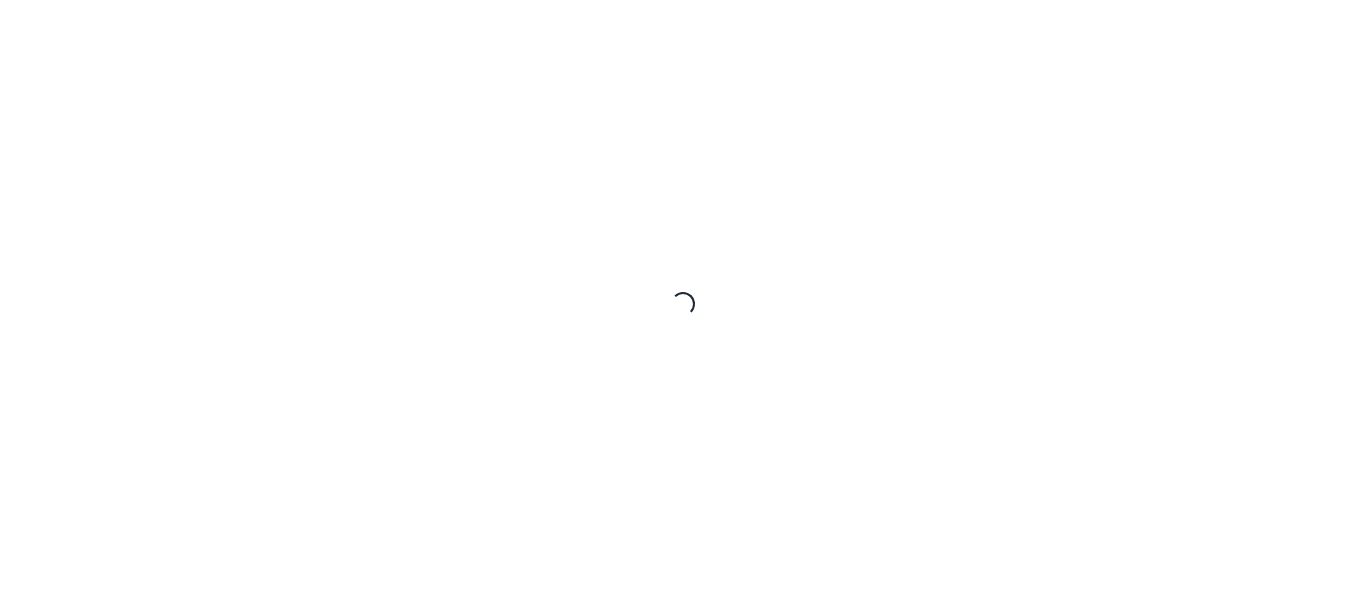 scroll, scrollTop: 0, scrollLeft: 0, axis: both 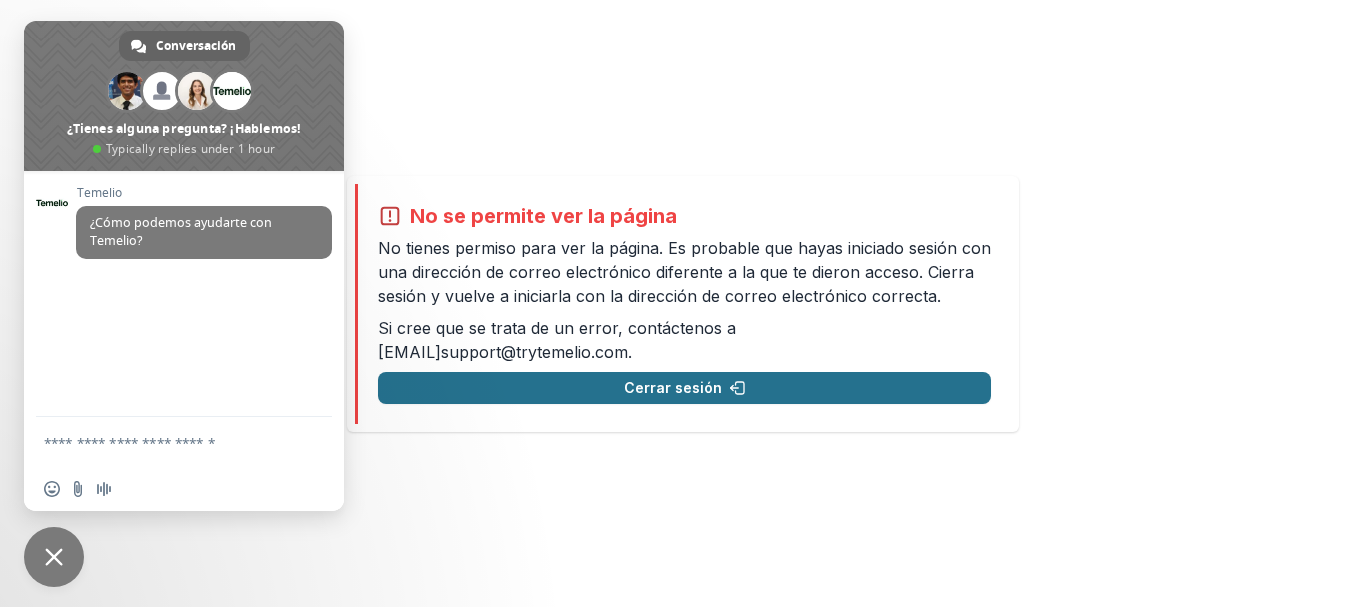 click on "Cerrar sesión" at bounding box center [684, 388] 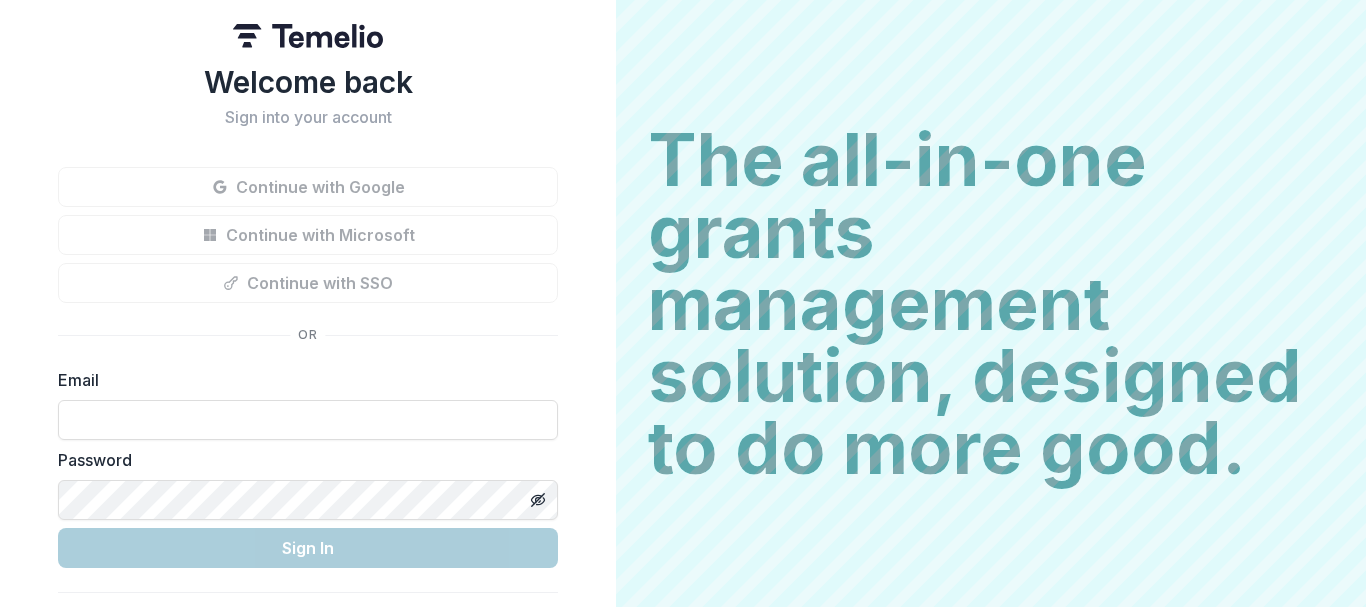 scroll, scrollTop: 0, scrollLeft: 0, axis: both 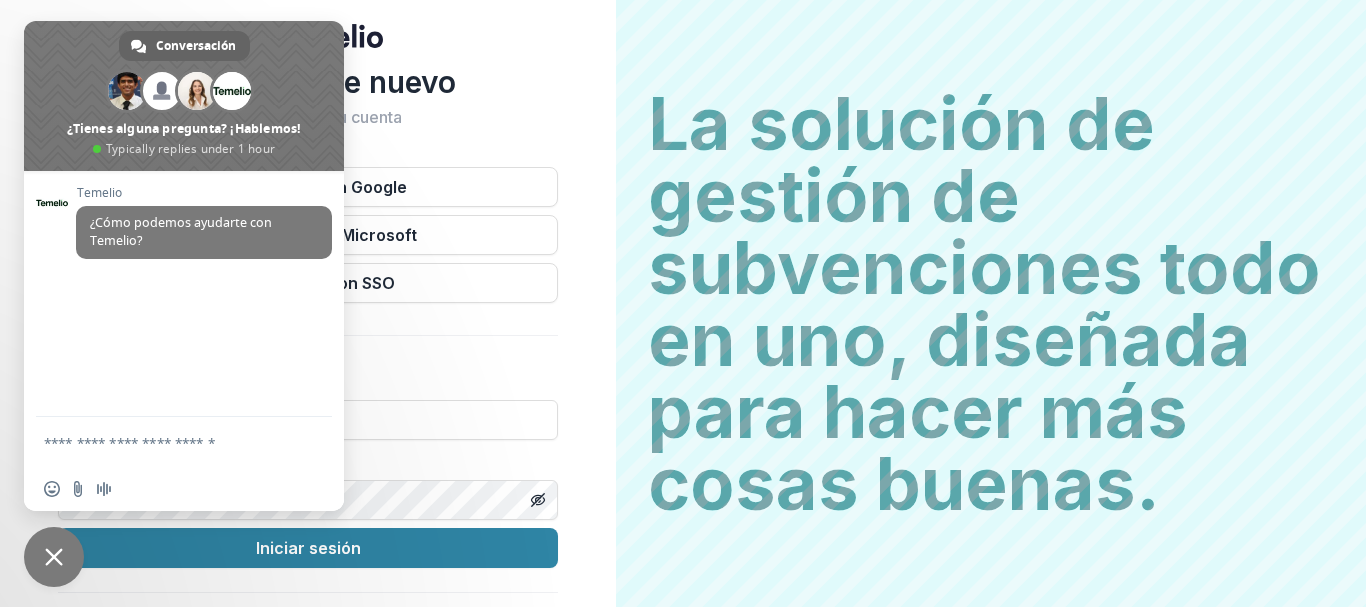 click at bounding box center [54, 557] 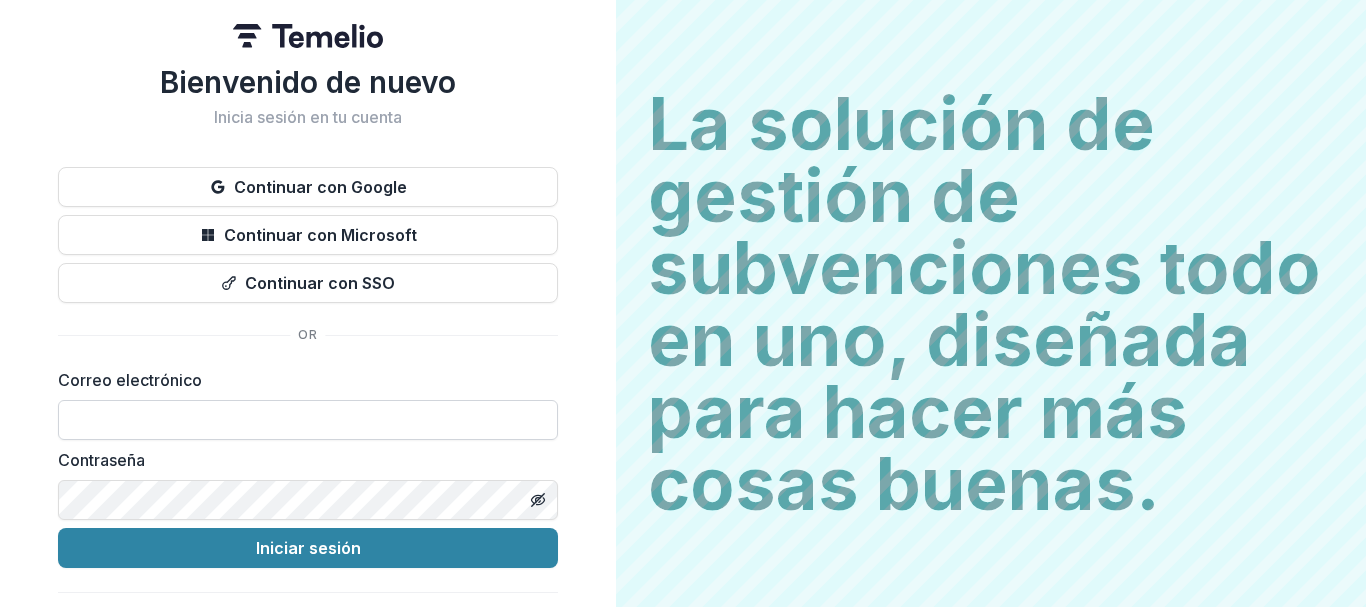 click at bounding box center (308, 420) 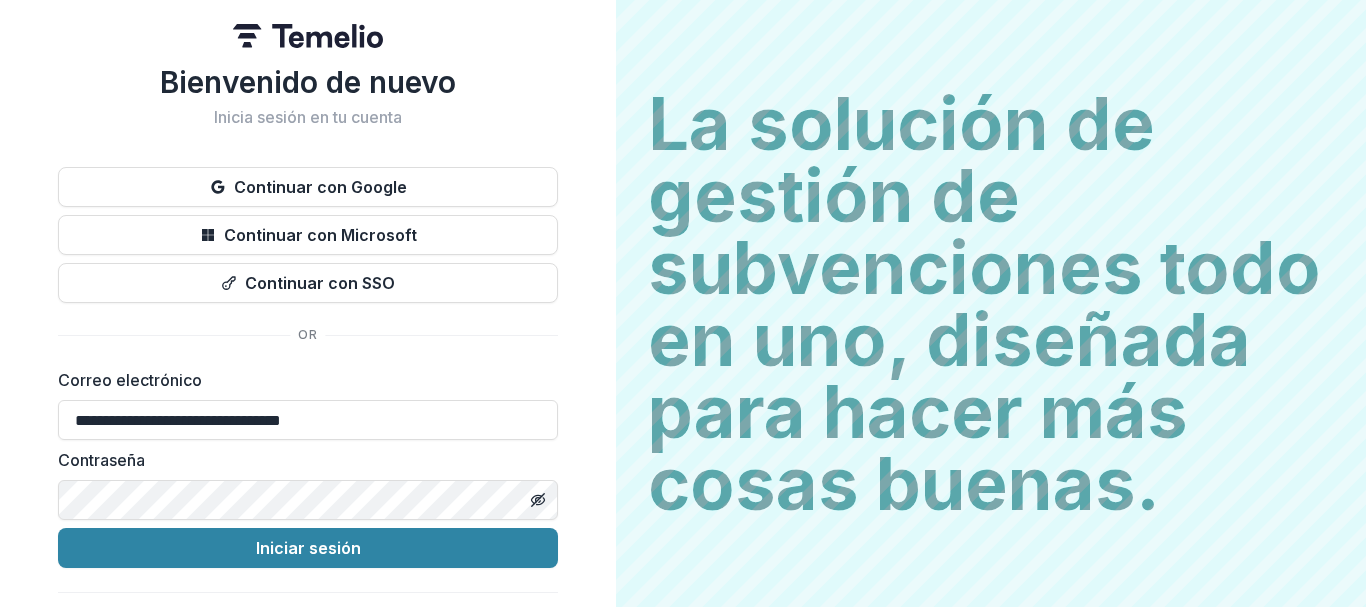 type on "**********" 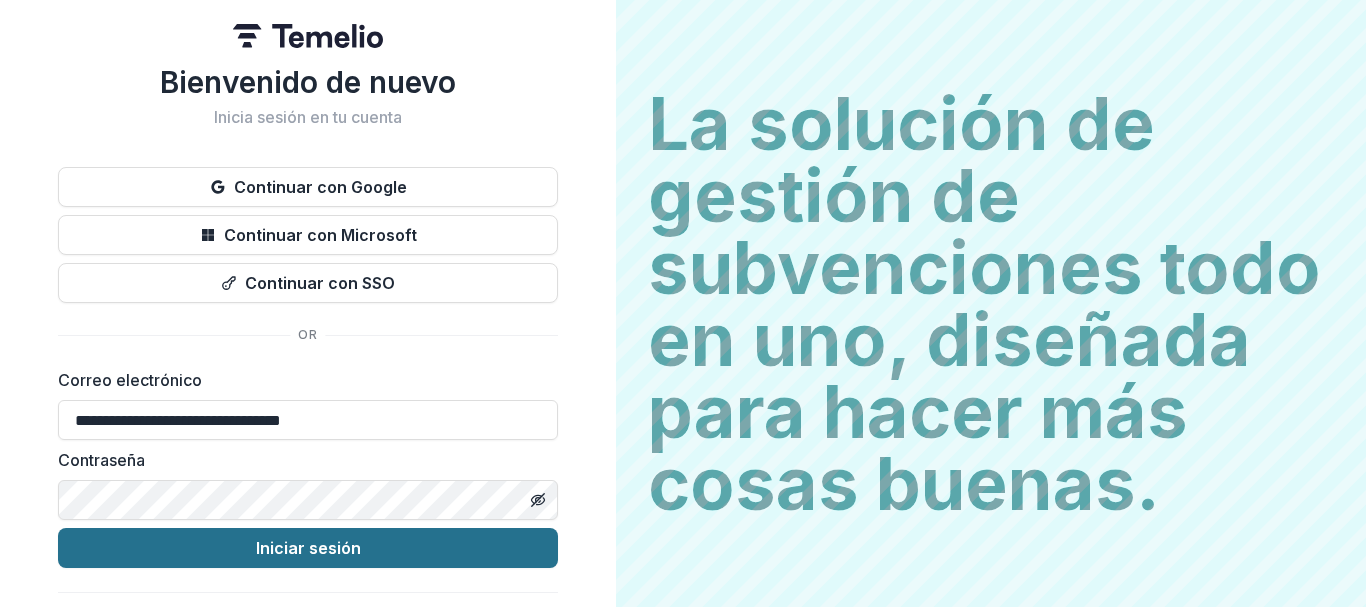 click on "Iniciar sesión" at bounding box center (308, 548) 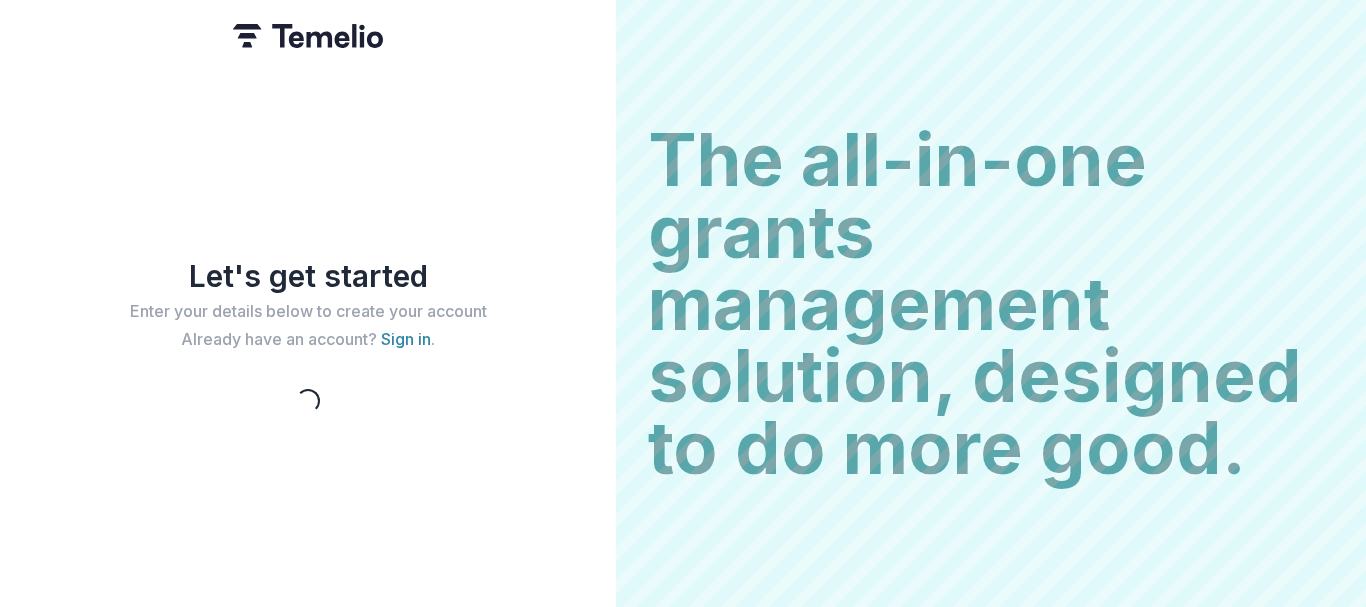 scroll, scrollTop: 0, scrollLeft: 0, axis: both 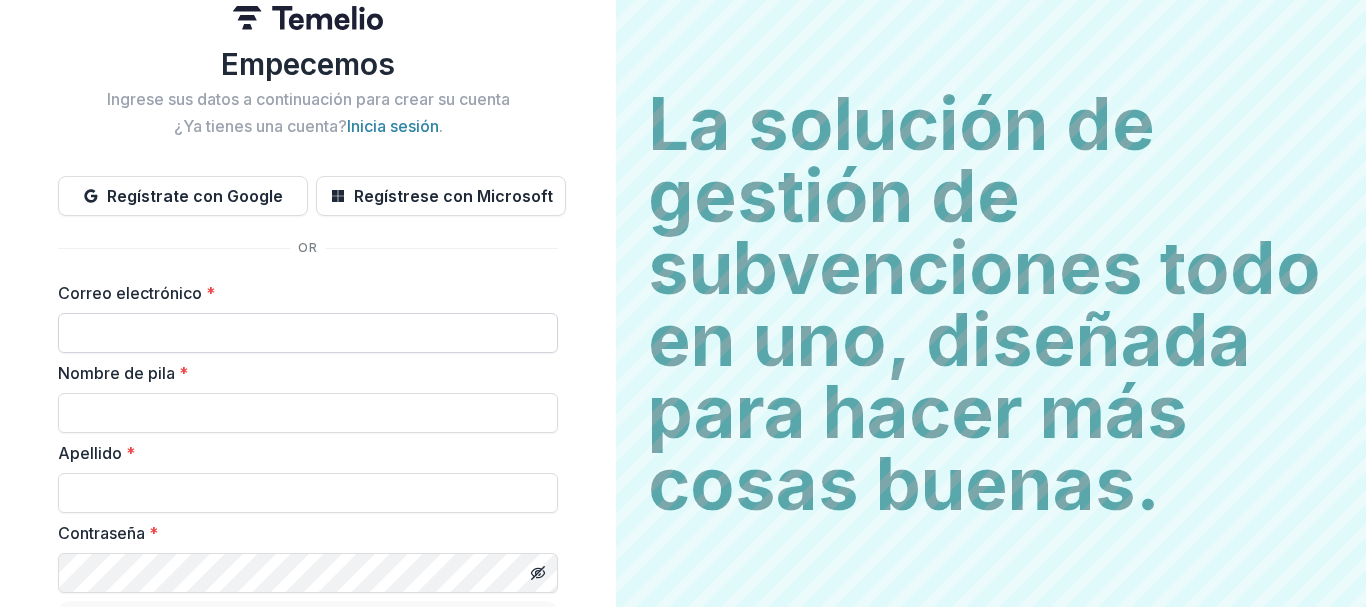 click on "Correo electrónico  *" at bounding box center [308, 333] 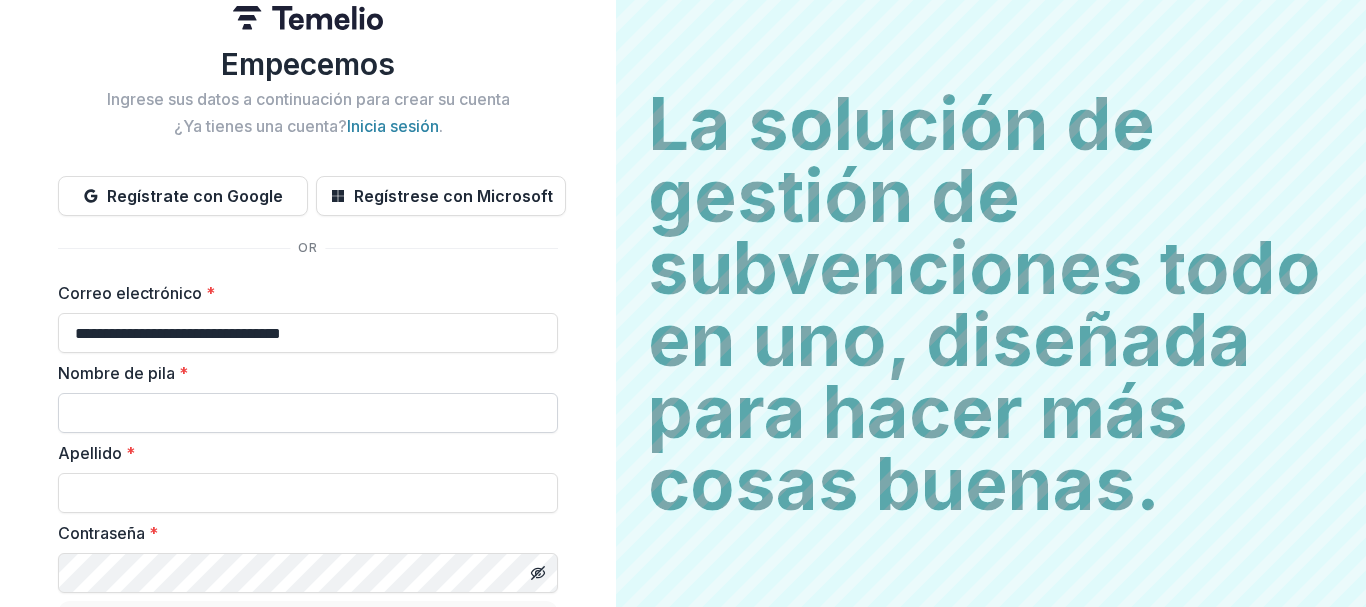 type on "**********" 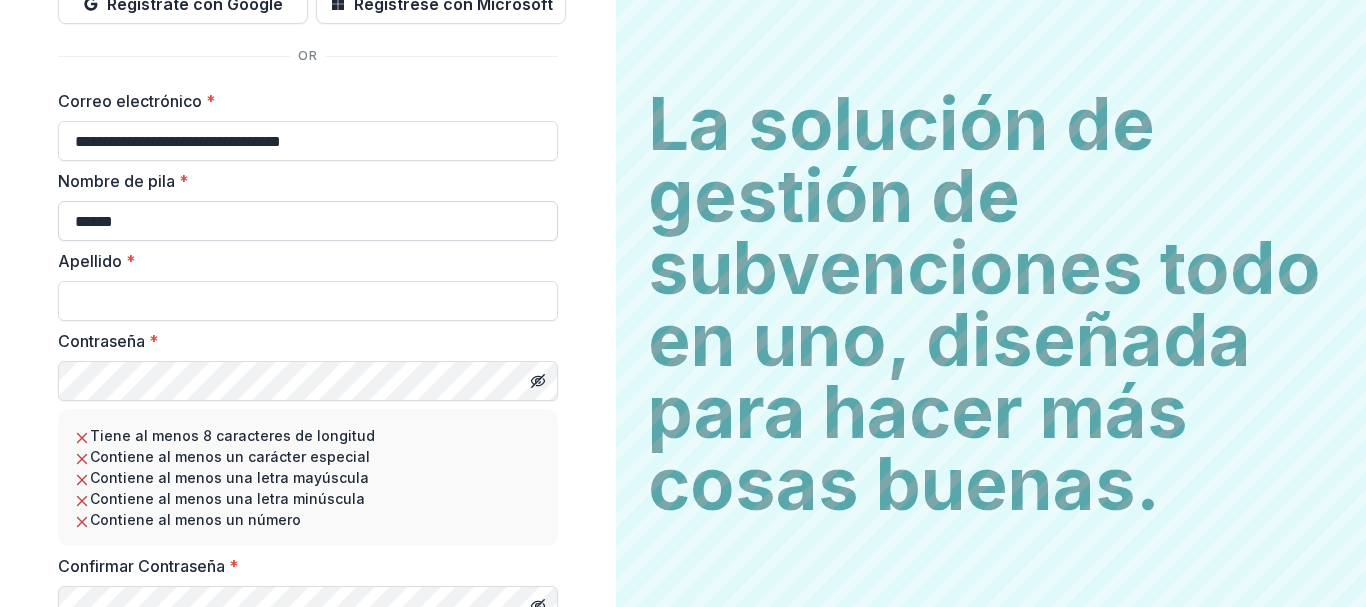 scroll, scrollTop: 221, scrollLeft: 0, axis: vertical 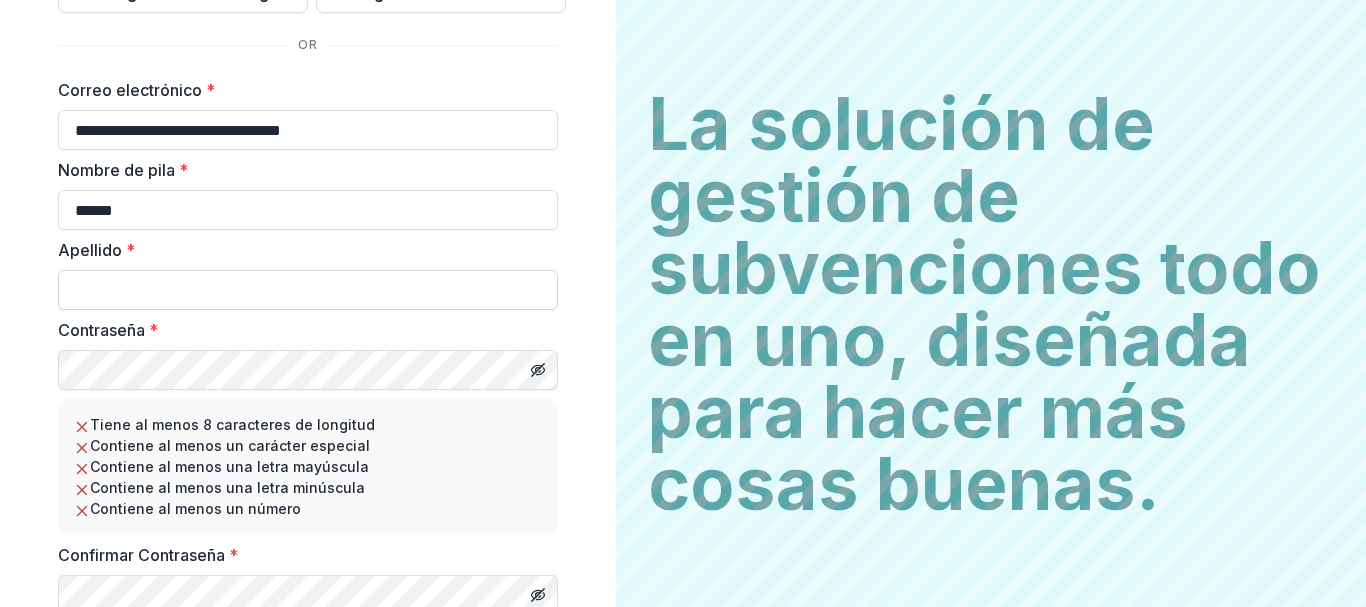 type on "*****" 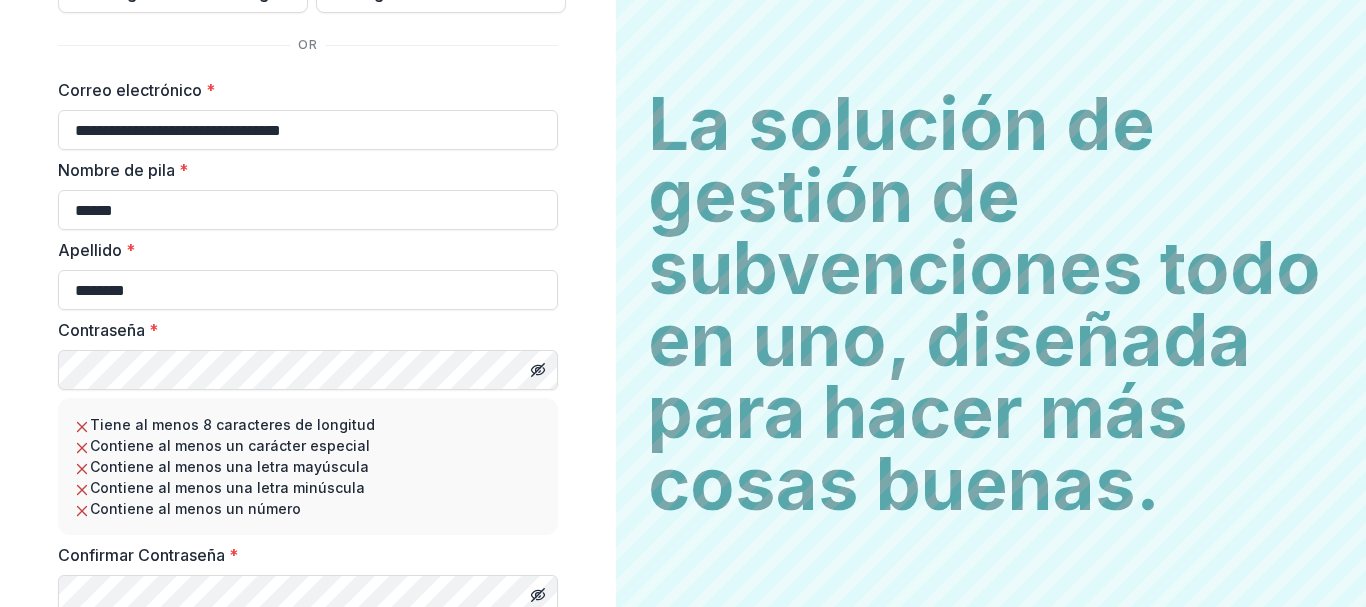 type on "********" 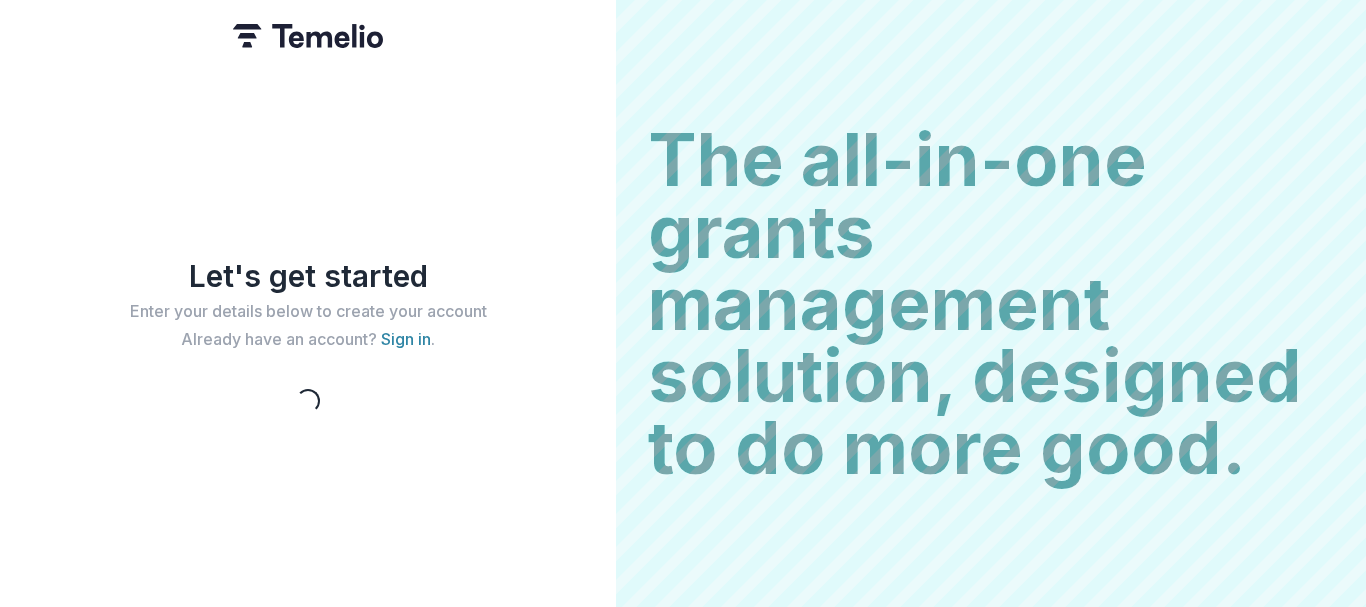 scroll, scrollTop: 0, scrollLeft: 0, axis: both 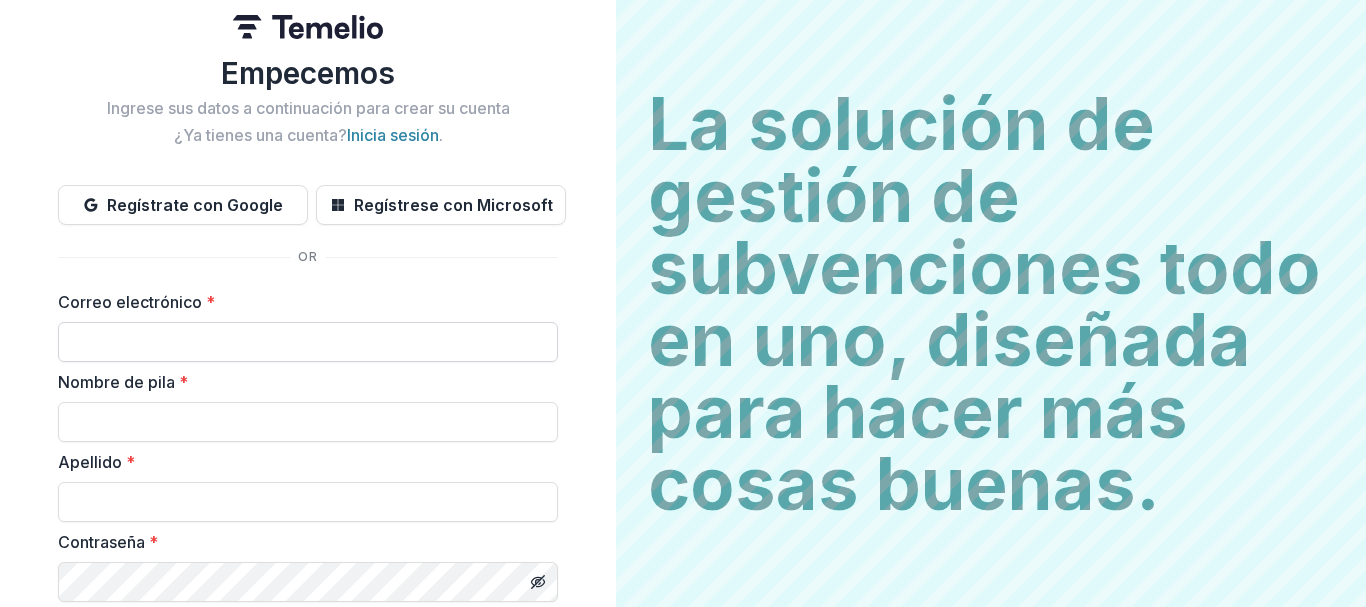 click on "Correo electrónico  *" at bounding box center (308, 342) 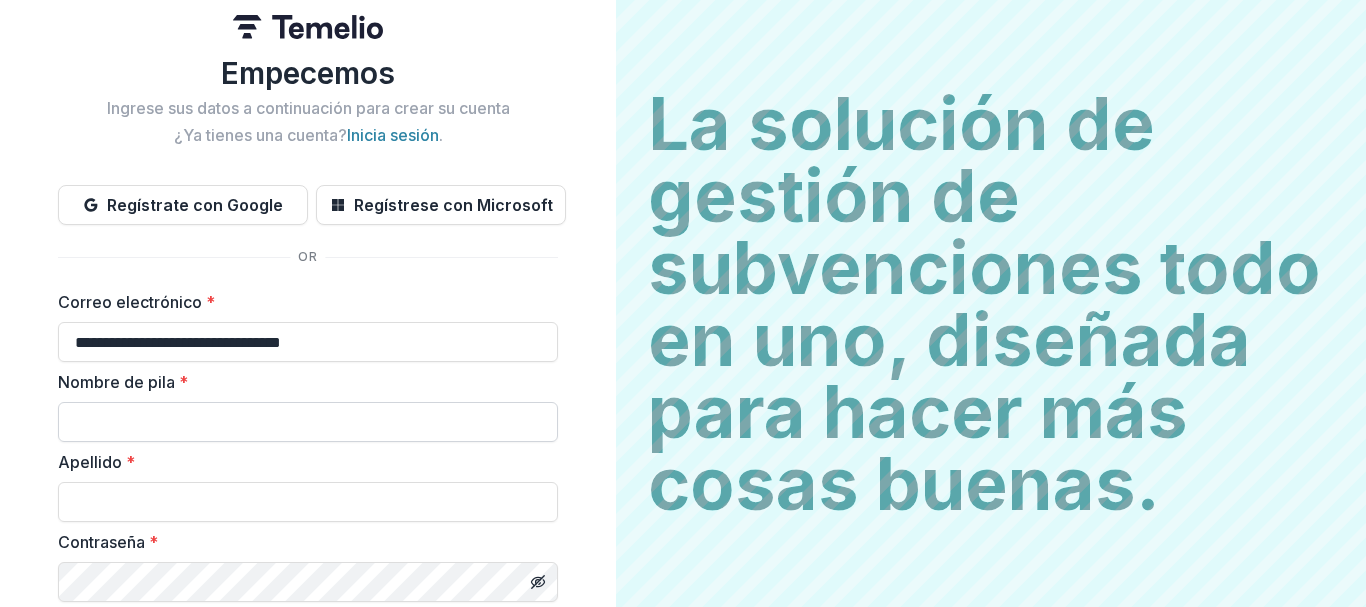 type on "**********" 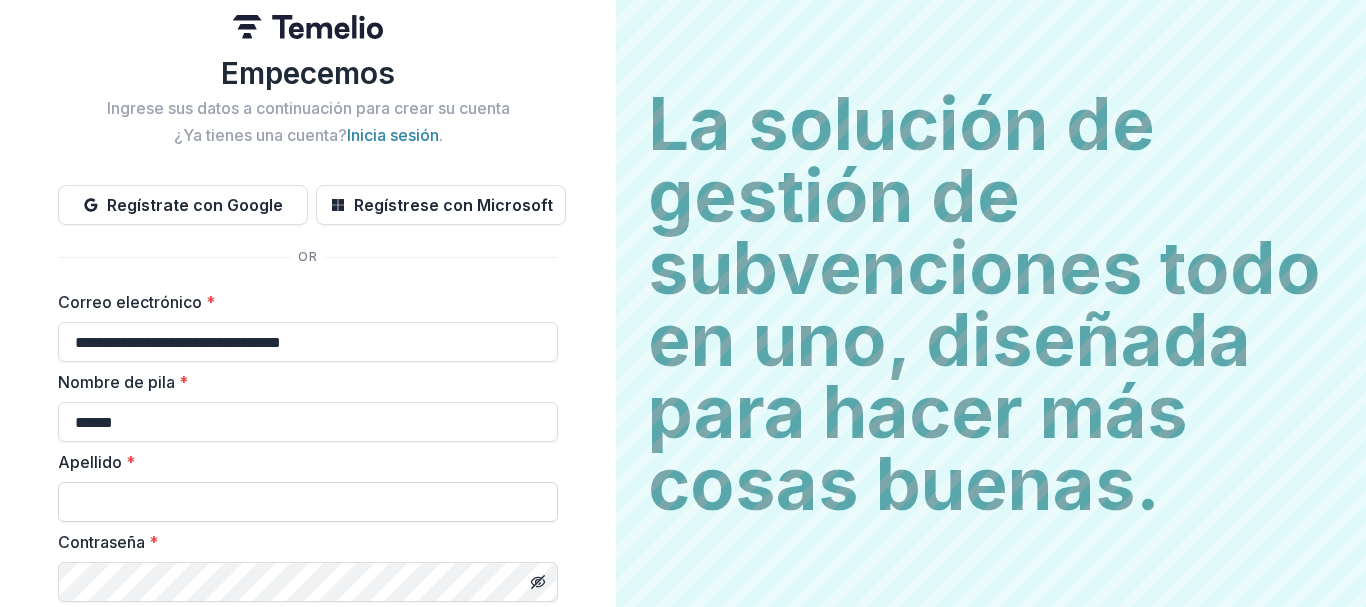 type on "*****" 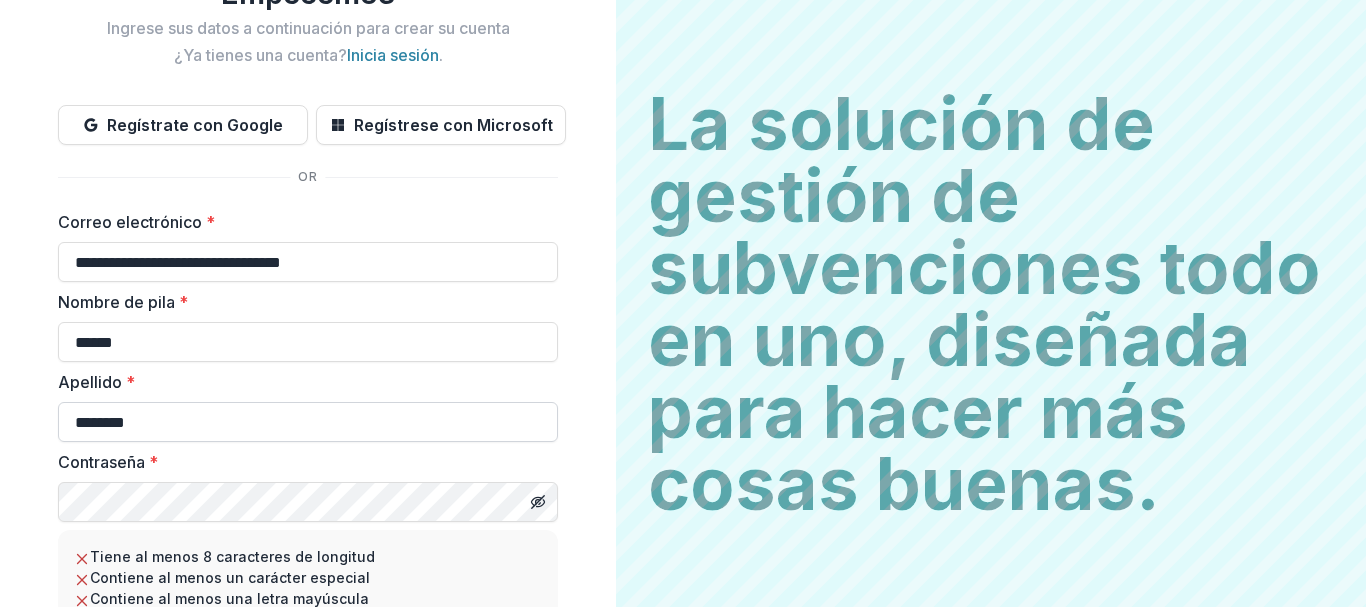 scroll, scrollTop: 119, scrollLeft: 0, axis: vertical 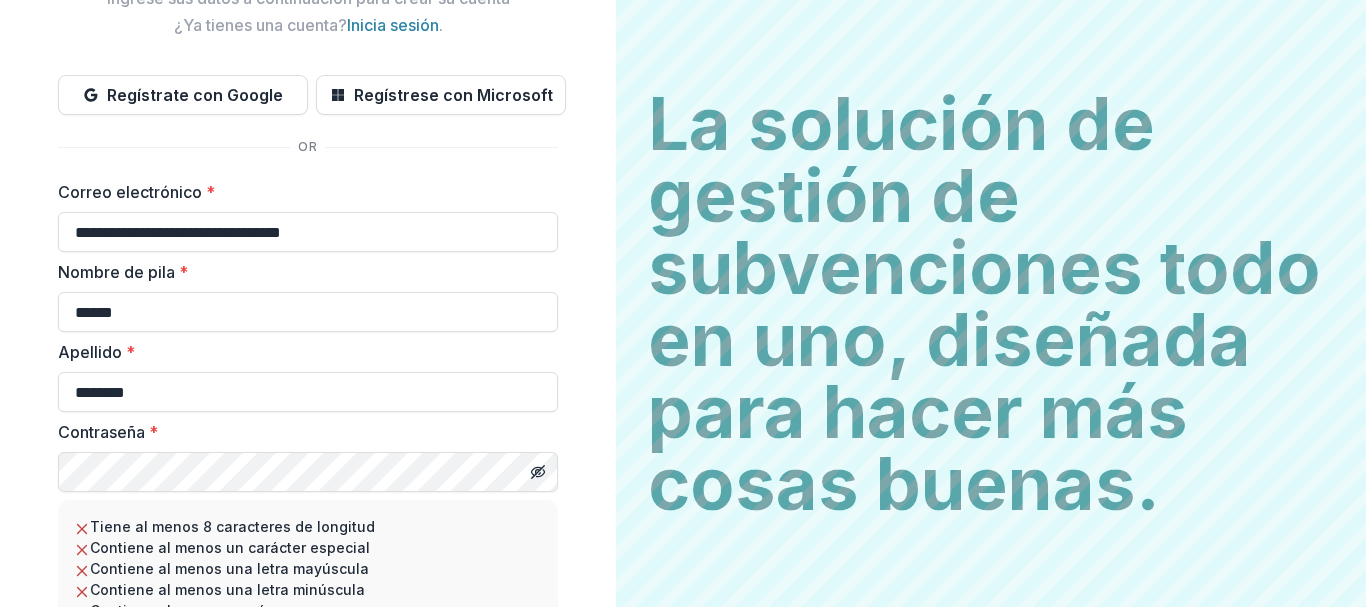 type on "********" 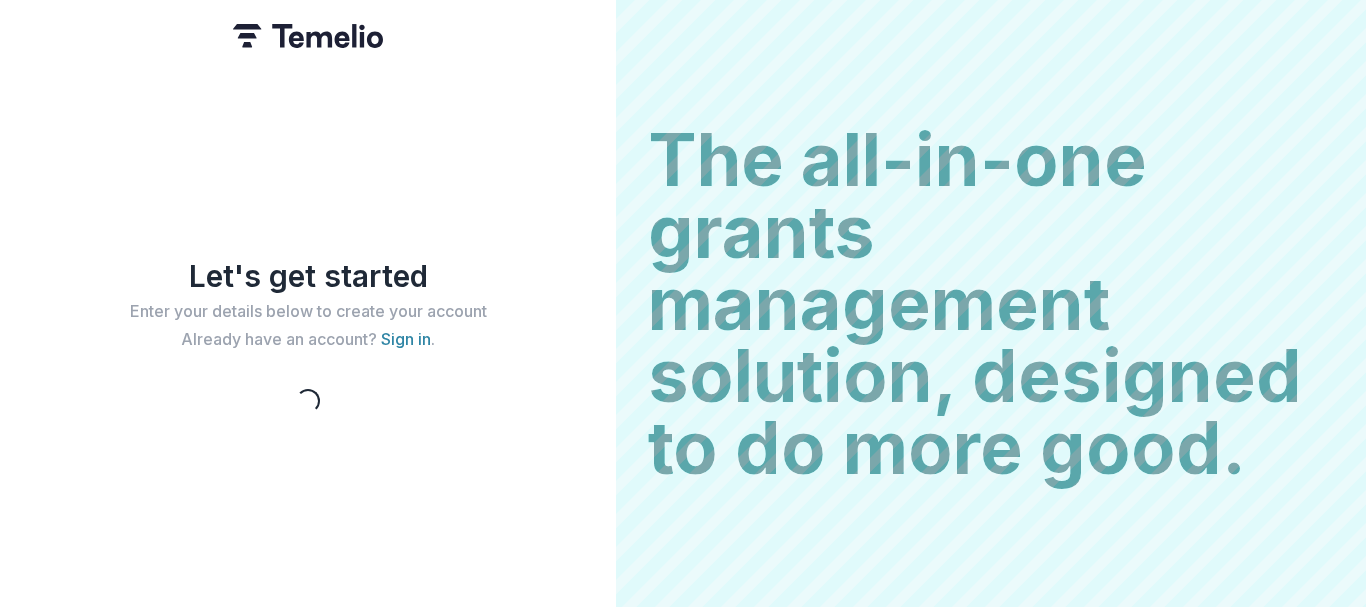 scroll, scrollTop: 0, scrollLeft: 0, axis: both 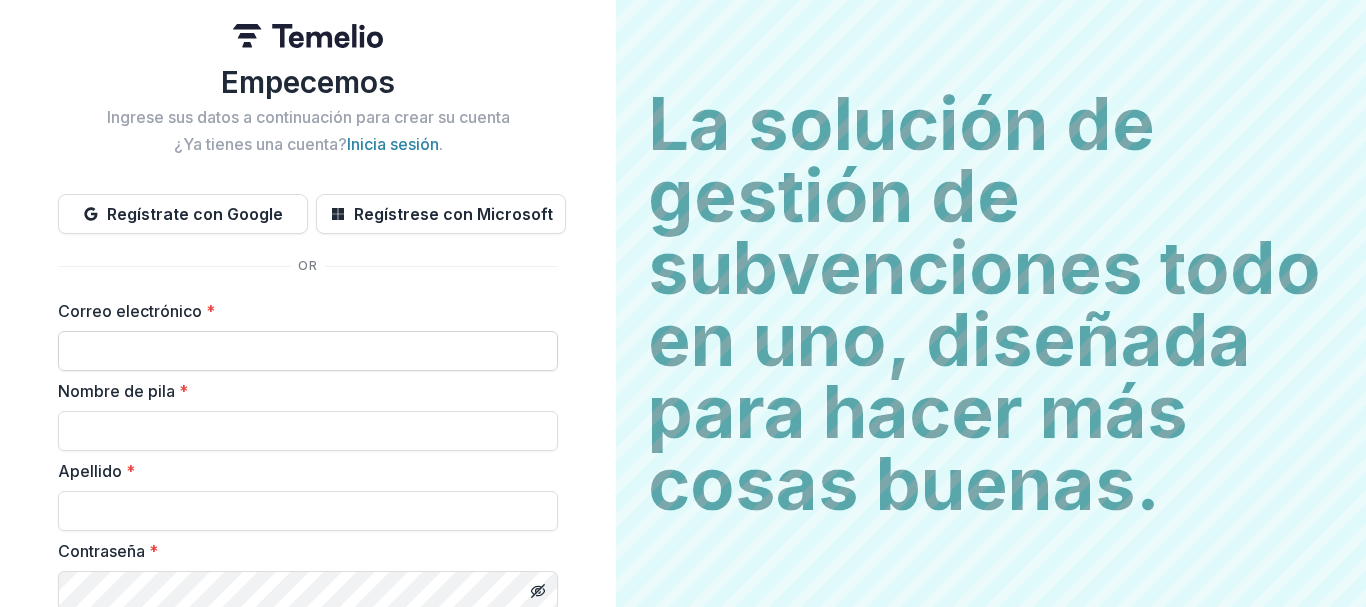 click on "Correo electrónico  *" at bounding box center (308, 351) 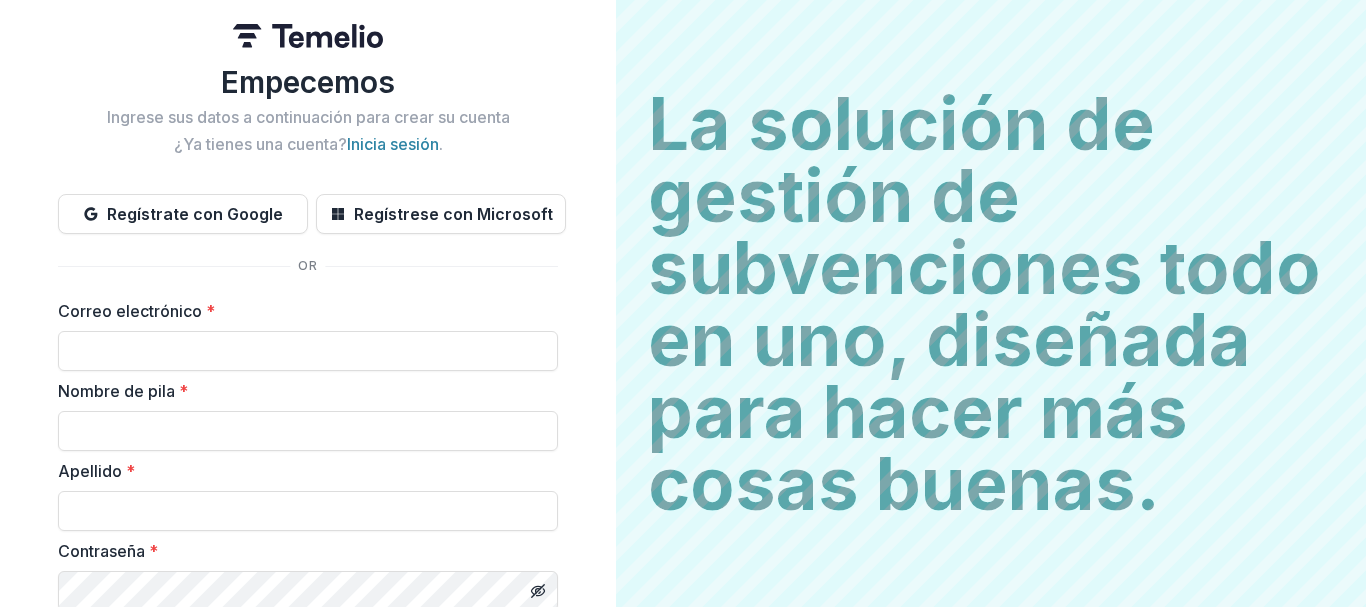 paste on "**********" 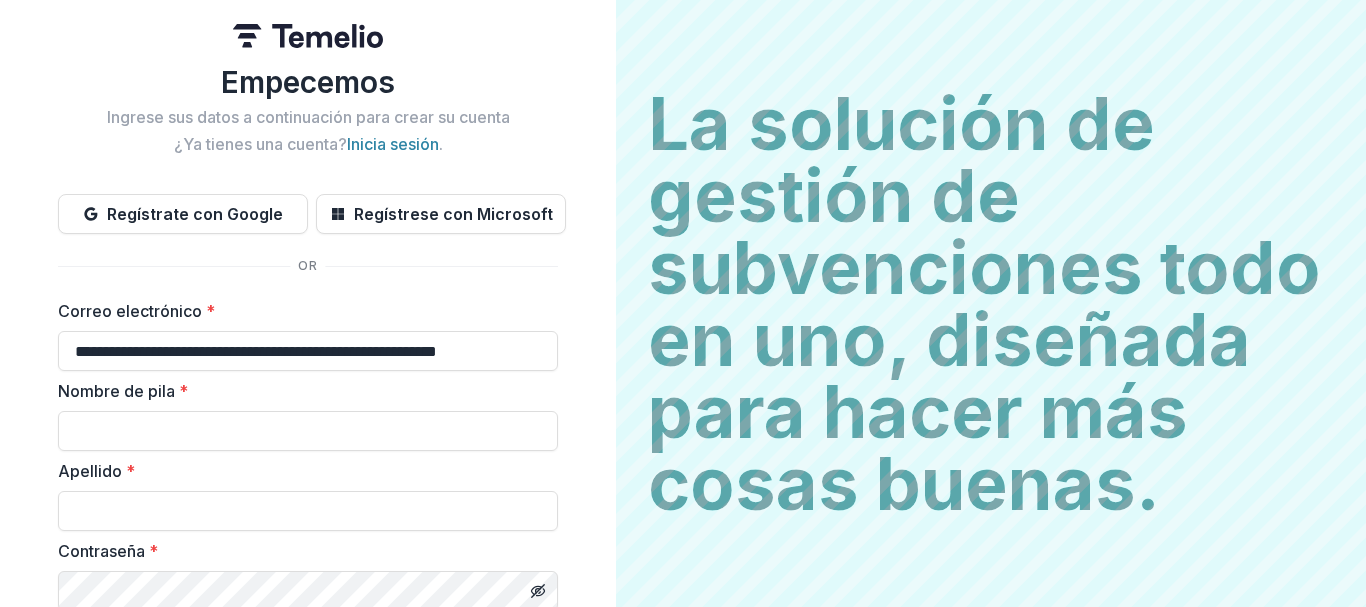 scroll, scrollTop: 0, scrollLeft: 0, axis: both 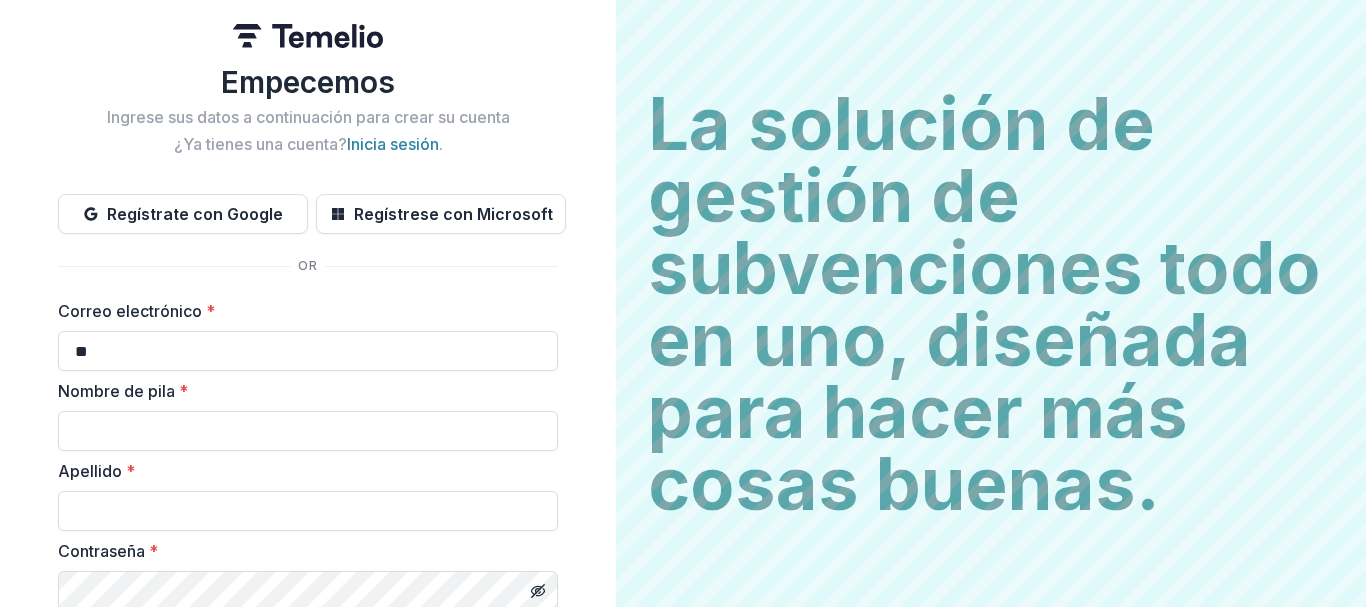 type on "*" 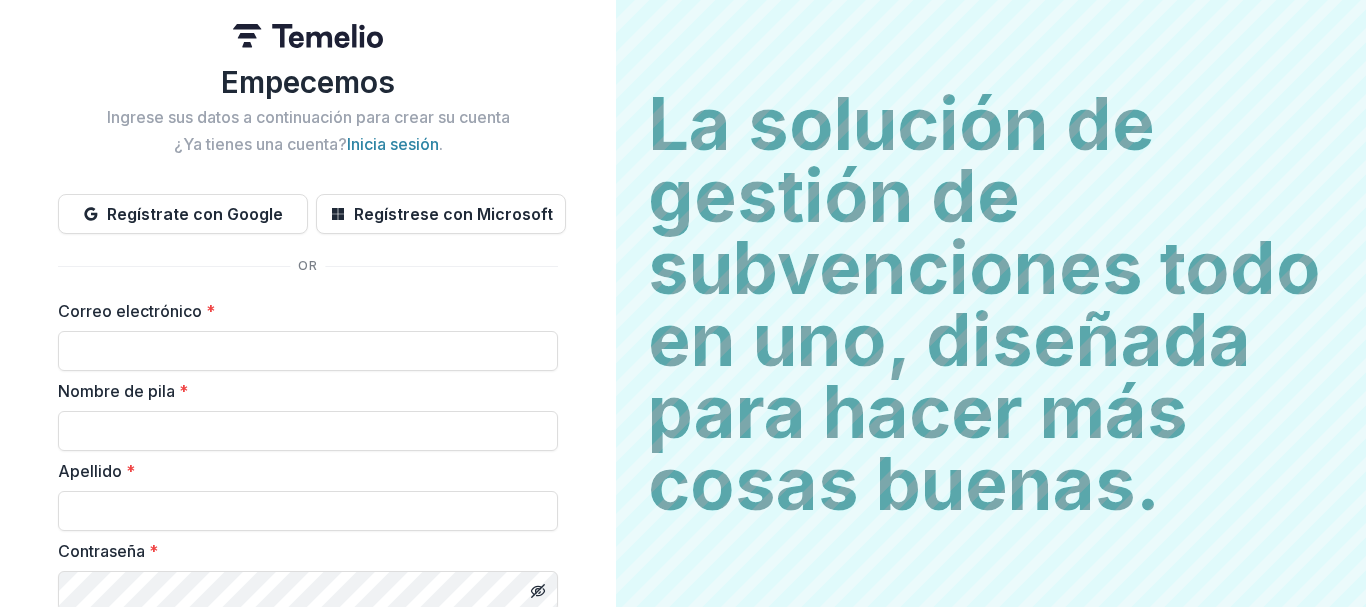 paste on "**********" 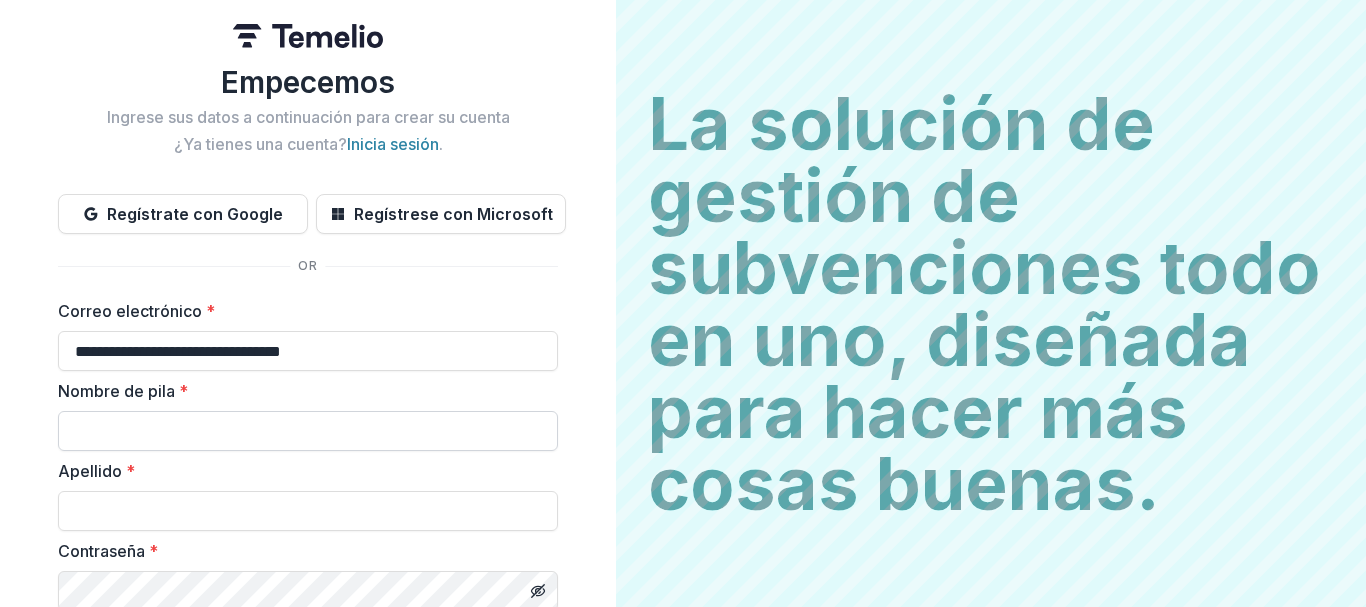type on "**********" 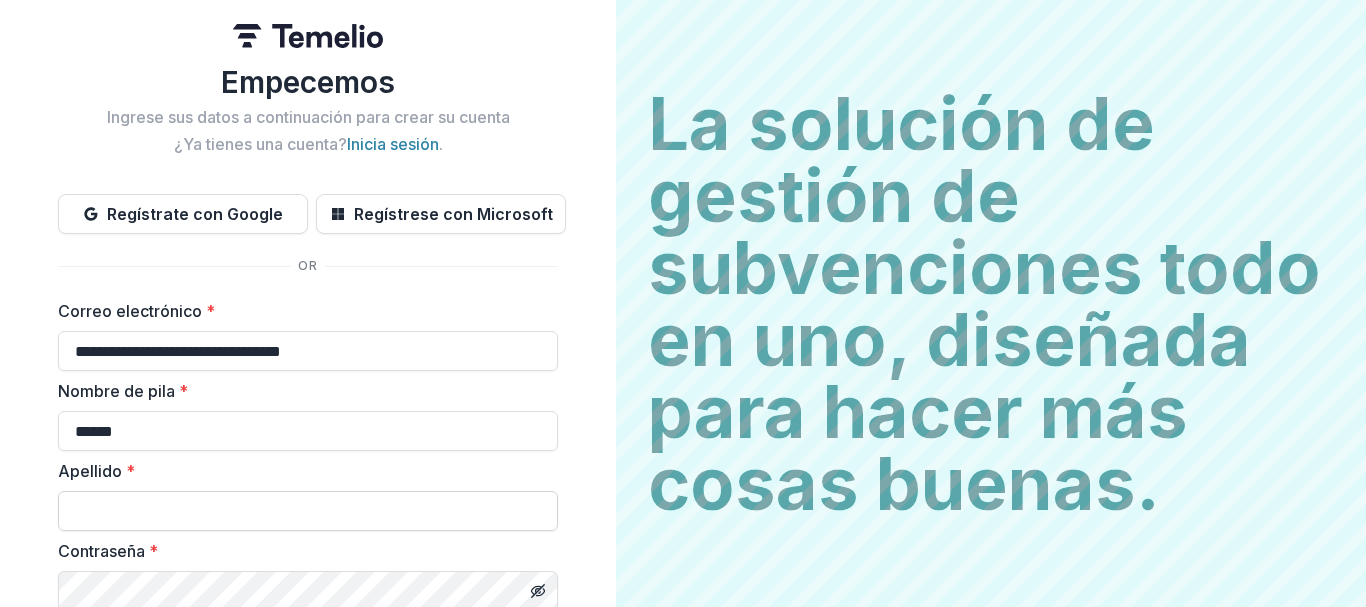 type on "*****" 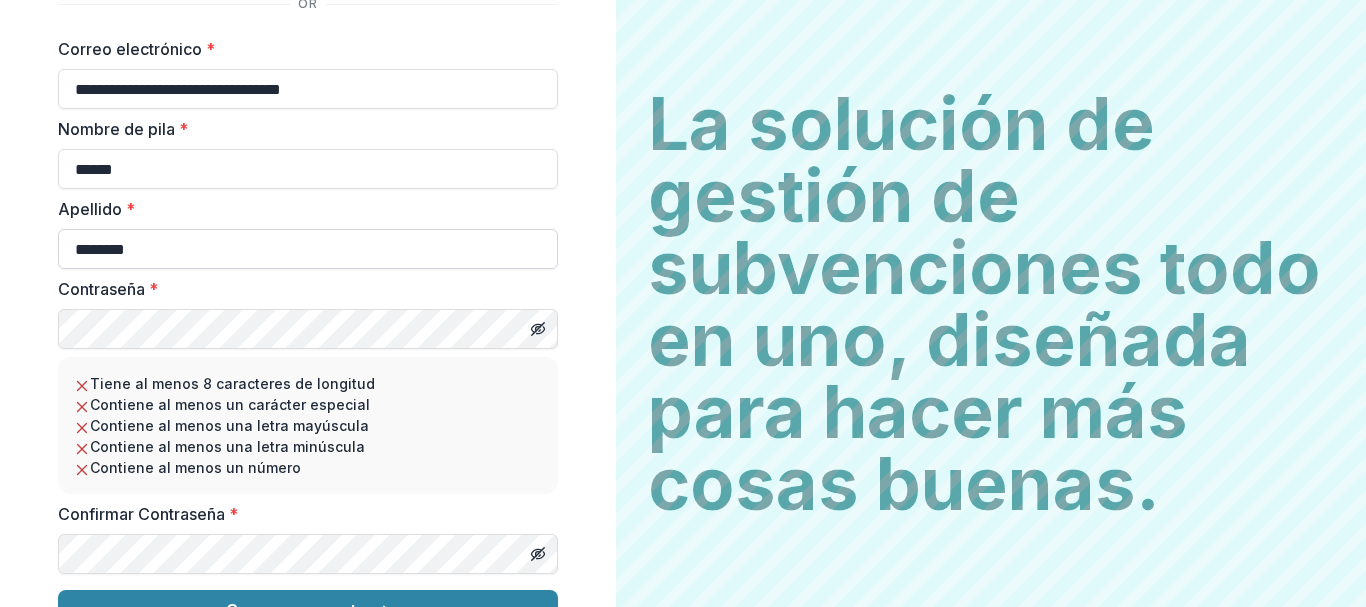 scroll, scrollTop: 301, scrollLeft: 0, axis: vertical 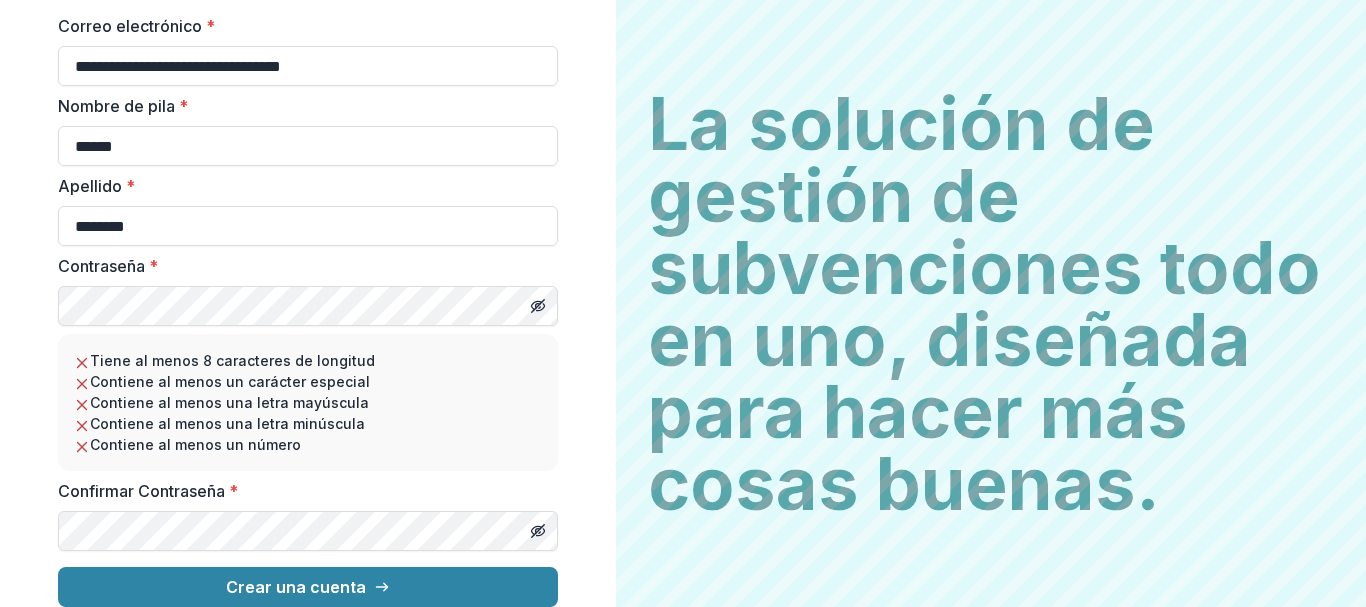 type on "********" 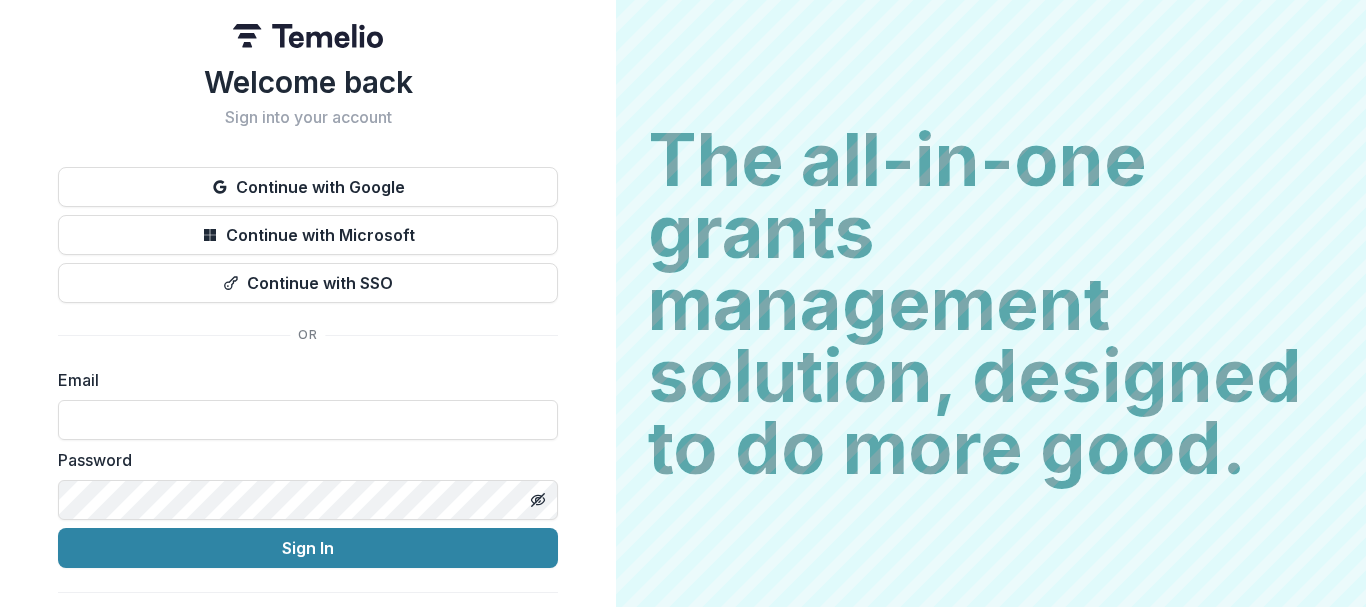 scroll, scrollTop: 0, scrollLeft: 0, axis: both 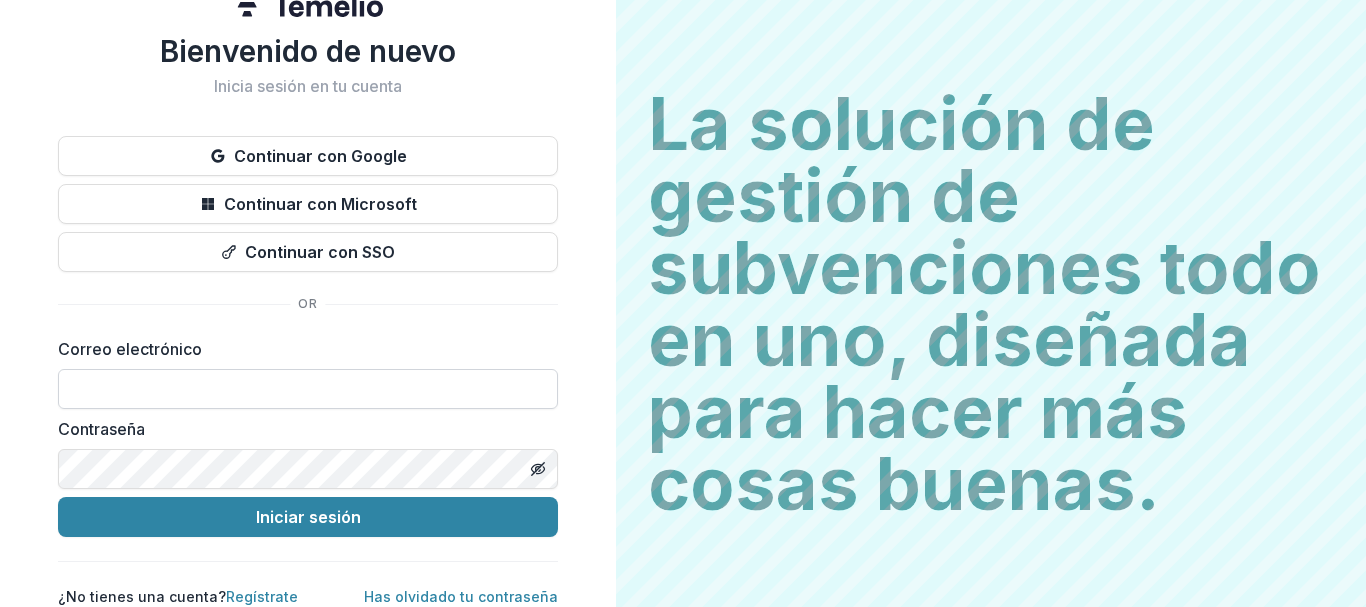 click at bounding box center [308, 389] 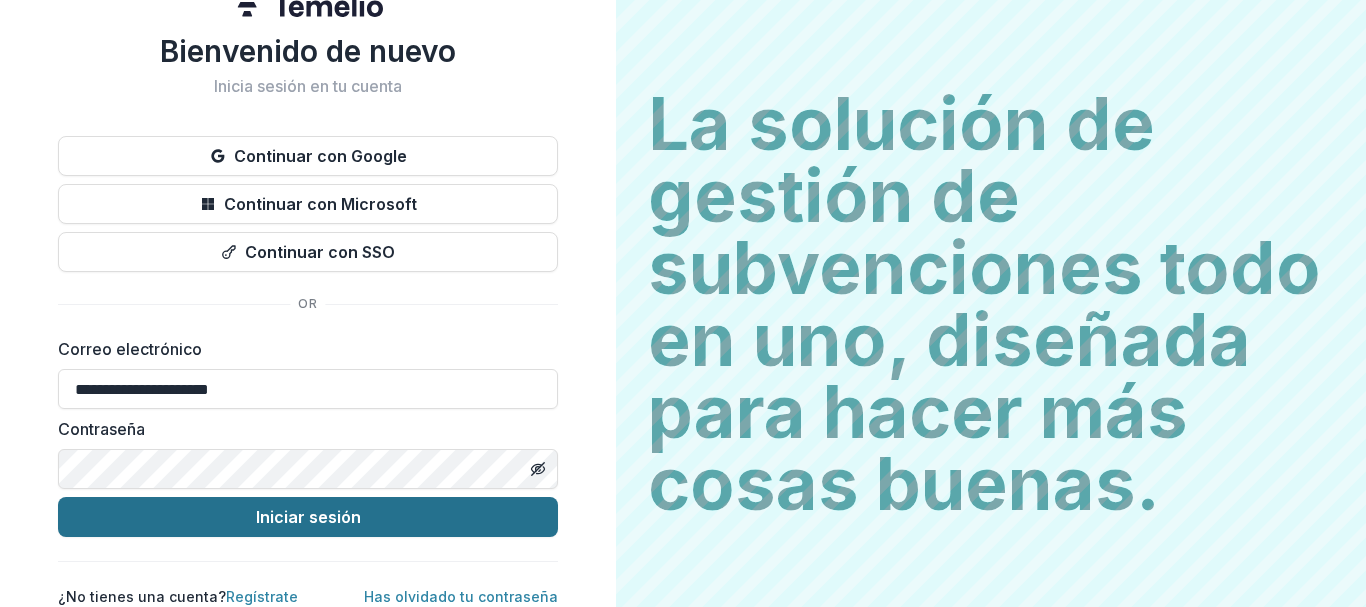 click on "Iniciar sesión" at bounding box center [308, 517] 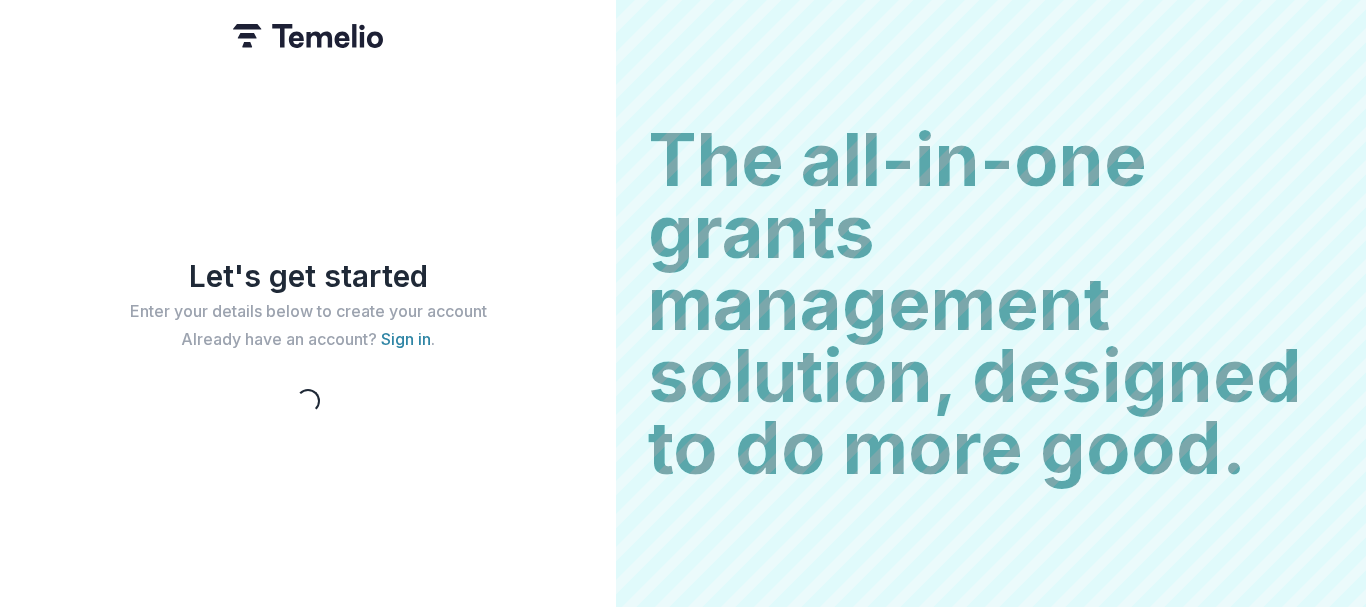 scroll, scrollTop: 0, scrollLeft: 0, axis: both 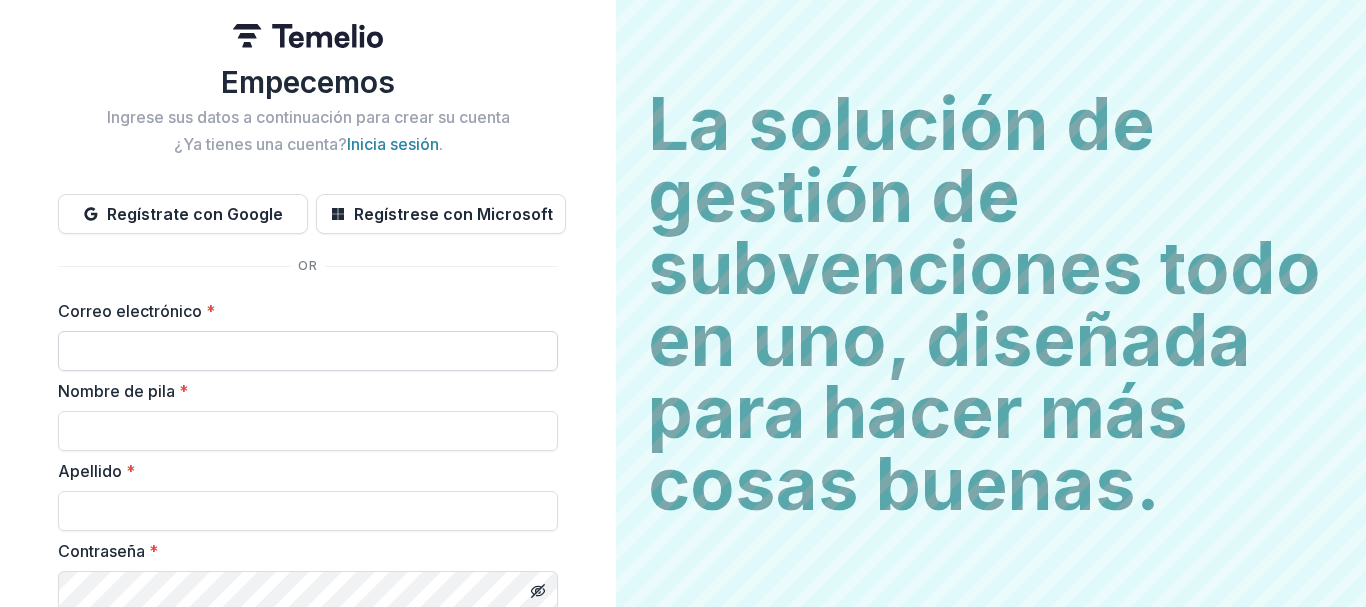 click on "Correo electrónico  *" at bounding box center (308, 351) 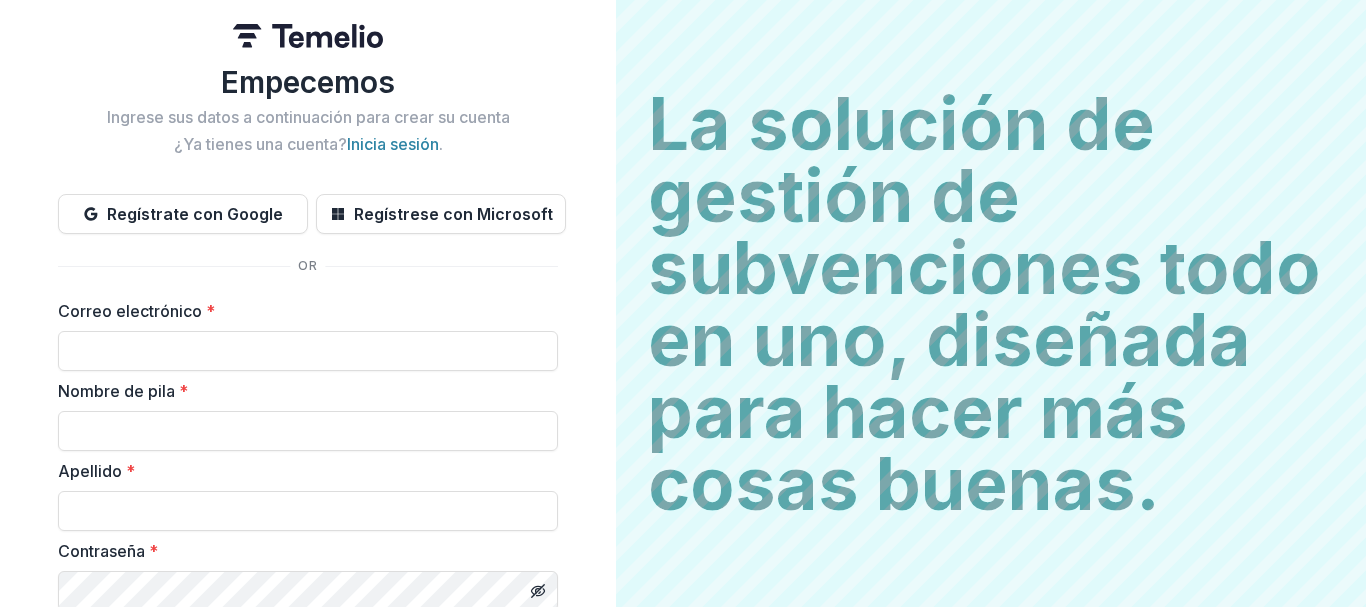 type on "**********" 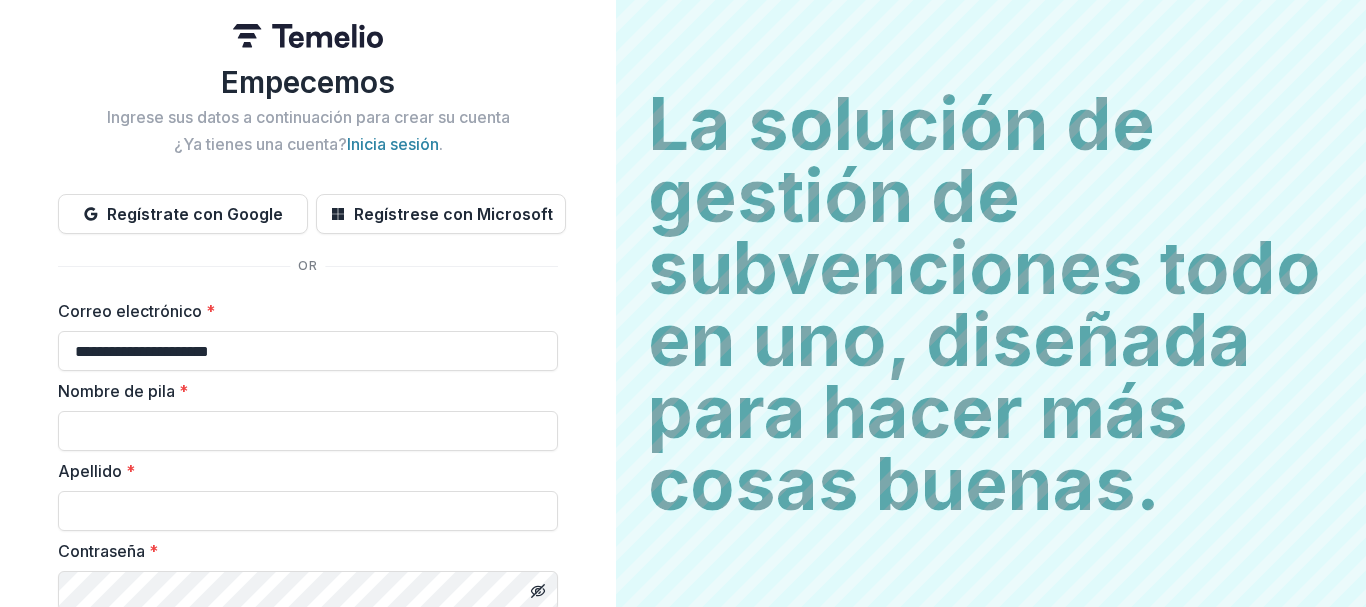 type on "******" 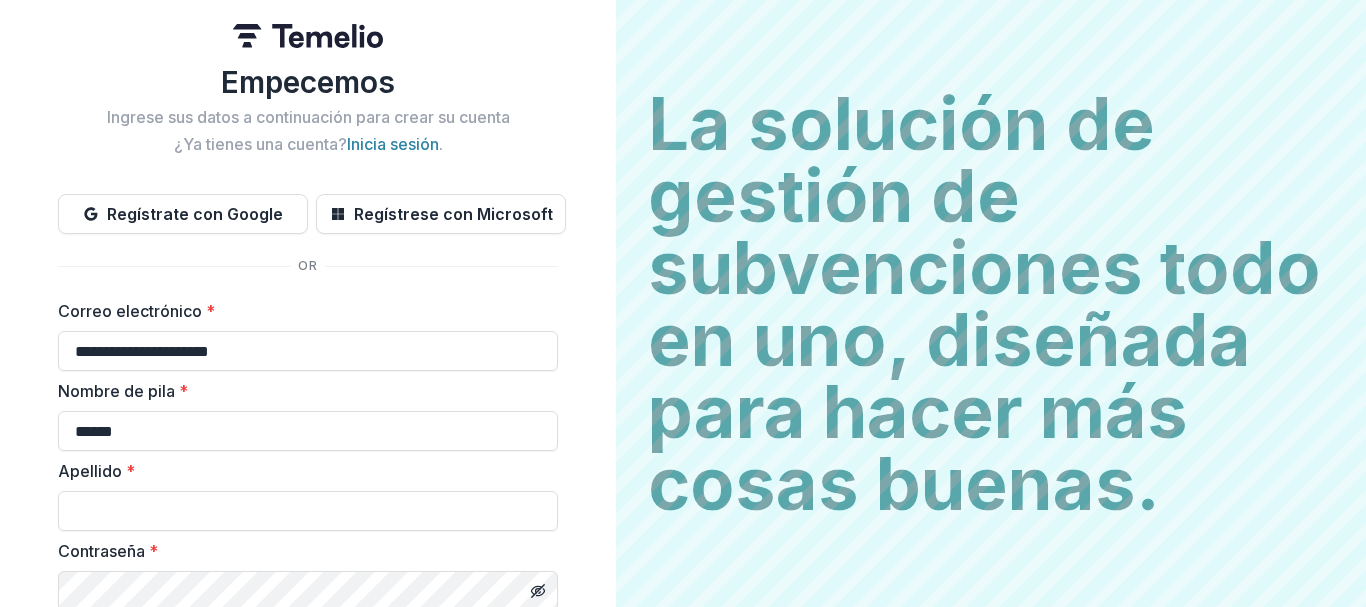 type on "******" 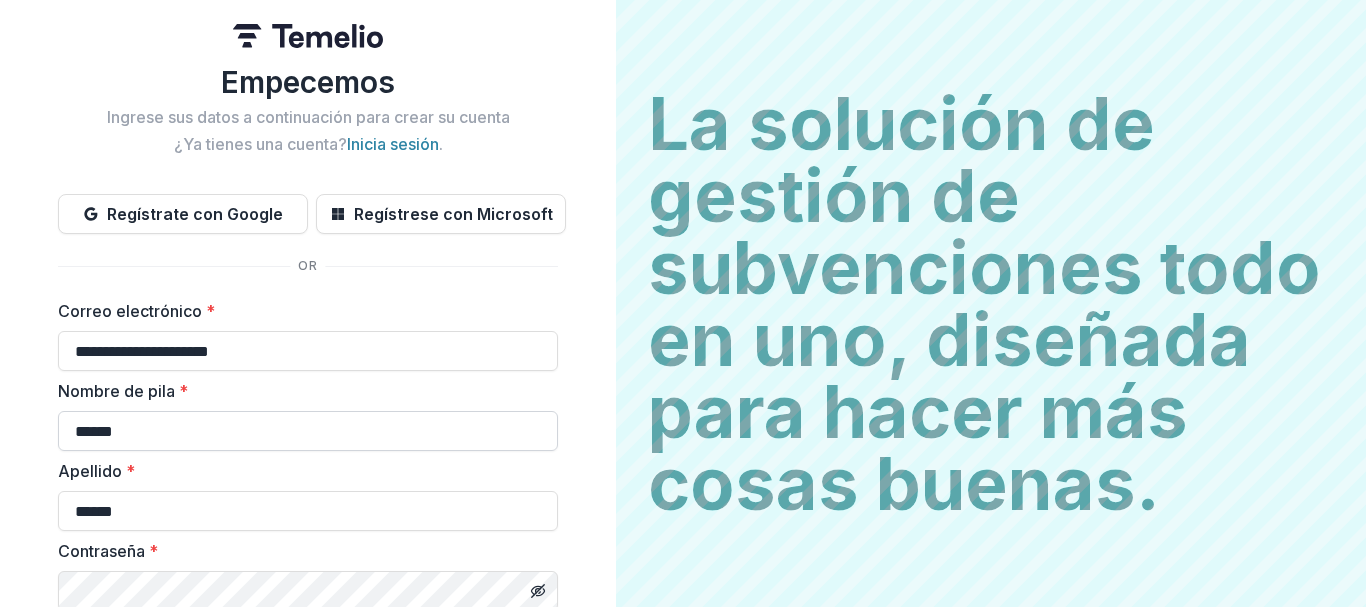 click on "******" at bounding box center [308, 431] 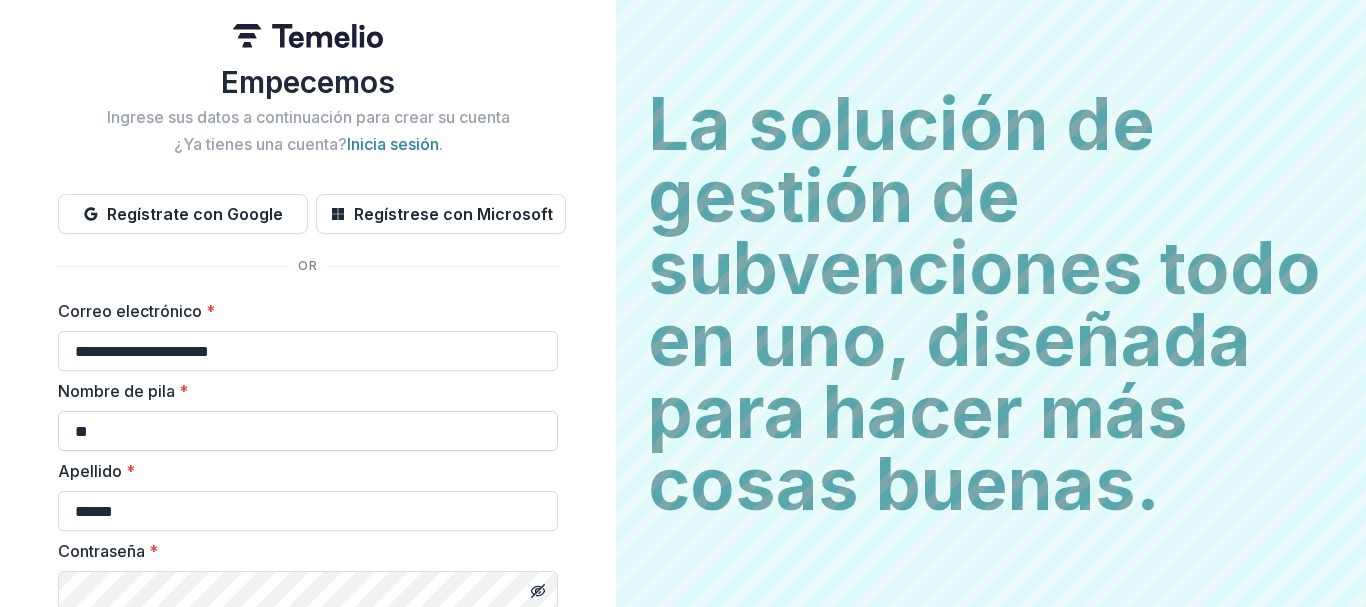 type on "*" 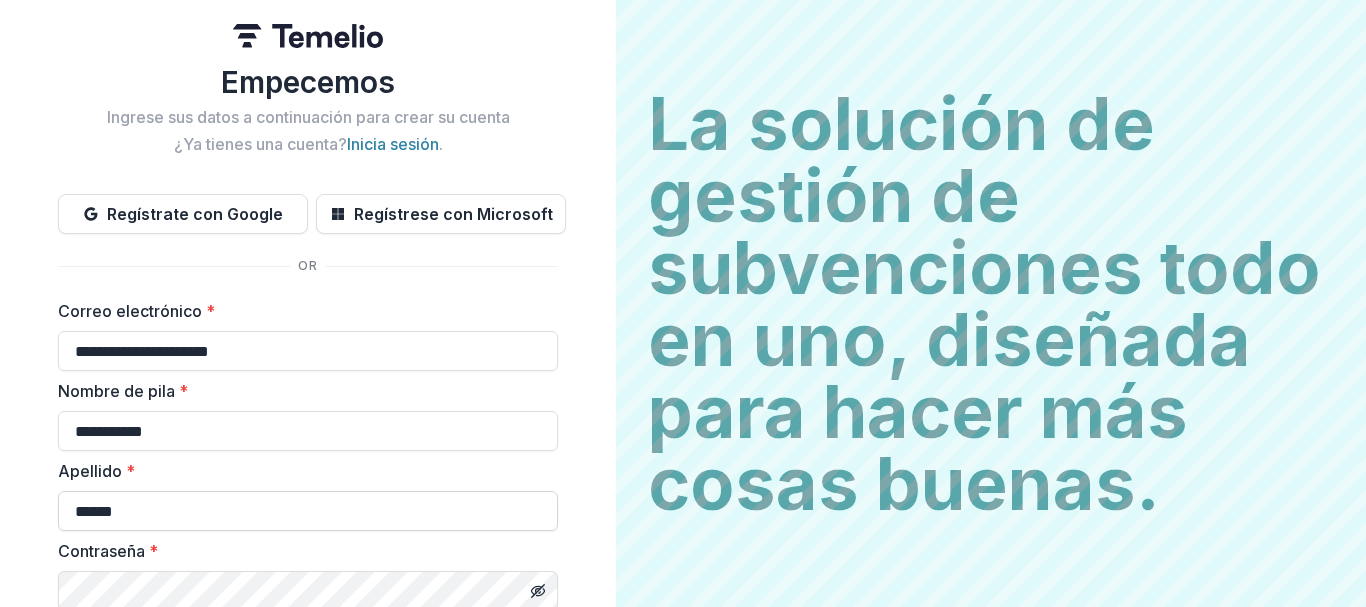 type on "**********" 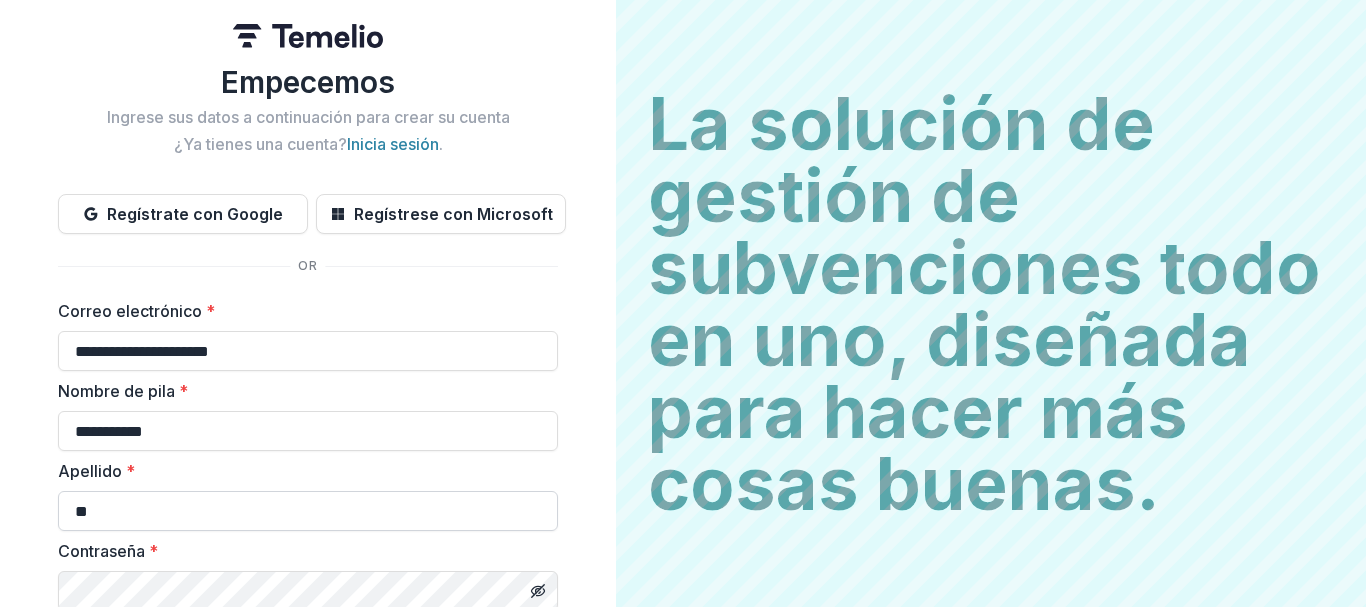 type on "*" 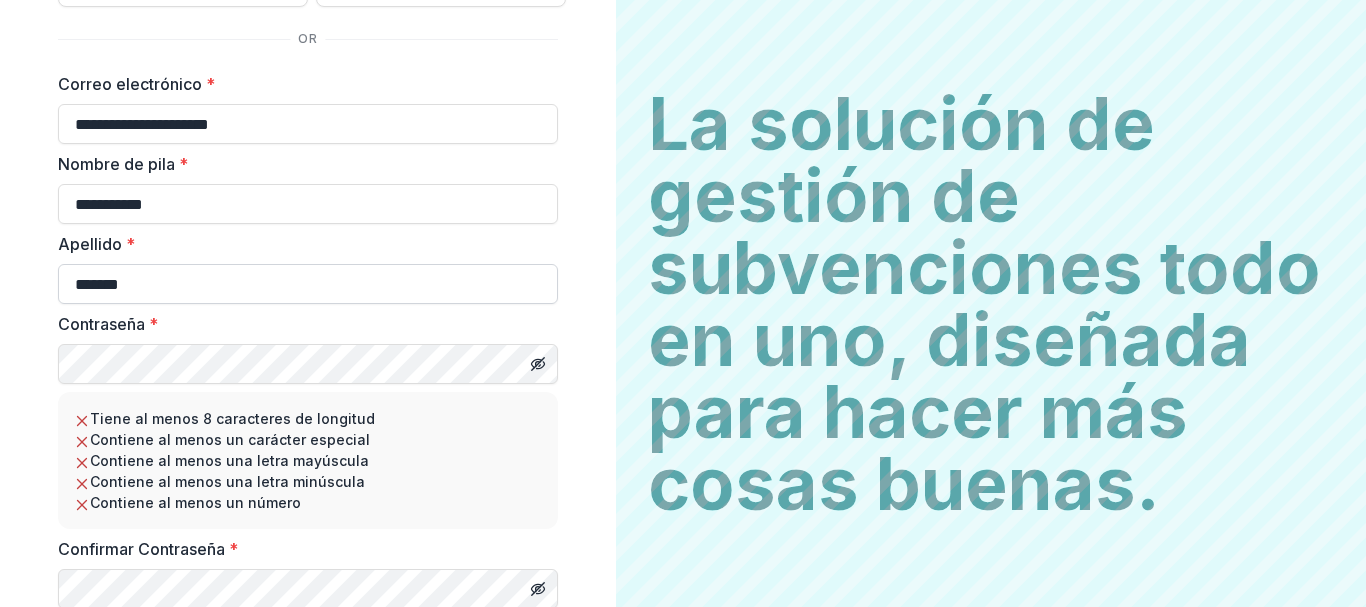 scroll, scrollTop: 301, scrollLeft: 0, axis: vertical 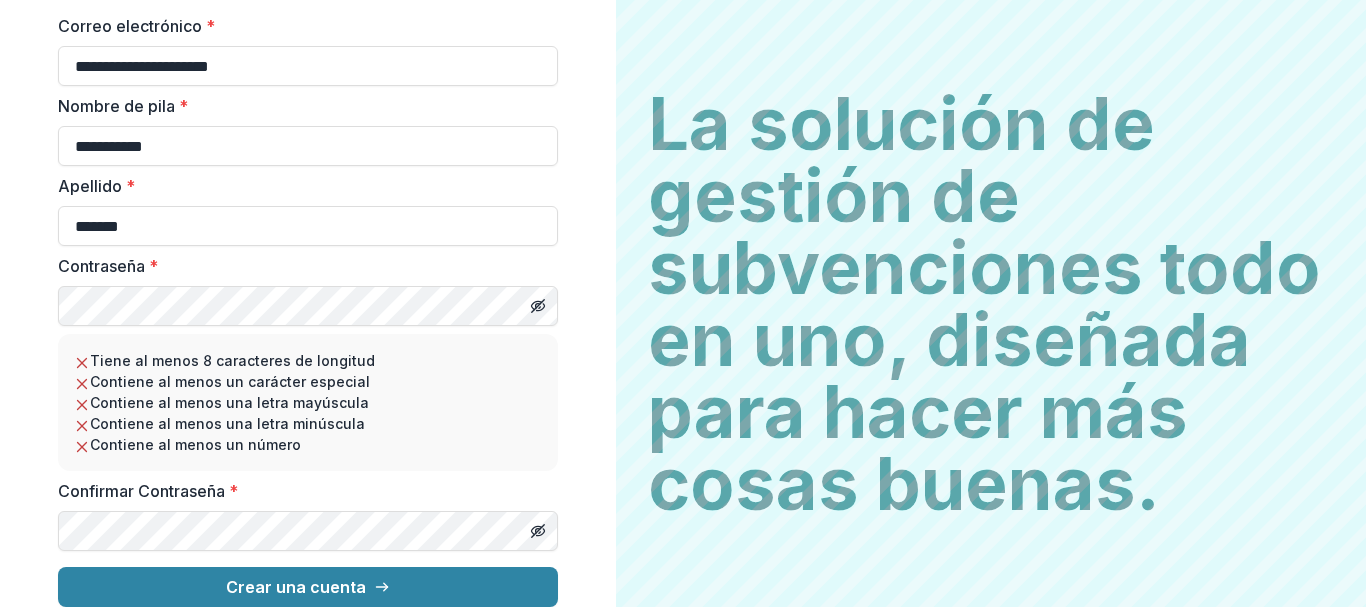 type on "*******" 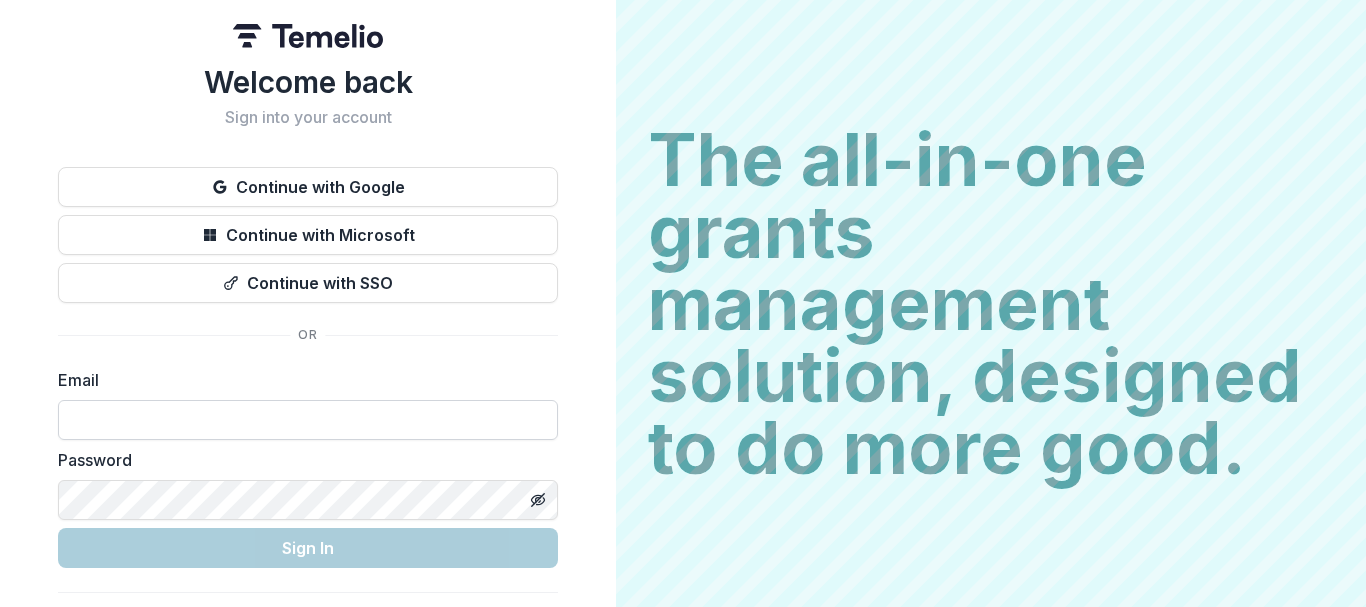 scroll, scrollTop: 0, scrollLeft: 0, axis: both 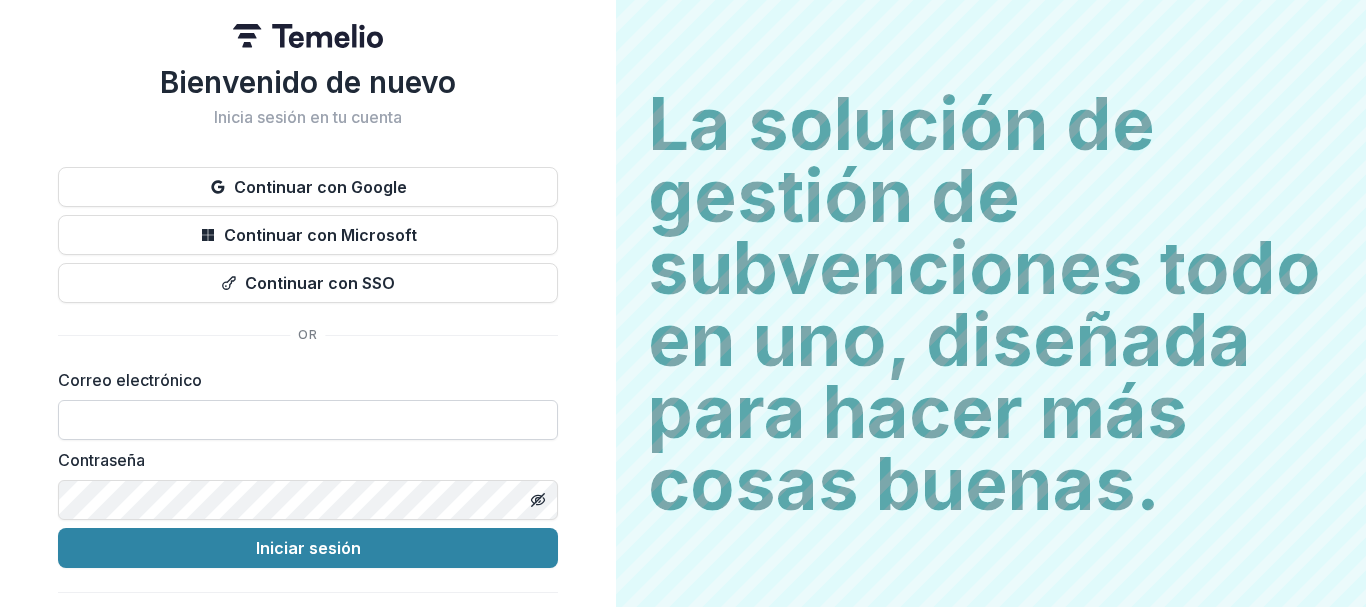 click at bounding box center [308, 420] 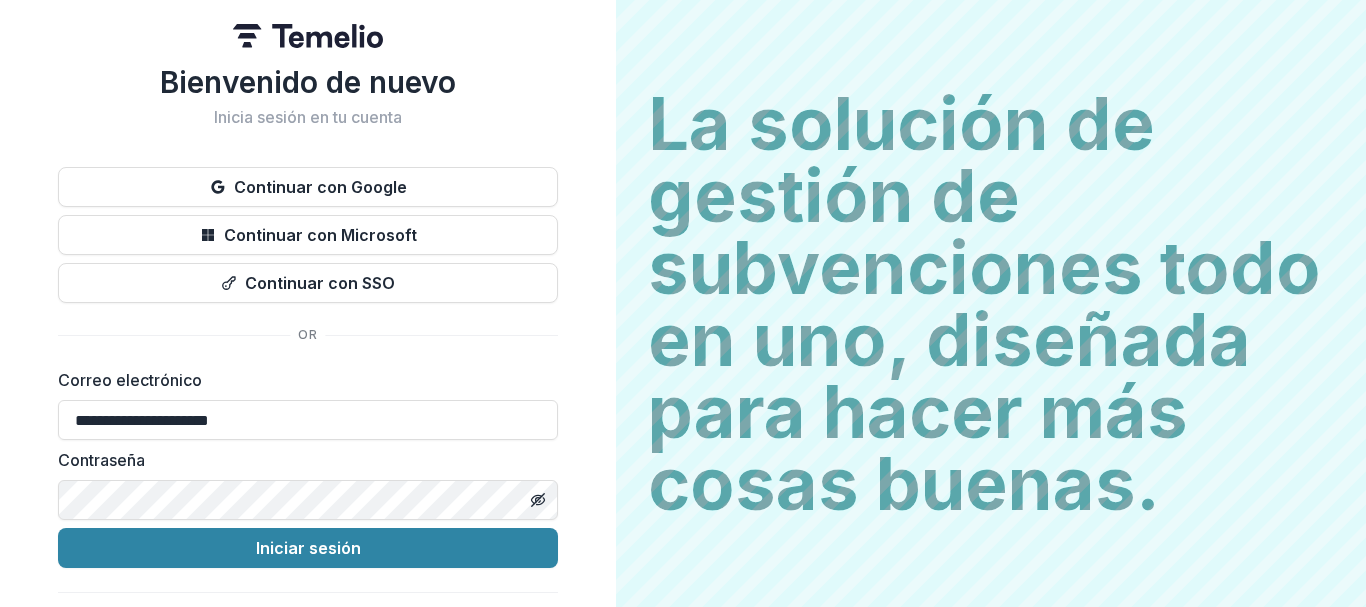 click on "Contraseña" at bounding box center (308, 484) 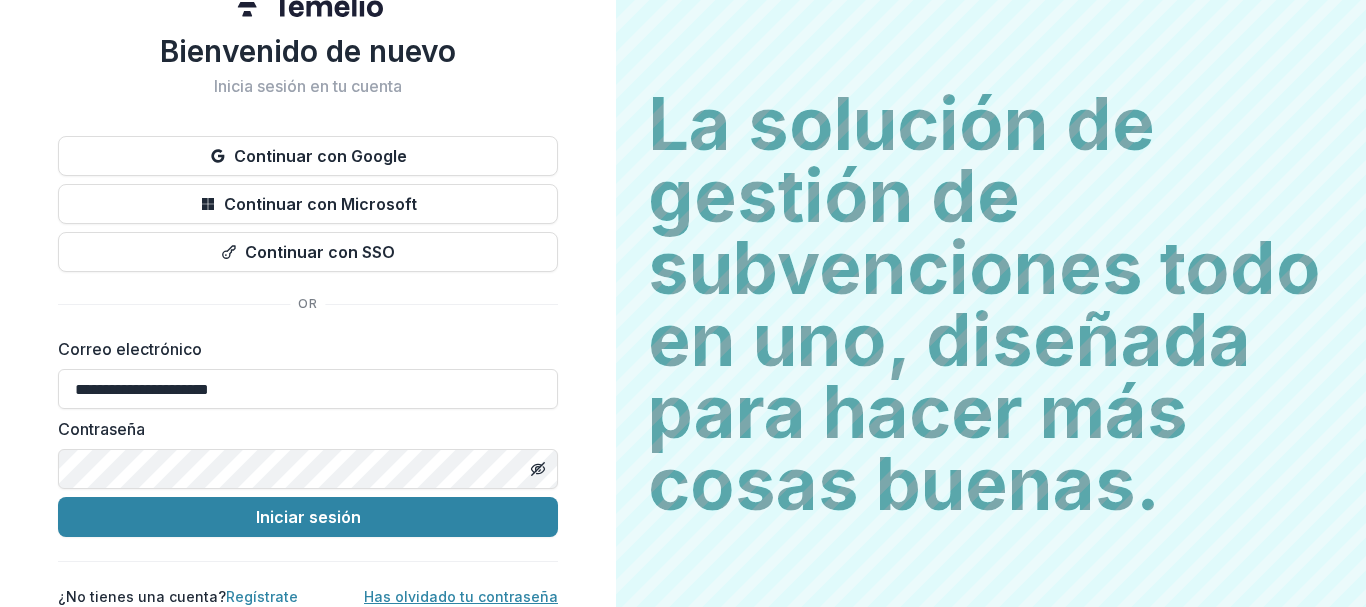 click on "Has olvidado tu contraseña" at bounding box center (461, 596) 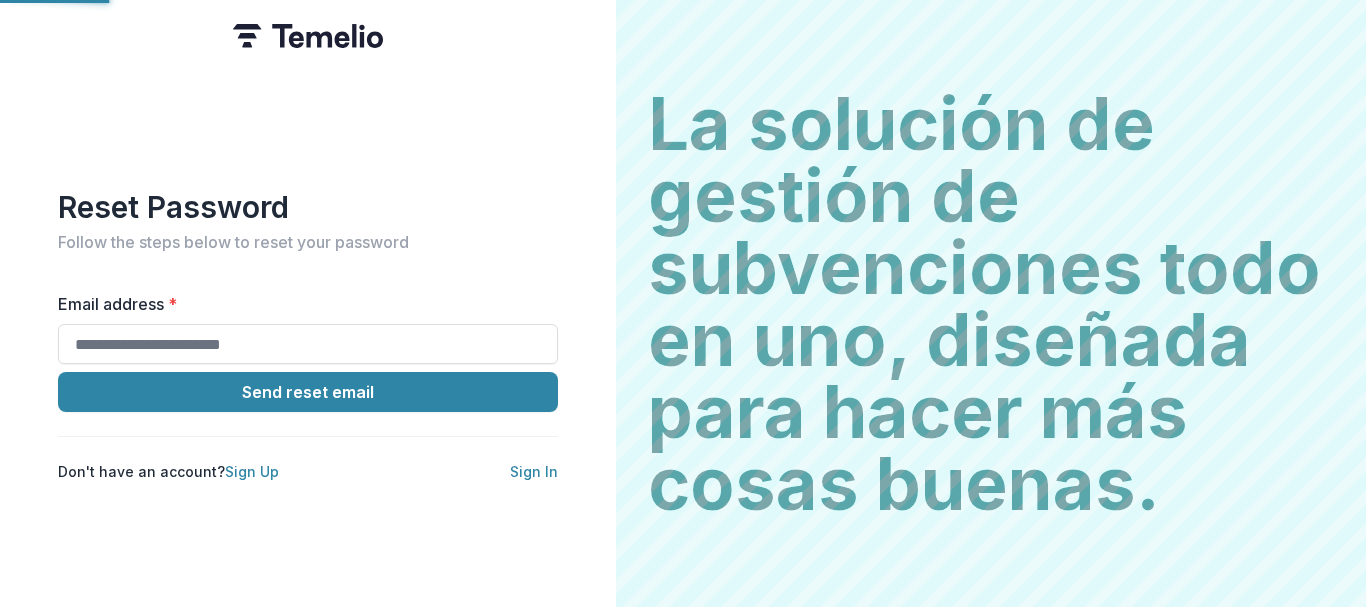 scroll, scrollTop: 0, scrollLeft: 0, axis: both 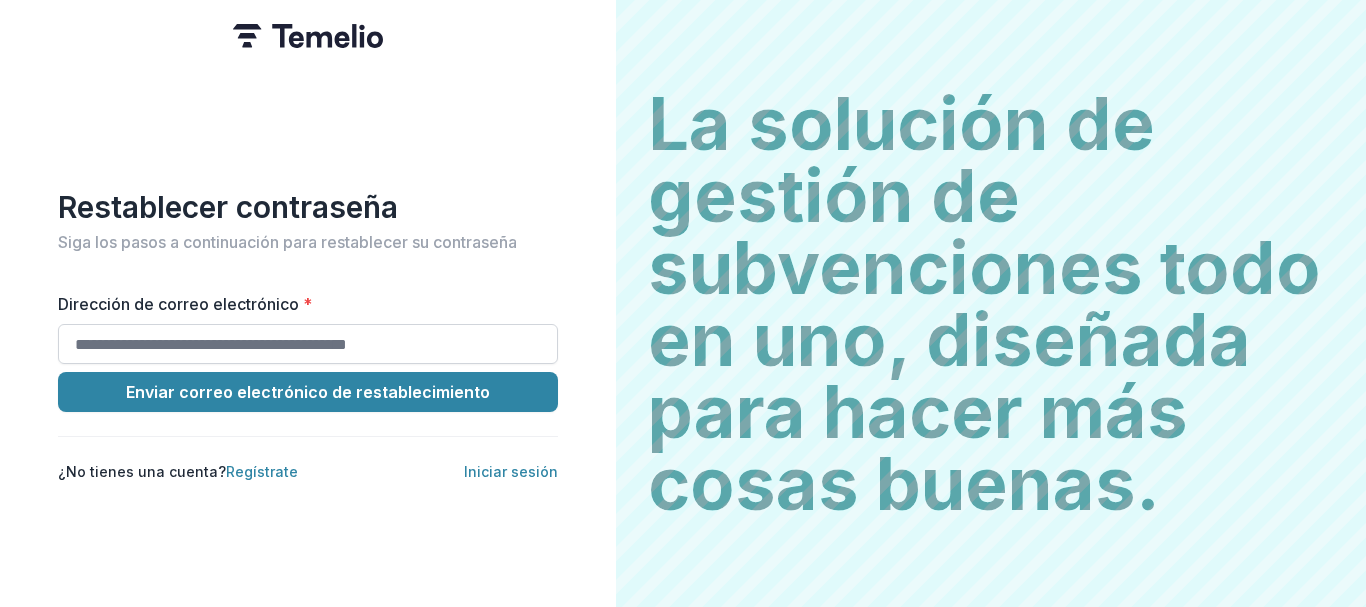 click on "Dirección de correo electrónico  *" at bounding box center (308, 344) 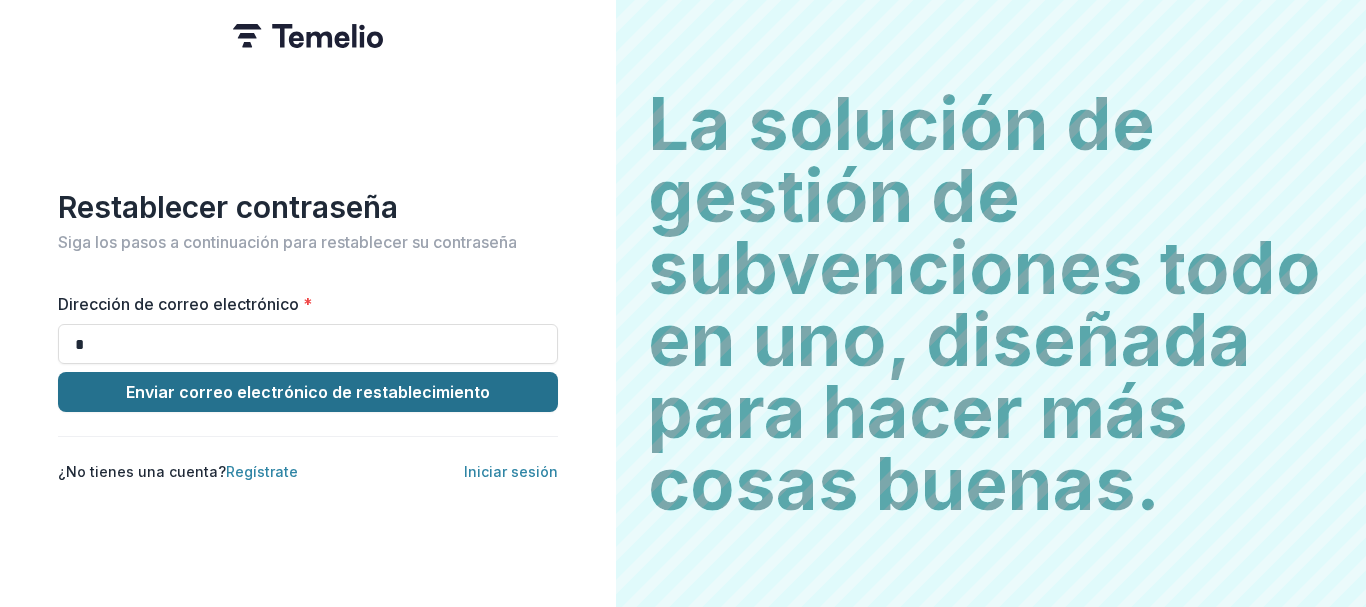 type on "**********" 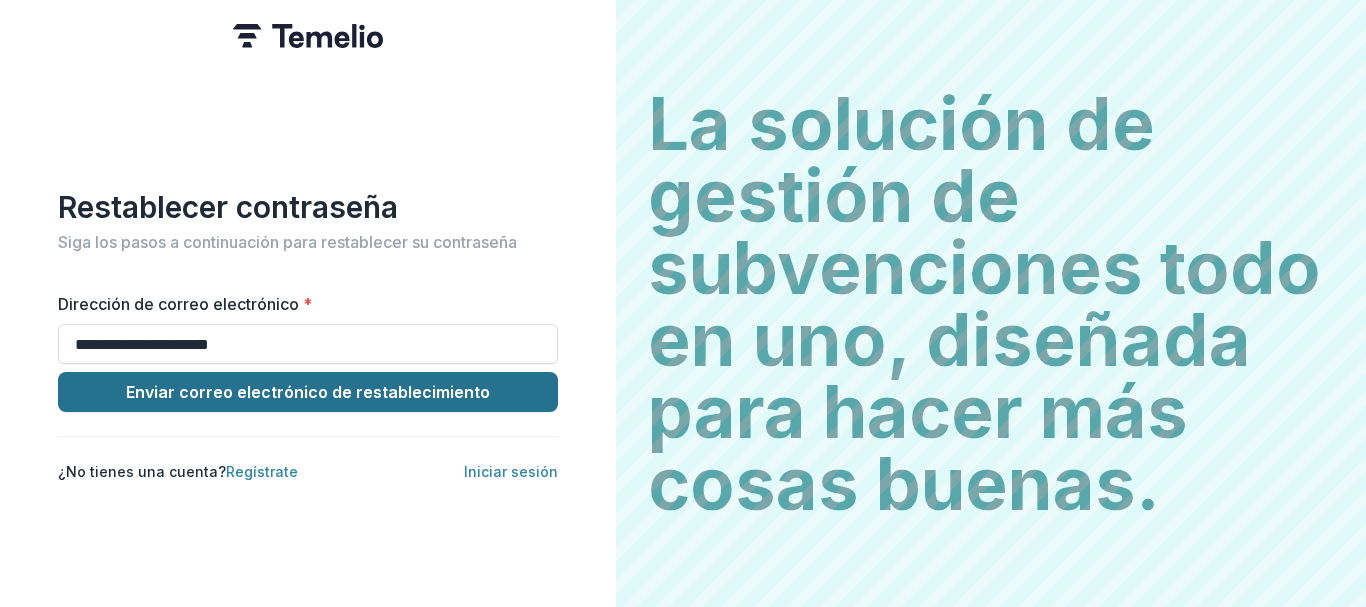 click on "Enviar correo electrónico de restablecimiento" at bounding box center [308, 392] 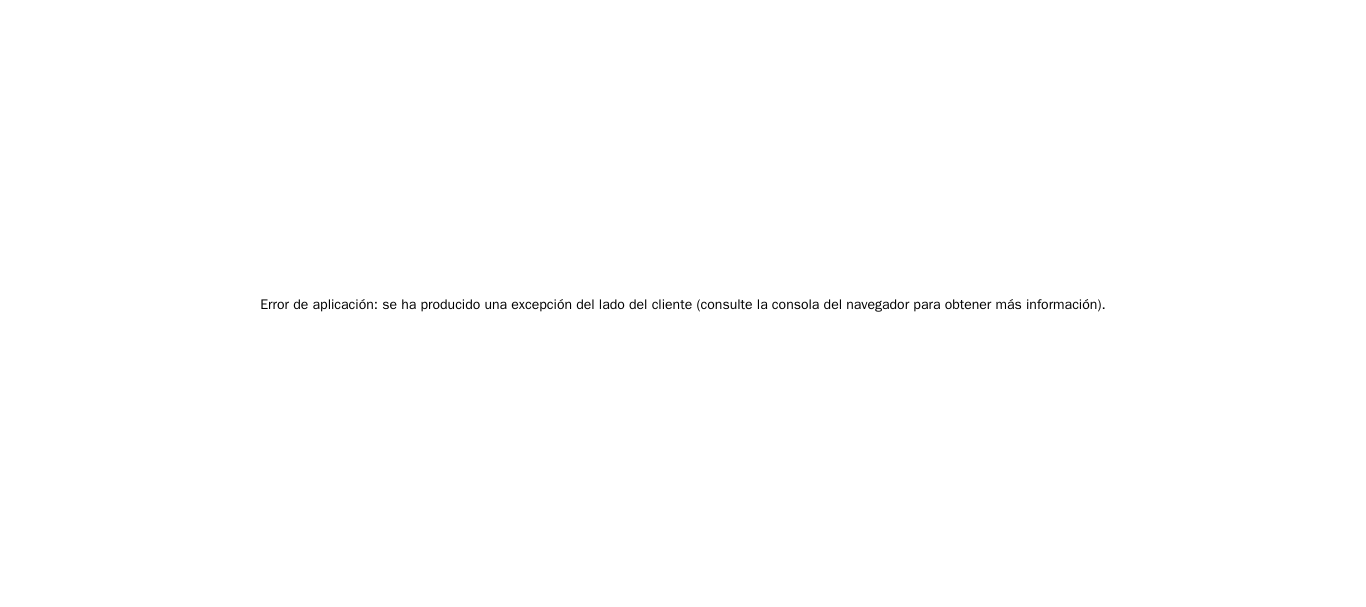 click on "Error de aplicación: se ha producido una excepción del lado del cliente      (consulte la consola del navegador para obtener más información)  ." at bounding box center (683, 303) 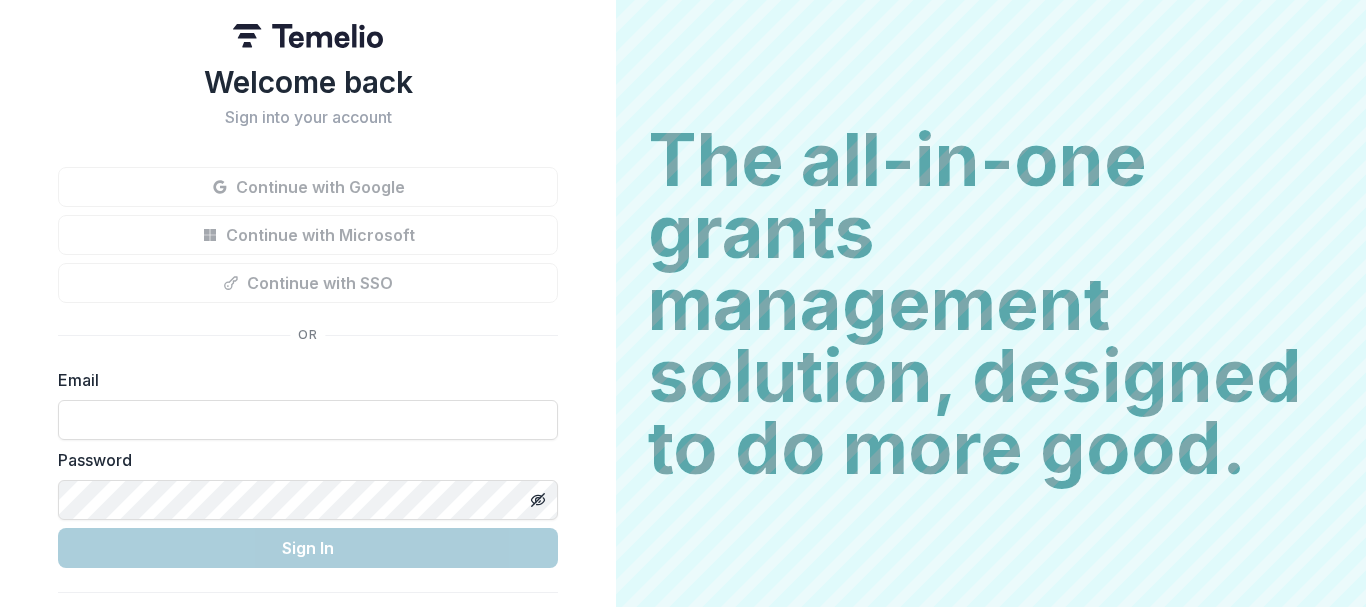 scroll, scrollTop: 0, scrollLeft: 0, axis: both 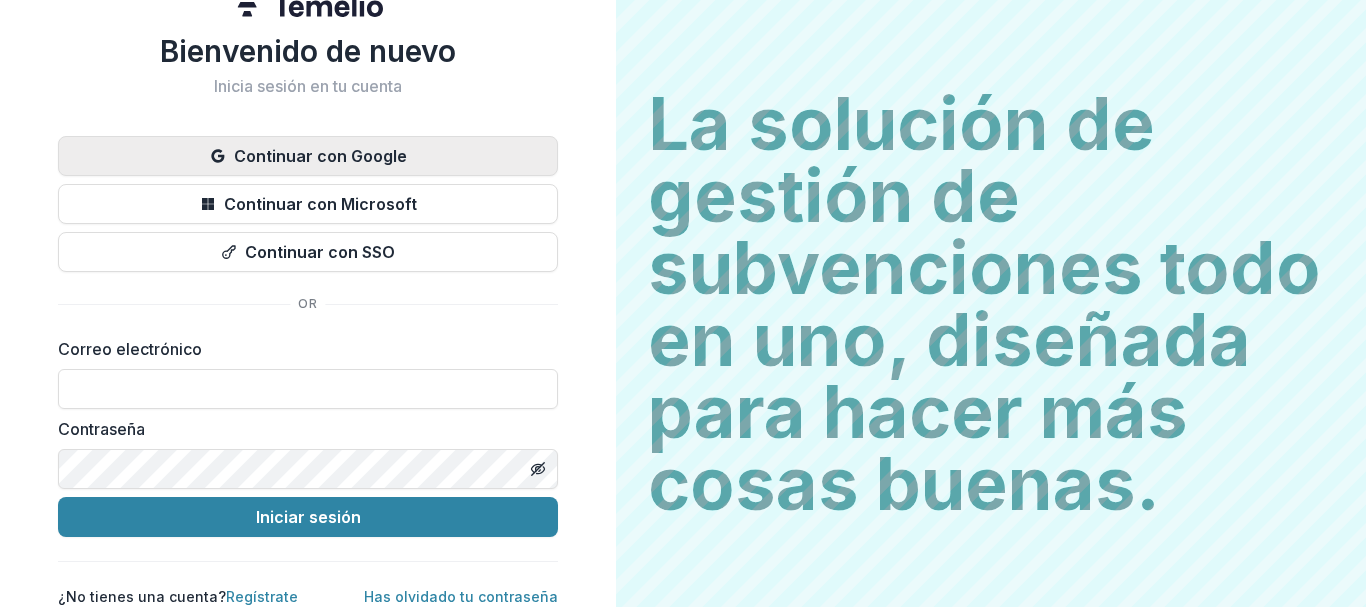 click on "Continuar con Google" at bounding box center [308, 156] 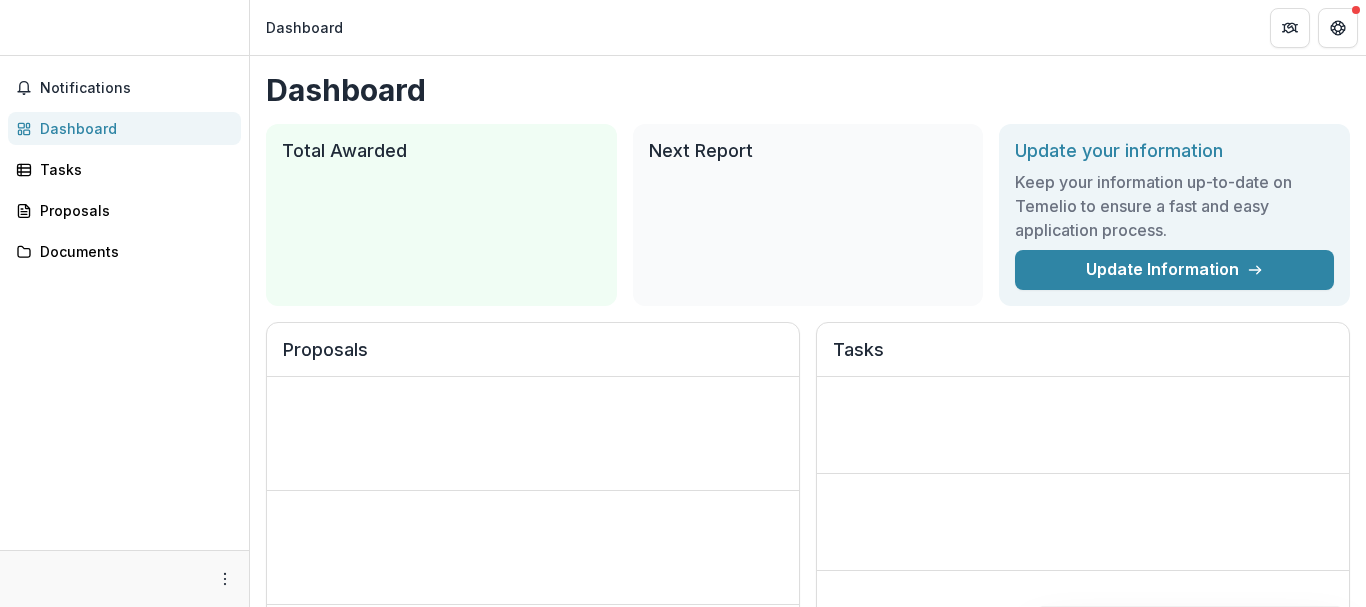 scroll, scrollTop: 0, scrollLeft: 0, axis: both 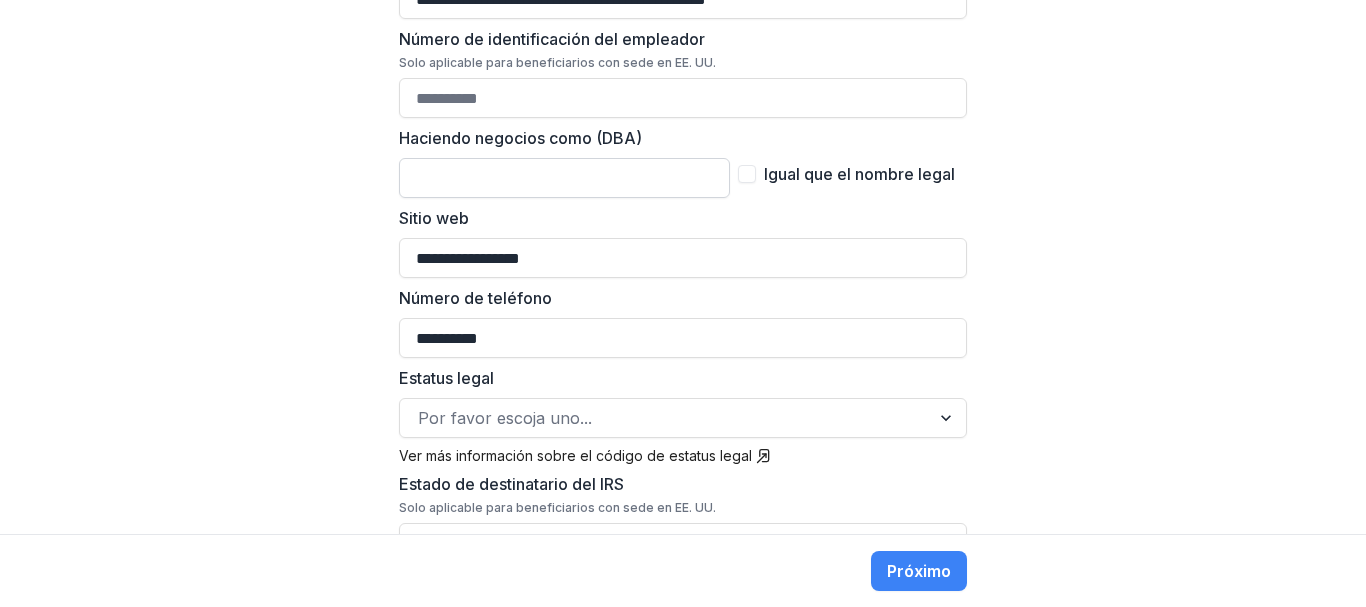 click on "Haciendo negocios como (DBA)" at bounding box center [564, 178] 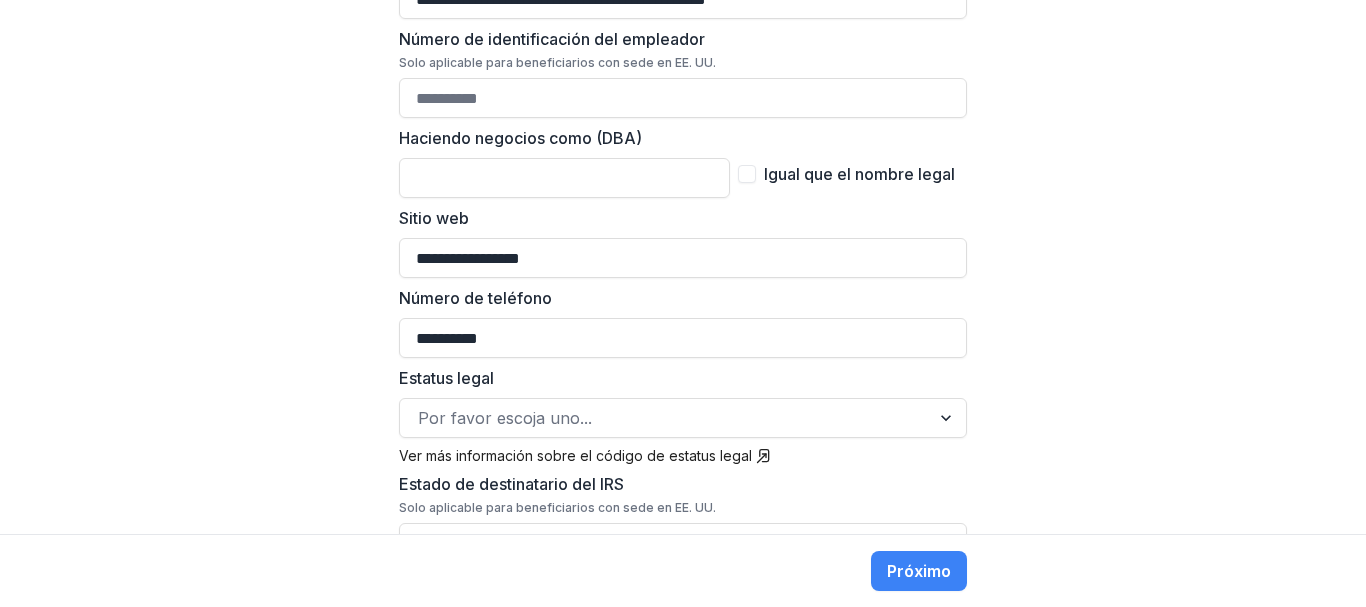 click on "**********" at bounding box center (683, 267) 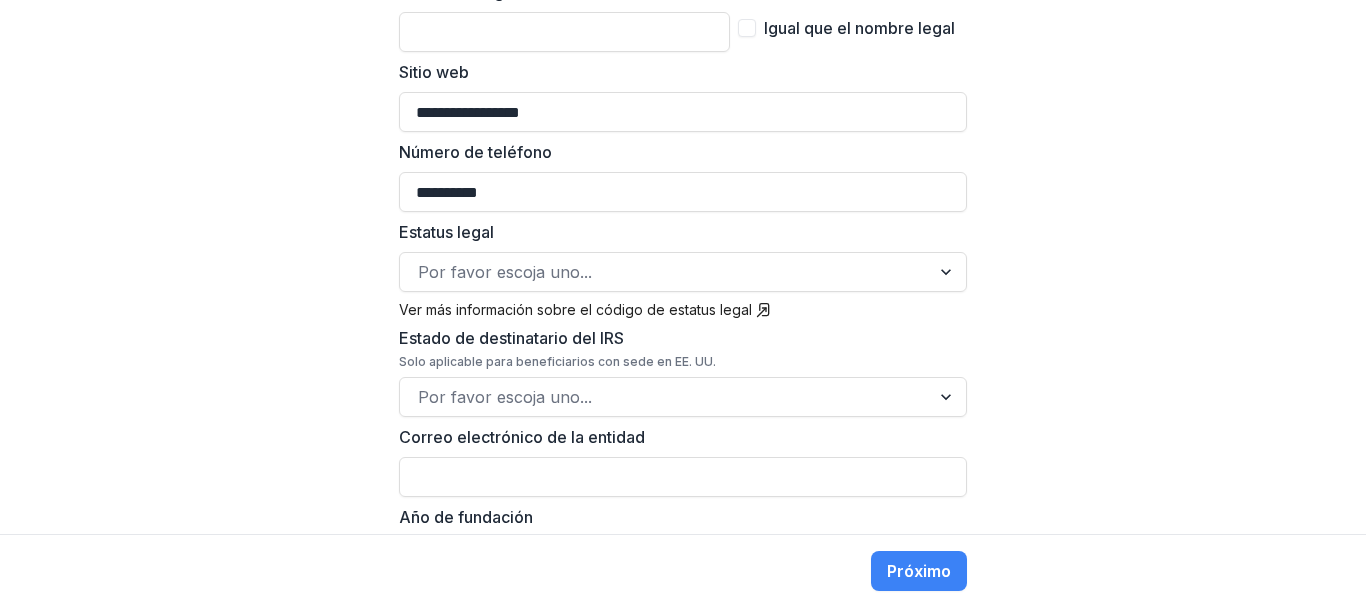 scroll, scrollTop: 708, scrollLeft: 0, axis: vertical 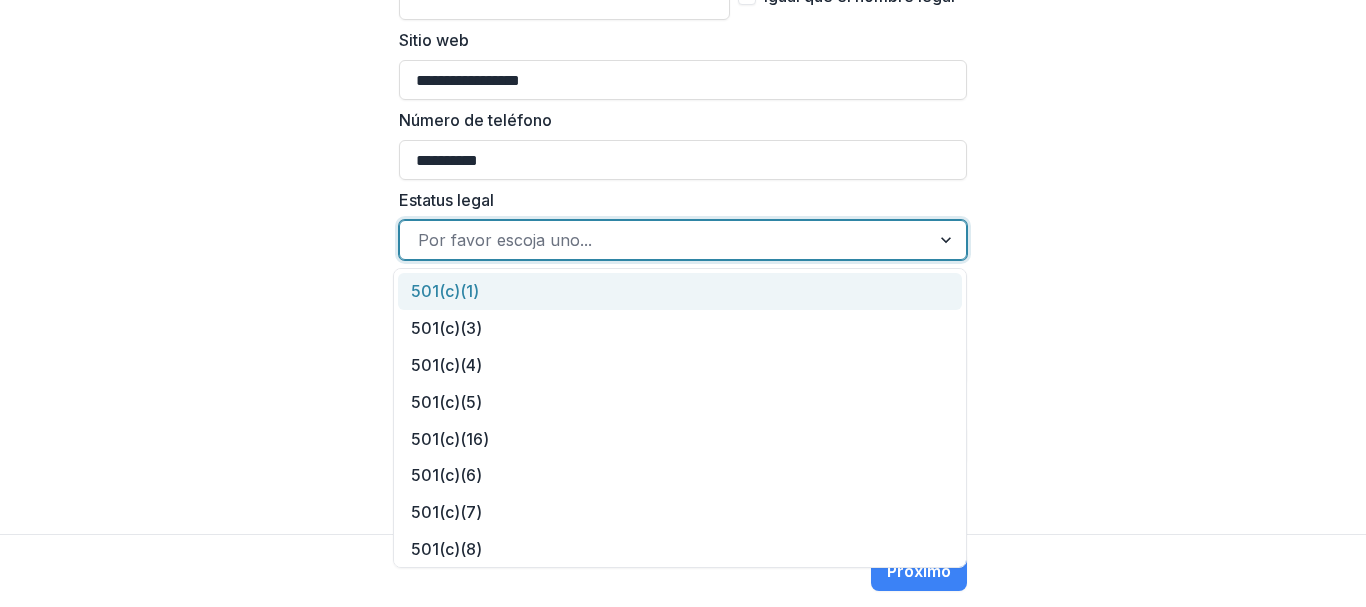 click at bounding box center (665, 240) 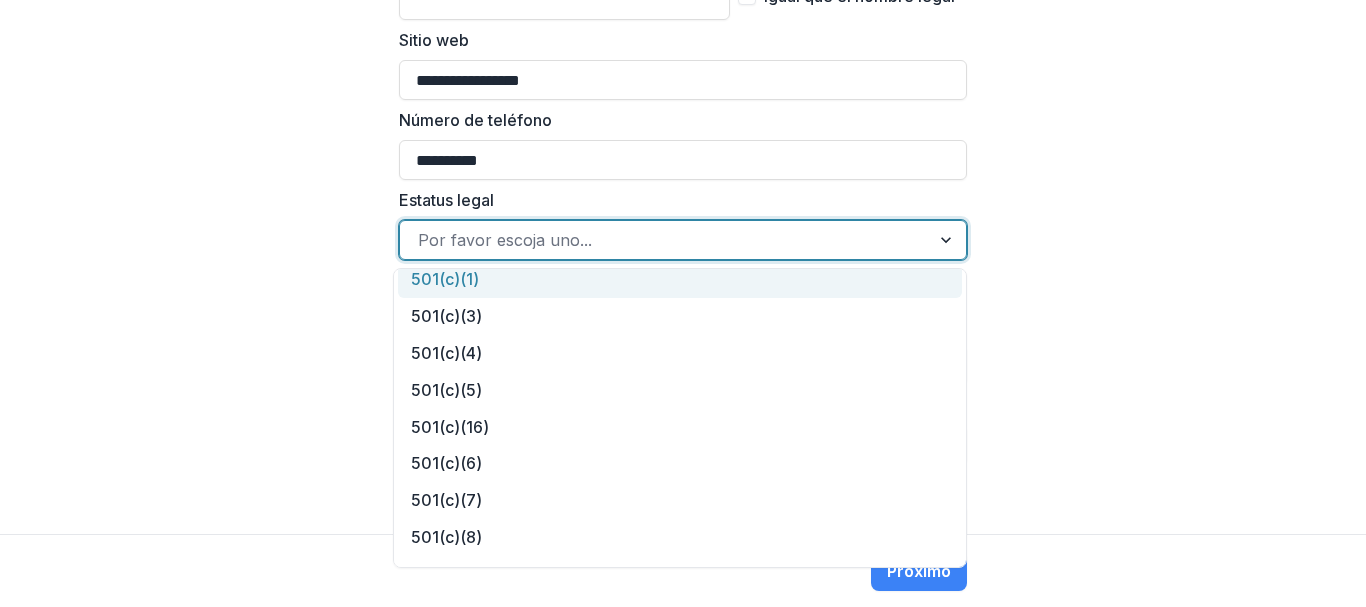scroll, scrollTop: 0, scrollLeft: 0, axis: both 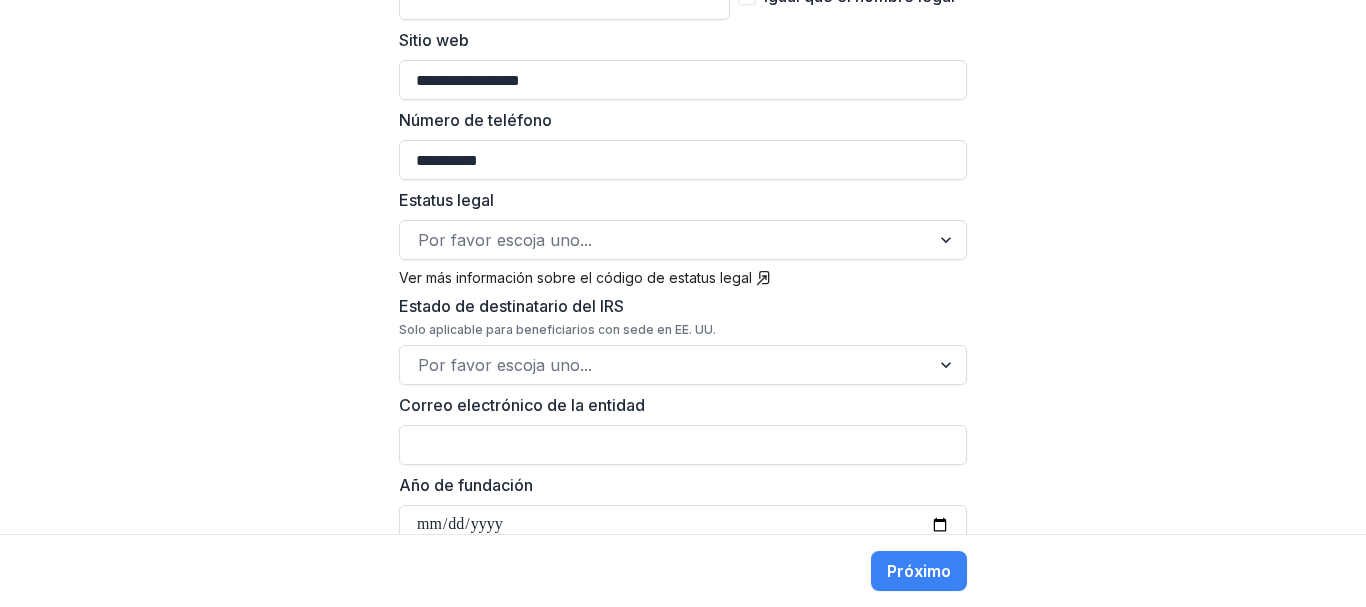 click on "**********" at bounding box center [683, 267] 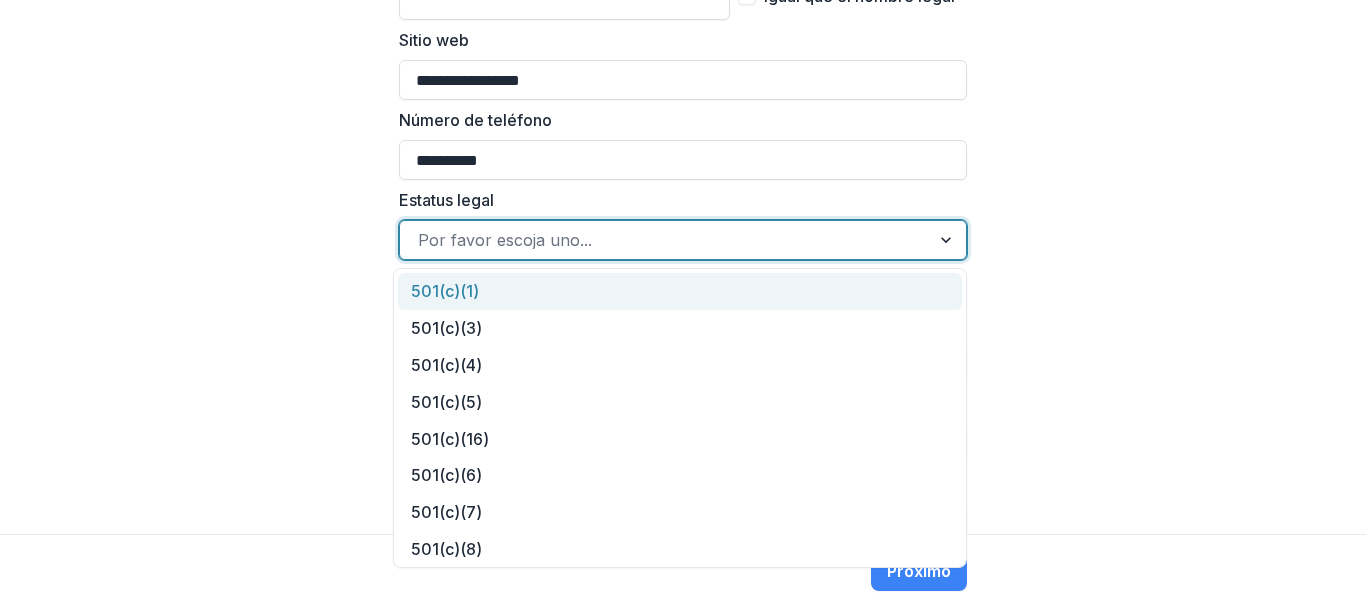 click at bounding box center [665, 240] 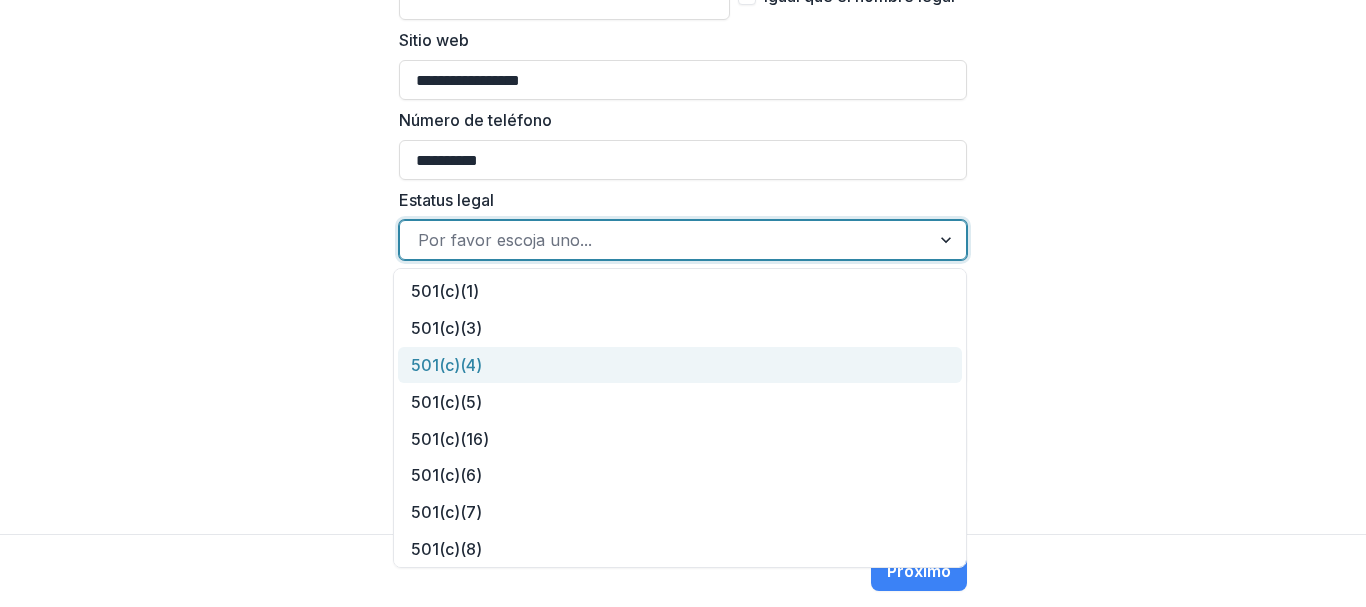 click on "501(c)(4)" at bounding box center (680, 365) 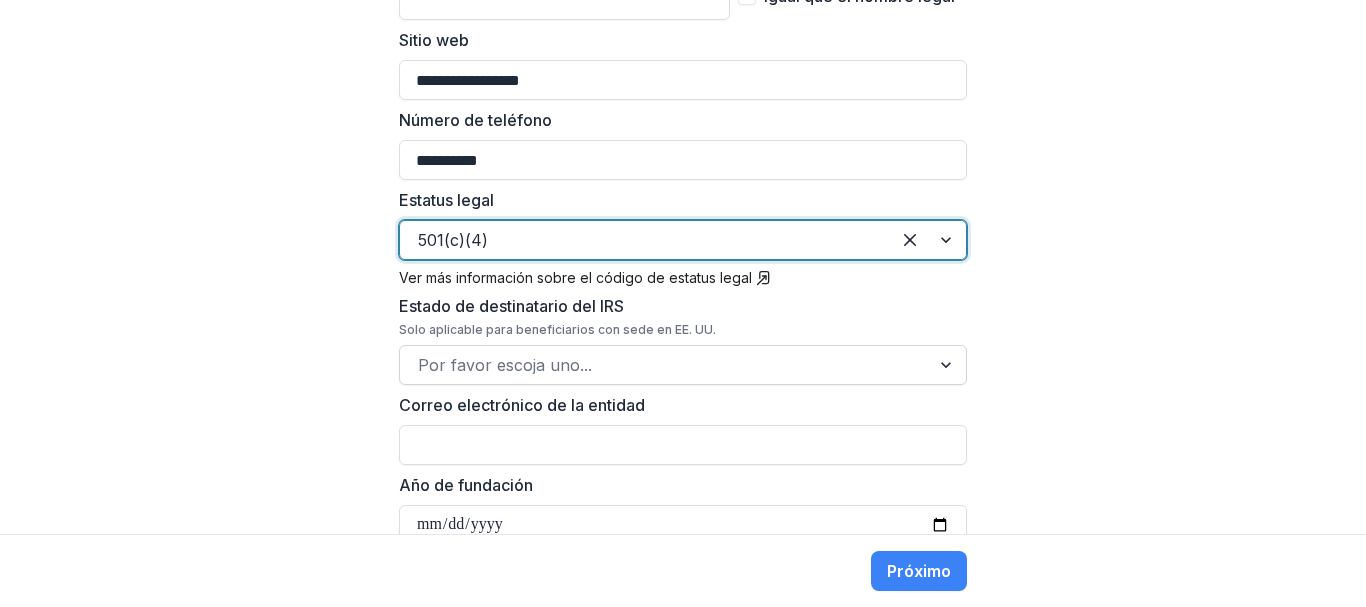 click at bounding box center [665, 365] 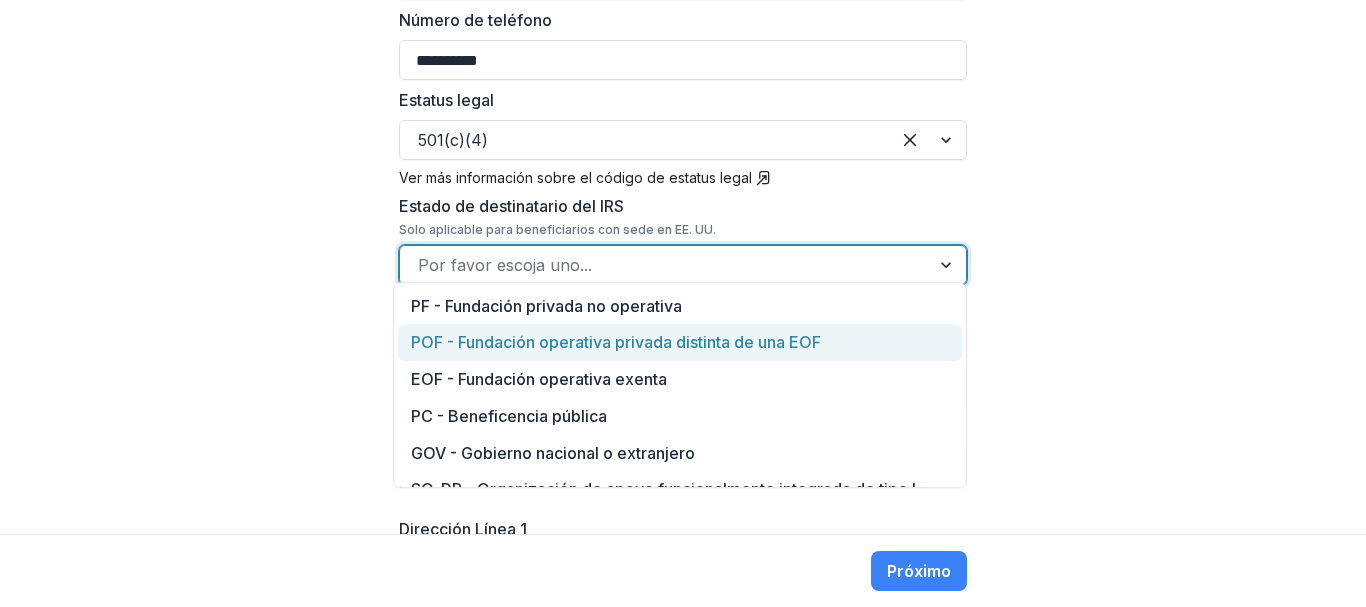 scroll, scrollTop: 835, scrollLeft: 0, axis: vertical 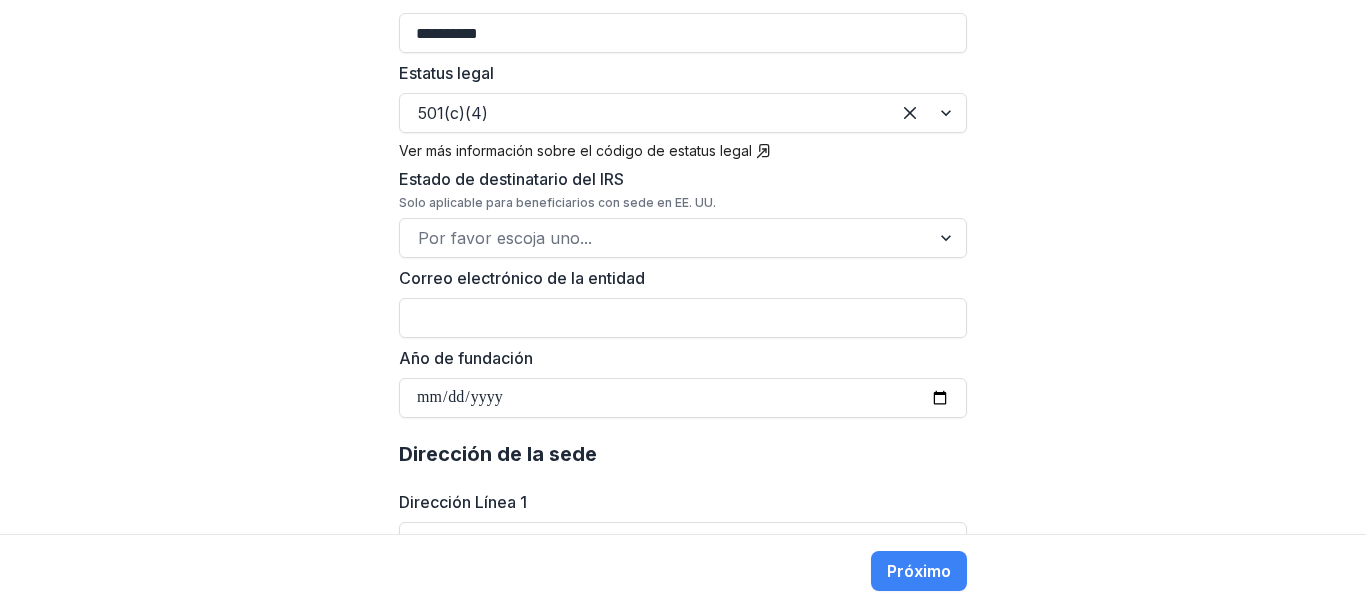 click on "**********" at bounding box center [683, 267] 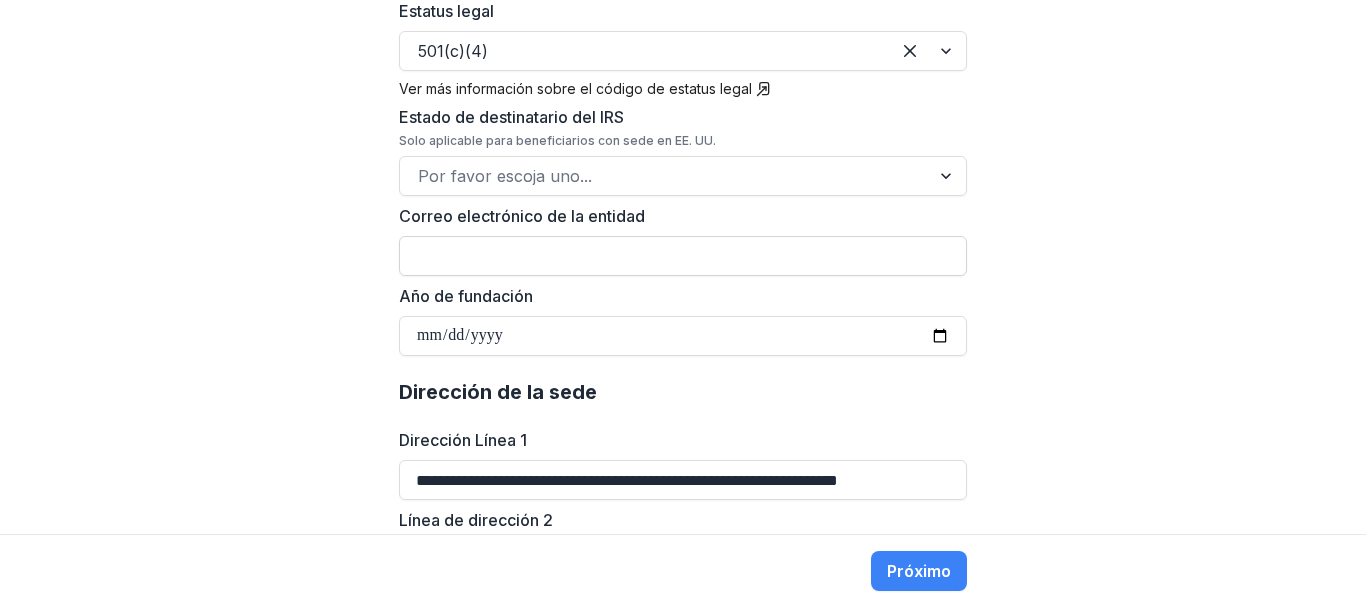 scroll, scrollTop: 898, scrollLeft: 0, axis: vertical 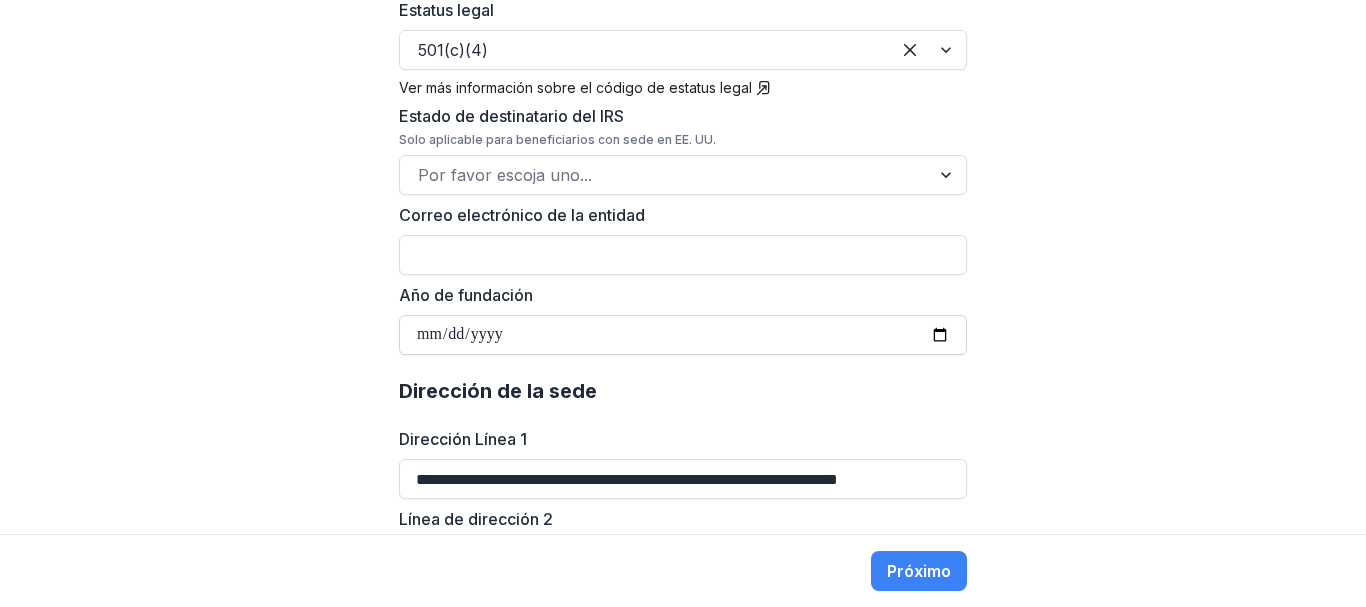 click on "Año de fundación" at bounding box center [683, 335] 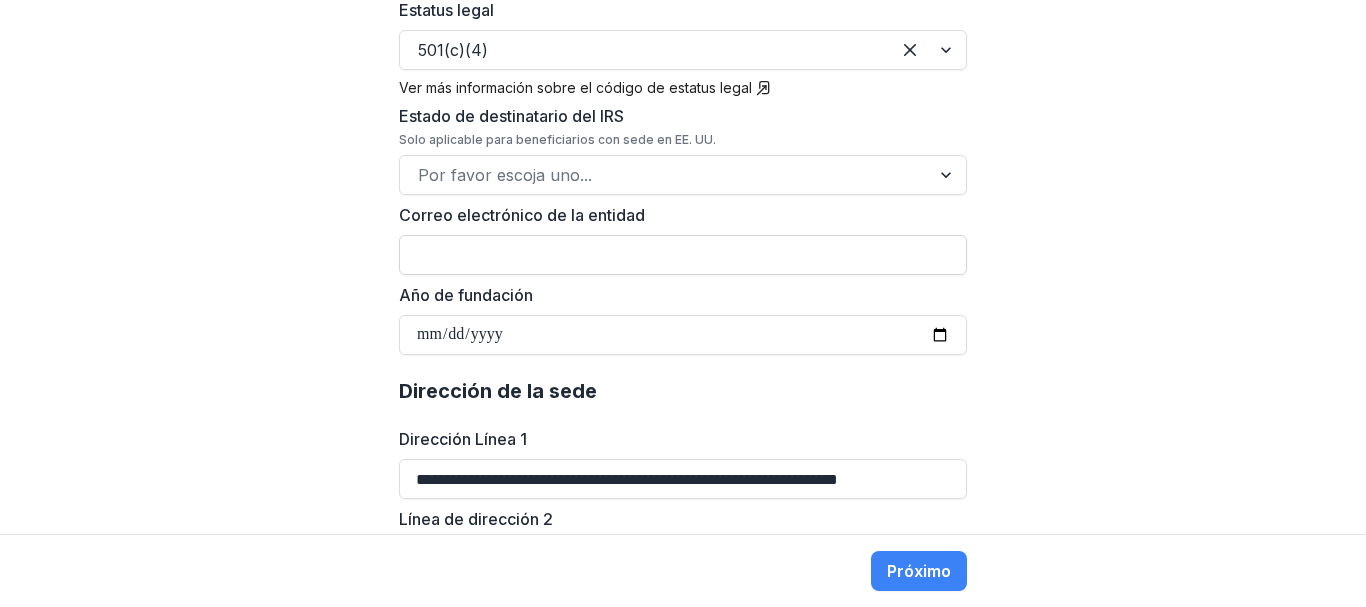 type on "**********" 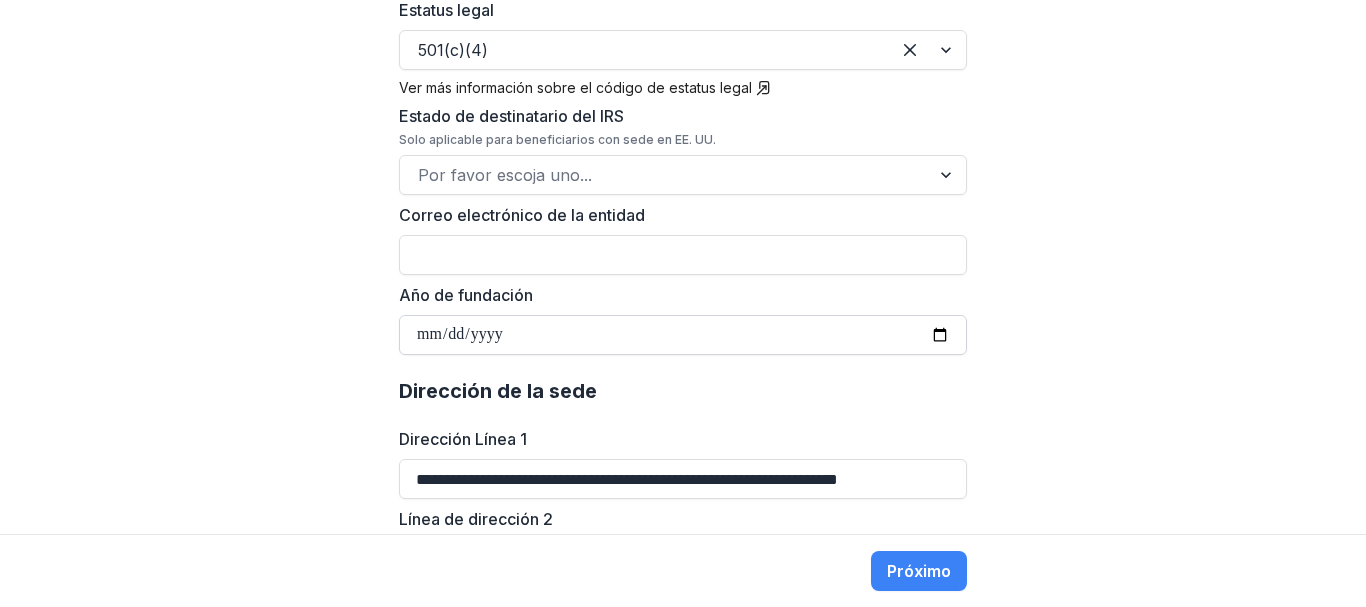 click on "**********" at bounding box center [683, 335] 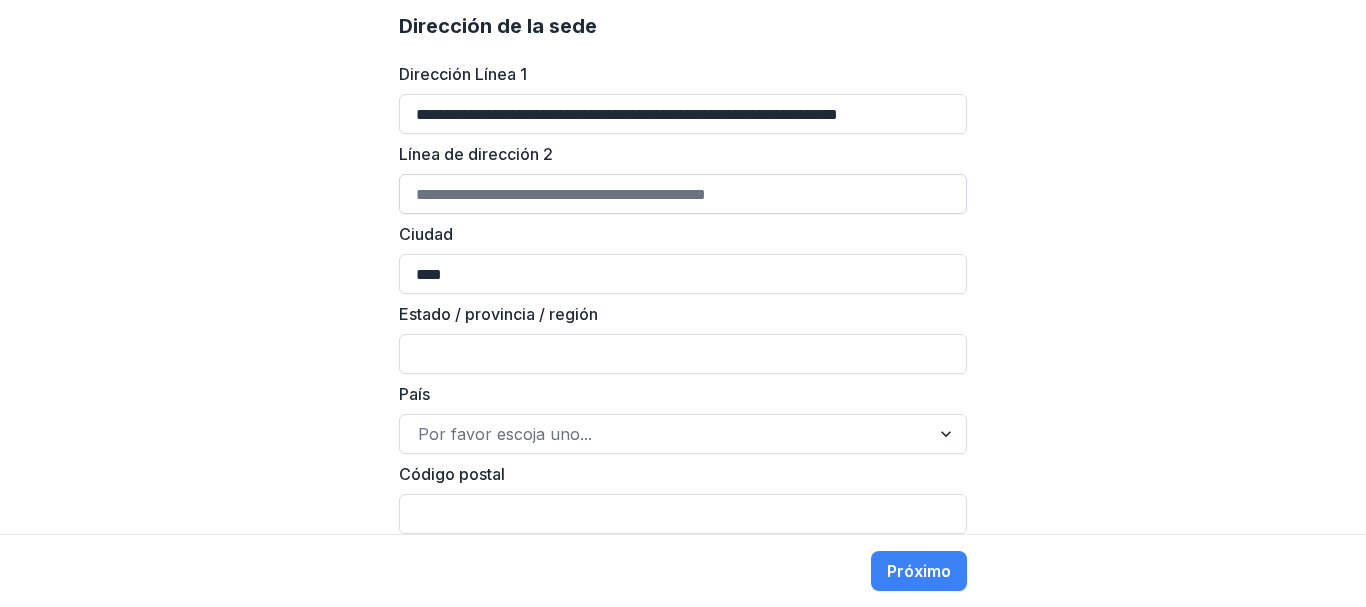 scroll, scrollTop: 1261, scrollLeft: 0, axis: vertical 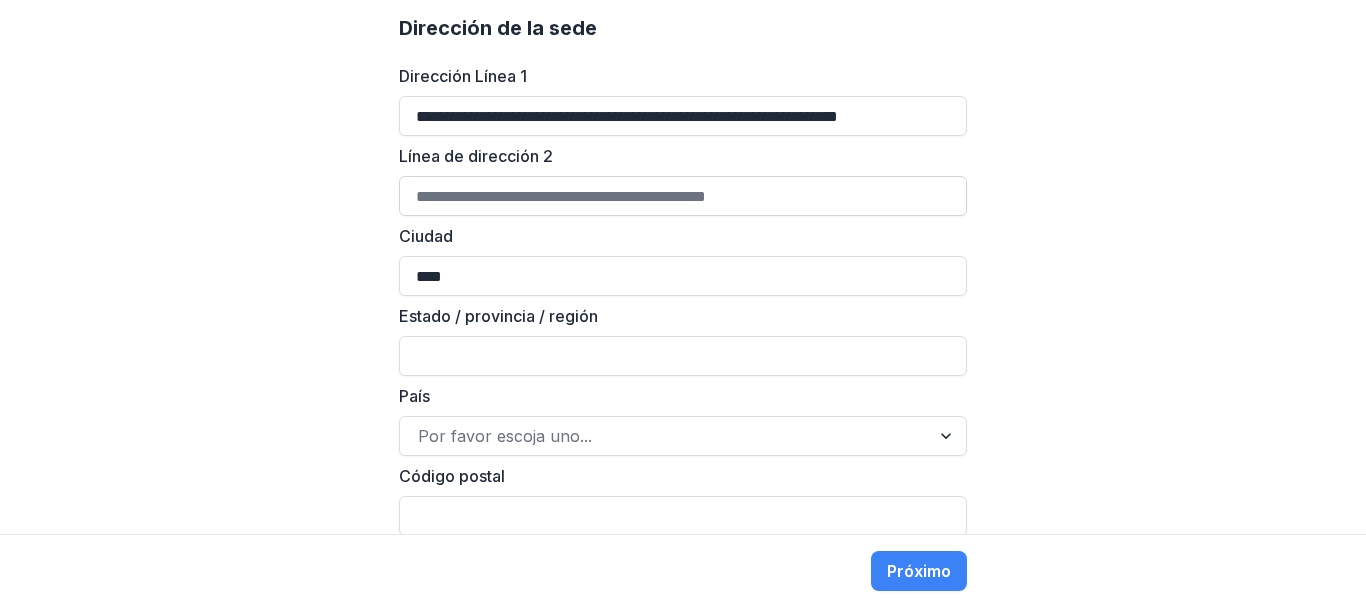 click on "Línea de dirección 2" at bounding box center (683, 196) 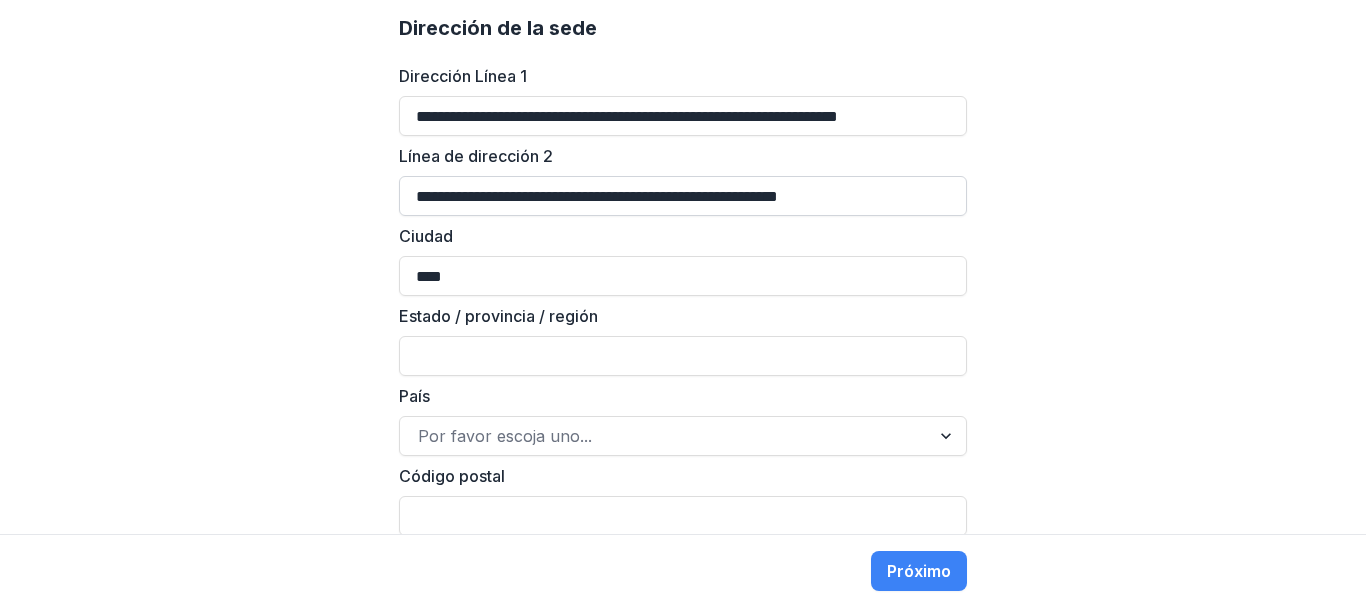 click on "**********" at bounding box center [683, 196] 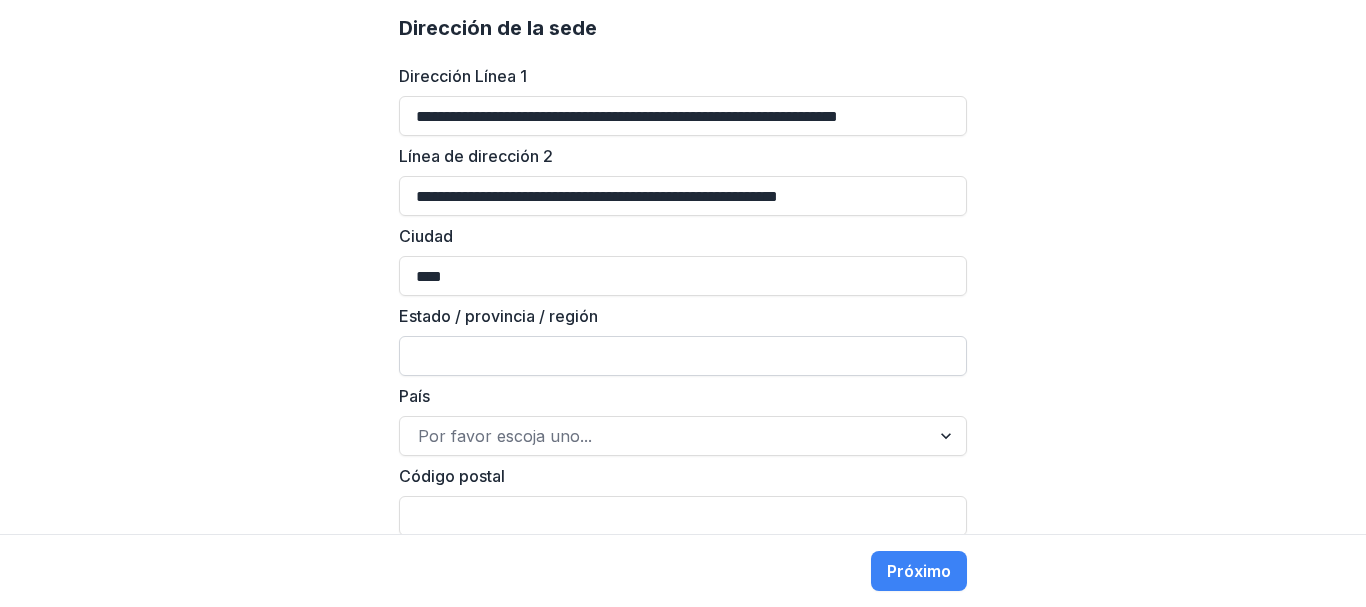 type on "**********" 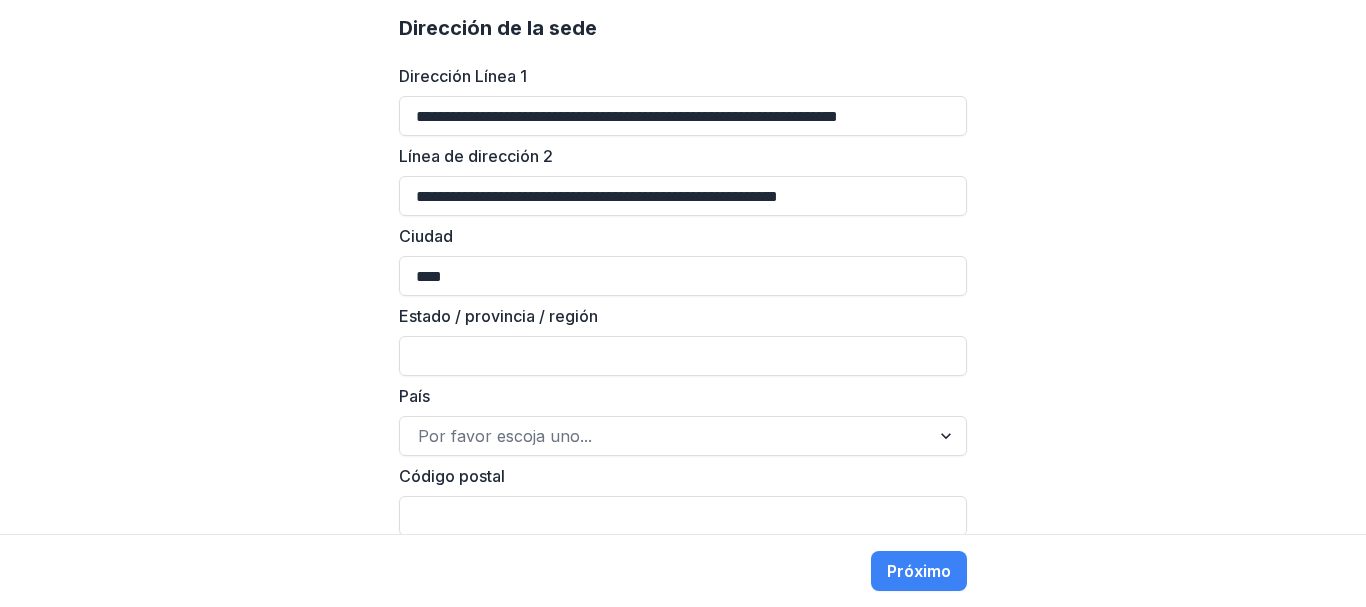 type on "**********" 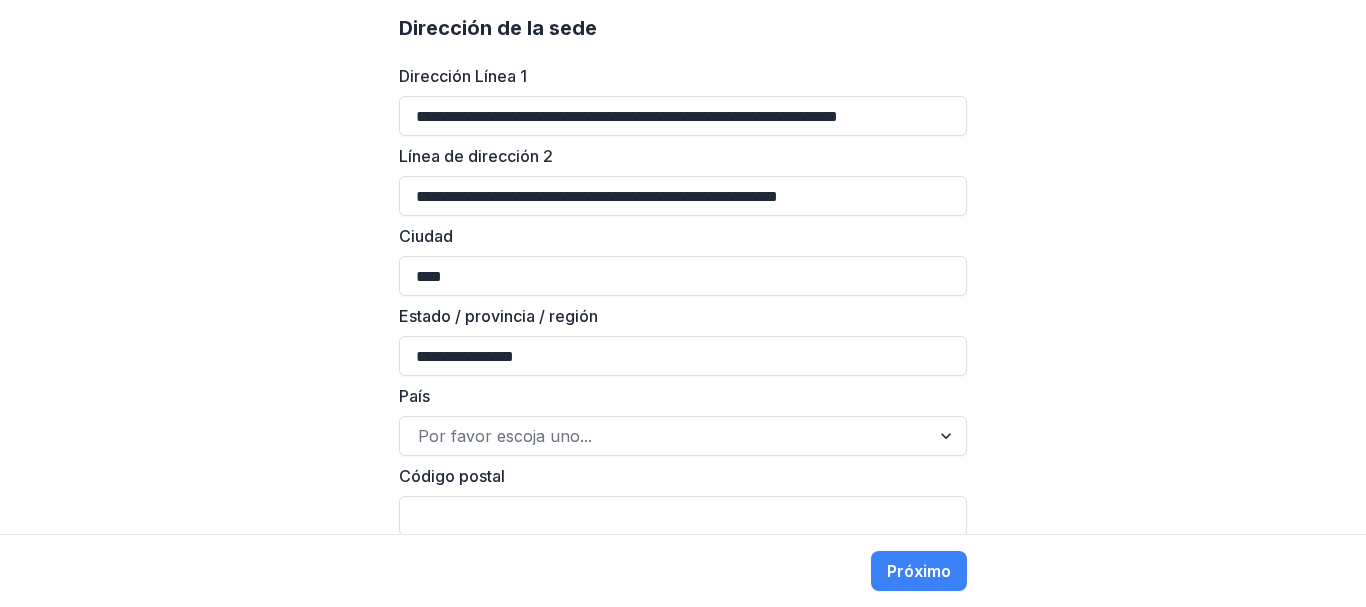 type on "**********" 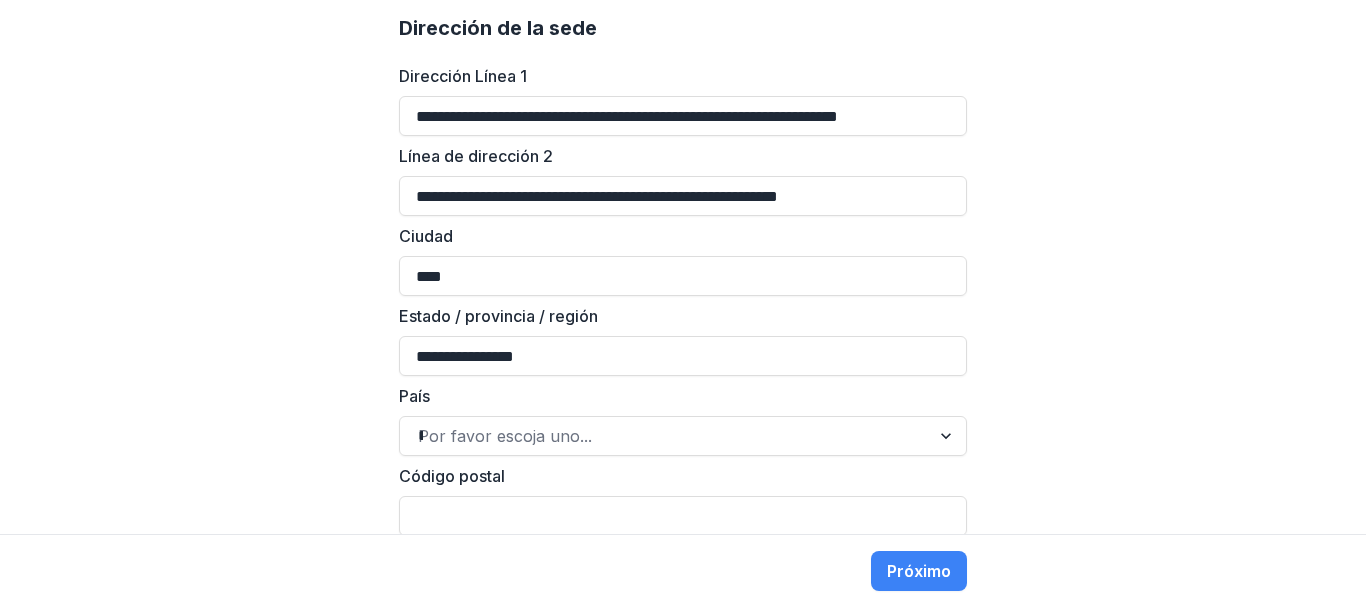 type on "*****" 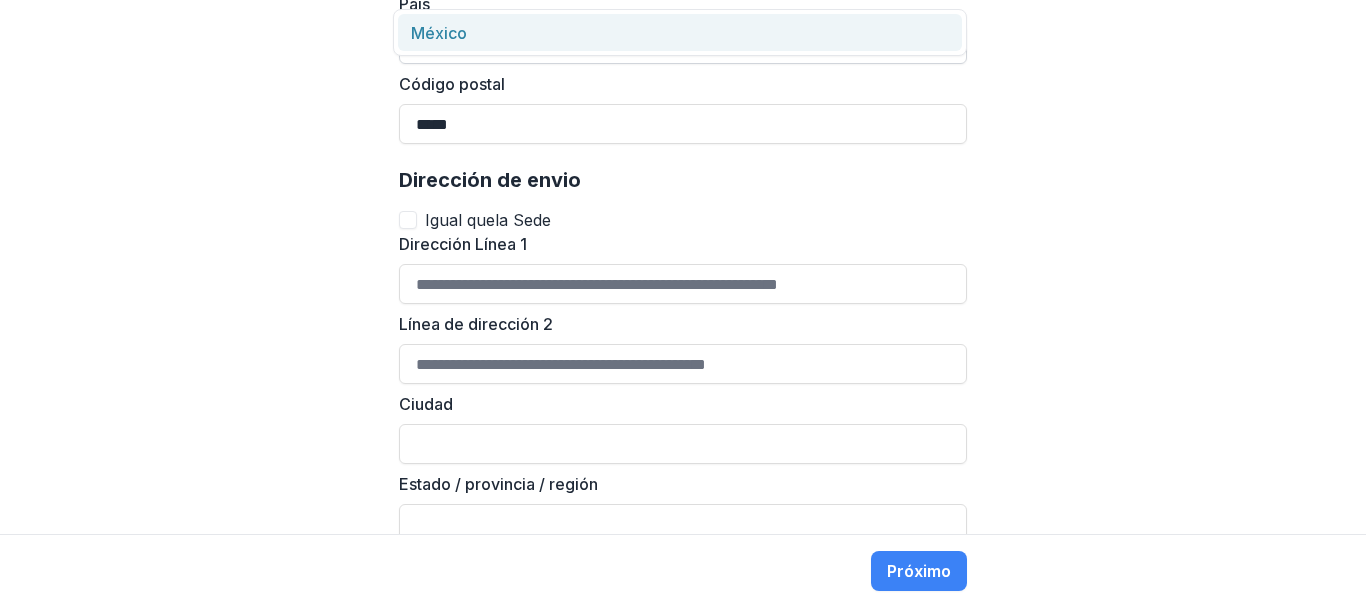 scroll, scrollTop: 1719, scrollLeft: 0, axis: vertical 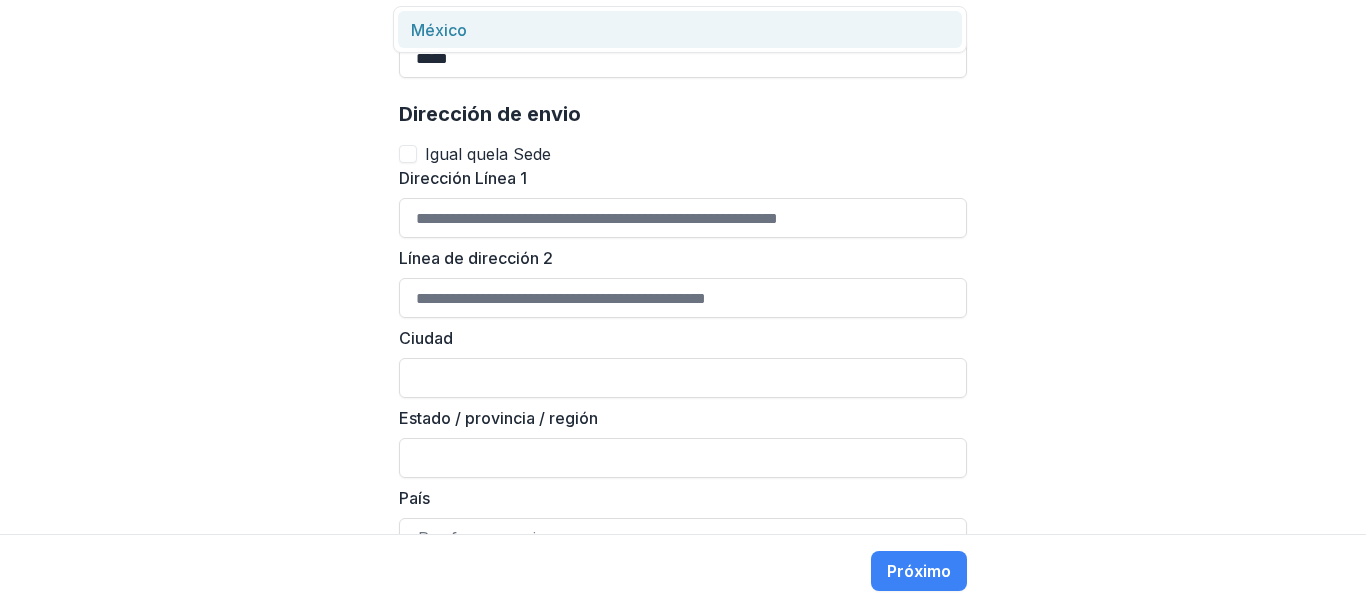 click at bounding box center (408, 154) 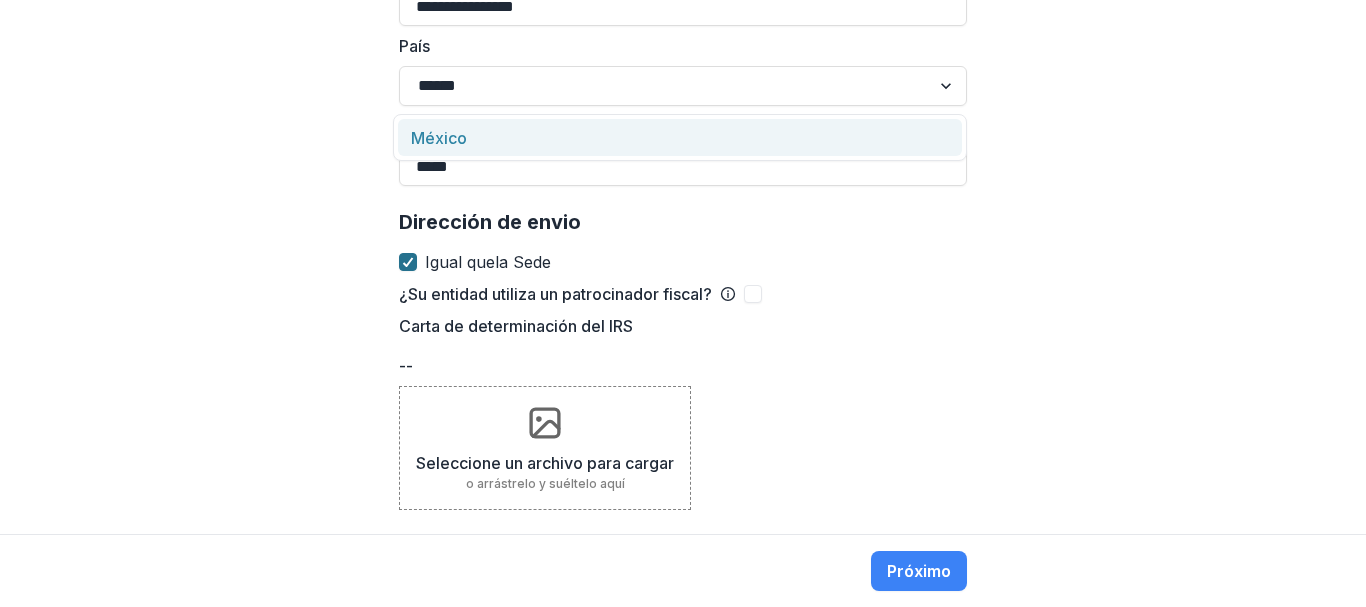 scroll, scrollTop: 1611, scrollLeft: 0, axis: vertical 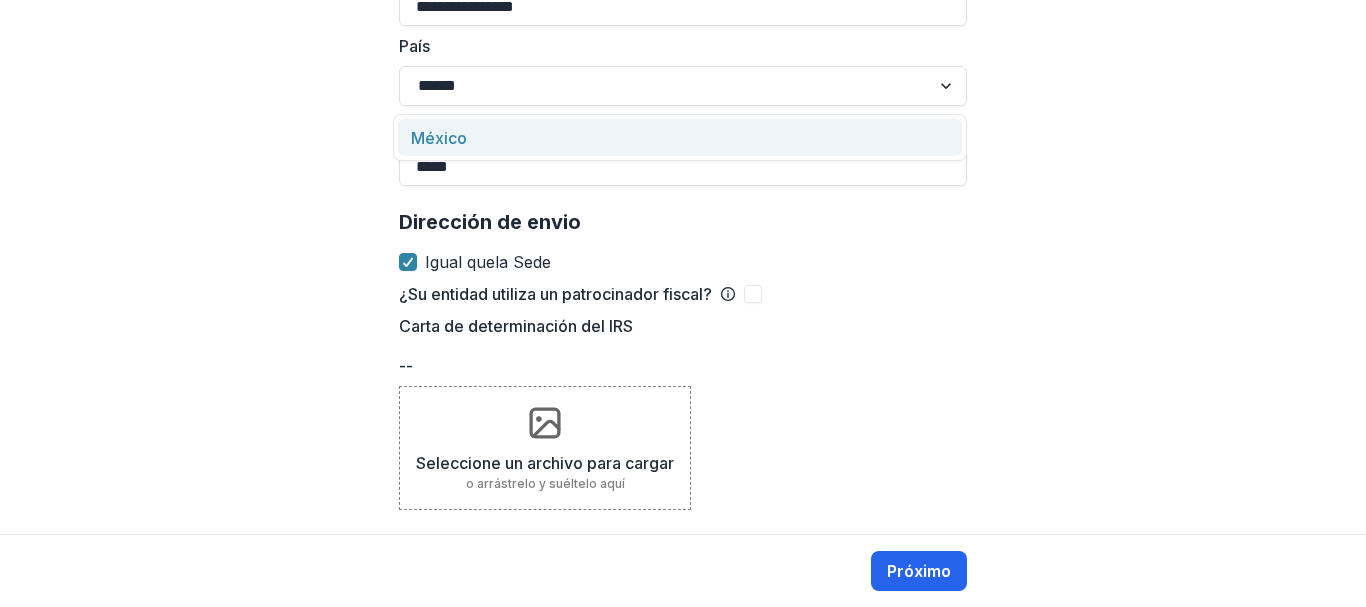 click on "Próximo" at bounding box center (919, 571) 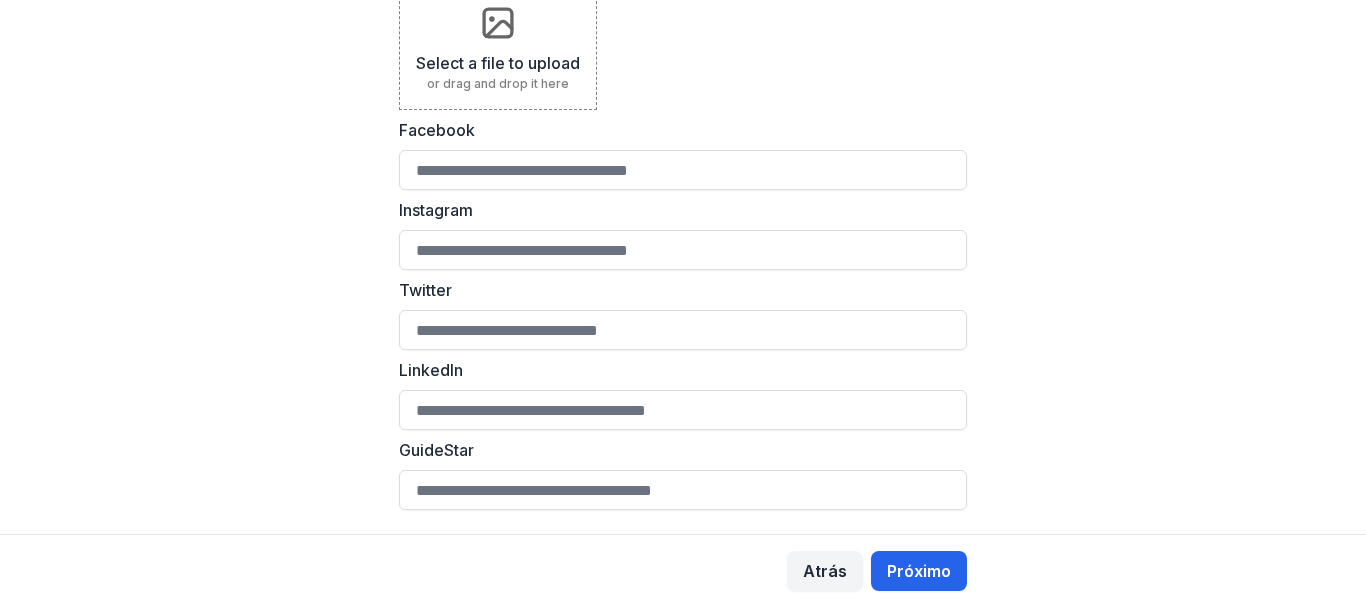 scroll, scrollTop: 0, scrollLeft: 0, axis: both 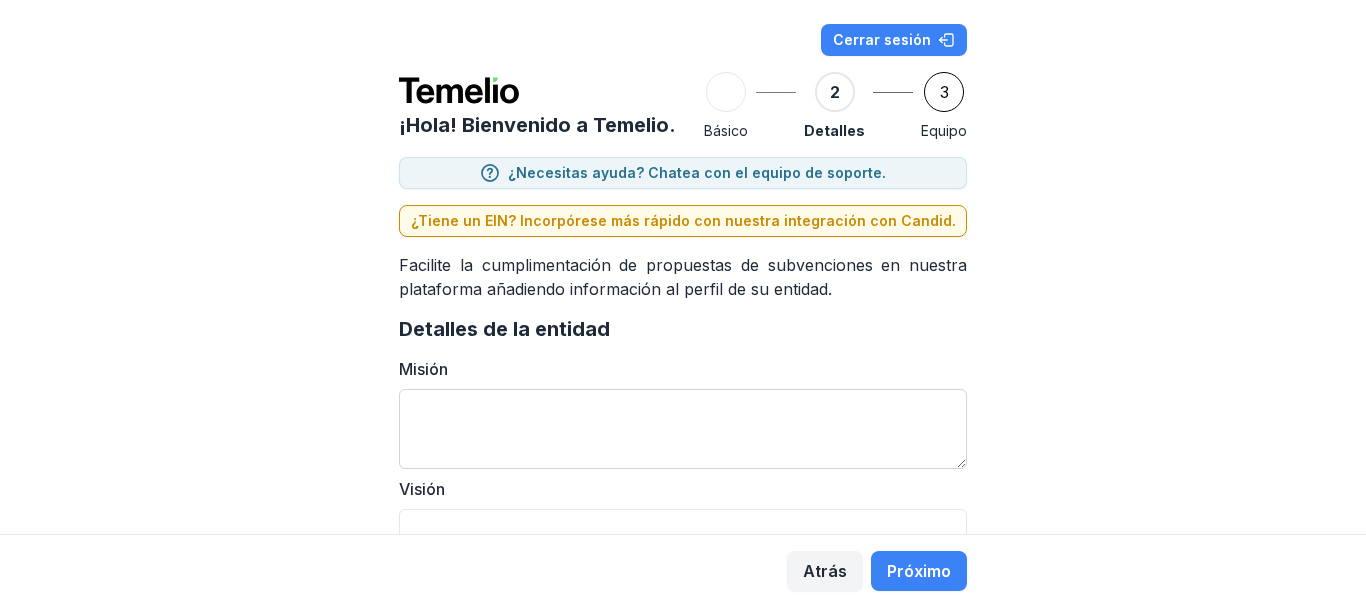 click on "Misión" at bounding box center (683, 429) 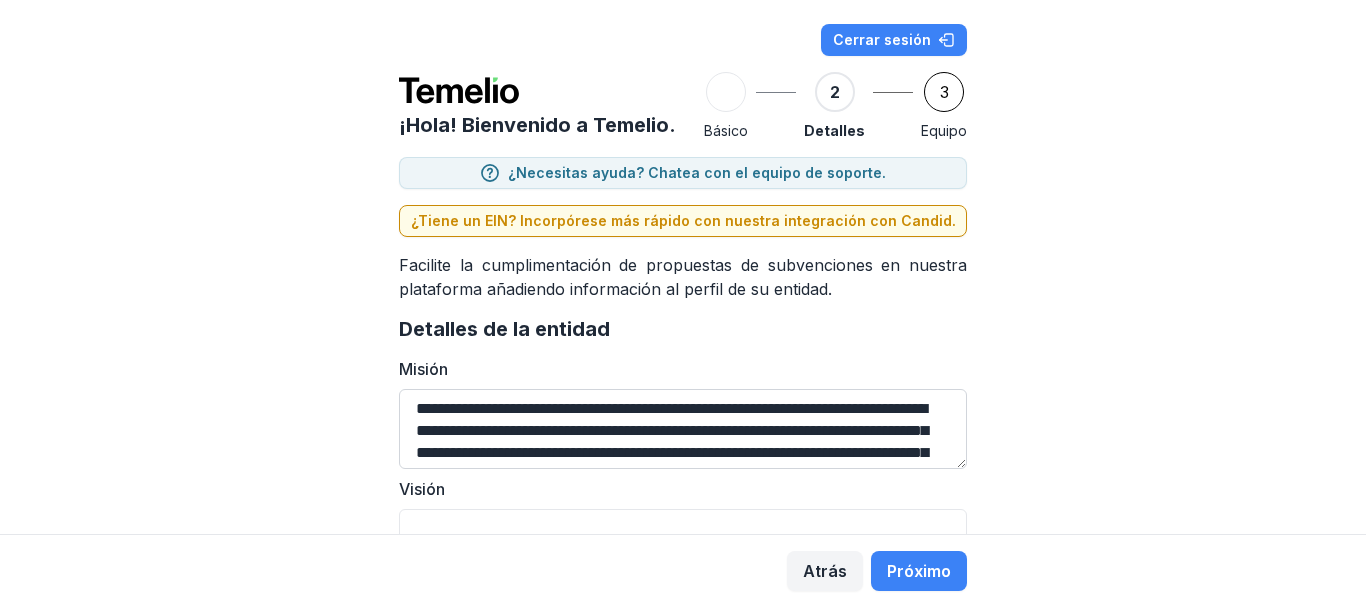 scroll, scrollTop: 127, scrollLeft: 0, axis: vertical 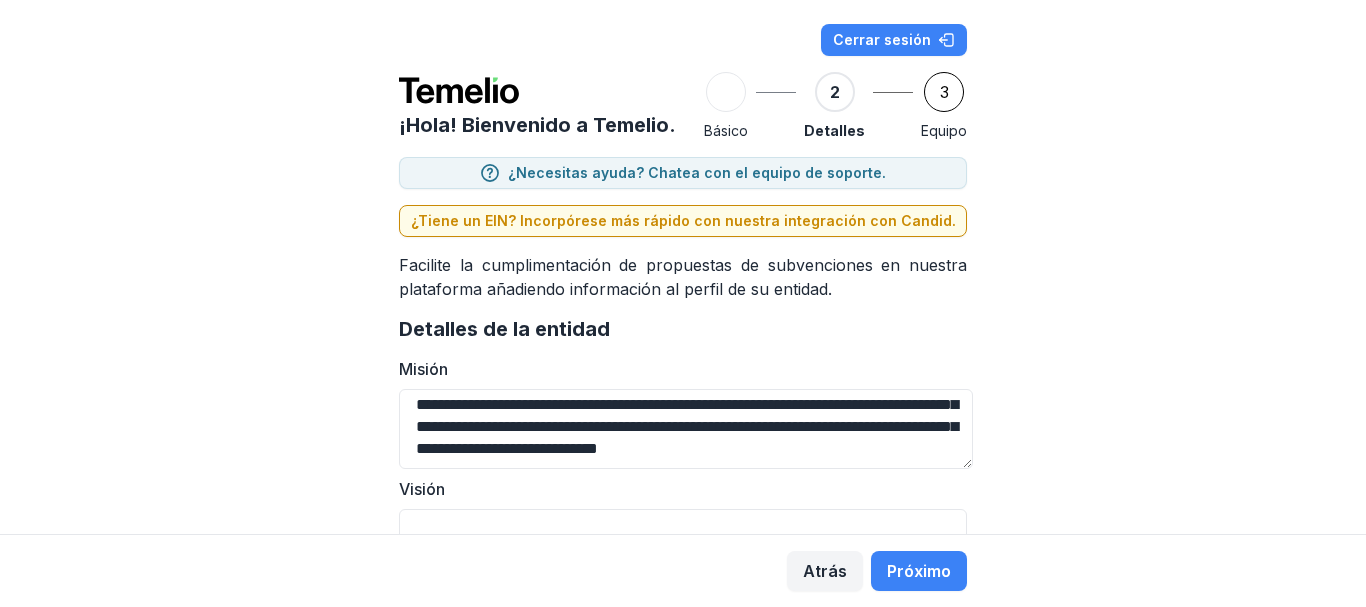 type on "**********" 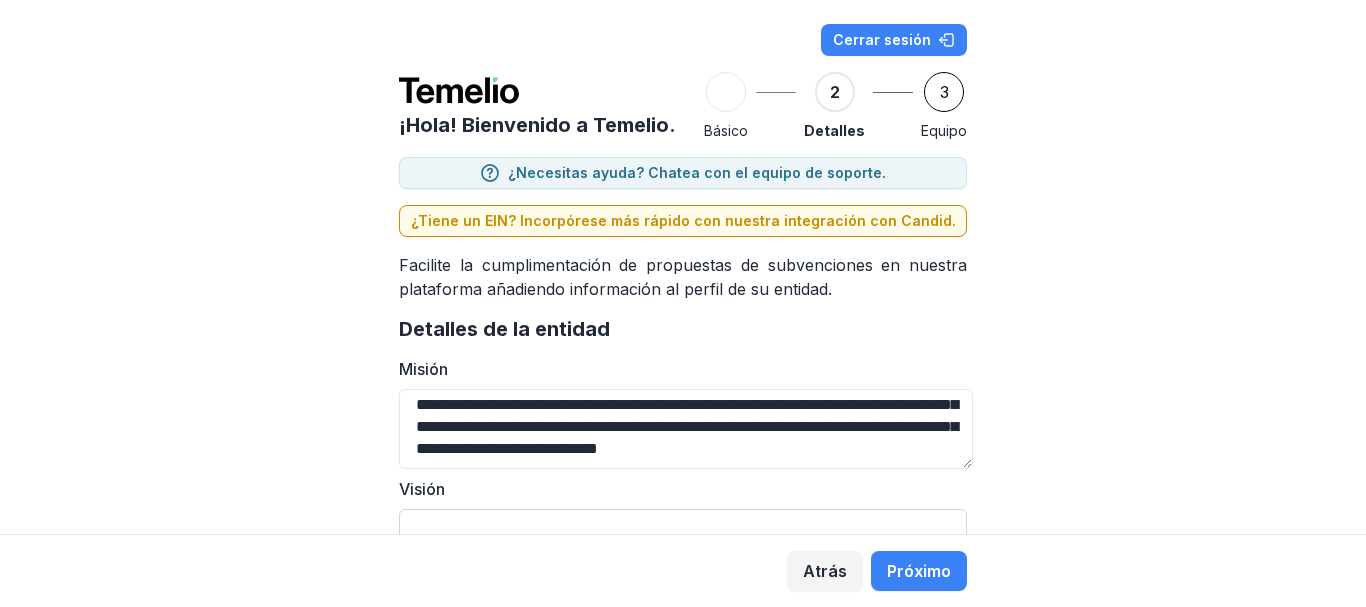 click on "Visión" at bounding box center [683, 549] 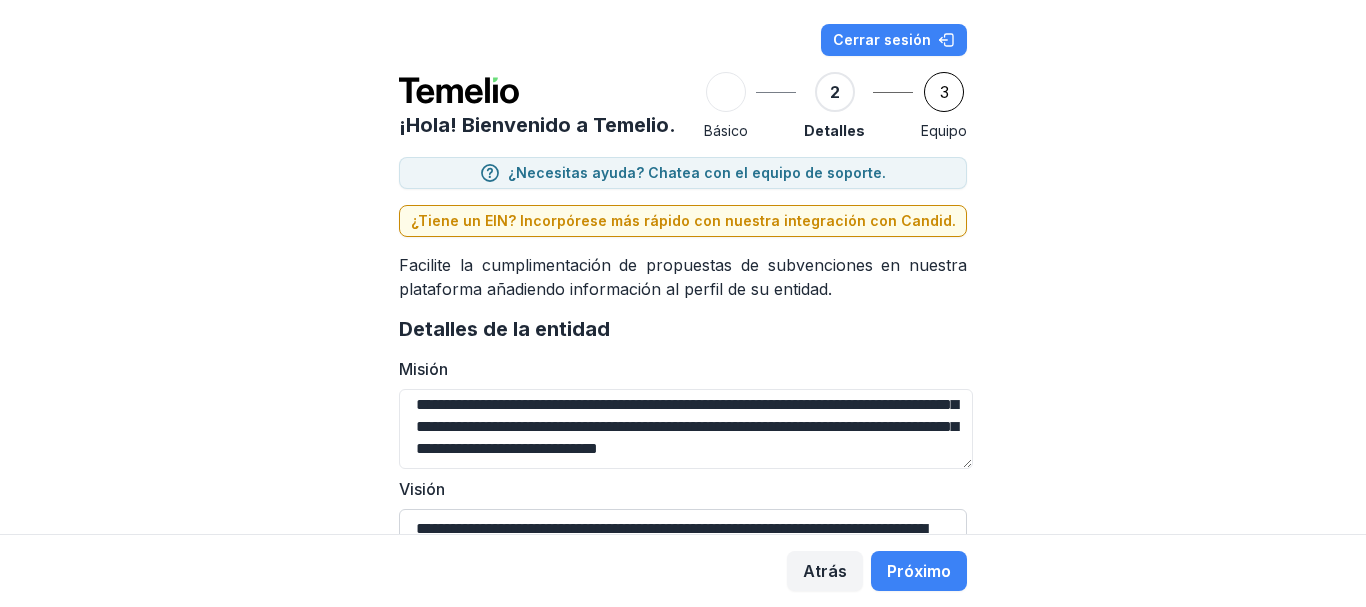scroll, scrollTop: 61, scrollLeft: 0, axis: vertical 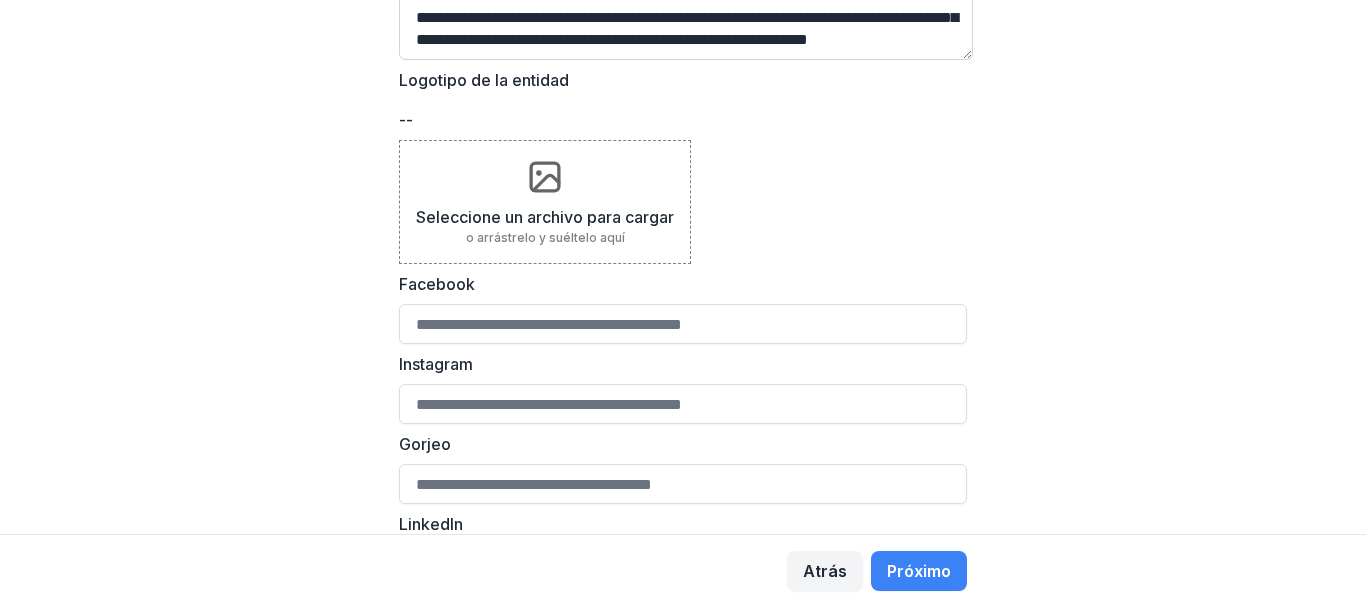 type on "**********" 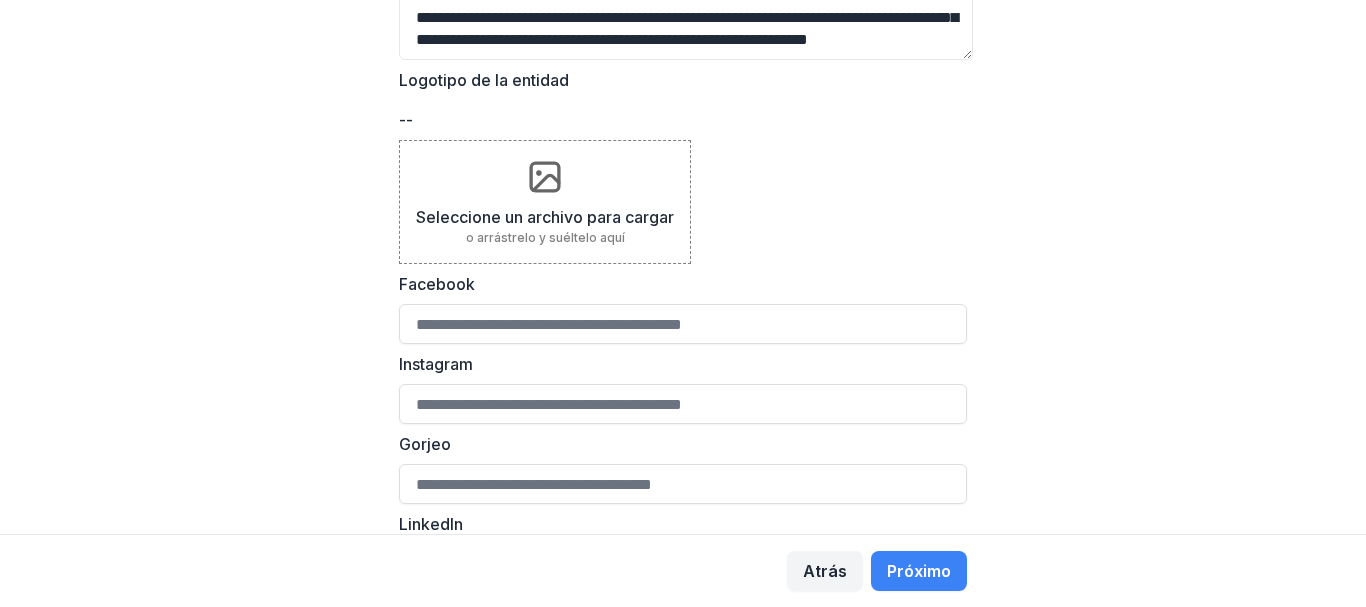 click on "o arrástrelo y suéltelo aquí" at bounding box center [545, 238] 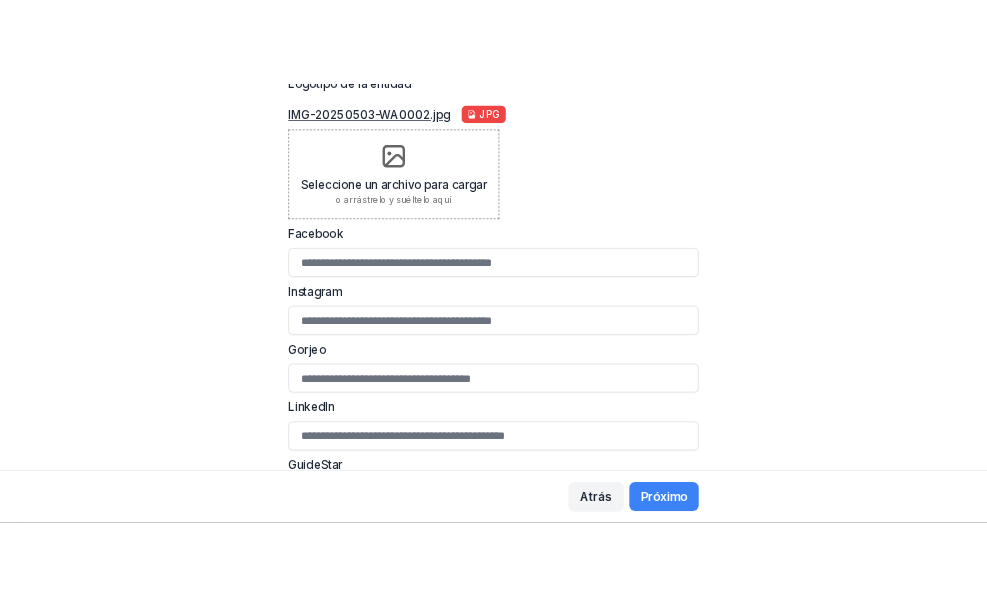 scroll, scrollTop: 654, scrollLeft: 0, axis: vertical 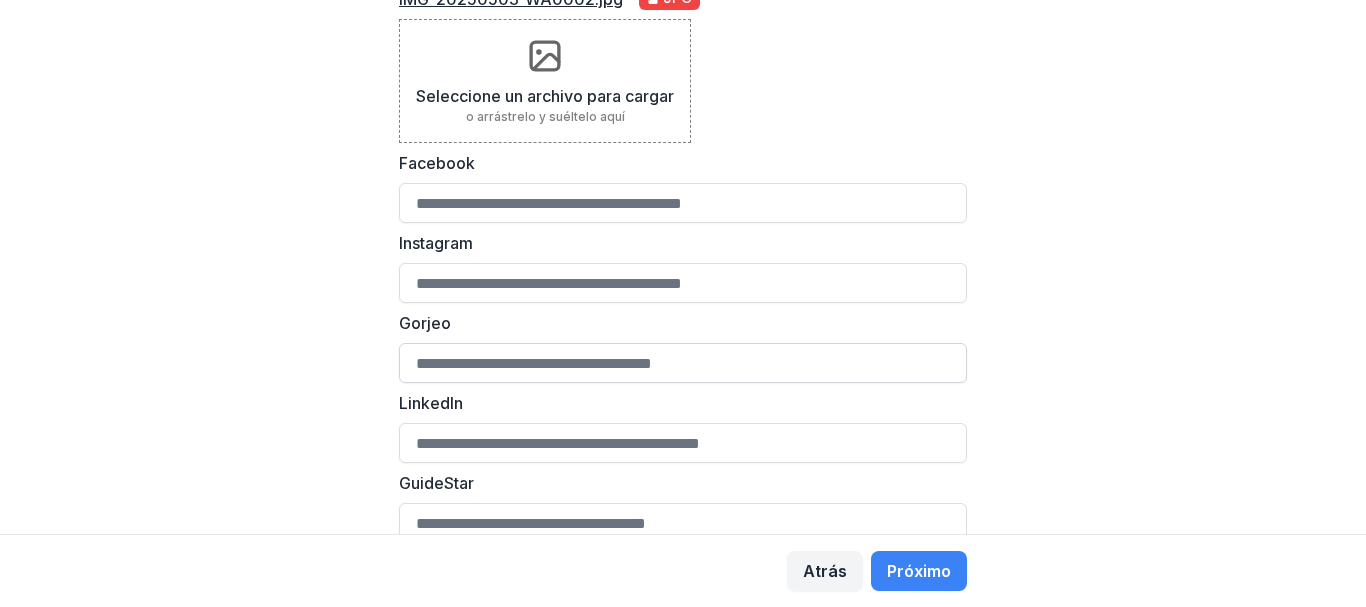 click on "Gorjeo" at bounding box center (683, 363) 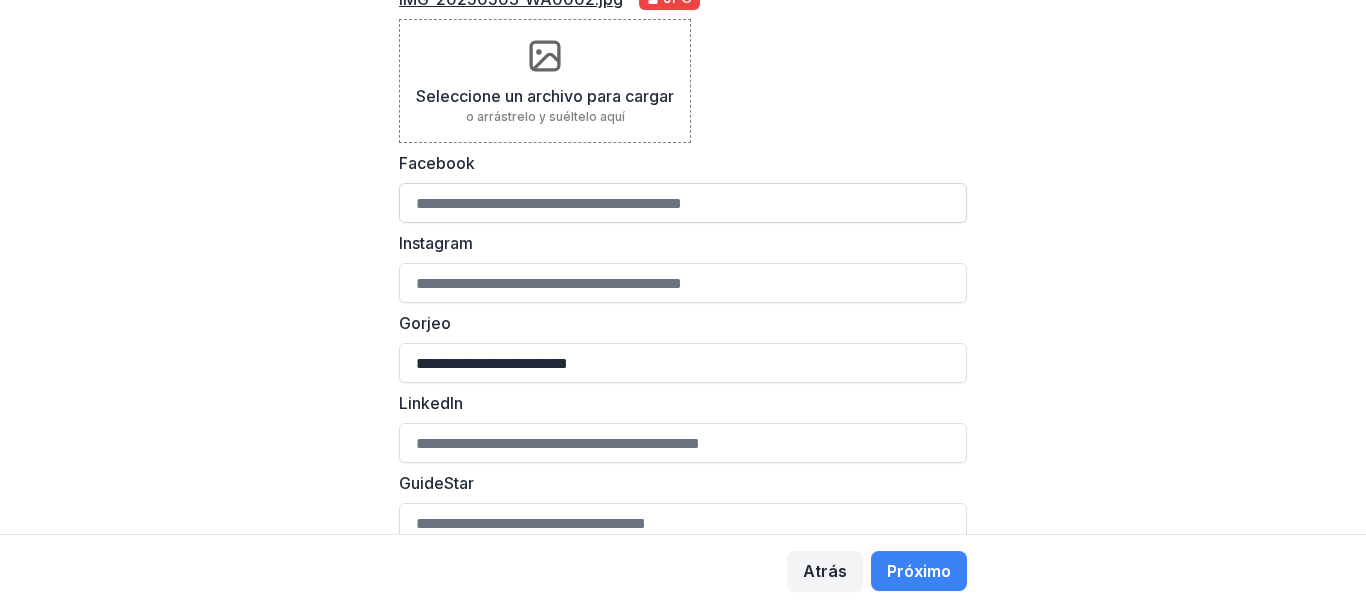 type on "**********" 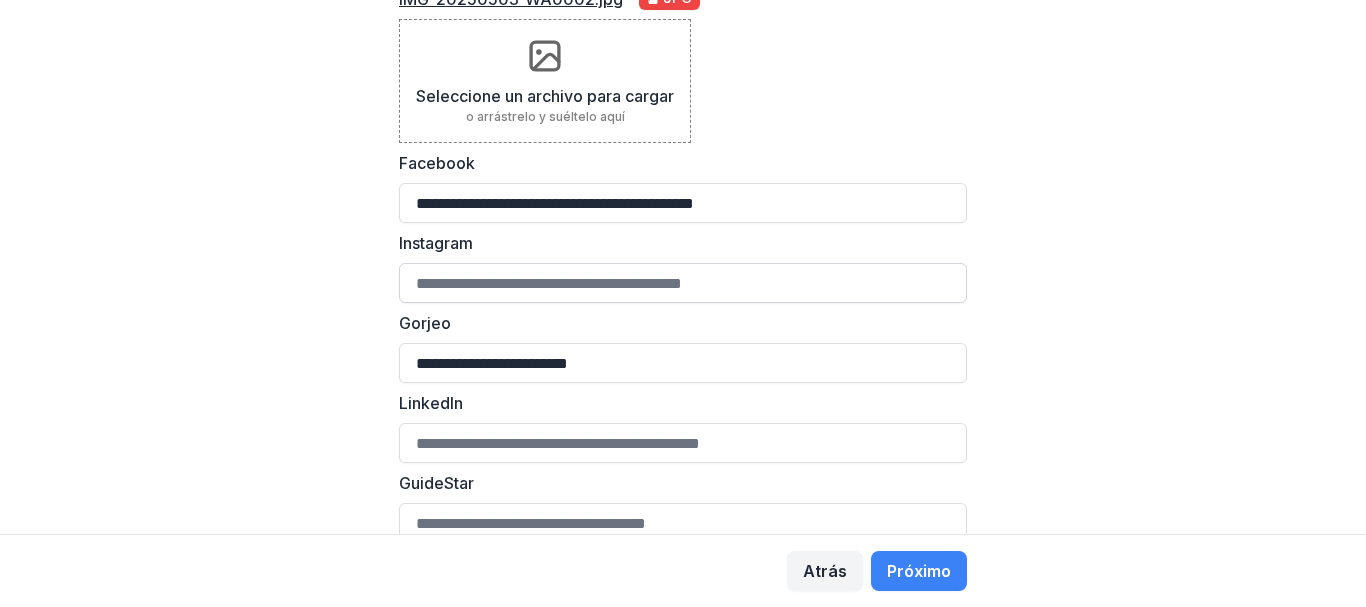type on "**********" 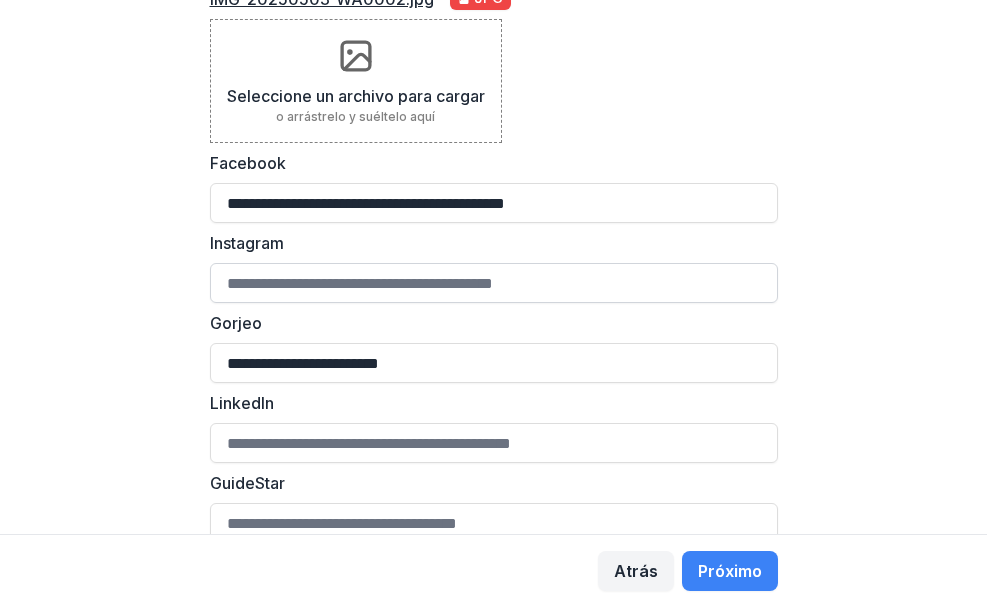 paste on "**********" 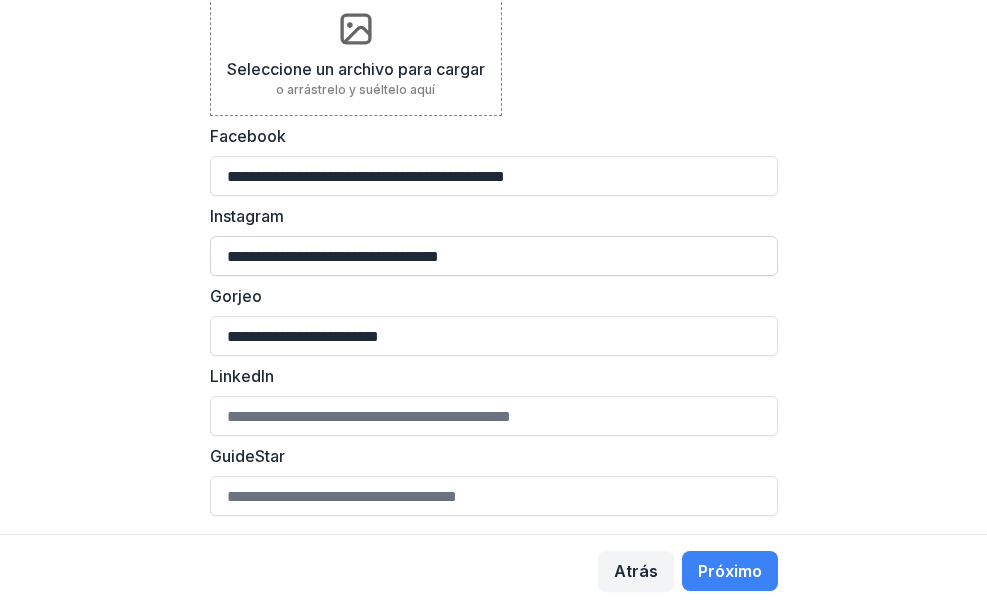 scroll, scrollTop: 687, scrollLeft: 0, axis: vertical 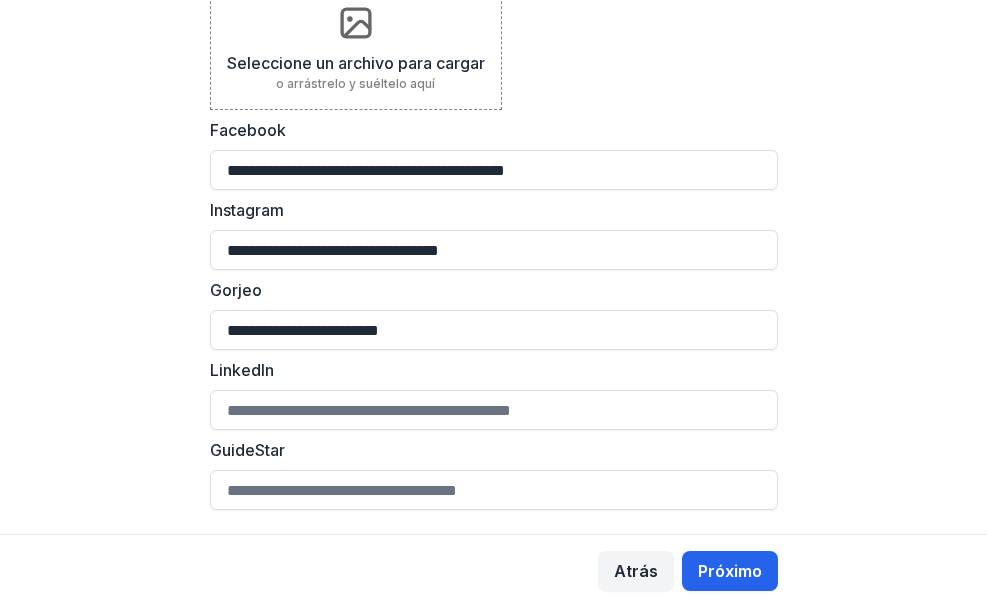 type on "**********" 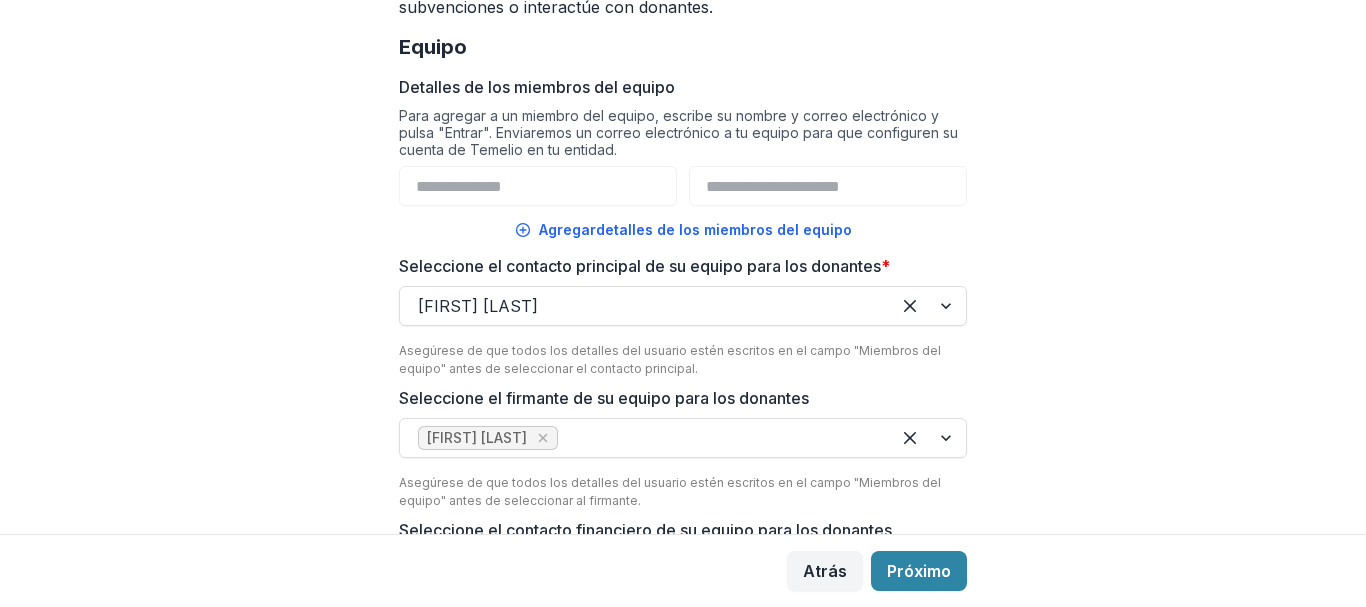 scroll, scrollTop: 315, scrollLeft: 0, axis: vertical 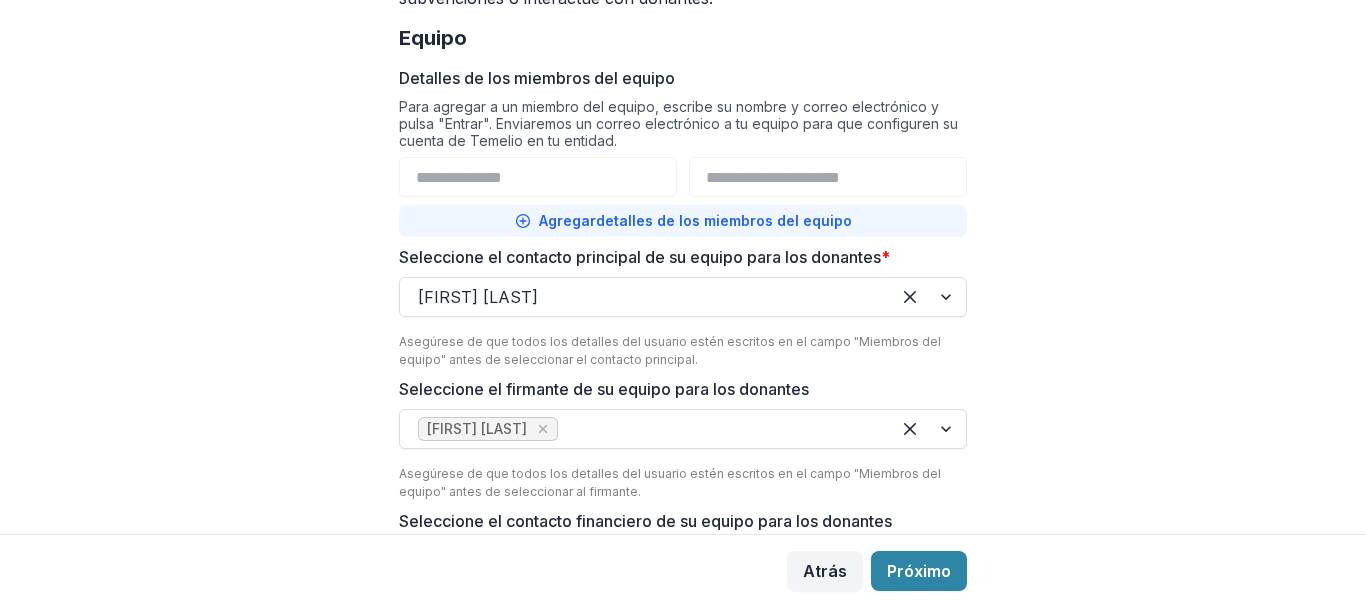 click on "detalles de los miembros del equipo" at bounding box center [724, 220] 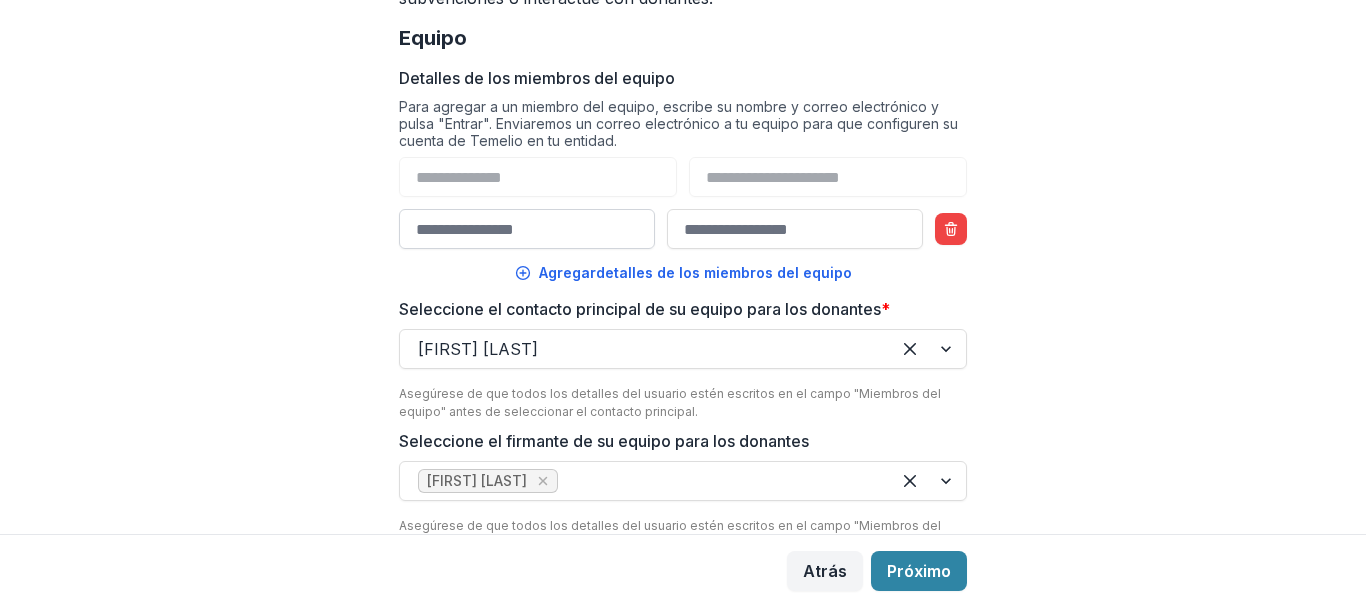 click on "Detalles de los miembros del equipo" at bounding box center (527, 229) 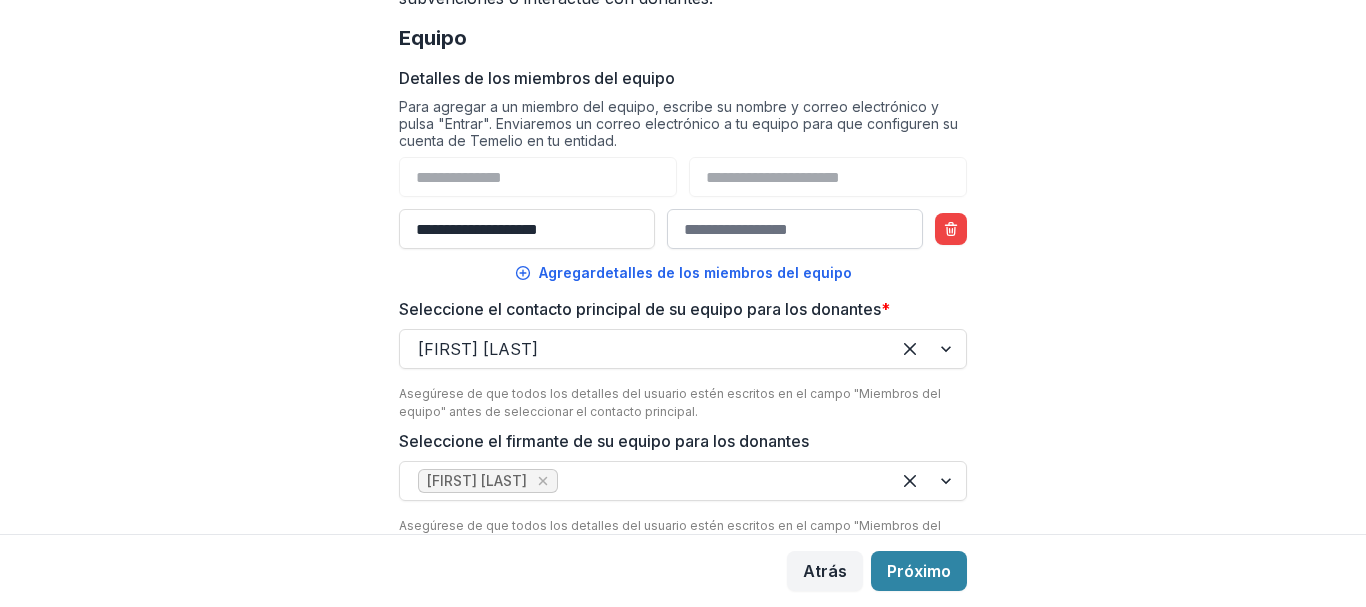 type on "**********" 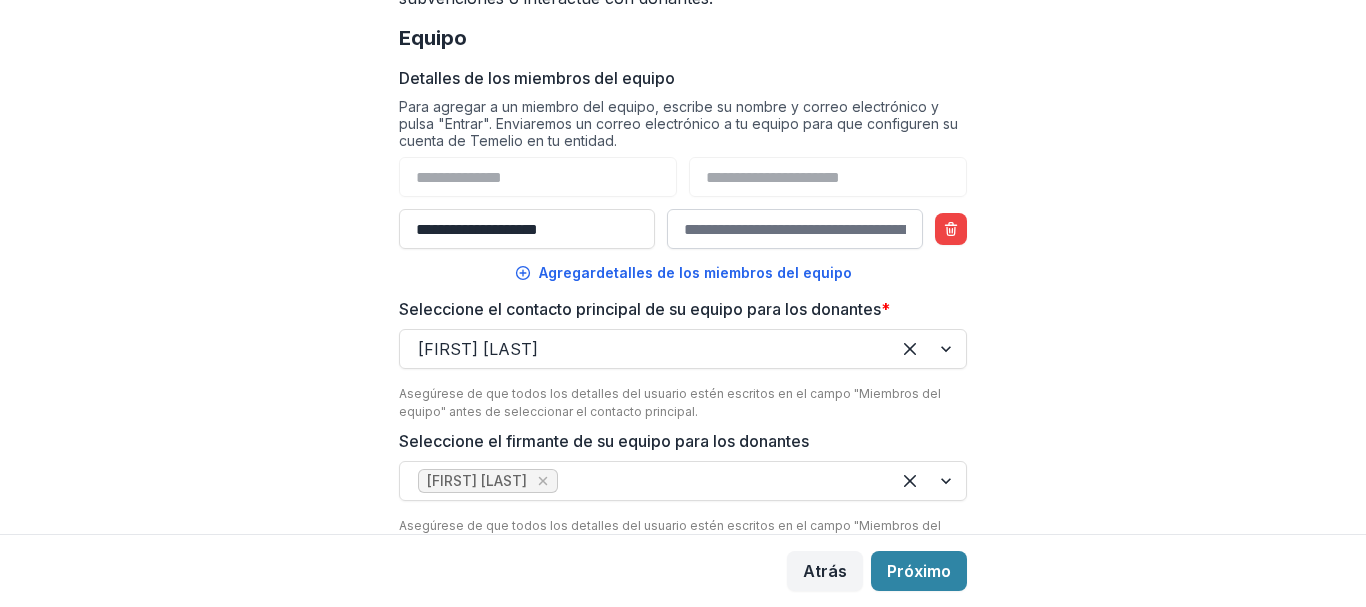 paste on "**********" 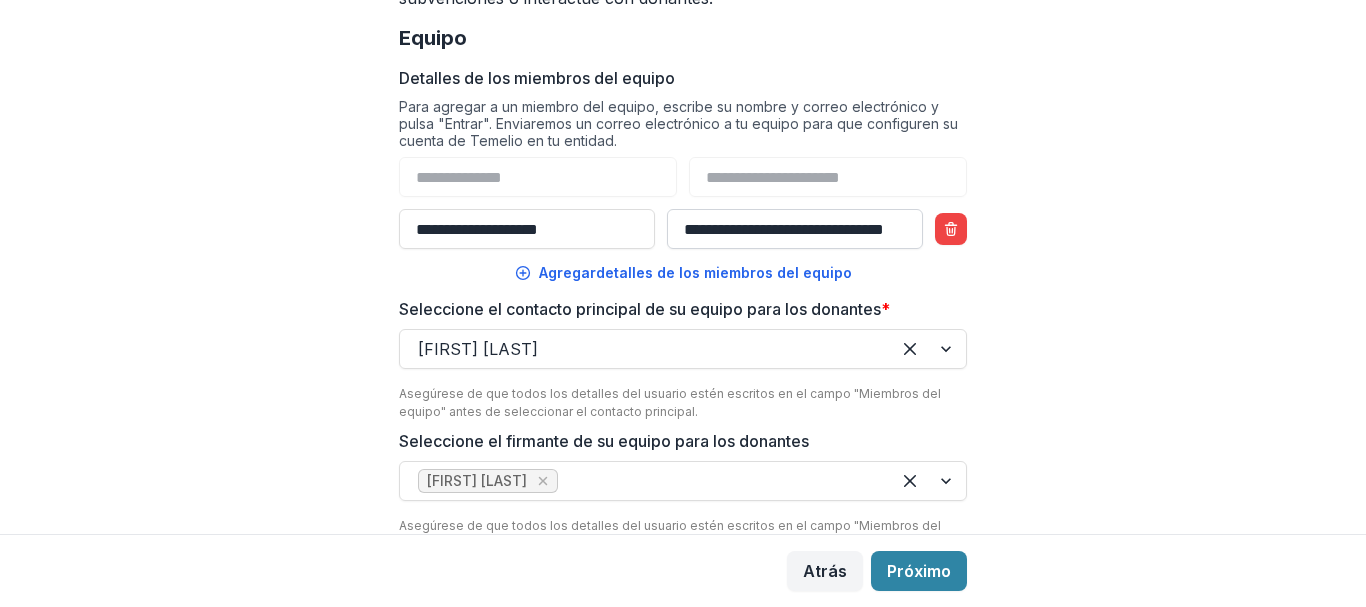 scroll, scrollTop: 0, scrollLeft: 35, axis: horizontal 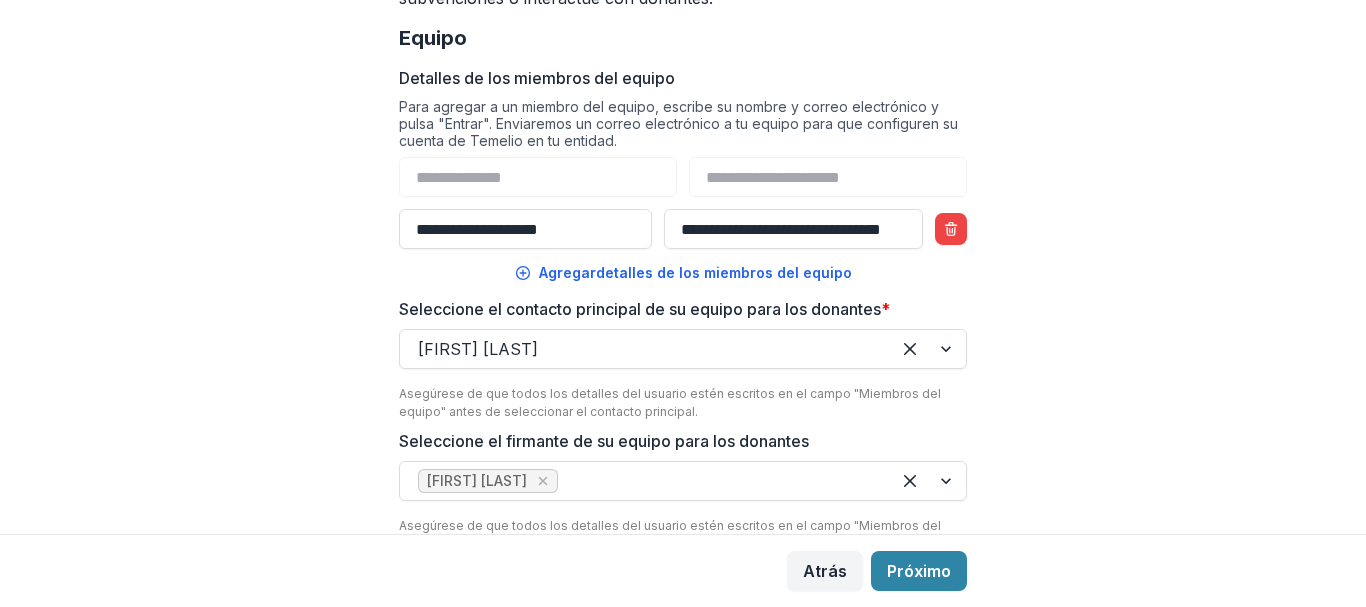 type on "**********" 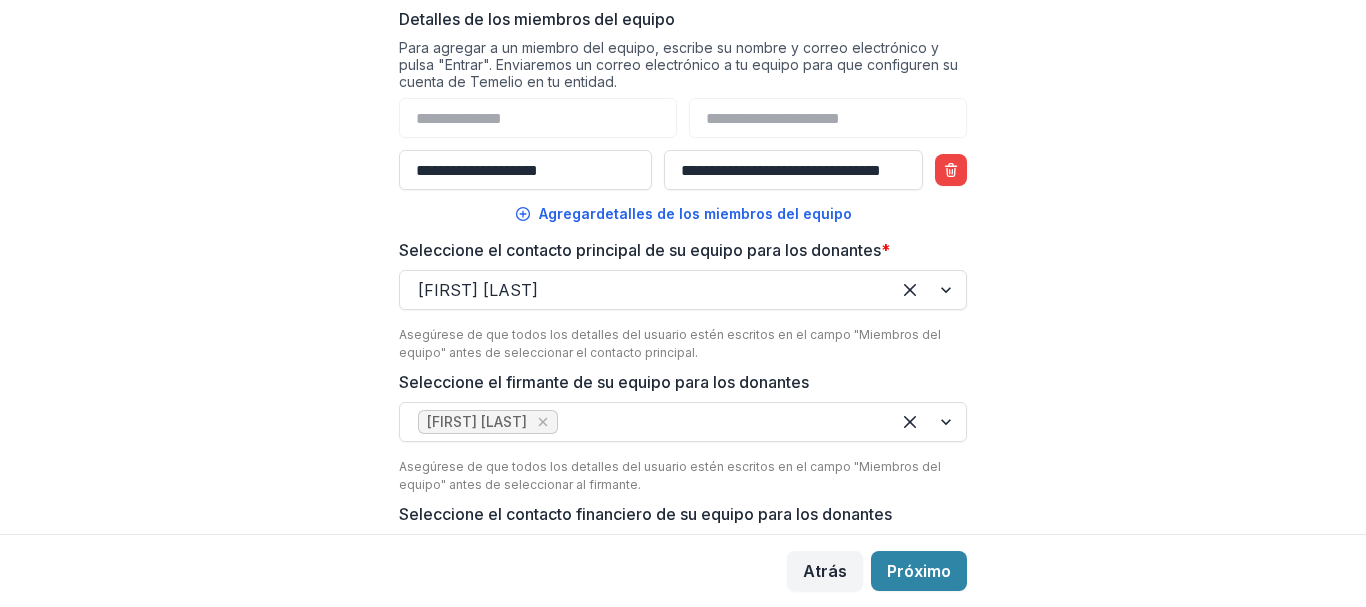 scroll, scrollTop: 372, scrollLeft: 0, axis: vertical 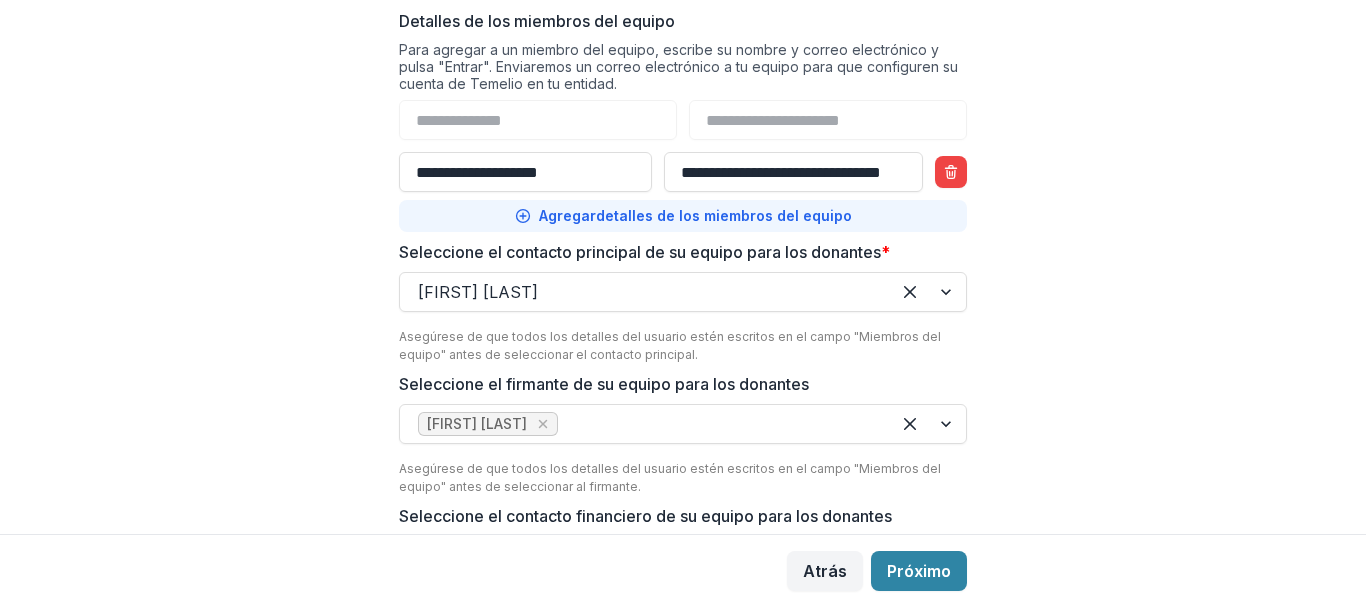 click on "detalles de los miembros del equipo" at bounding box center [724, 215] 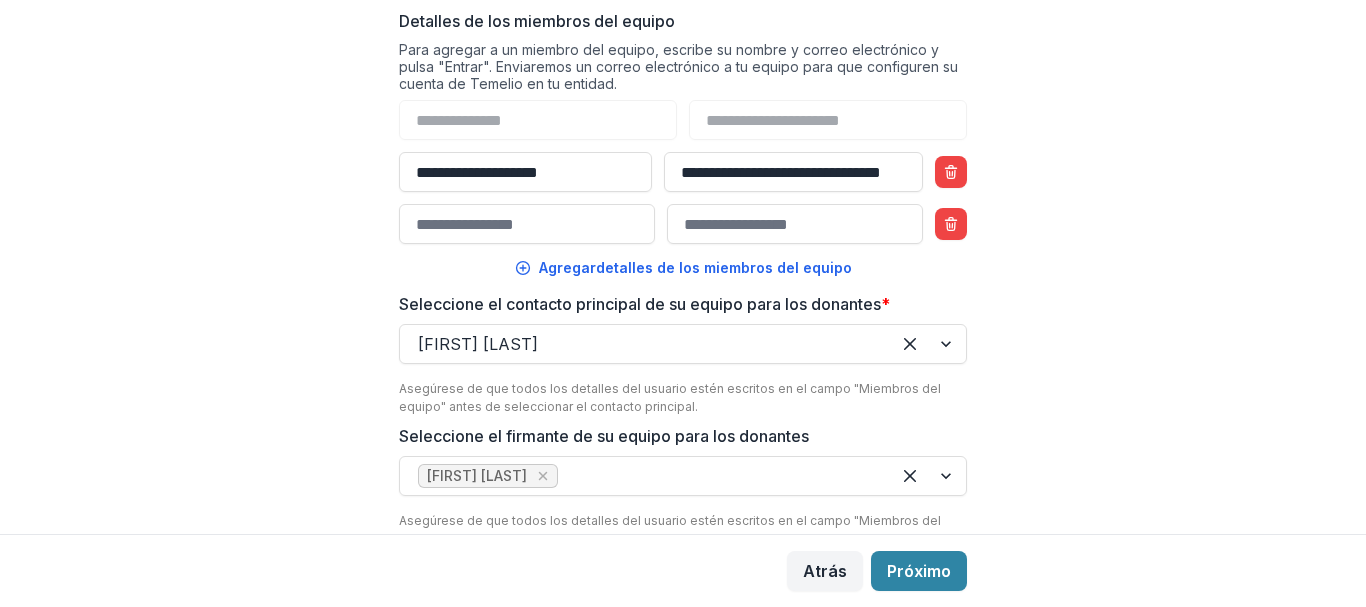 click on "**********" at bounding box center [683, 267] 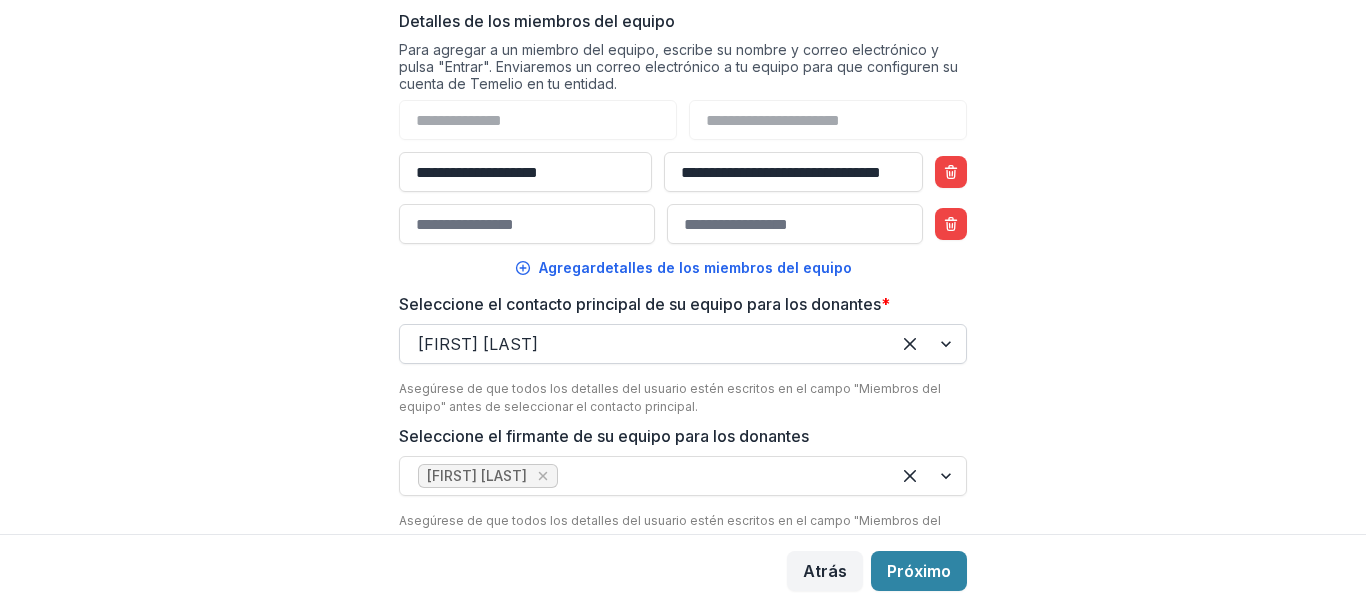 click at bounding box center (928, 344) 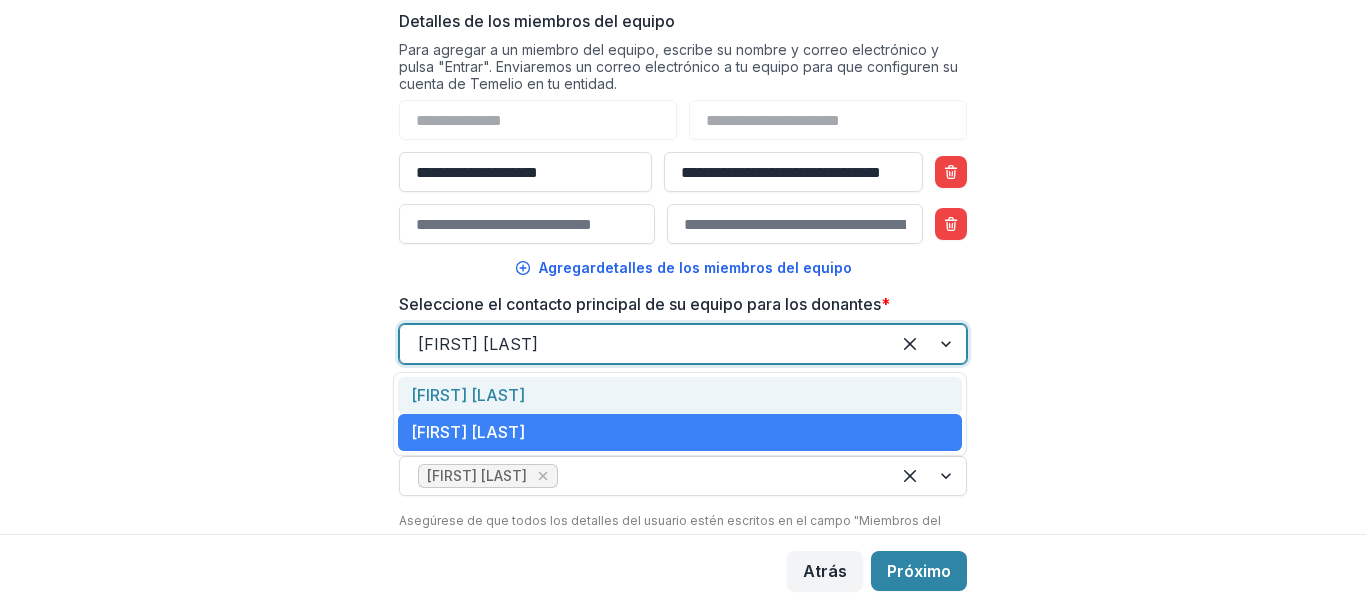 click on "[FIRST] [LAST]" at bounding box center (680, 395) 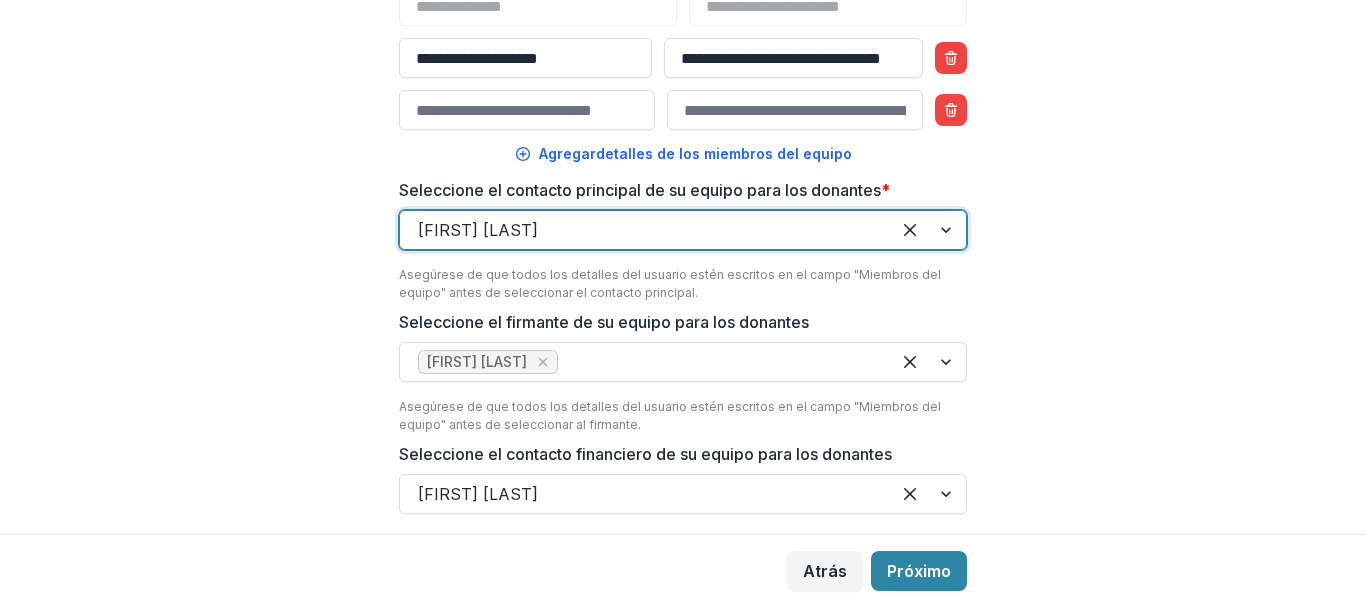scroll, scrollTop: 490, scrollLeft: 0, axis: vertical 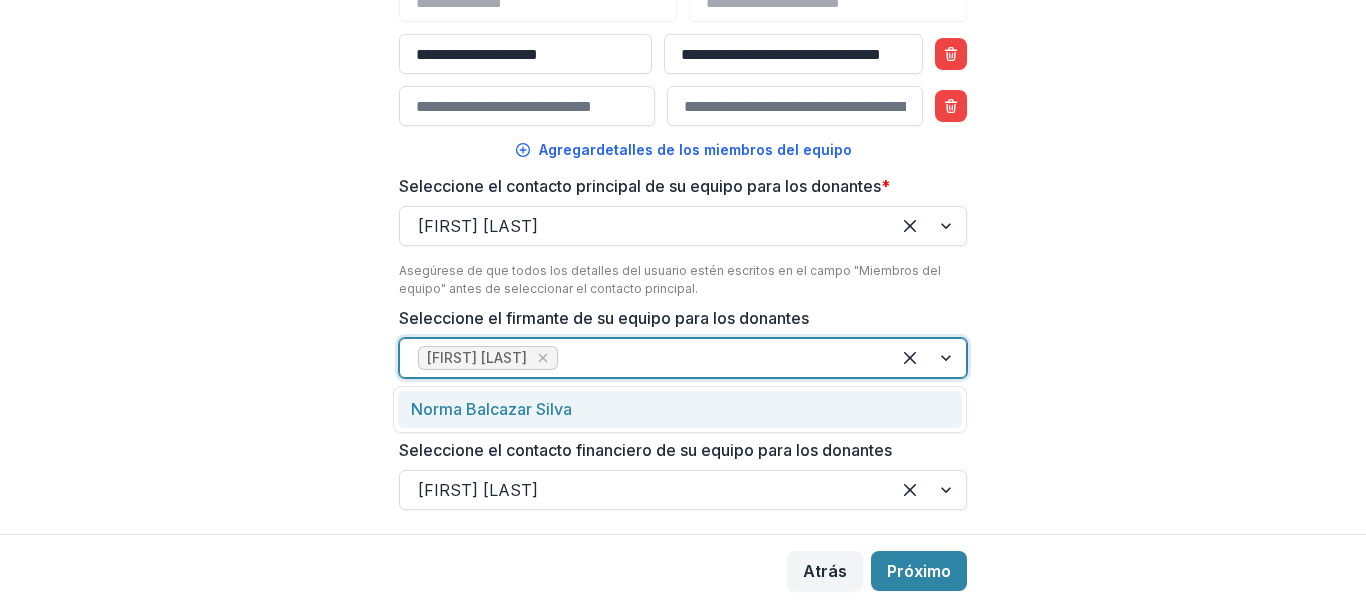 click at bounding box center [717, 358] 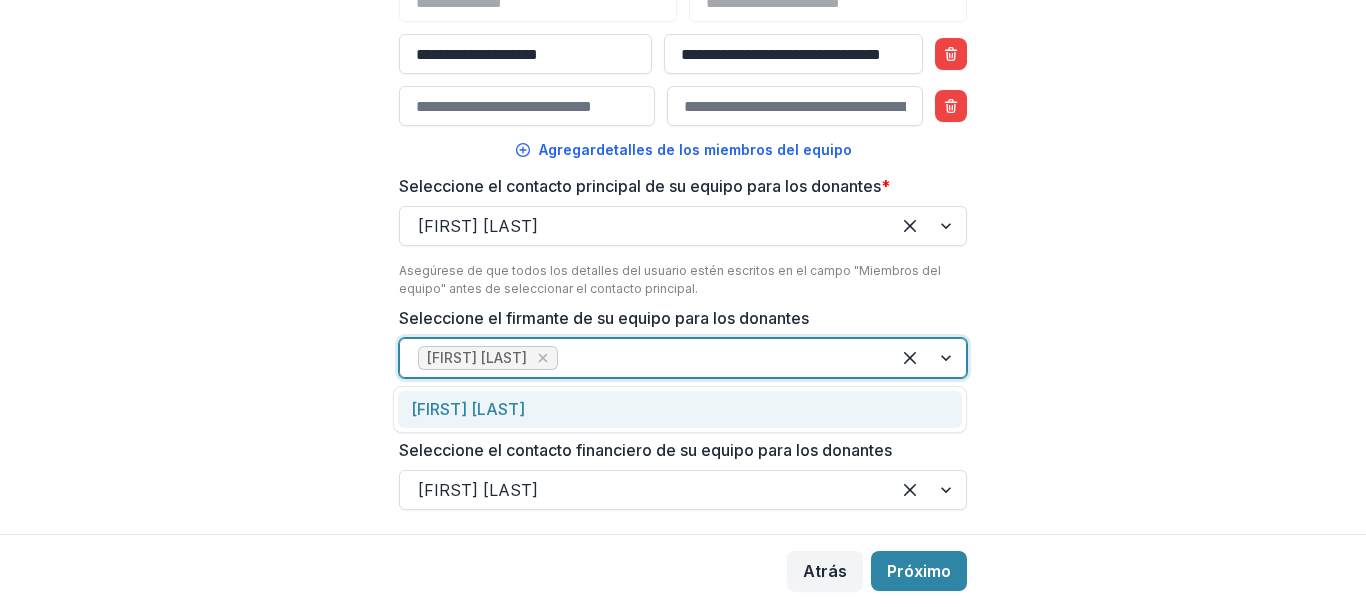 click on "[FIRST] [LAST]" at bounding box center [680, 409] 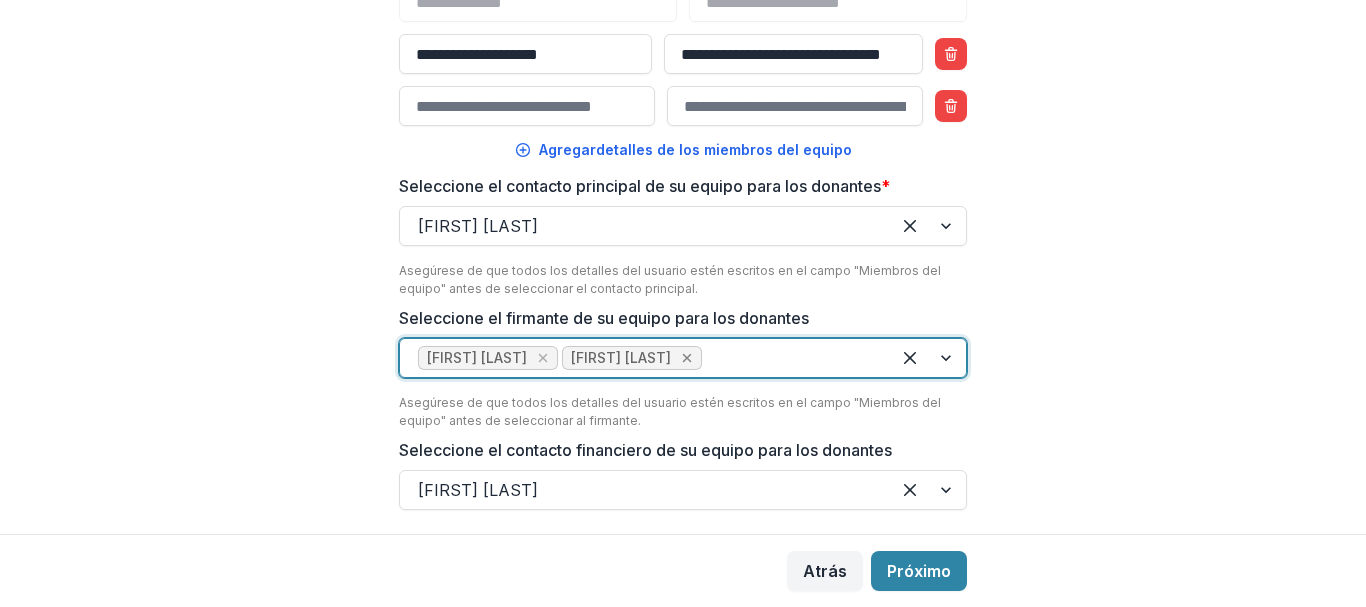click 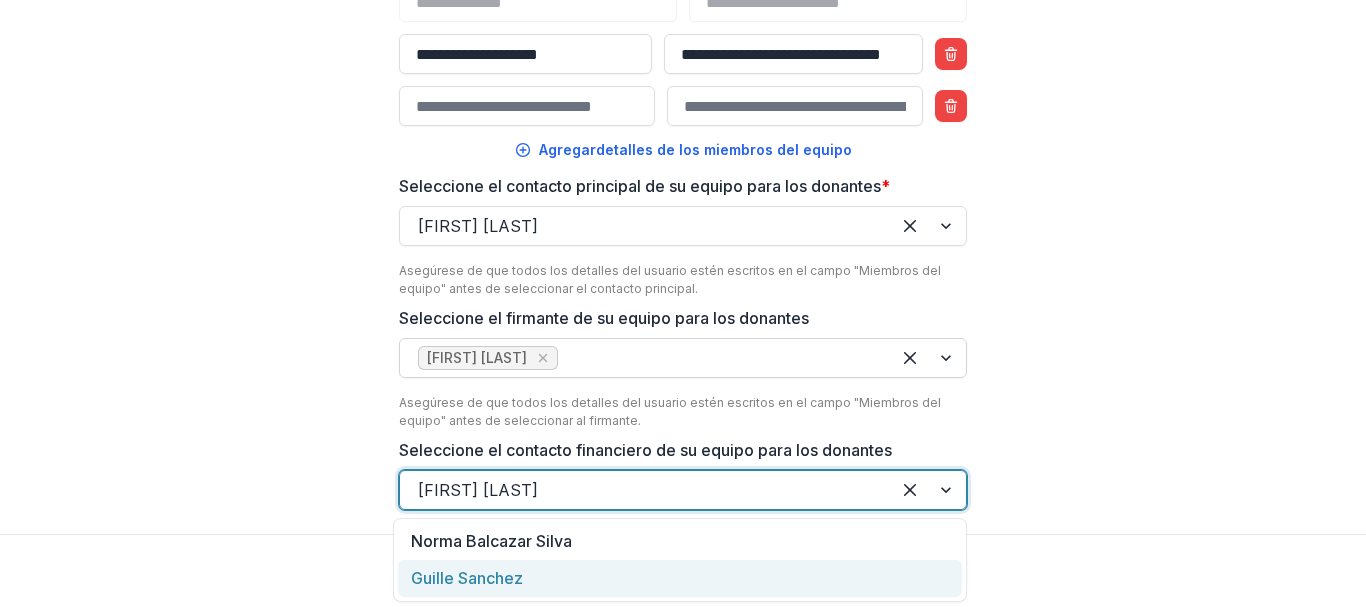 click at bounding box center [645, 490] 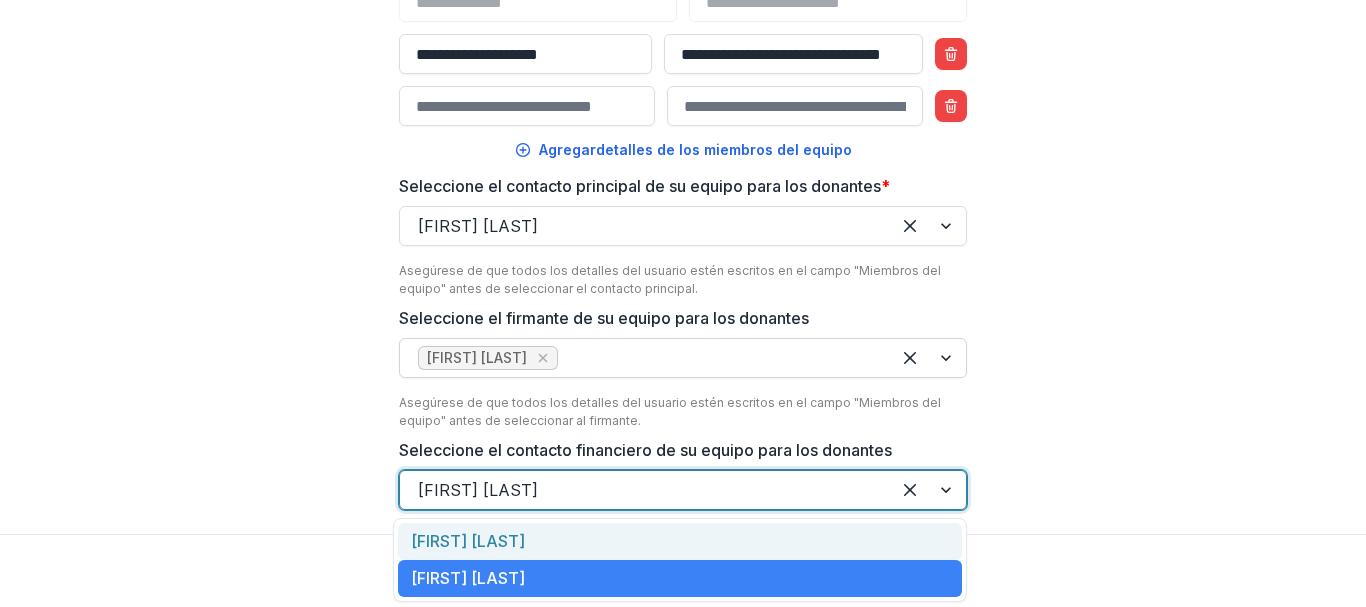 click on "[FIRST] [LAST]" at bounding box center (680, 541) 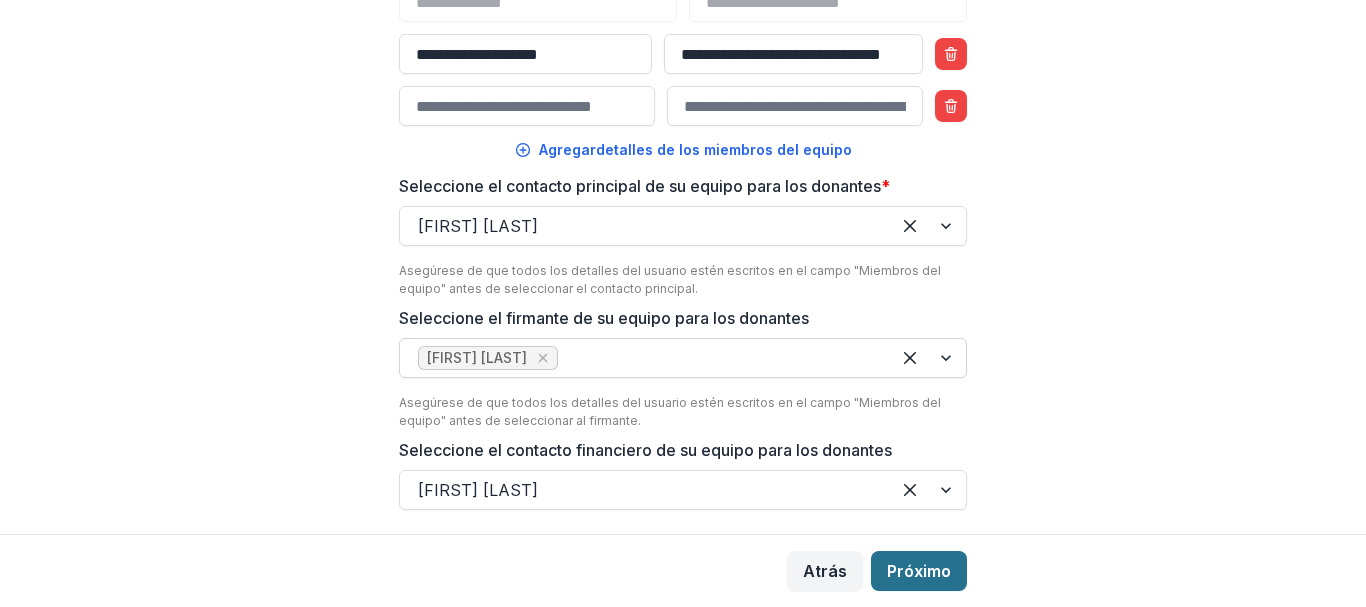 click on "Próximo" at bounding box center (919, 571) 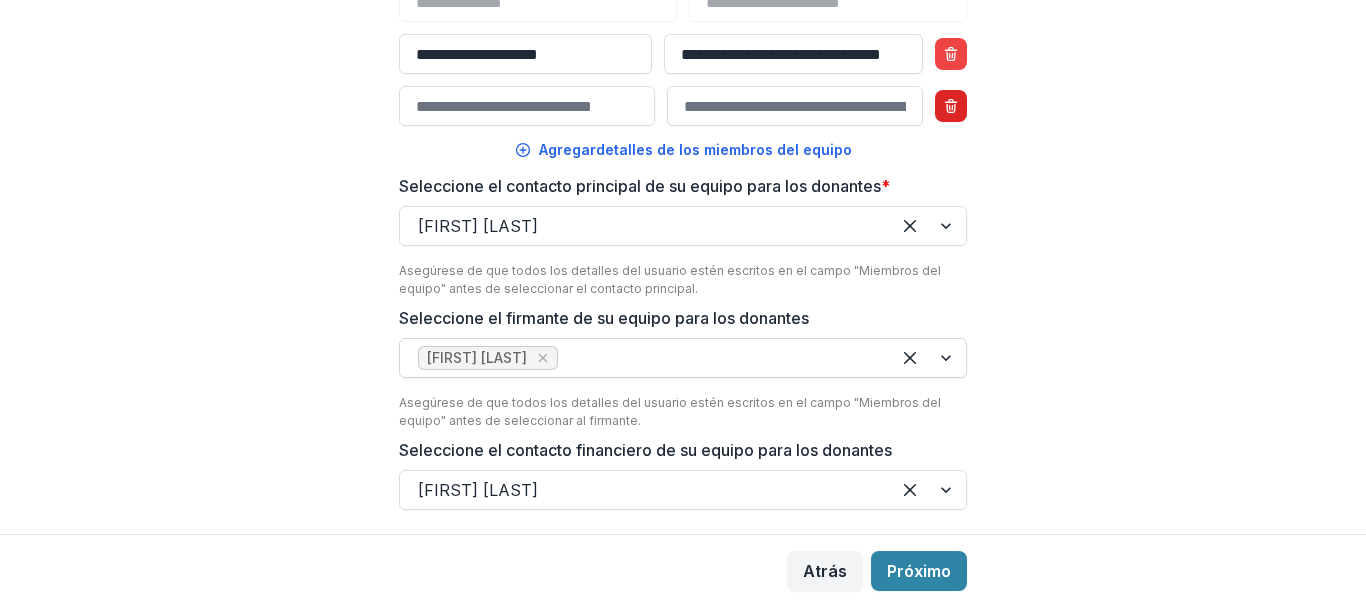 click 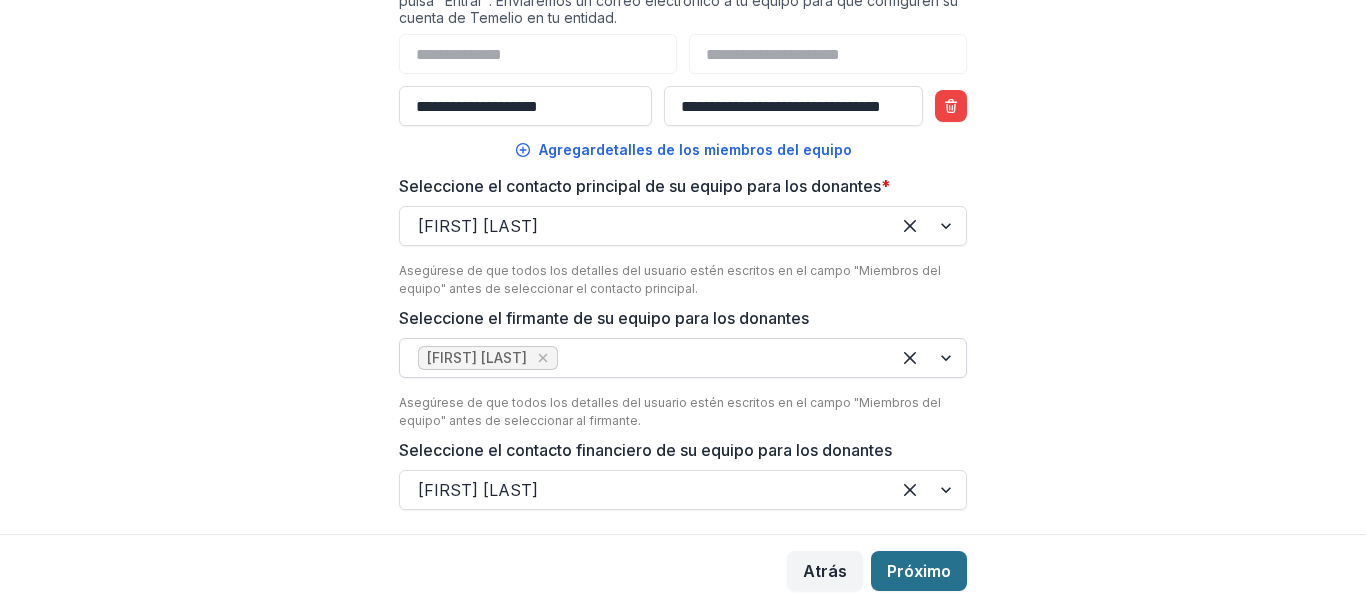 click on "Próximo" at bounding box center (919, 571) 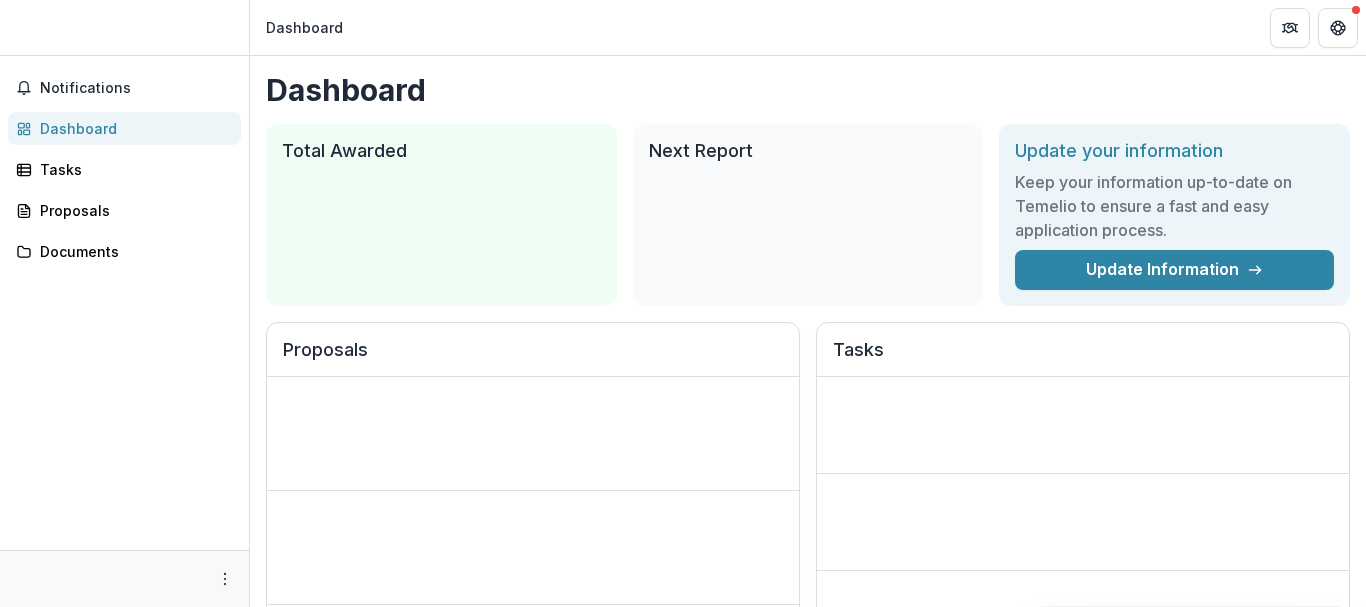 scroll, scrollTop: 0, scrollLeft: 0, axis: both 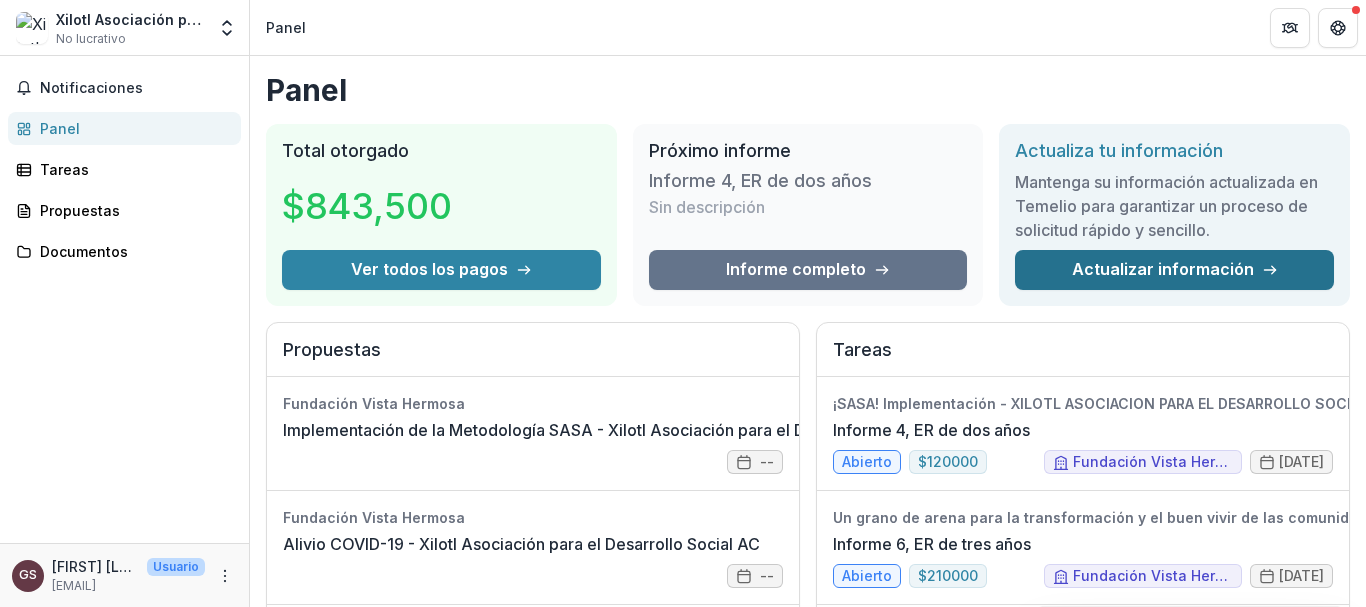 click on "Actualizar información" at bounding box center [1163, 270] 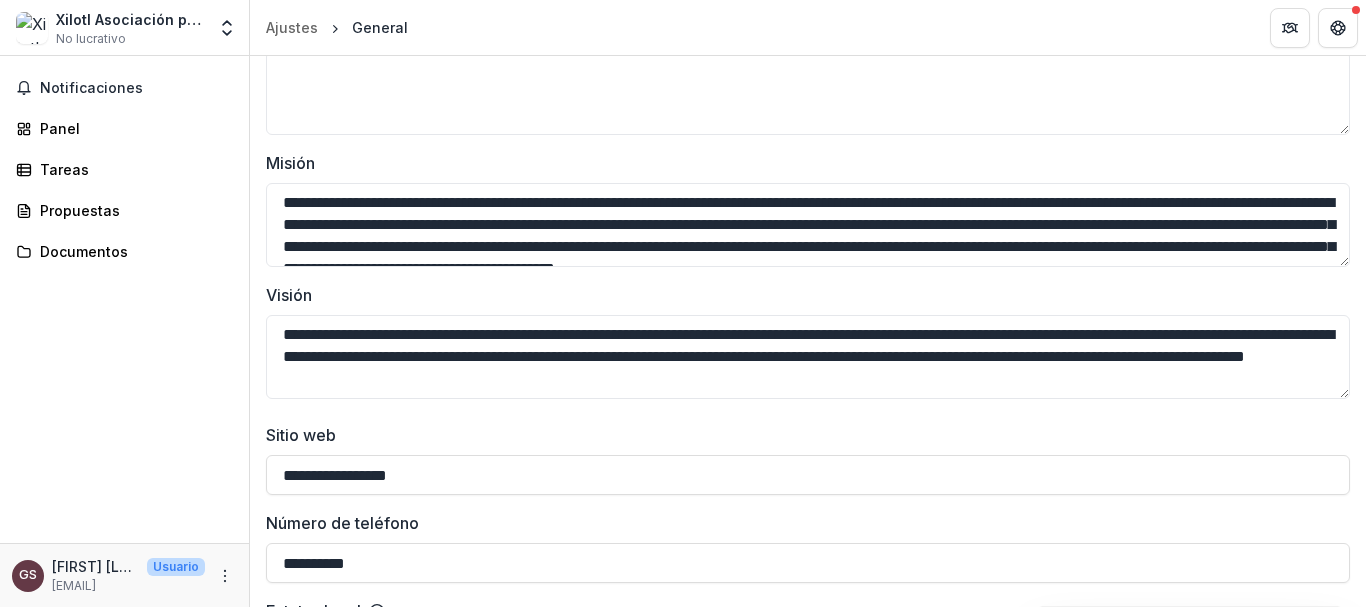 scroll, scrollTop: 0, scrollLeft: 0, axis: both 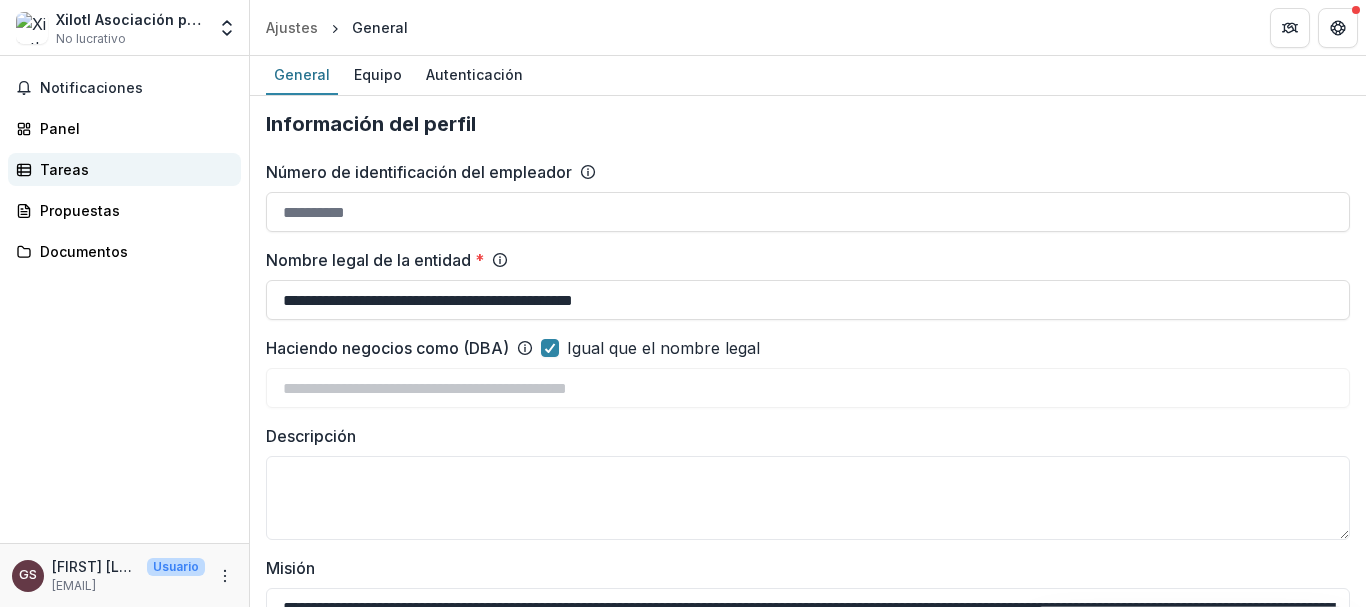 click on "Tareas" at bounding box center [132, 169] 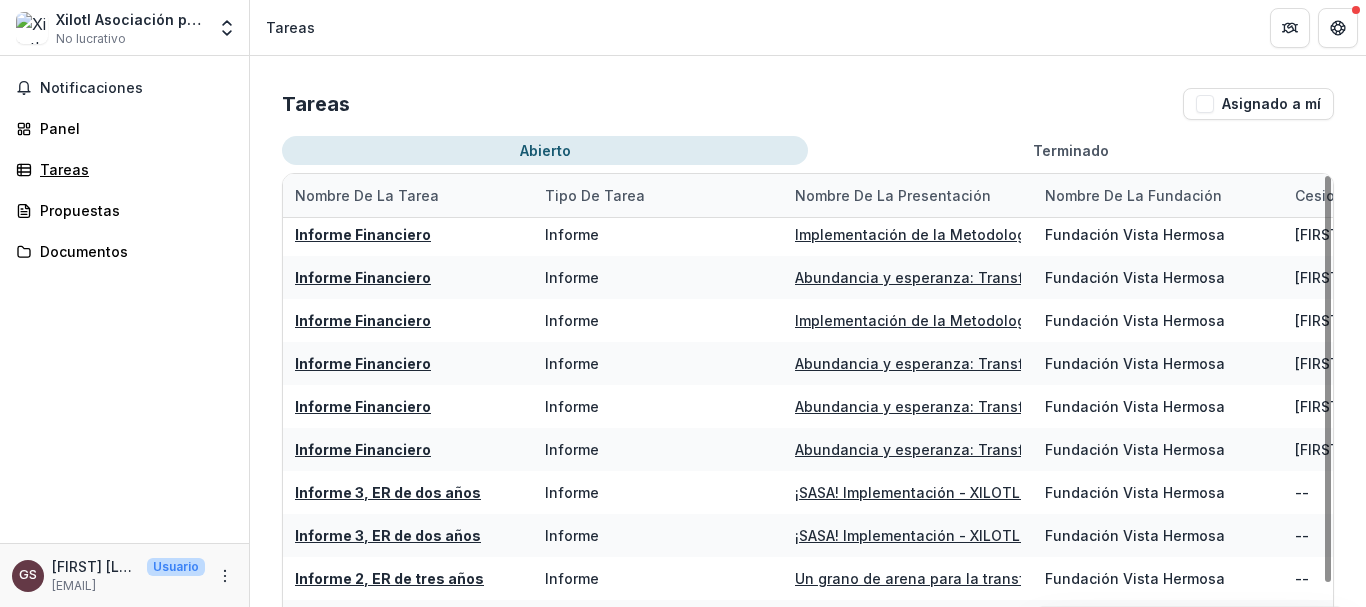scroll, scrollTop: 0, scrollLeft: 0, axis: both 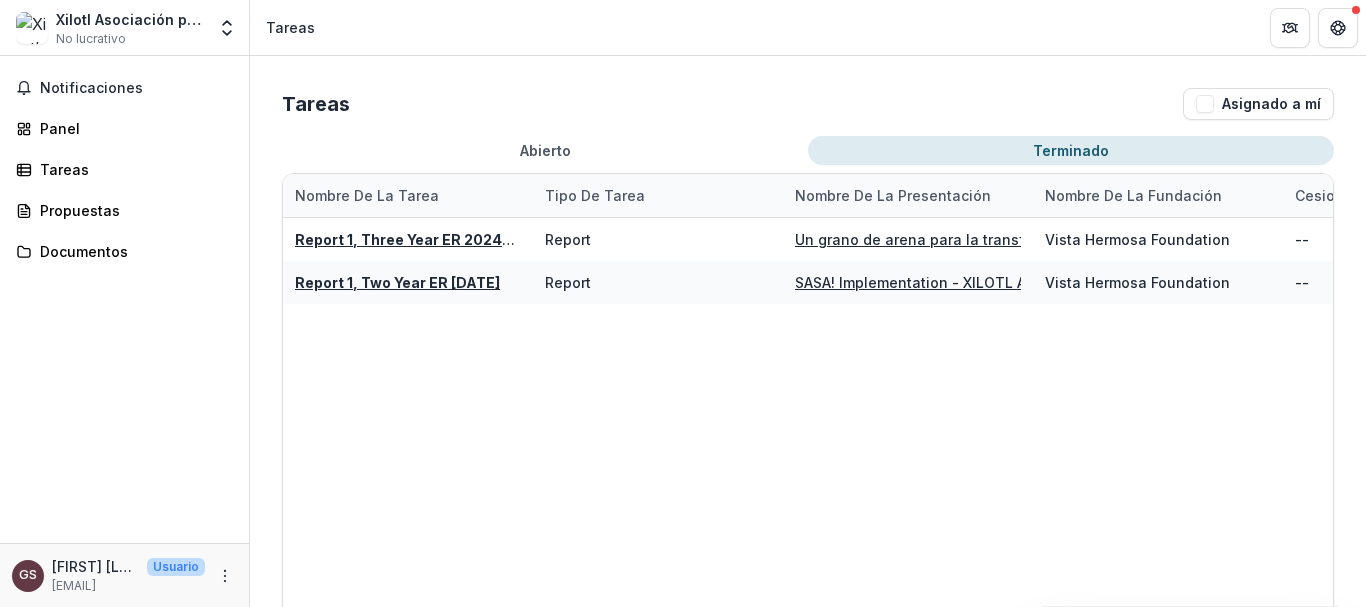 click on "Terminado" at bounding box center (1071, 150) 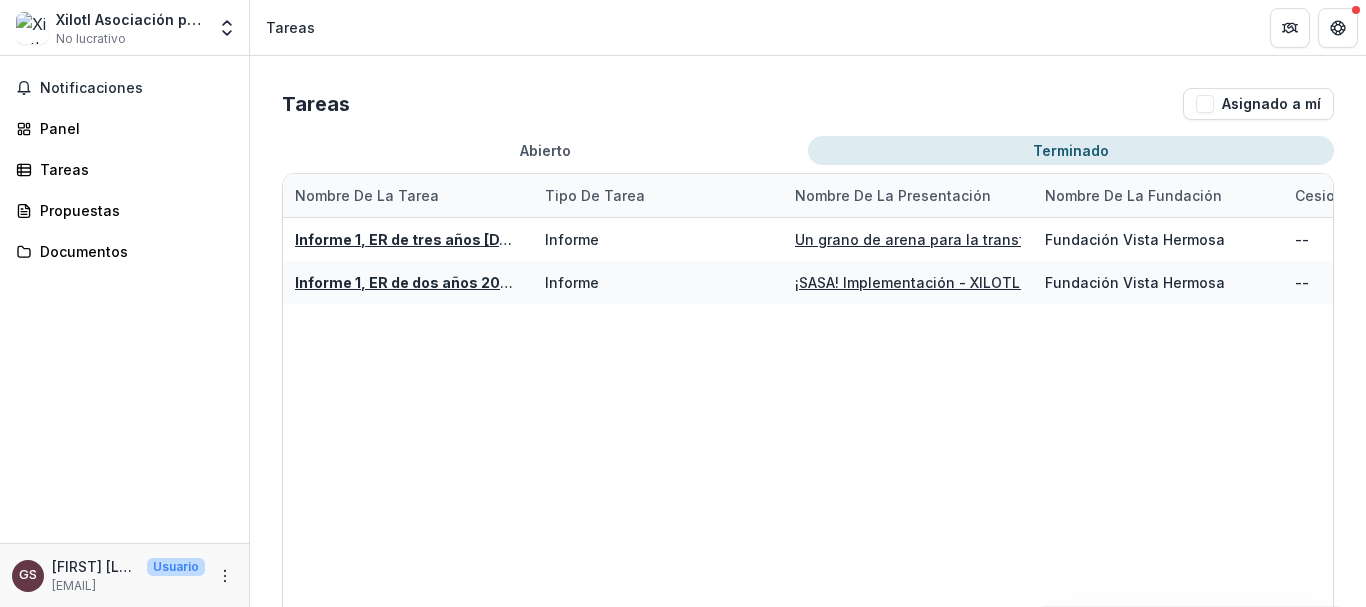 click on "Abierto" at bounding box center [545, 150] 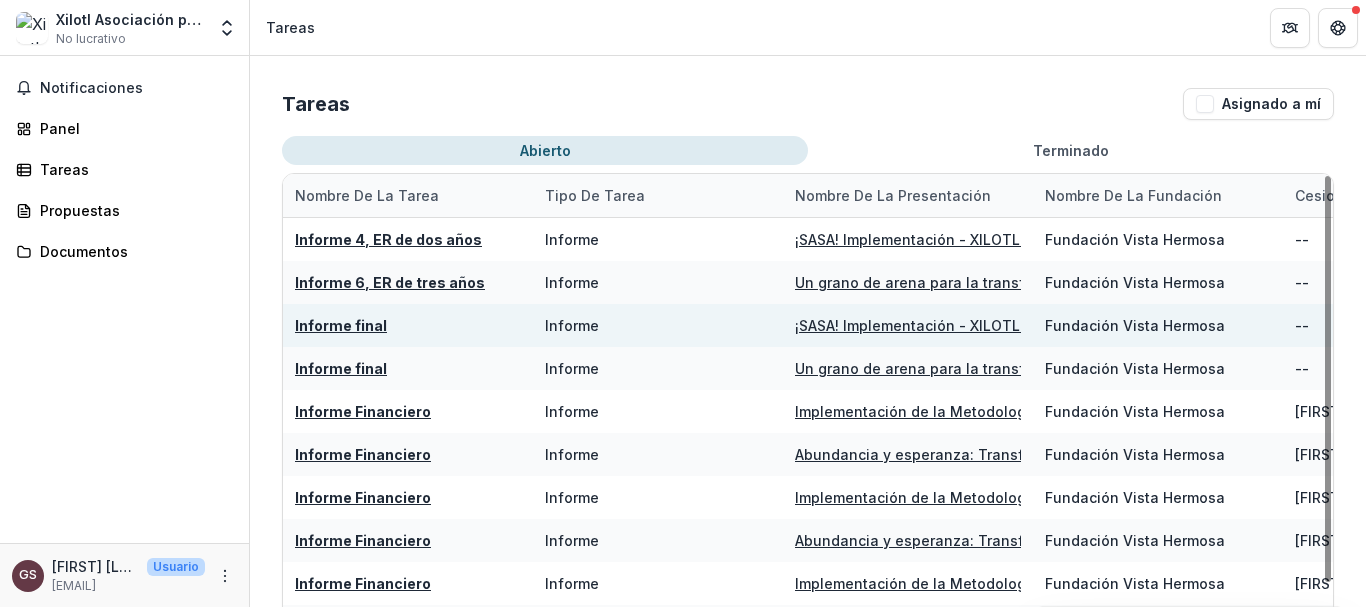 scroll, scrollTop: 263, scrollLeft: 0, axis: vertical 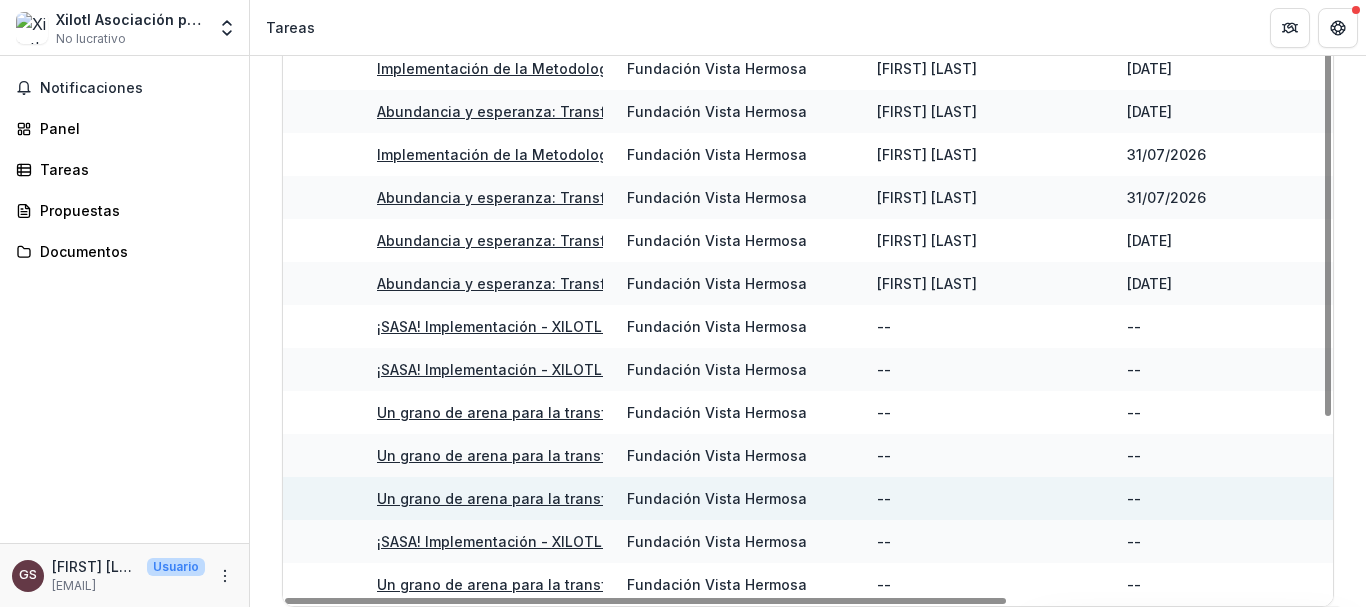 drag, startPoint x: 901, startPoint y: 597, endPoint x: 1186, endPoint y: 517, distance: 296.0152 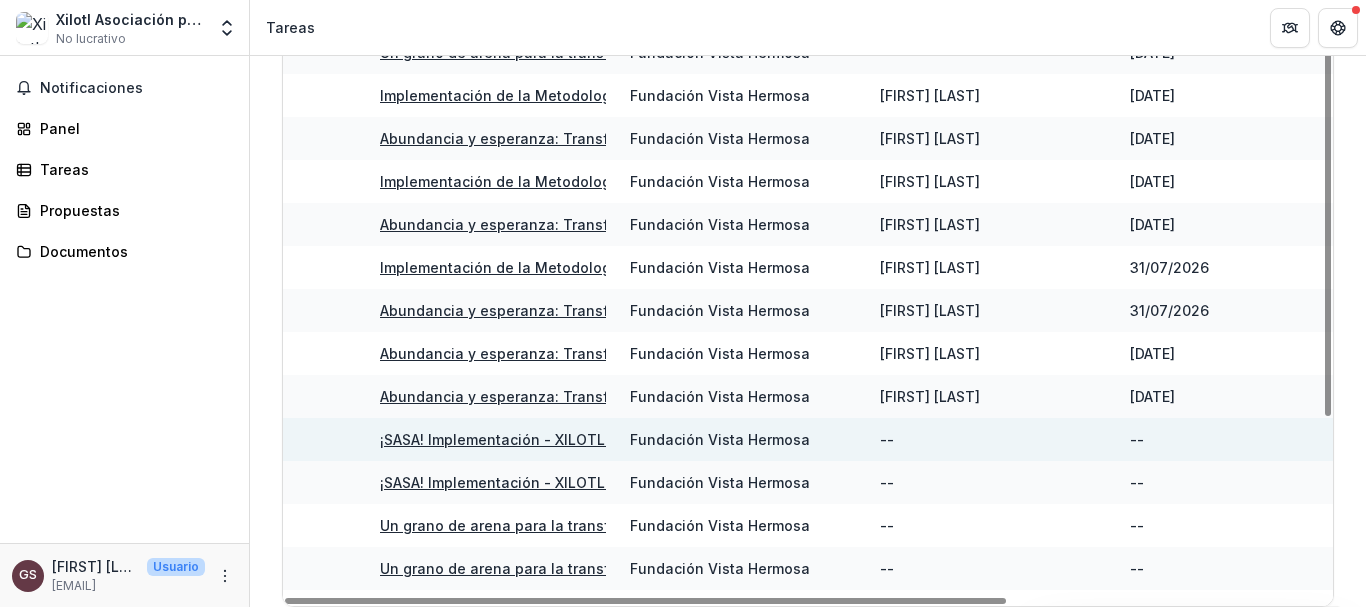 scroll, scrollTop: 170, scrollLeft: 415, axis: both 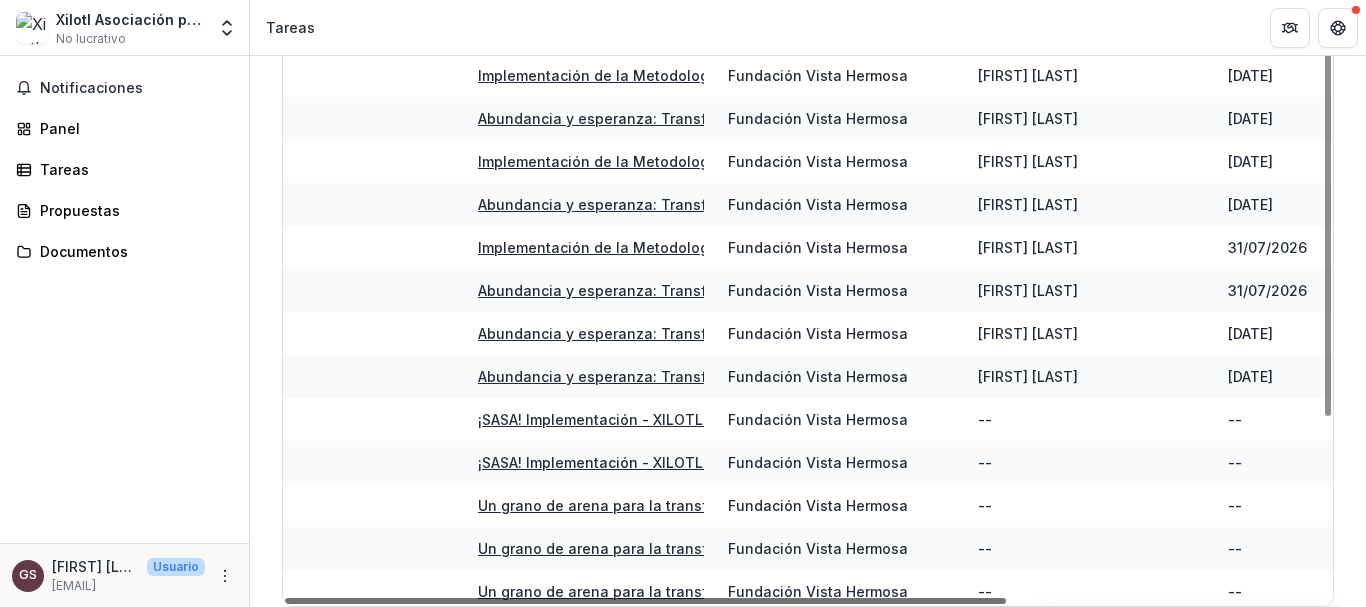 drag, startPoint x: 1071, startPoint y: 602, endPoint x: 1004, endPoint y: 598, distance: 67.11929 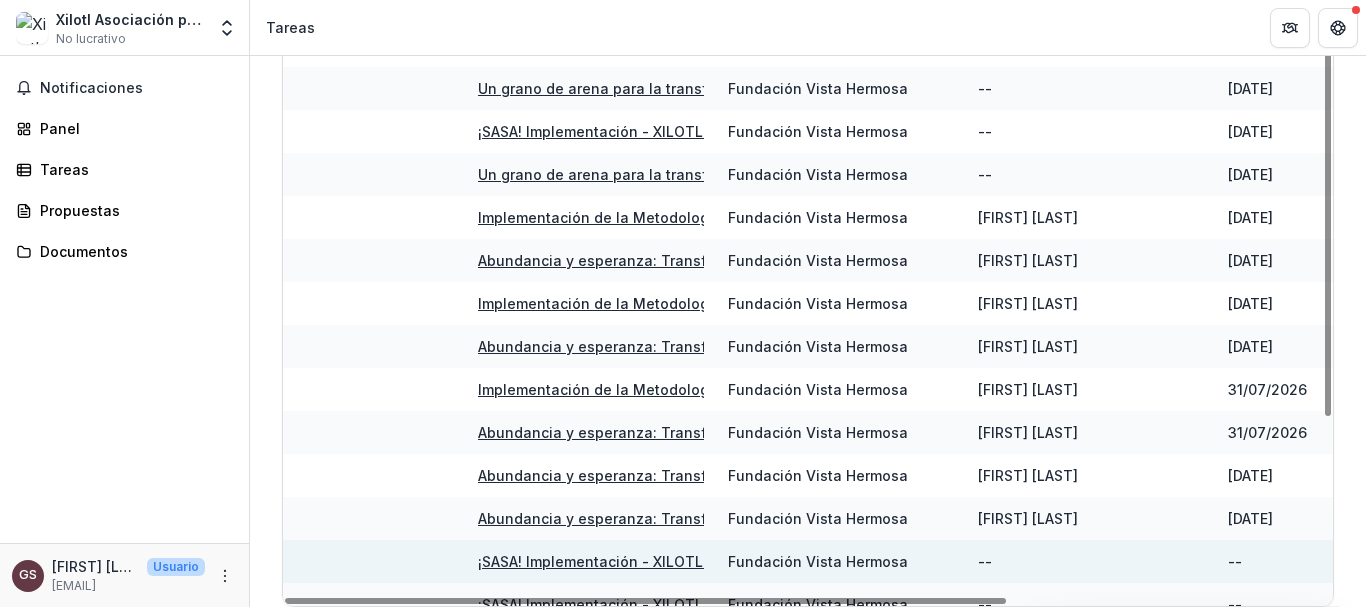 scroll, scrollTop: 0, scrollLeft: 317, axis: horizontal 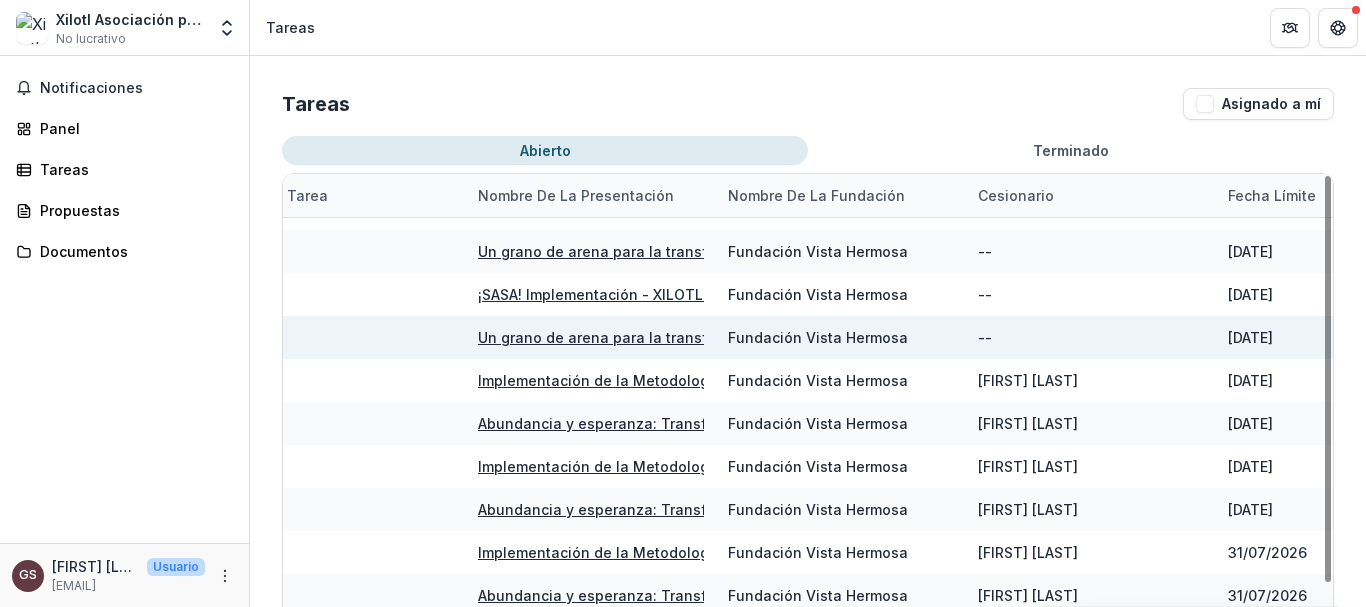 click on "Un grano de arena para la transformación y el buen vivir de las comunidades indígenas de Ocosingo y C..." at bounding box center (852, 337) 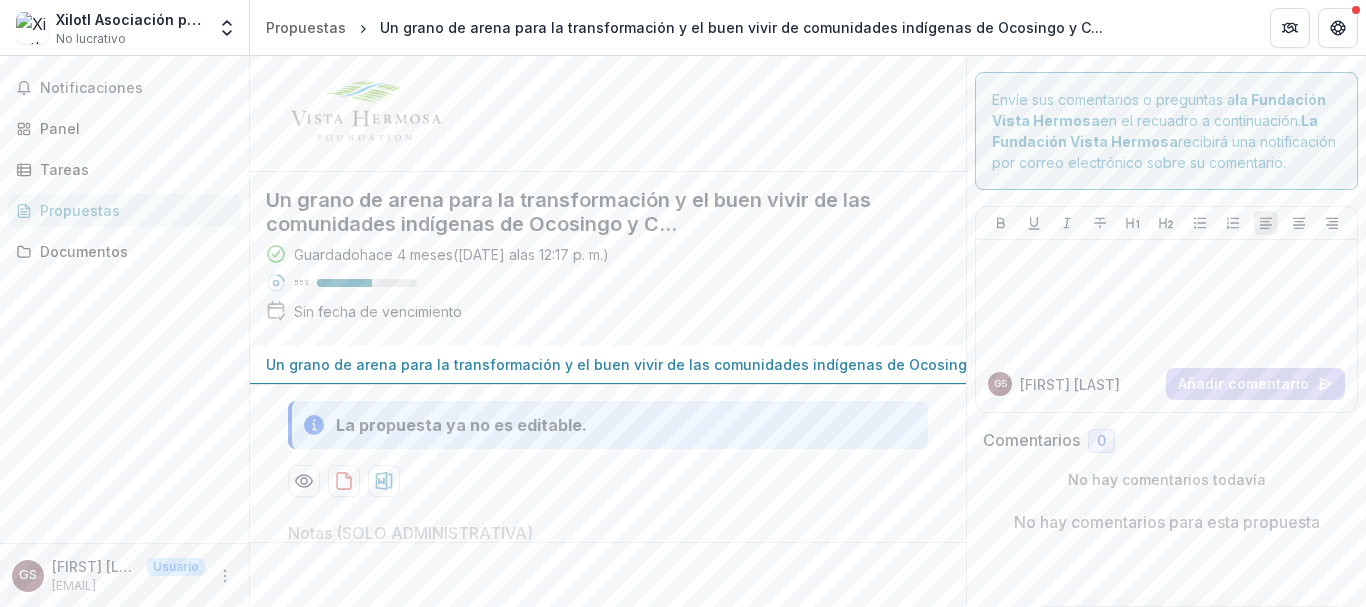 scroll, scrollTop: 0, scrollLeft: 0, axis: both 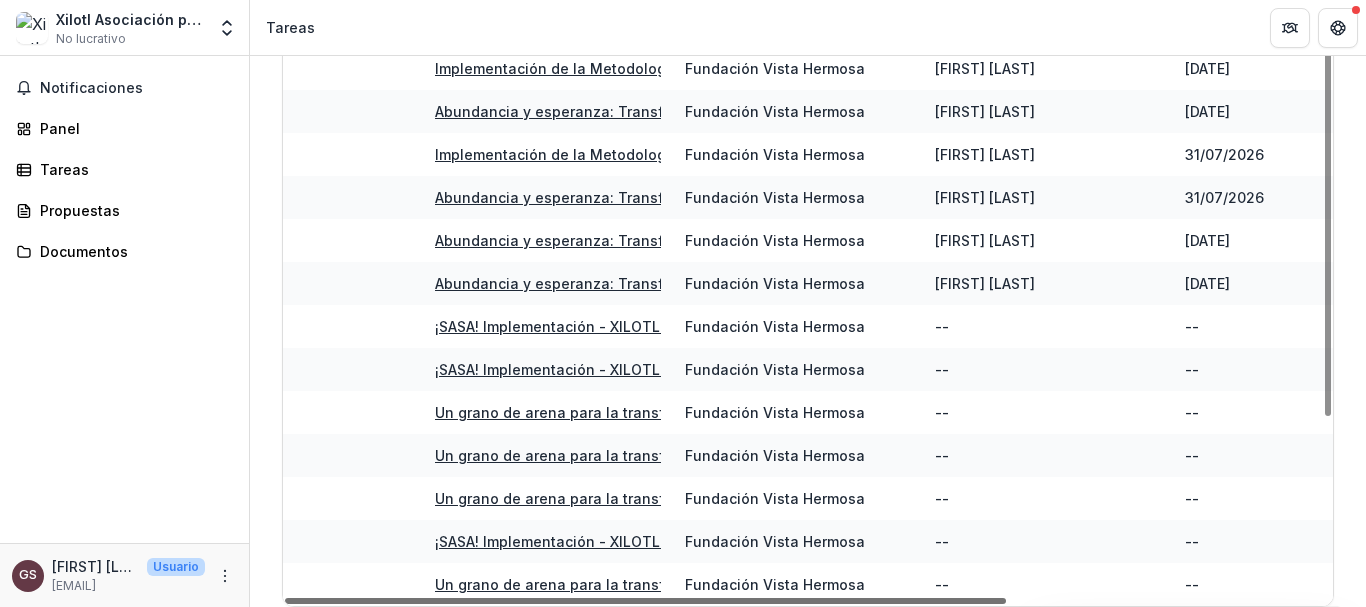 drag, startPoint x: 970, startPoint y: 597, endPoint x: 1217, endPoint y: 585, distance: 247.29132 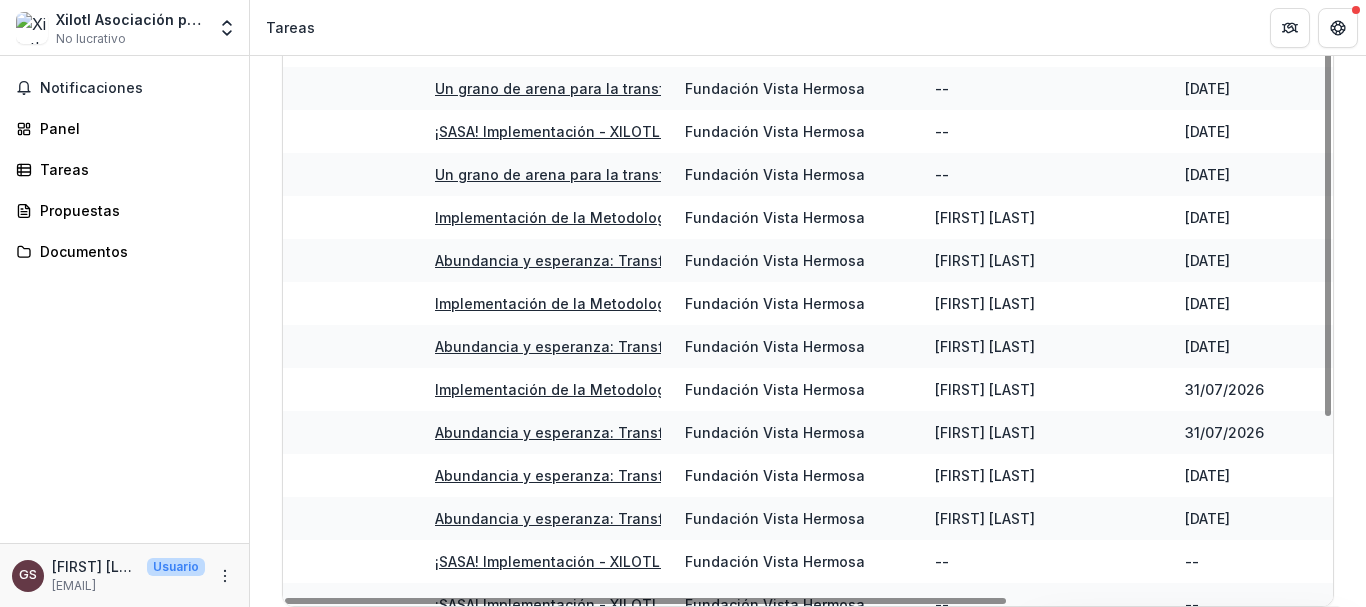 scroll, scrollTop: 0, scrollLeft: 360, axis: horizontal 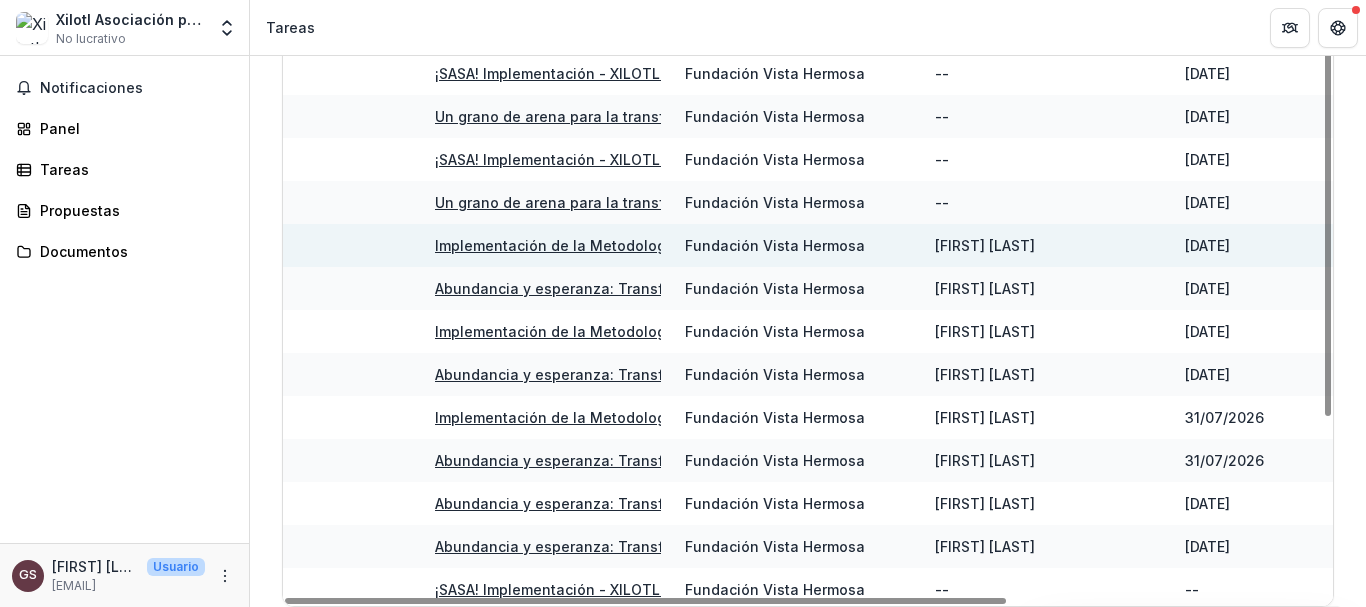 click on "Implementación de la Metodología SASA - Xilotl Asociación para el Desarrollo Social" at bounding box center (730, 245) 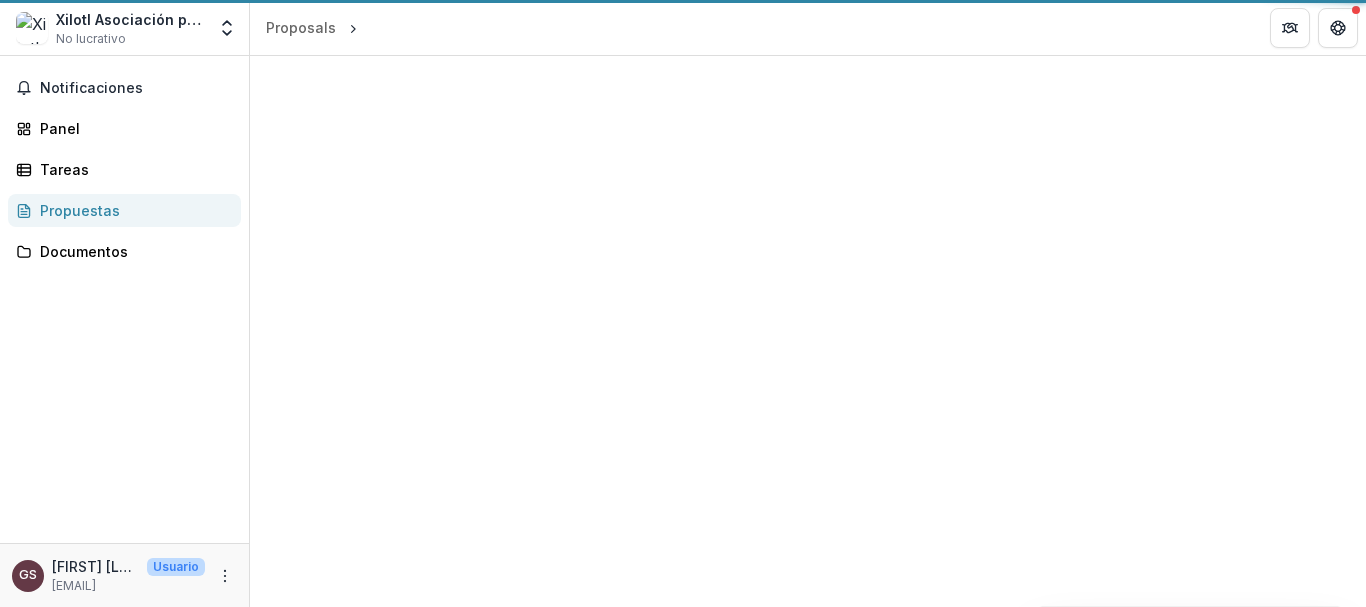 scroll, scrollTop: 0, scrollLeft: 0, axis: both 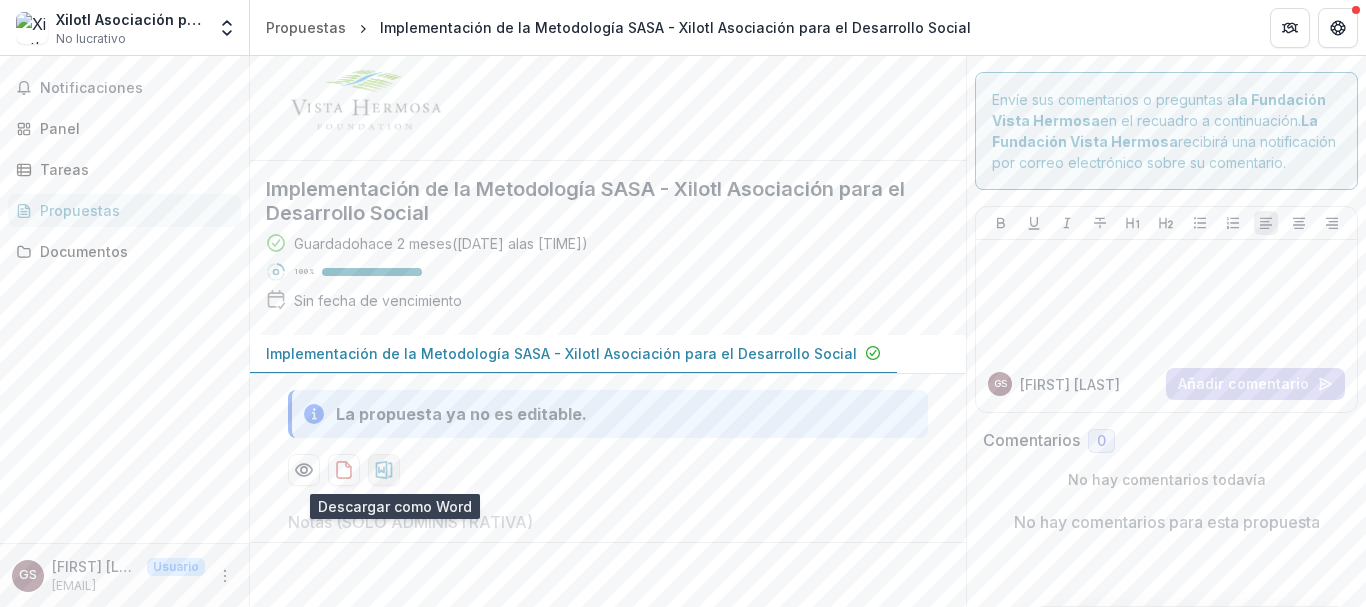 click 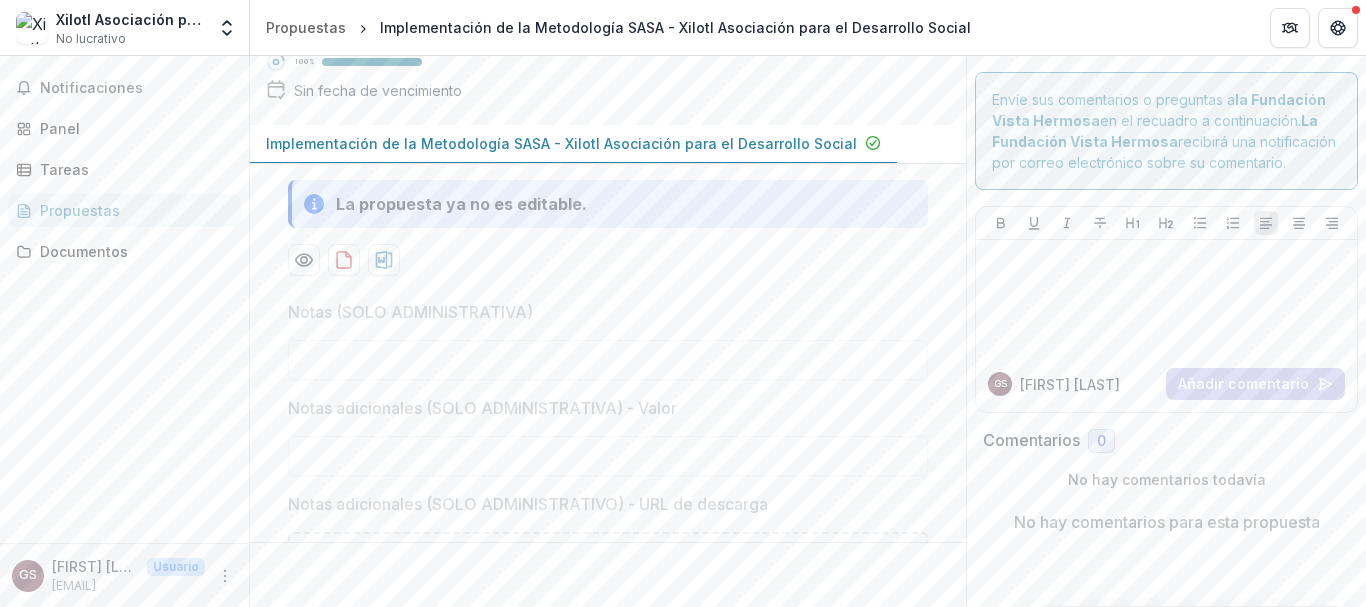scroll, scrollTop: 263, scrollLeft: 0, axis: vertical 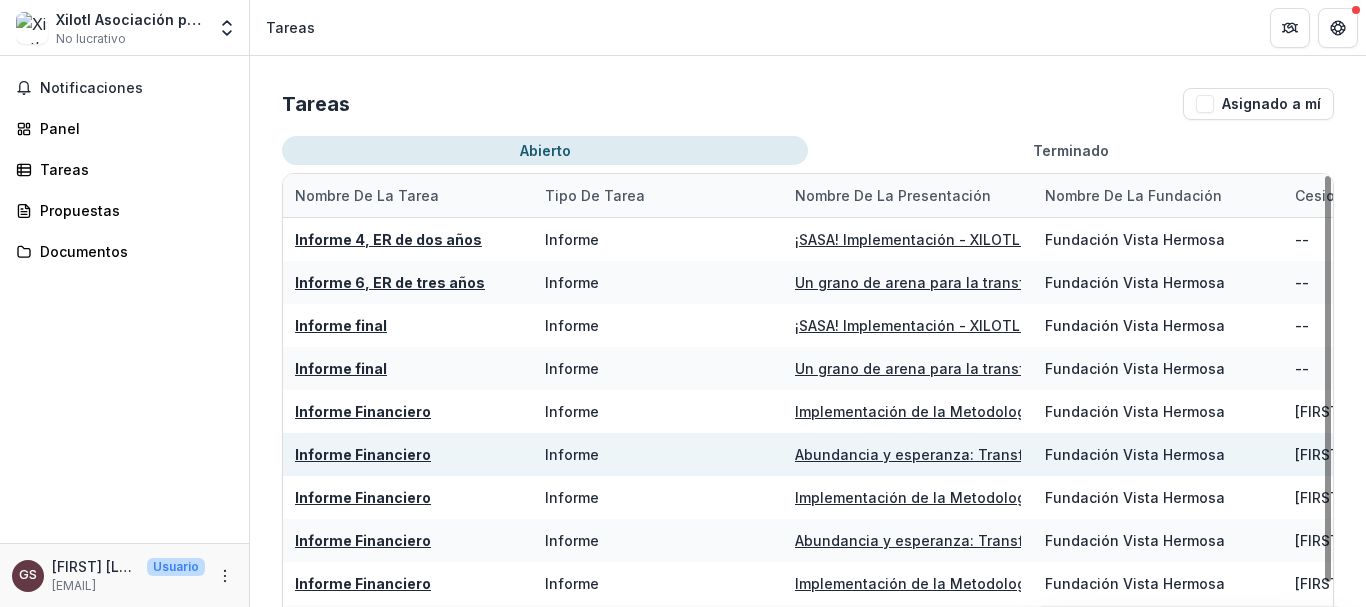click on "Abundancia y esperanza: Transformando vidas en las comunidades indígenas de Ocosingo y Chilón - X..." at bounding box center [1166, 454] 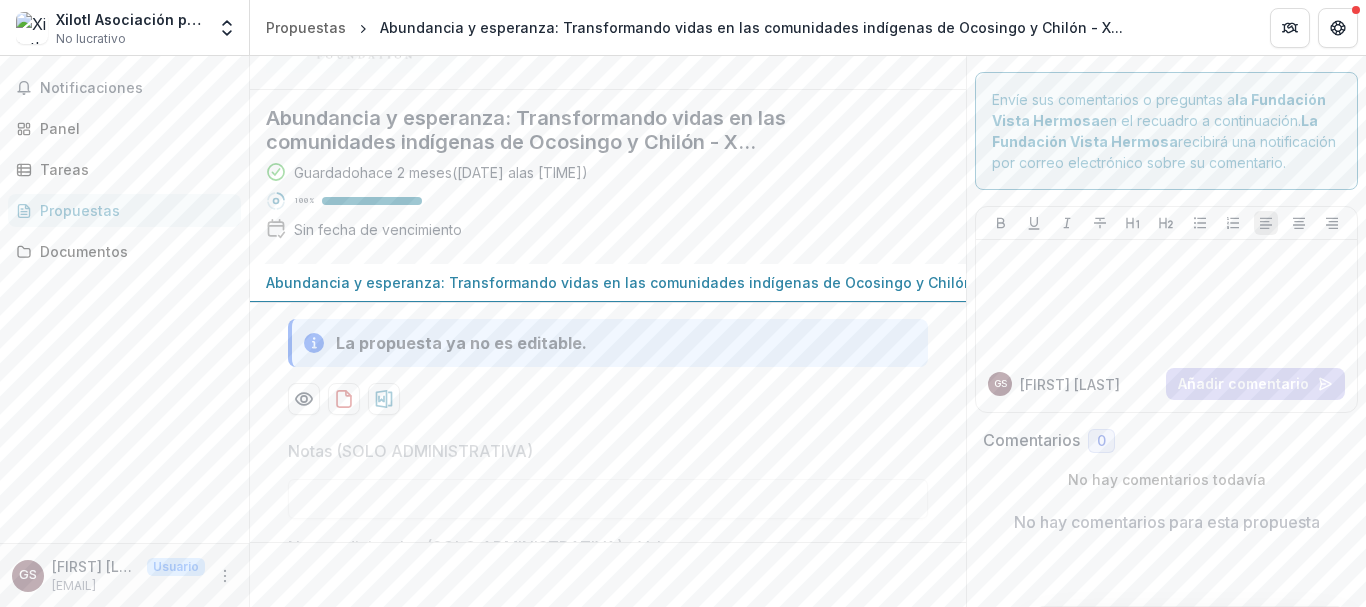 scroll, scrollTop: 83, scrollLeft: 0, axis: vertical 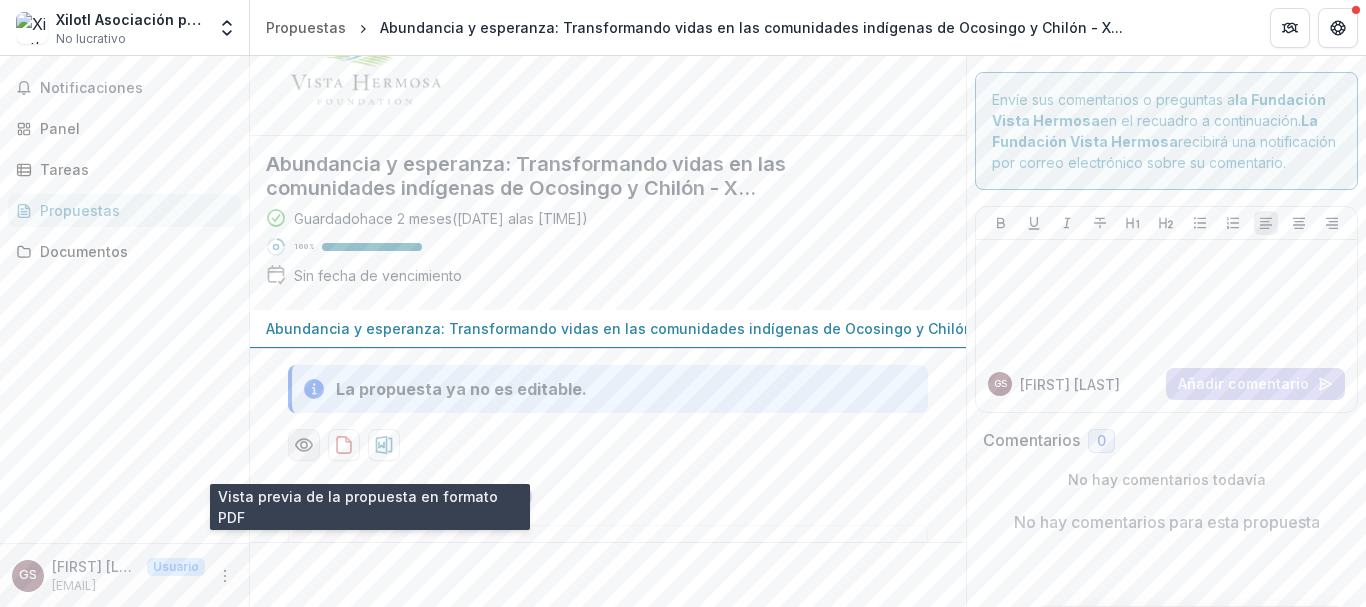 click 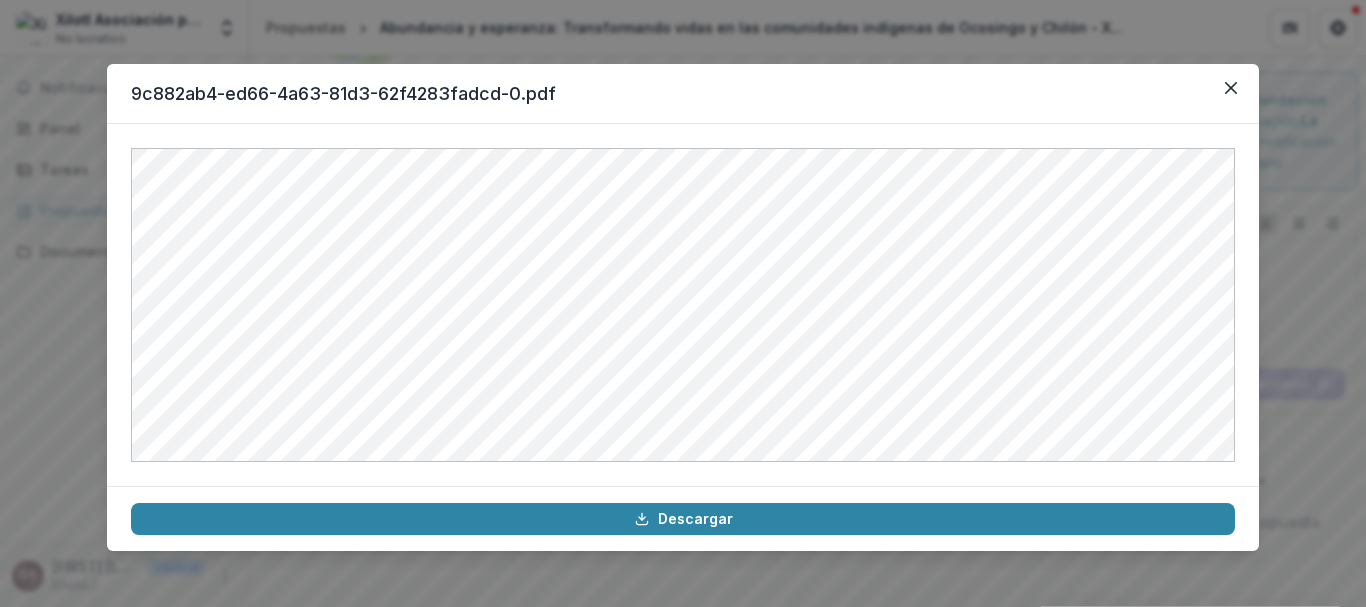 scroll, scrollTop: 0, scrollLeft: 0, axis: both 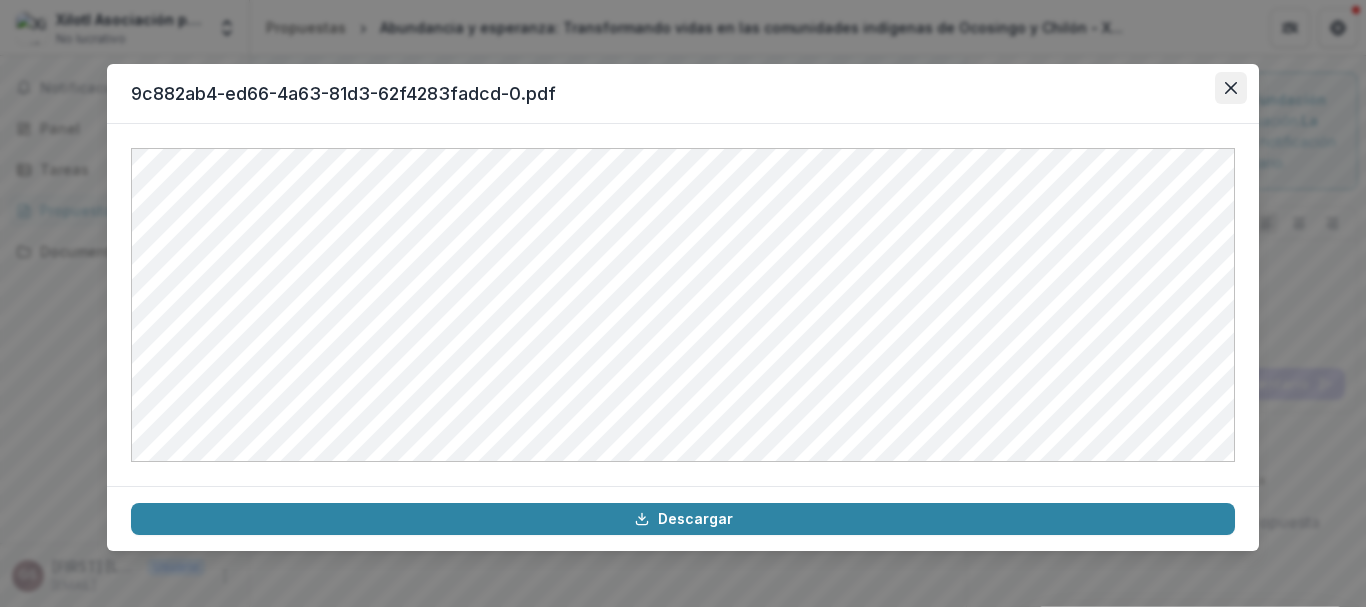 click 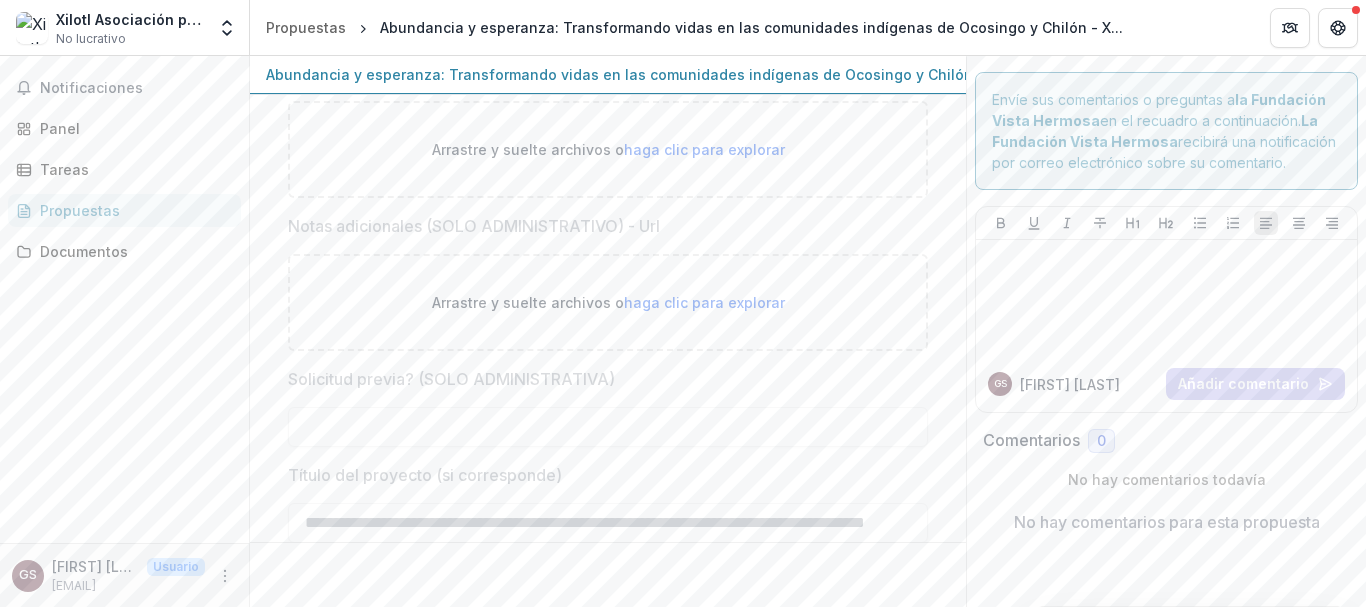 scroll, scrollTop: 754, scrollLeft: 0, axis: vertical 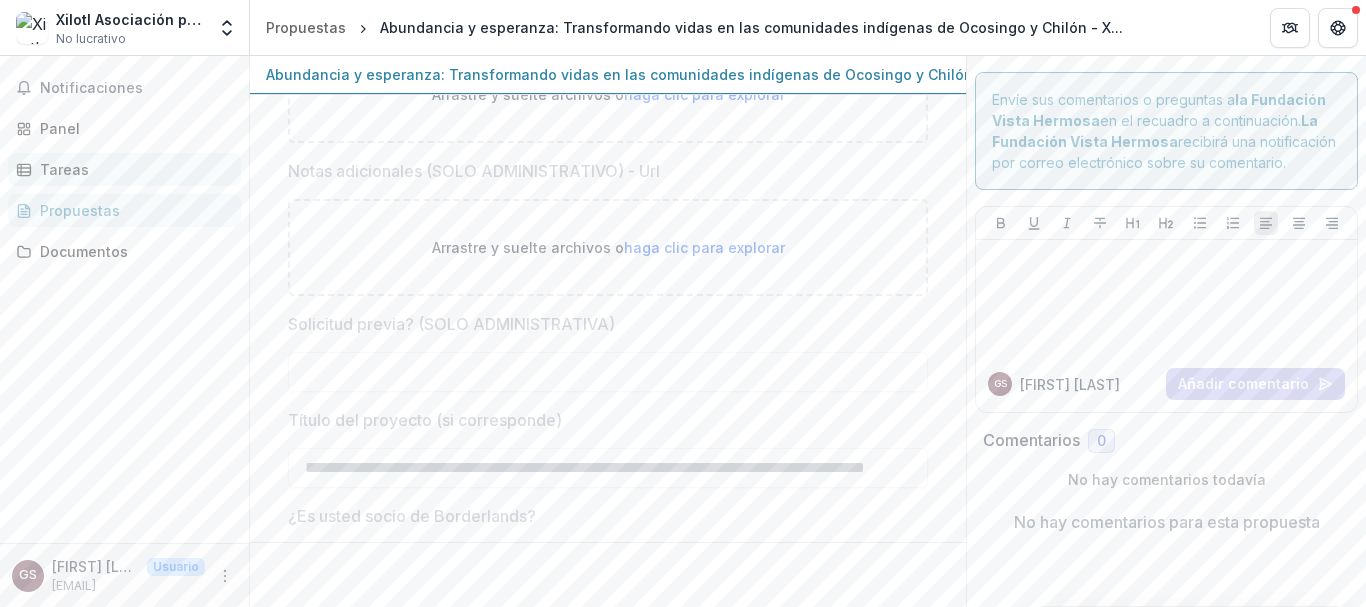 click on "Tareas" at bounding box center [64, 169] 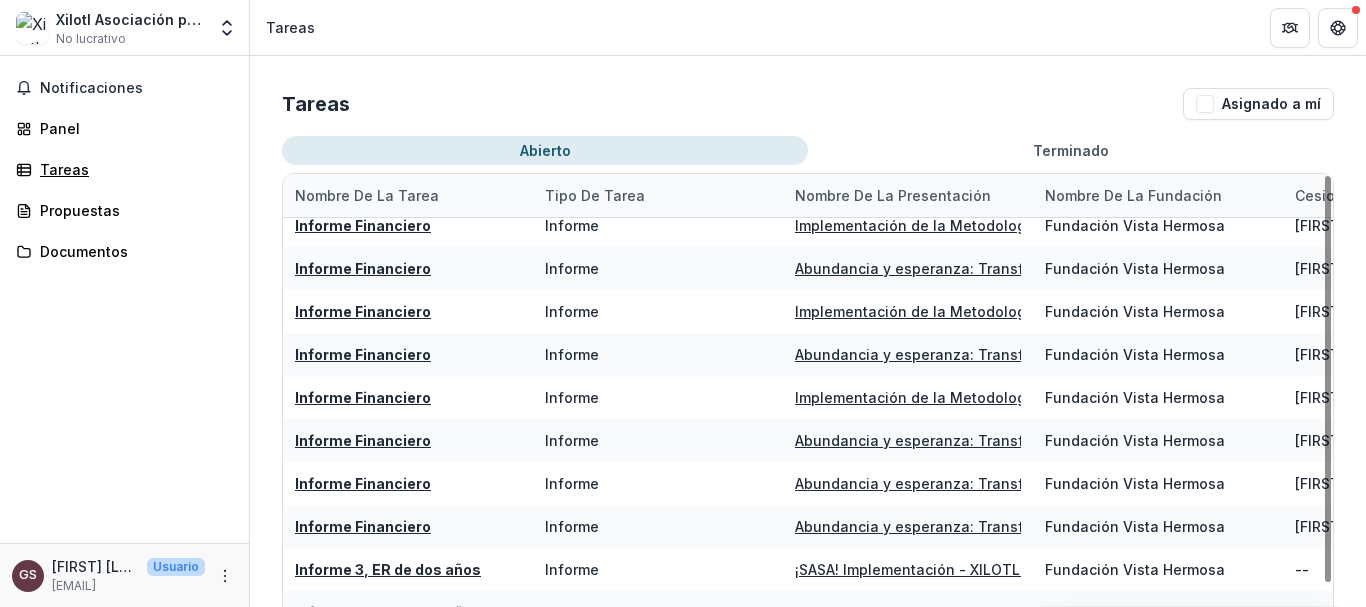 scroll, scrollTop: 187, scrollLeft: 0, axis: vertical 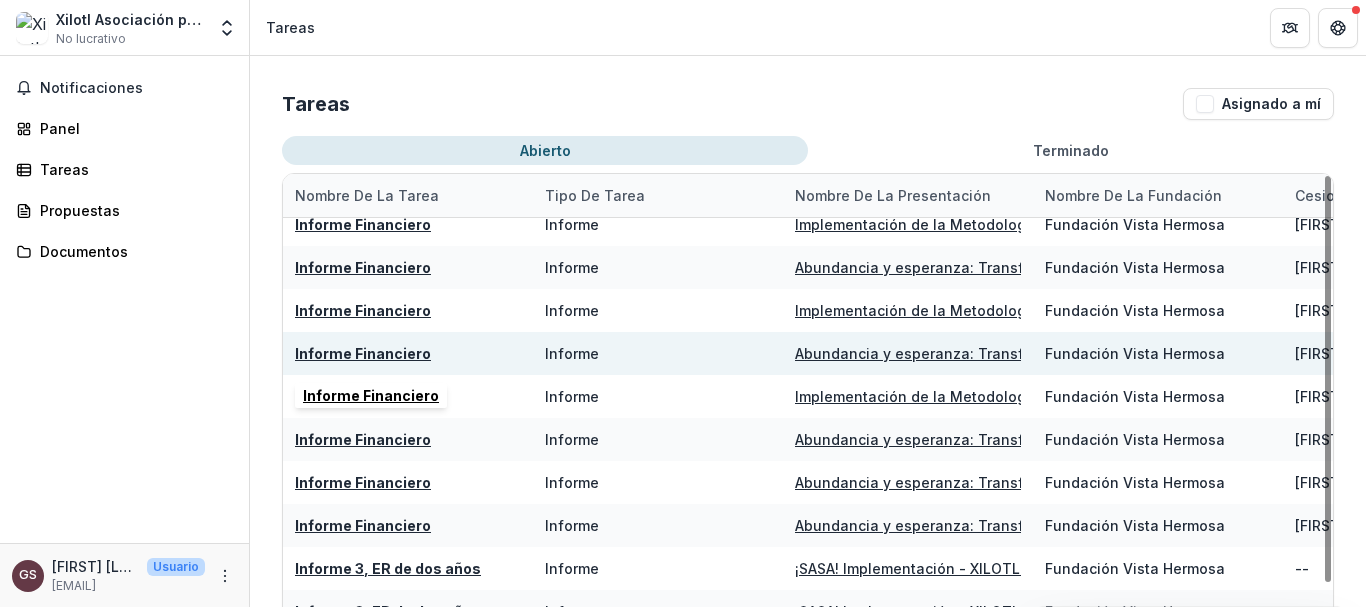 click on "Informe Financiero" at bounding box center (363, 353) 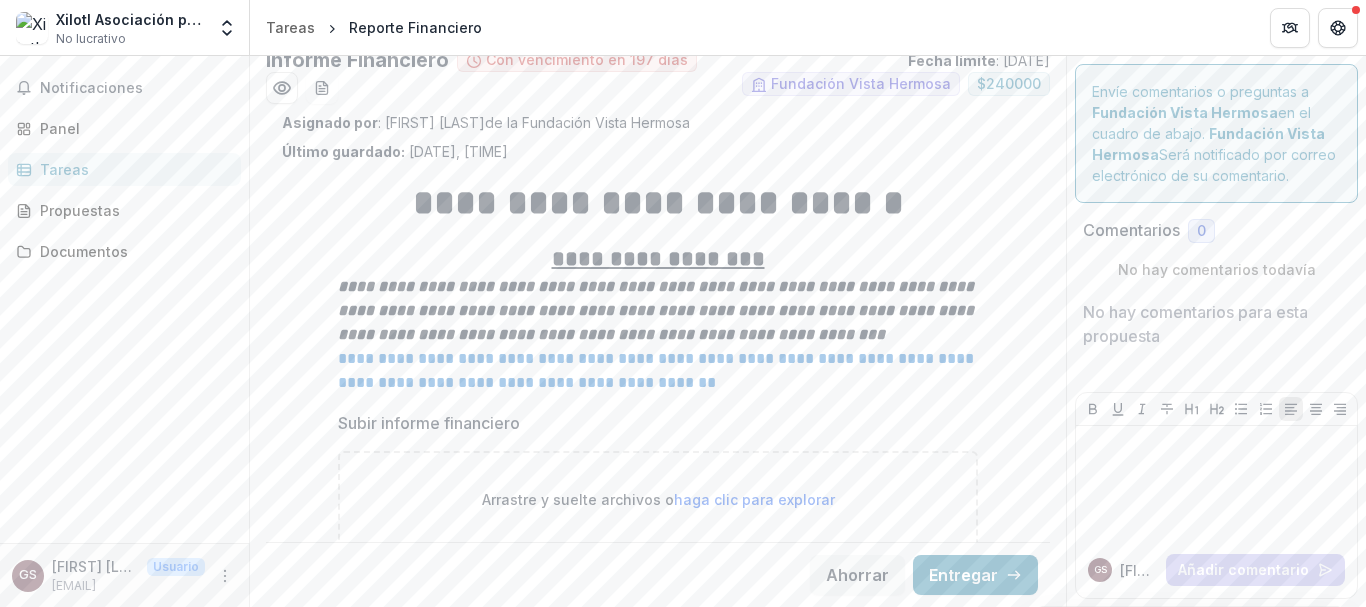 scroll, scrollTop: 0, scrollLeft: 0, axis: both 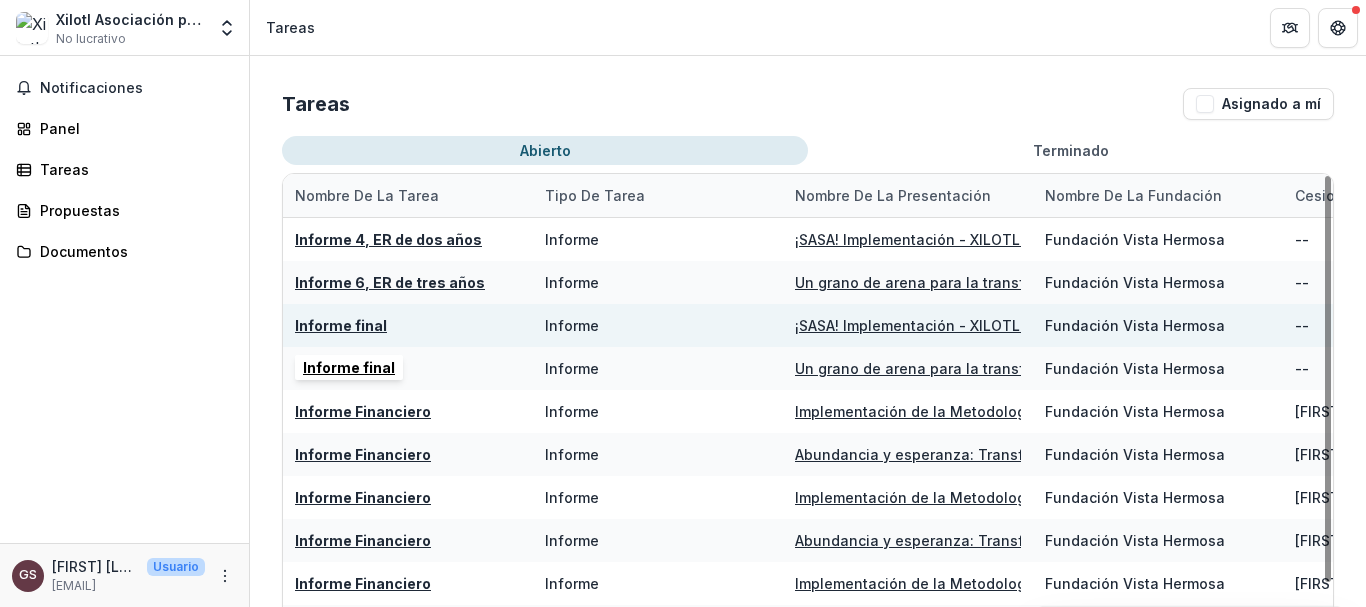 click on "Informe final" at bounding box center [341, 325] 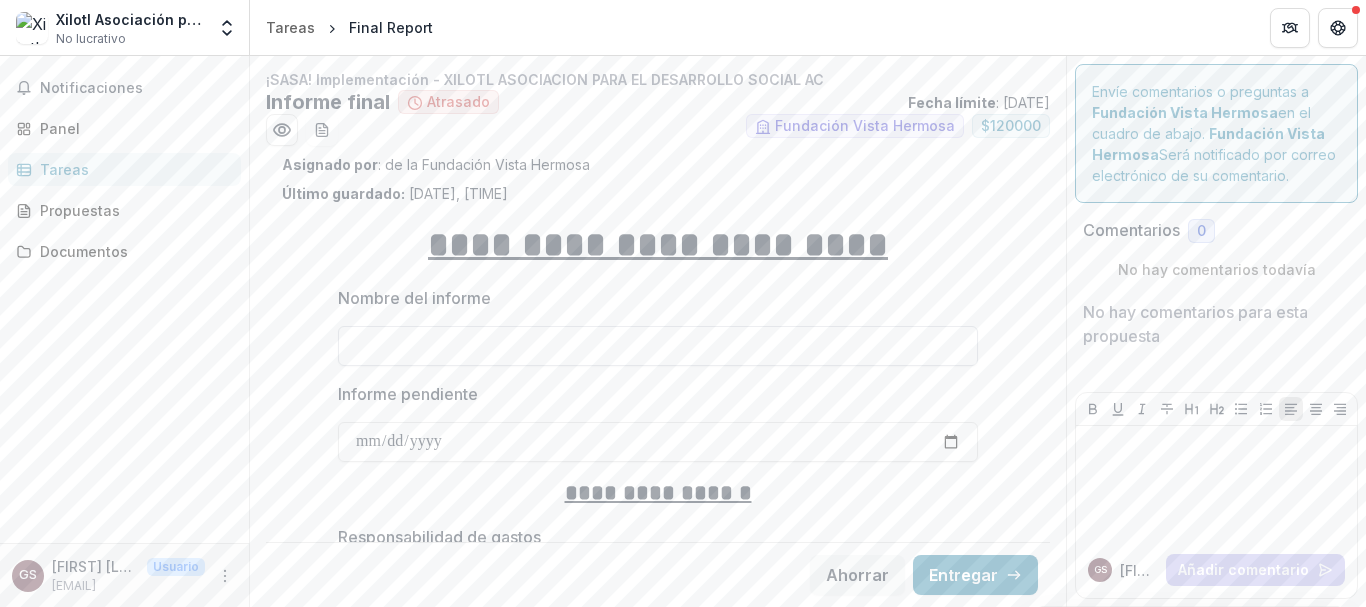 scroll, scrollTop: 0, scrollLeft: 0, axis: both 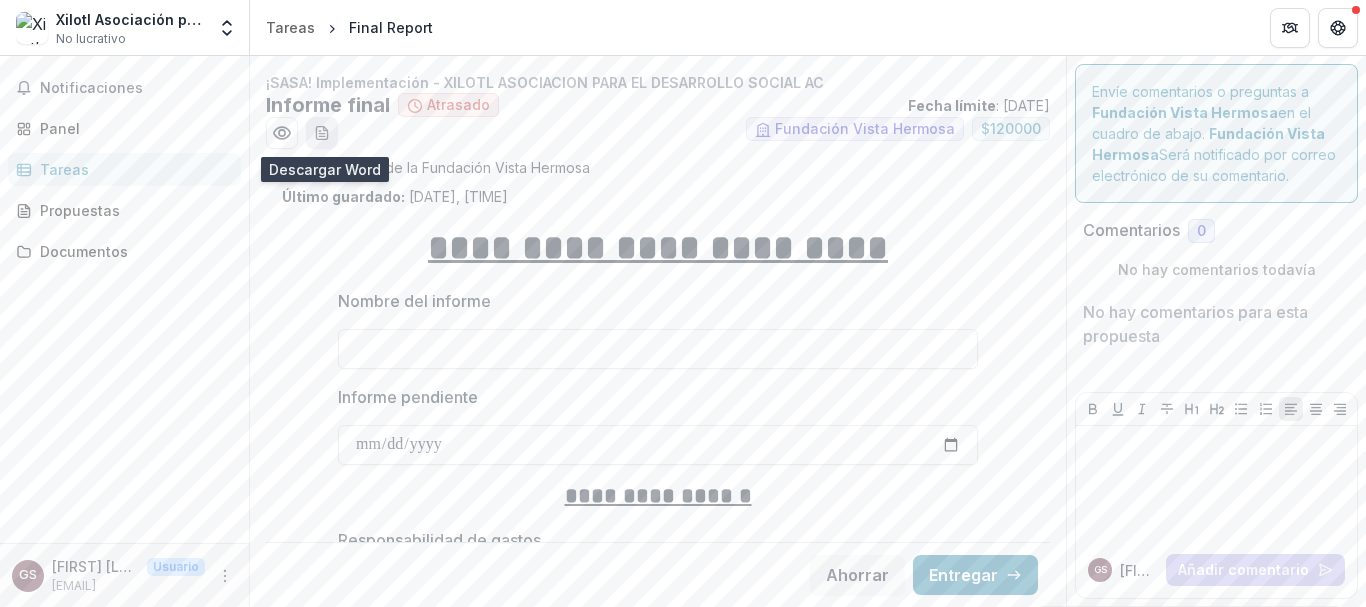 click at bounding box center (322, 133) 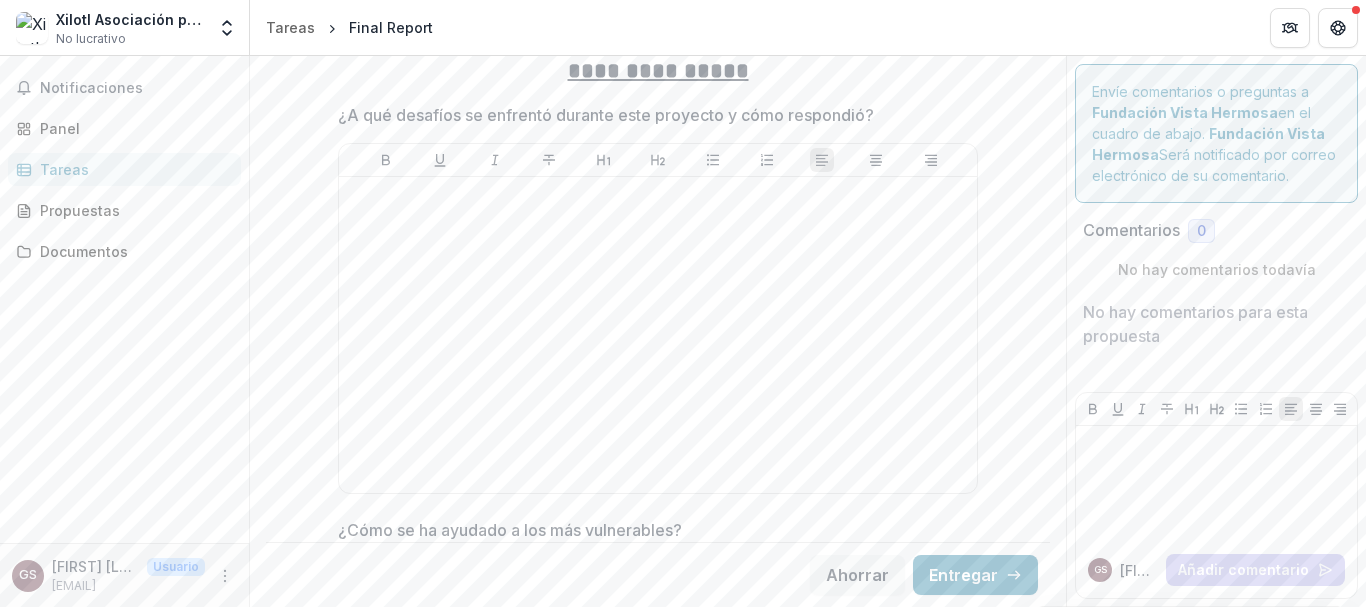 scroll, scrollTop: 817, scrollLeft: 0, axis: vertical 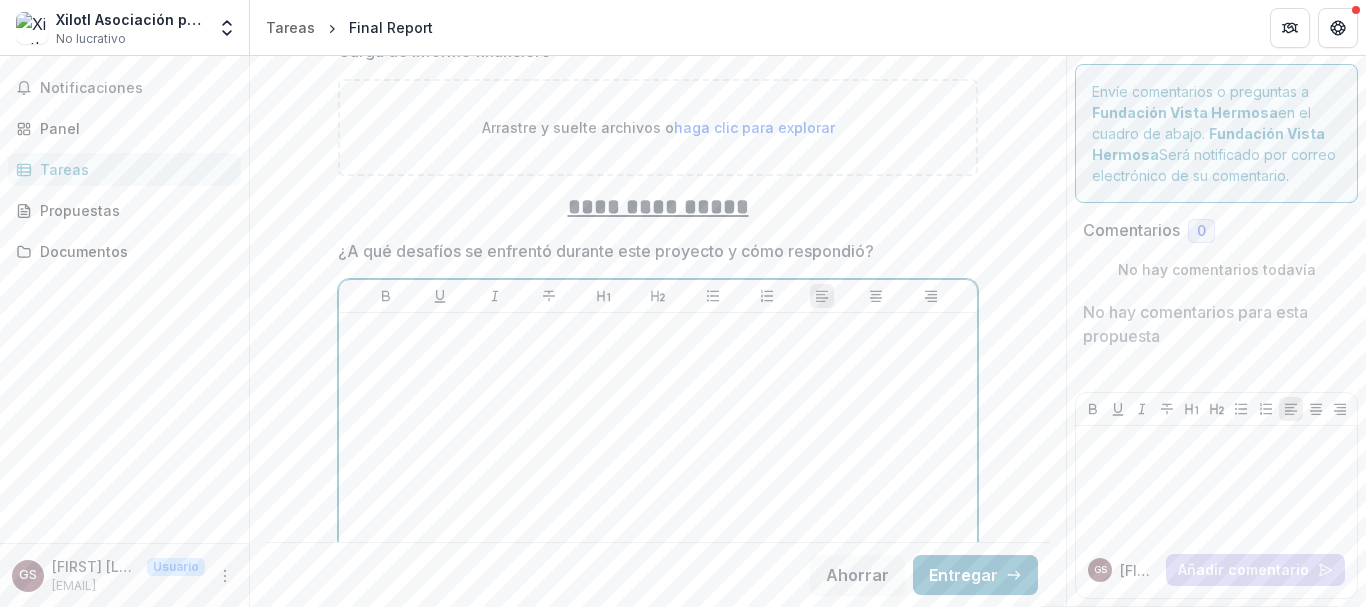 click at bounding box center (658, 332) 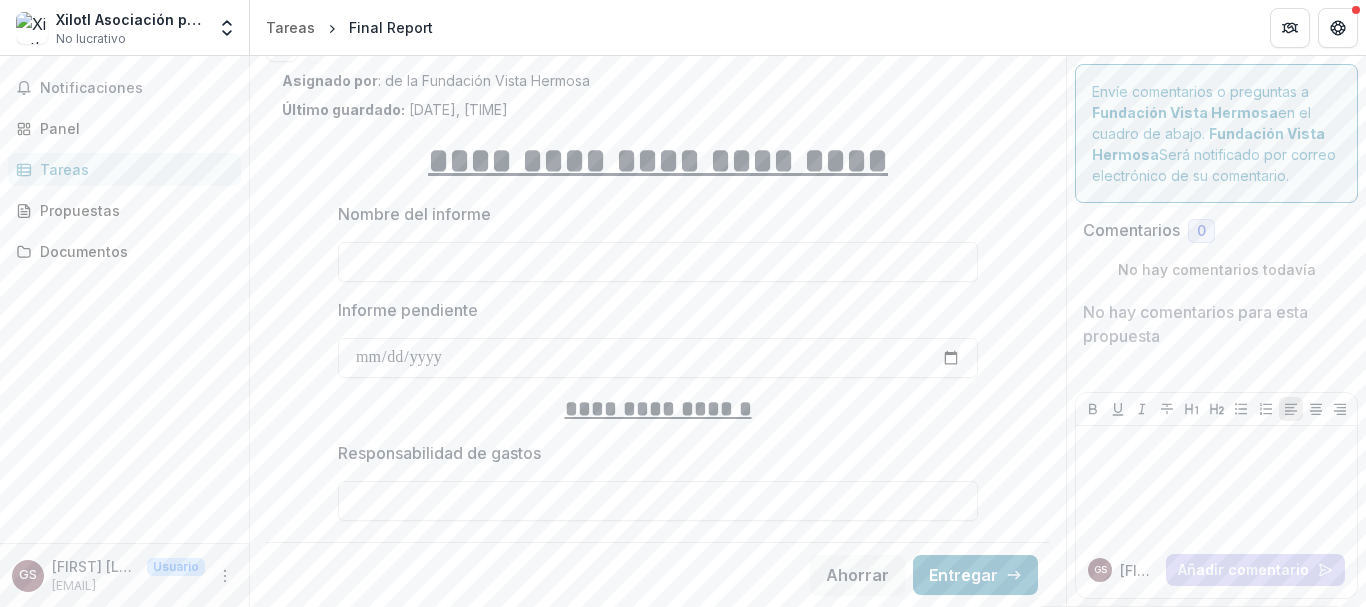 scroll, scrollTop: 0, scrollLeft: 0, axis: both 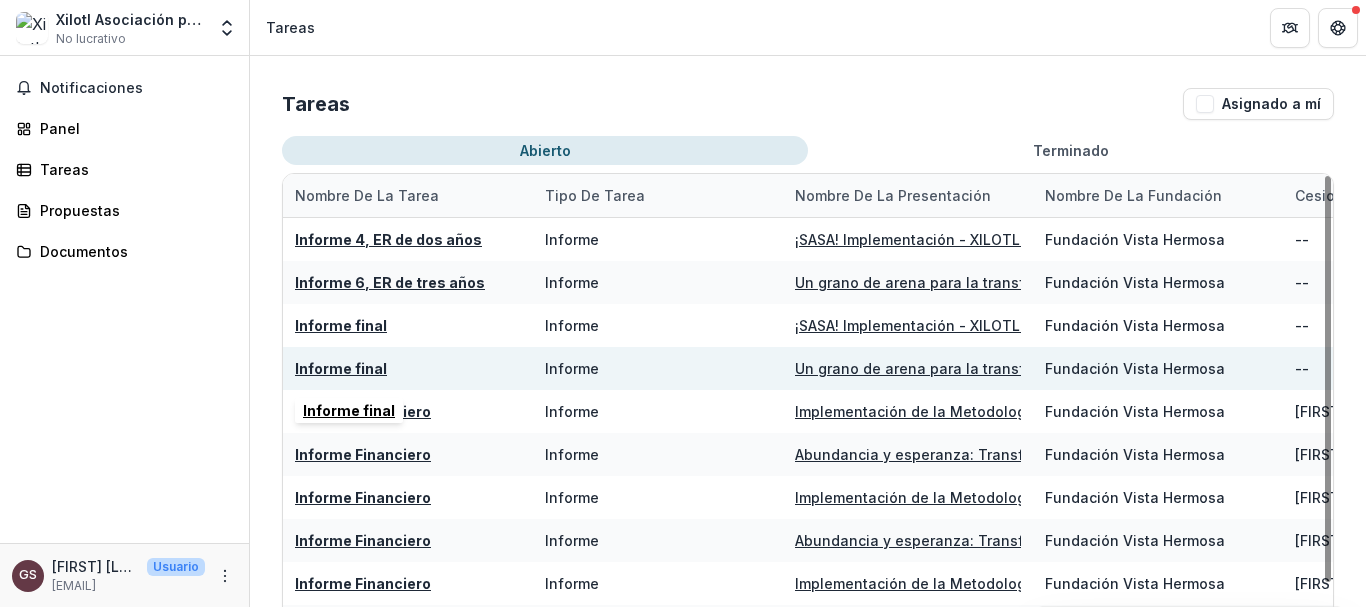 click on "Informe final" at bounding box center (341, 368) 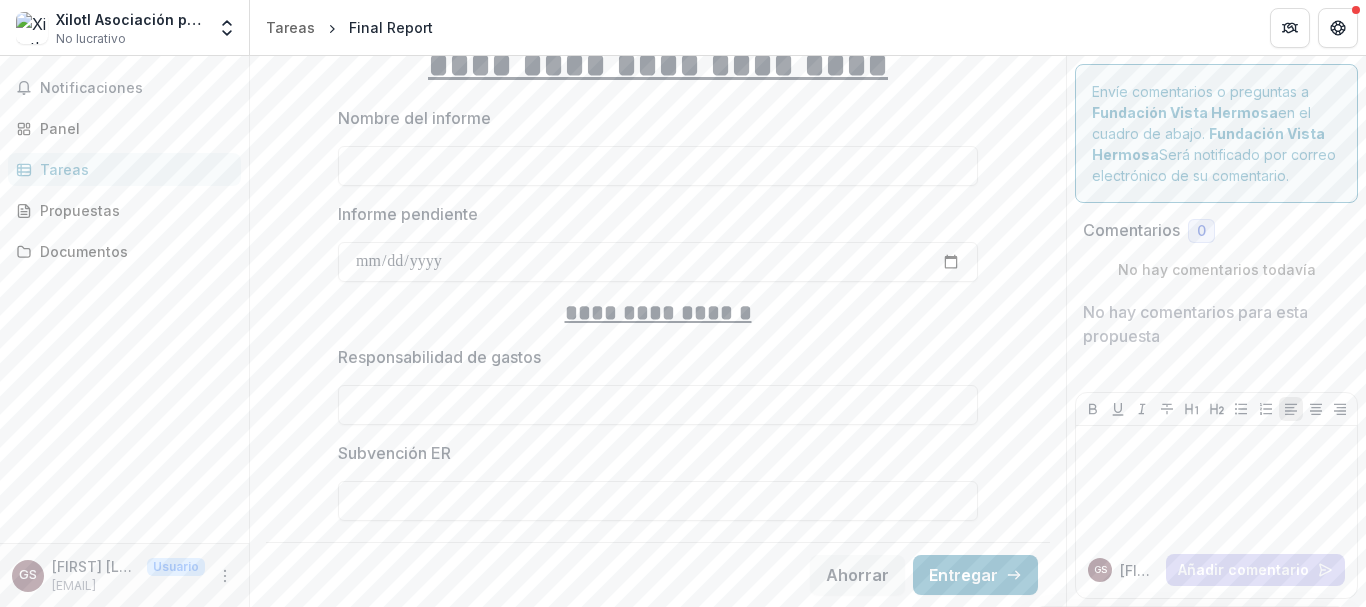 scroll, scrollTop: 205, scrollLeft: 0, axis: vertical 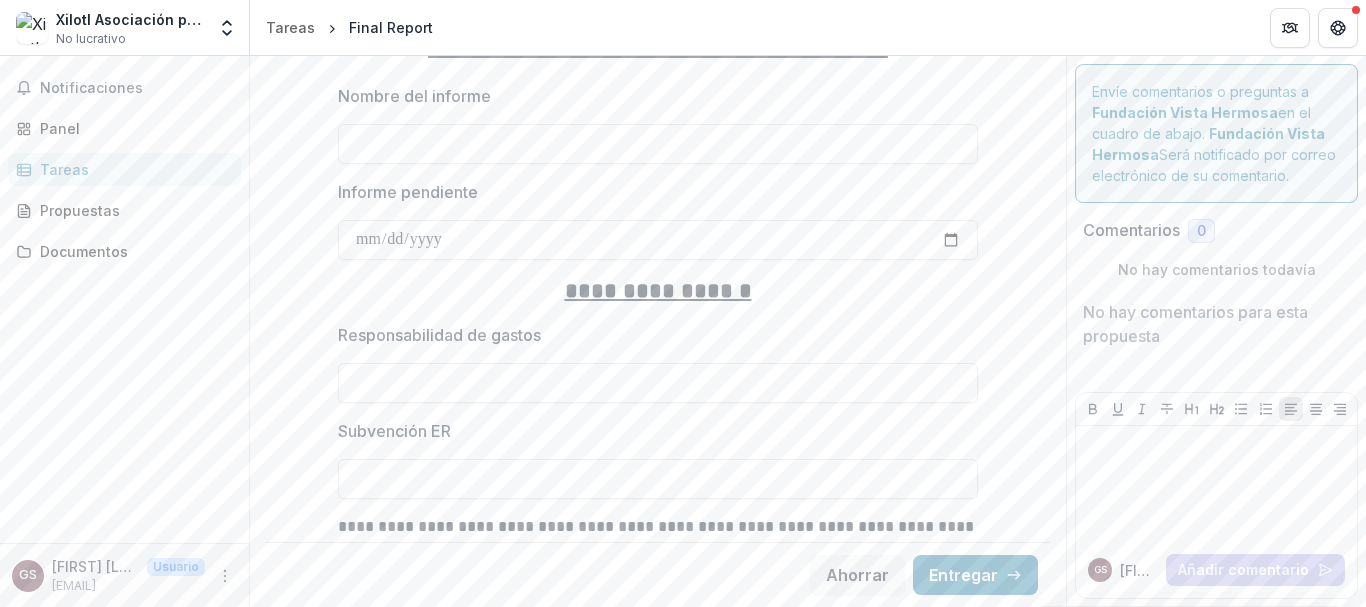 click on "Responsabilidad de gastos" at bounding box center [658, 383] 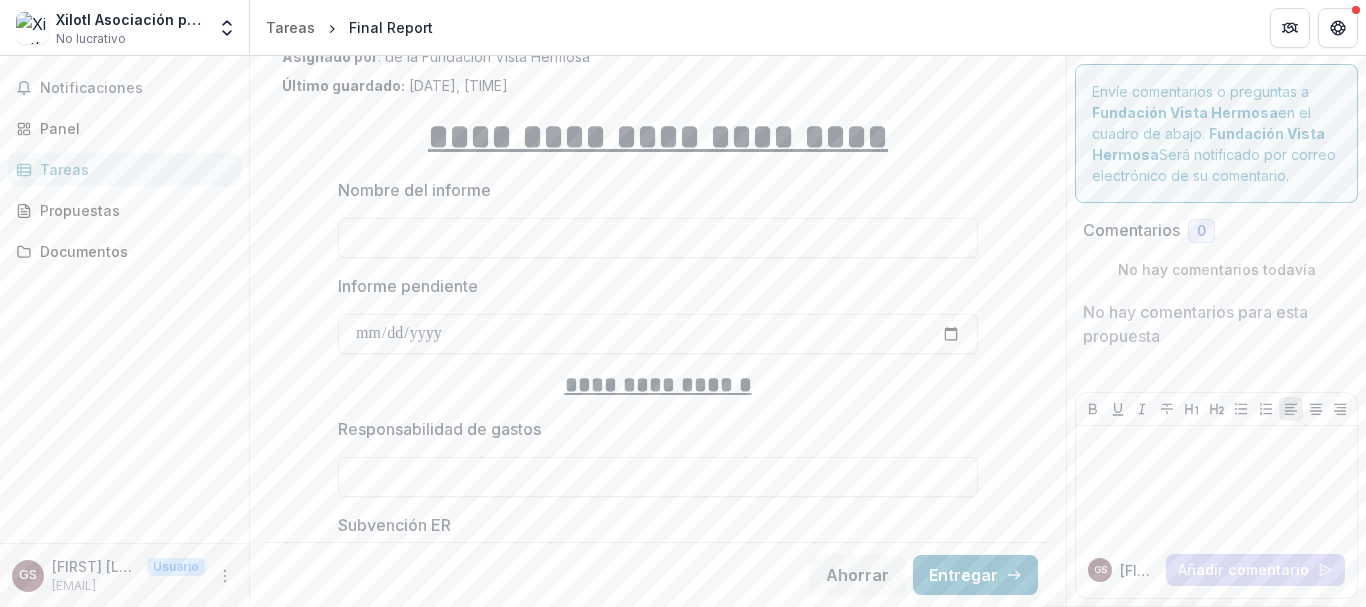 scroll, scrollTop: 0, scrollLeft: 0, axis: both 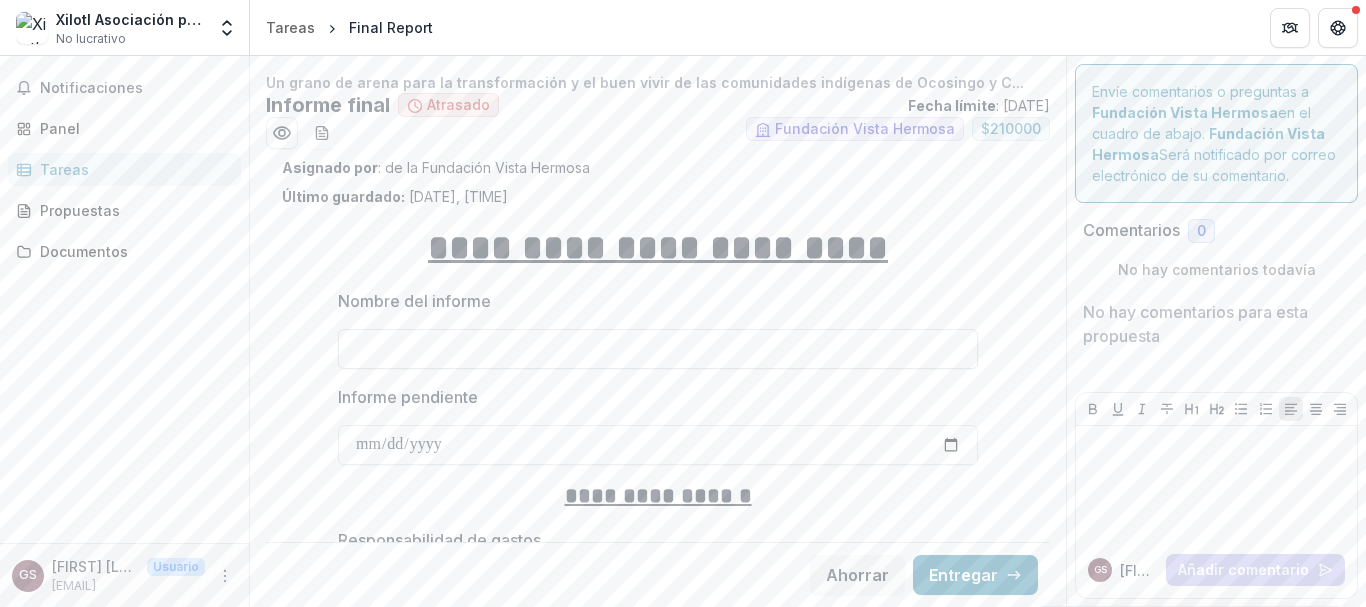click on "Nombre del informe" at bounding box center (658, 349) 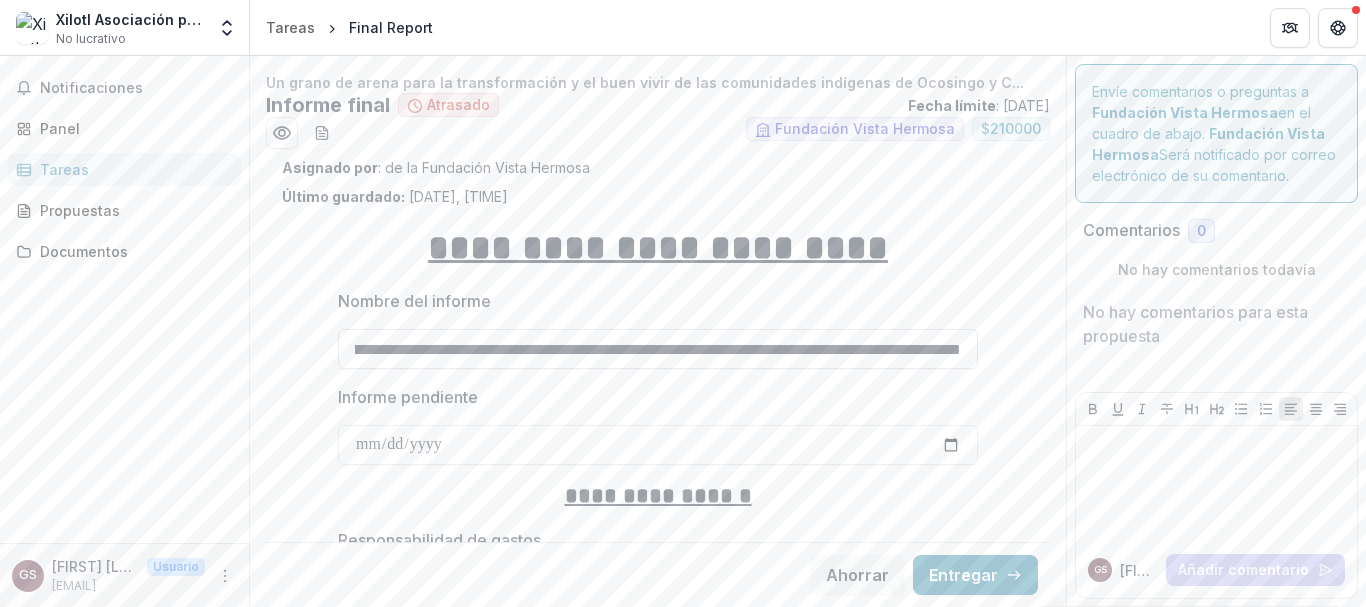 scroll, scrollTop: 0, scrollLeft: 209, axis: horizontal 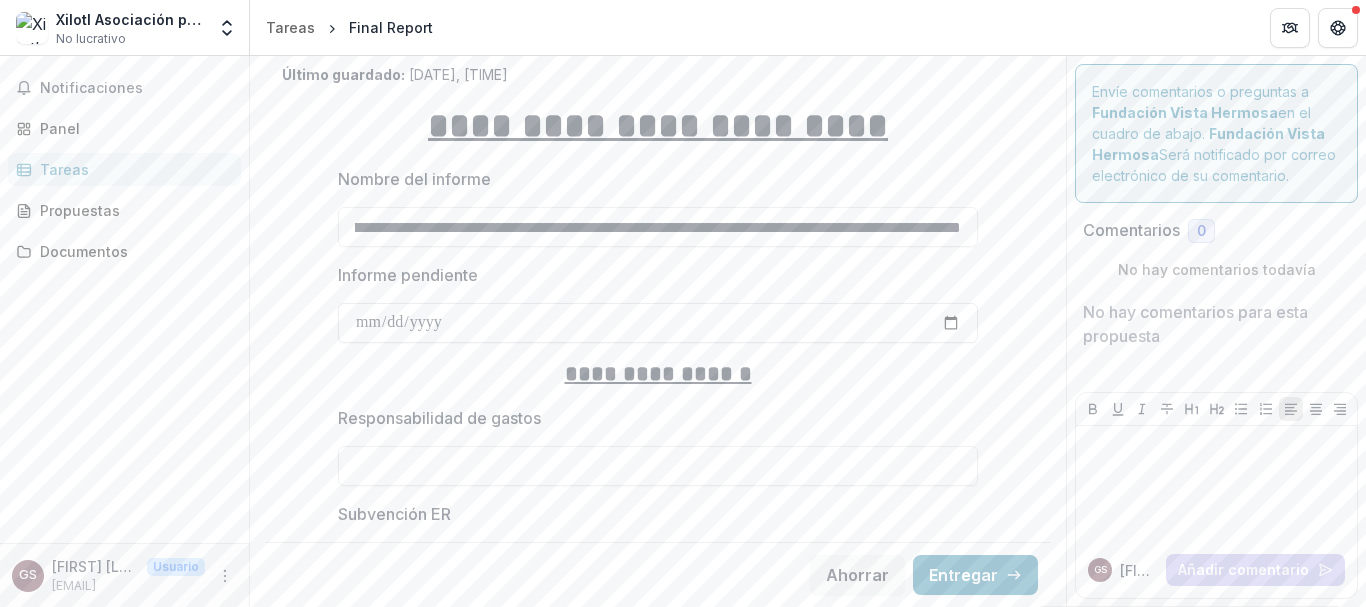 type on "**********" 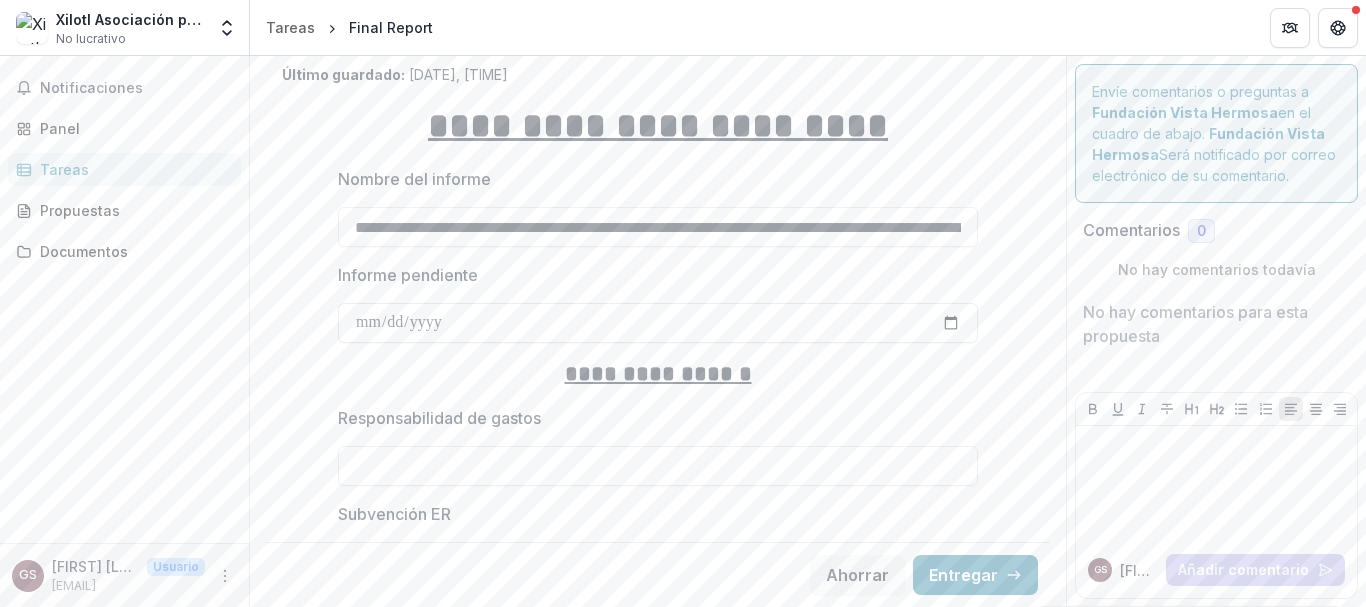 click on "Informe pendiente" at bounding box center [658, 323] 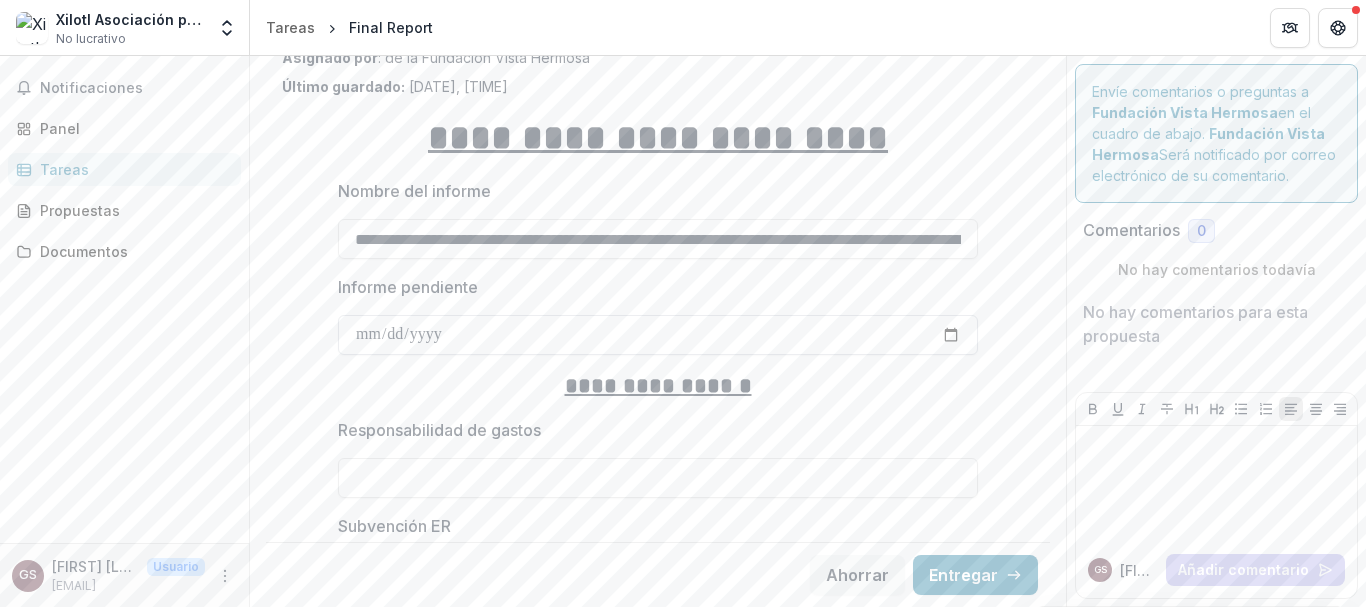 scroll, scrollTop: 133, scrollLeft: 0, axis: vertical 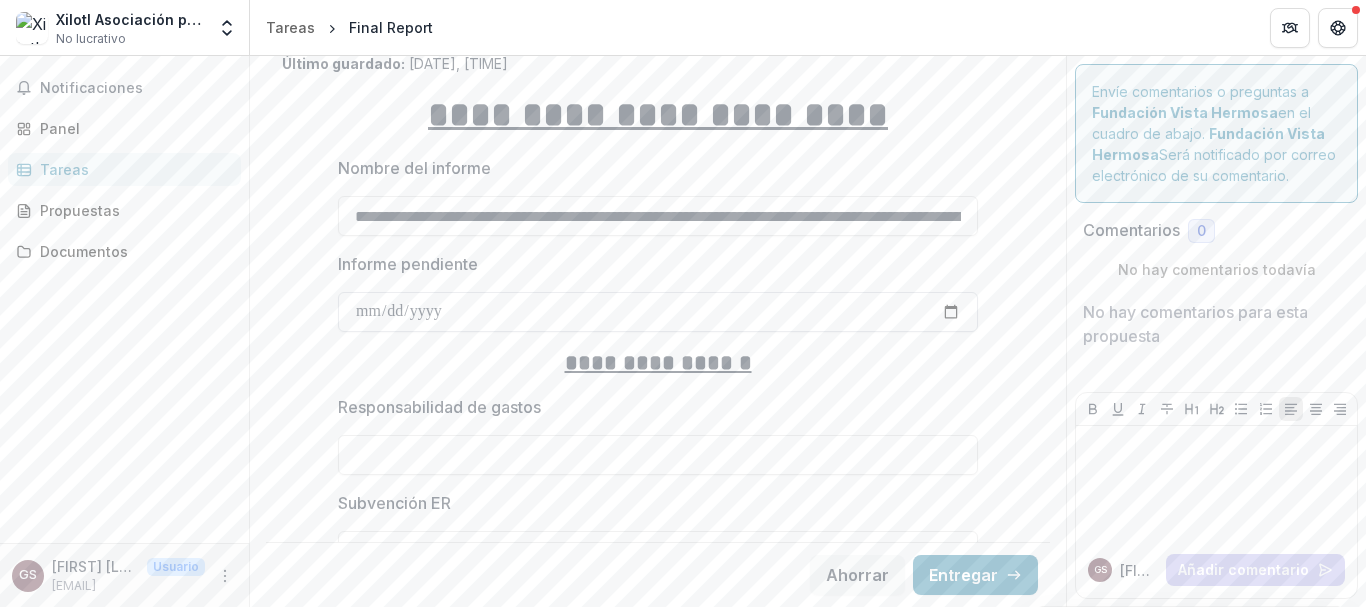 type on "**********" 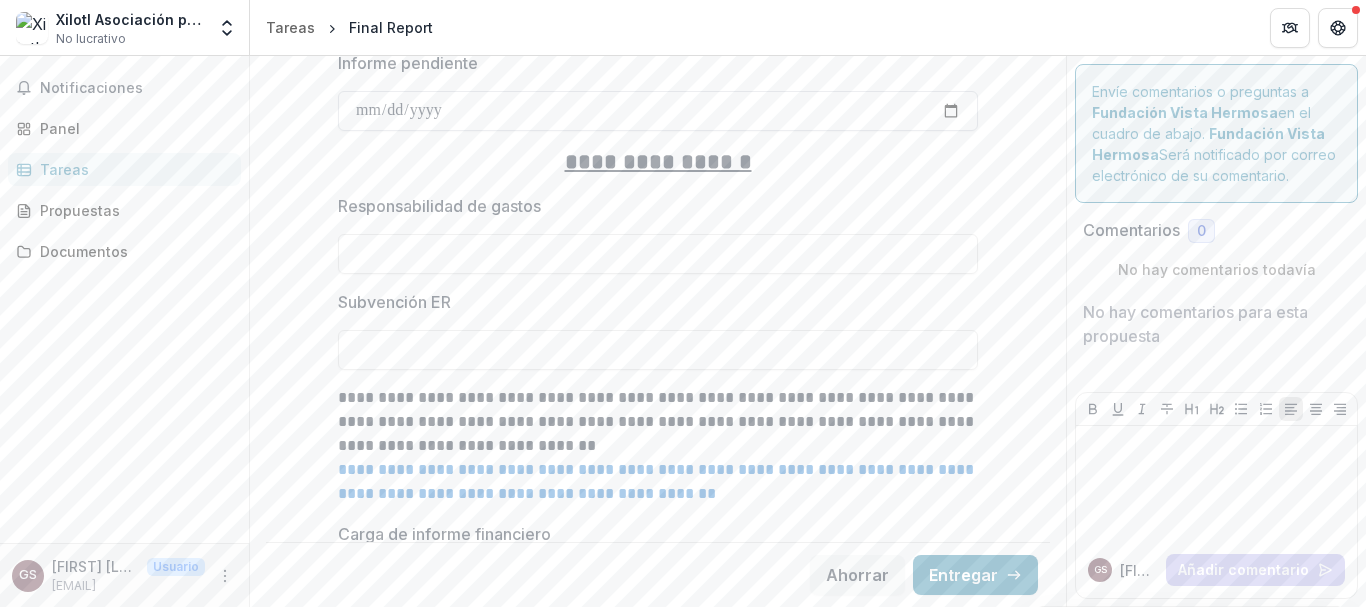 scroll, scrollTop: 347, scrollLeft: 0, axis: vertical 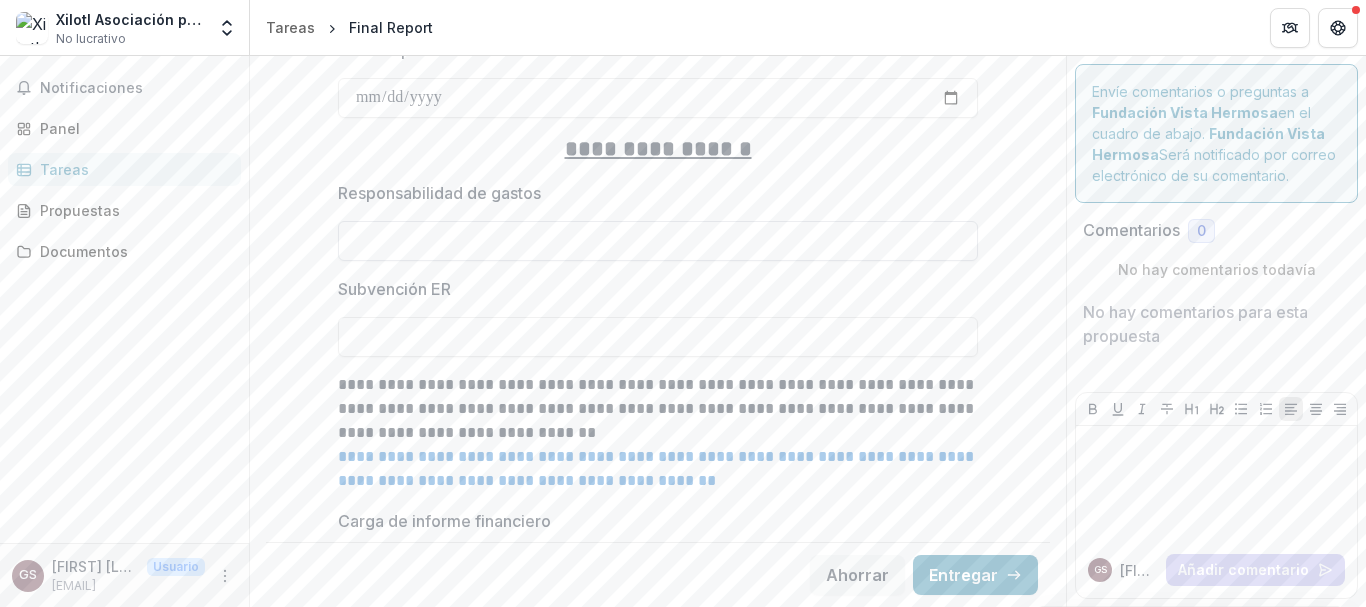 click on "Responsabilidad de gastos" at bounding box center [658, 241] 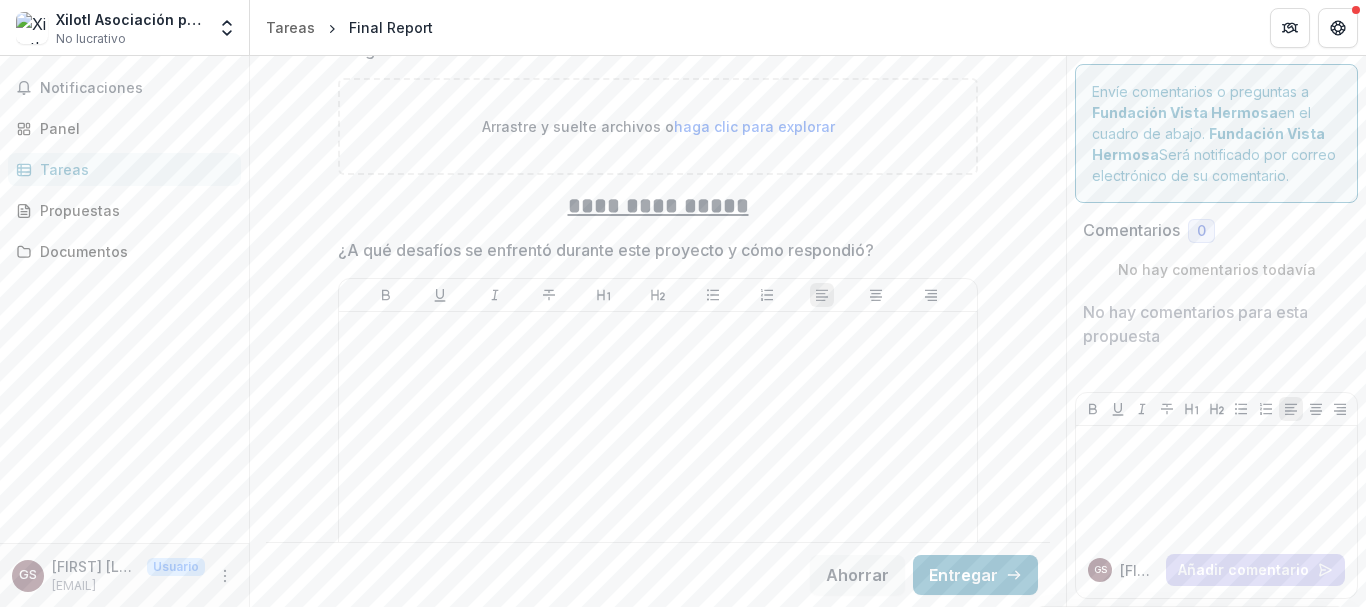scroll, scrollTop: 797, scrollLeft: 0, axis: vertical 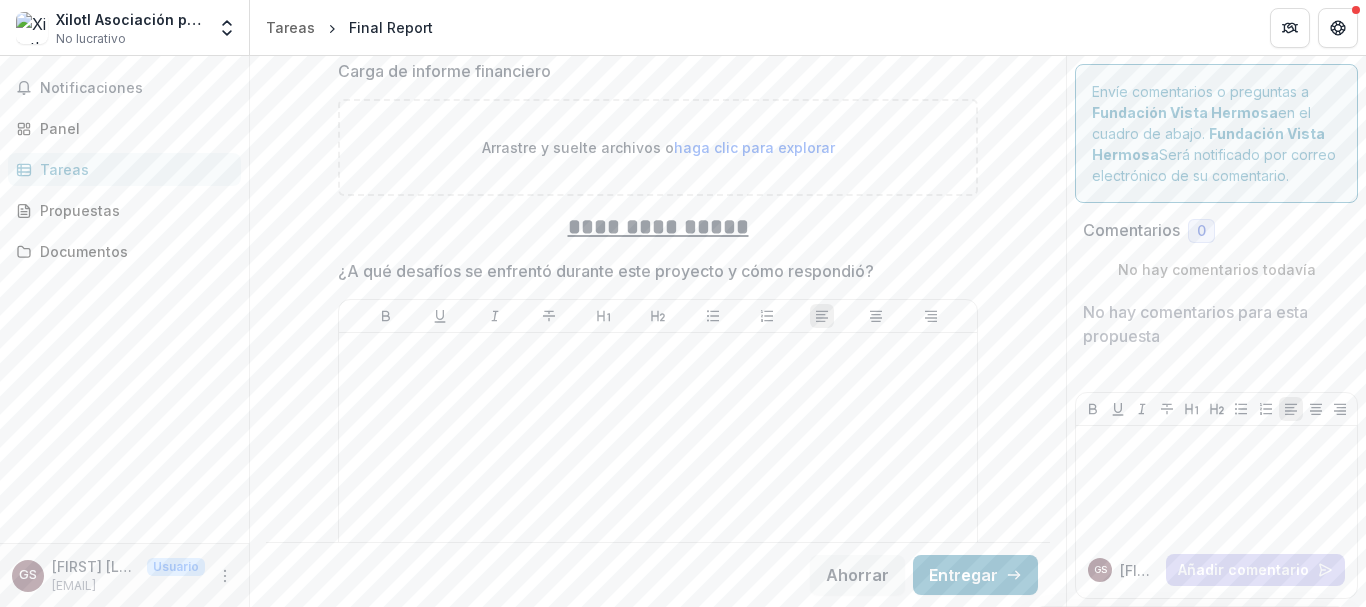 click on "haga clic para explorar" at bounding box center [754, 147] 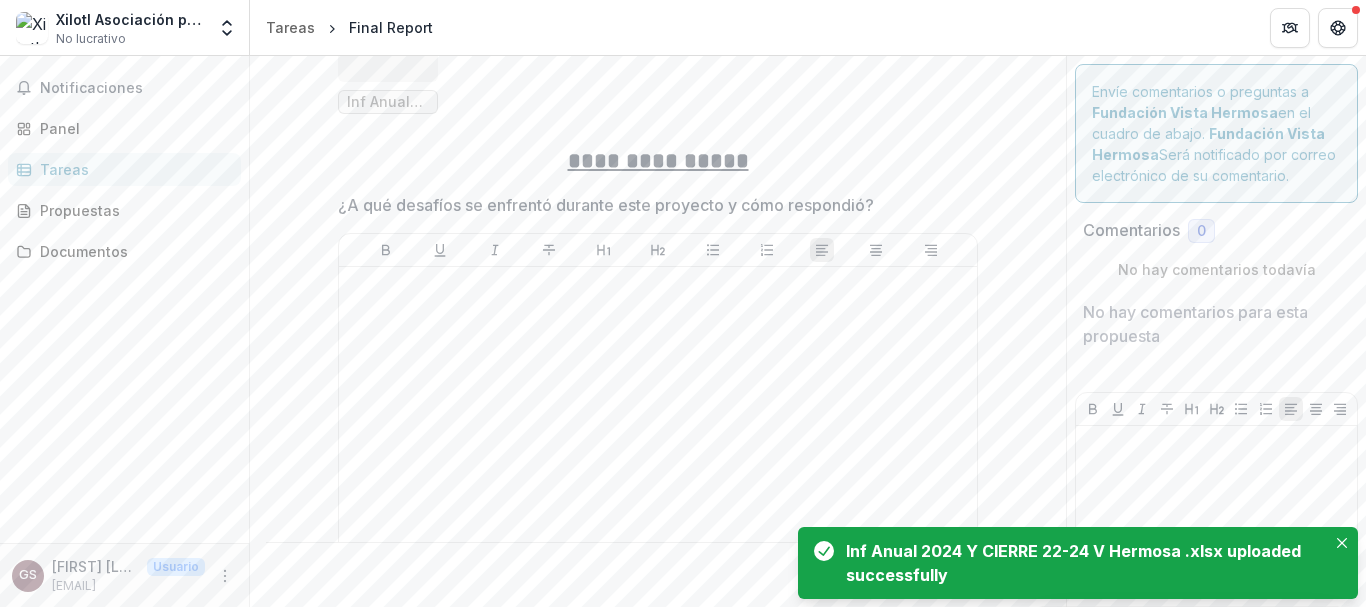 scroll, scrollTop: 1038, scrollLeft: 0, axis: vertical 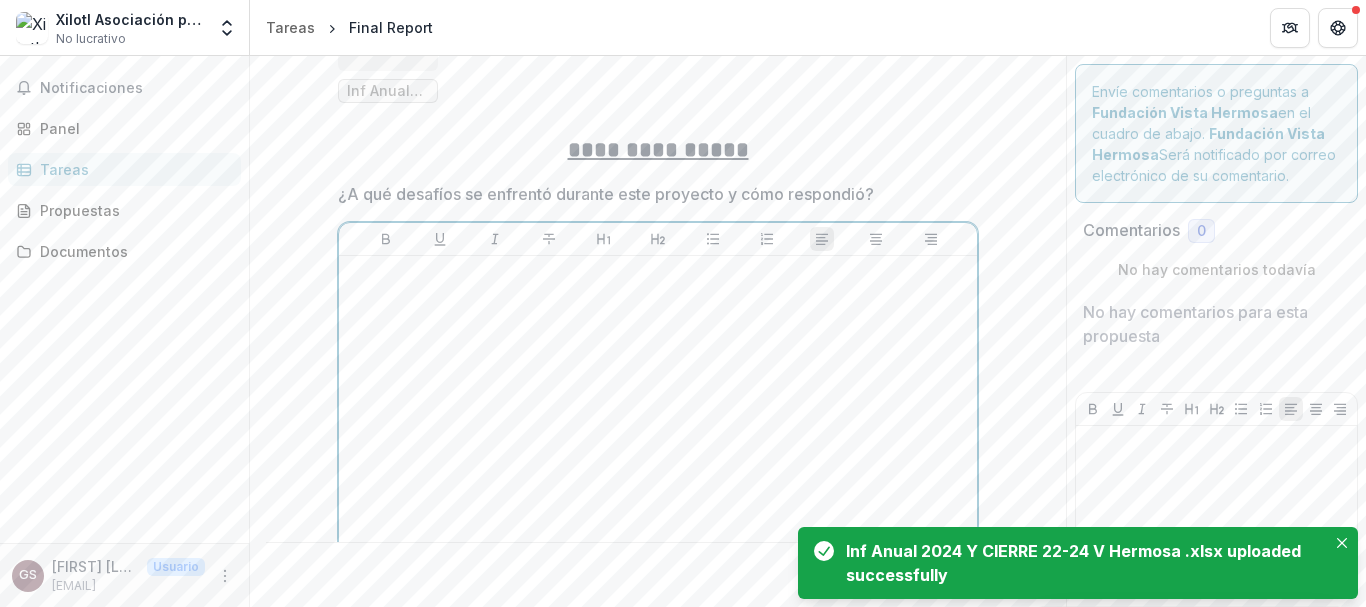 click at bounding box center [658, 275] 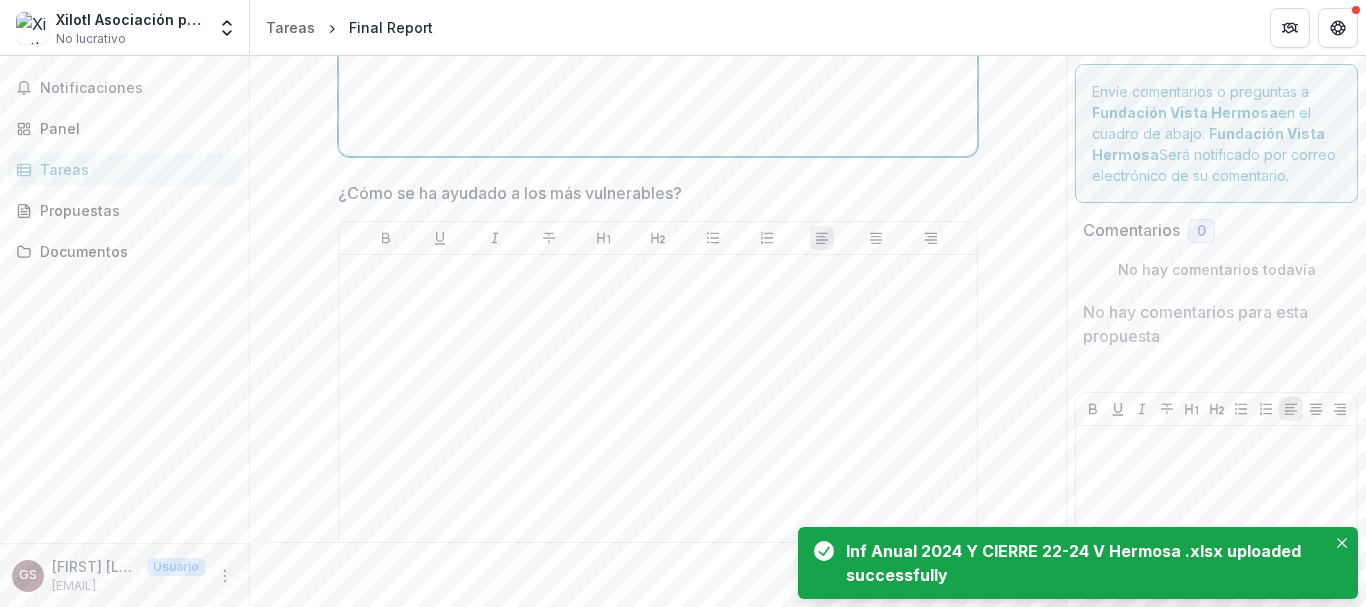 scroll, scrollTop: 1457, scrollLeft: 0, axis: vertical 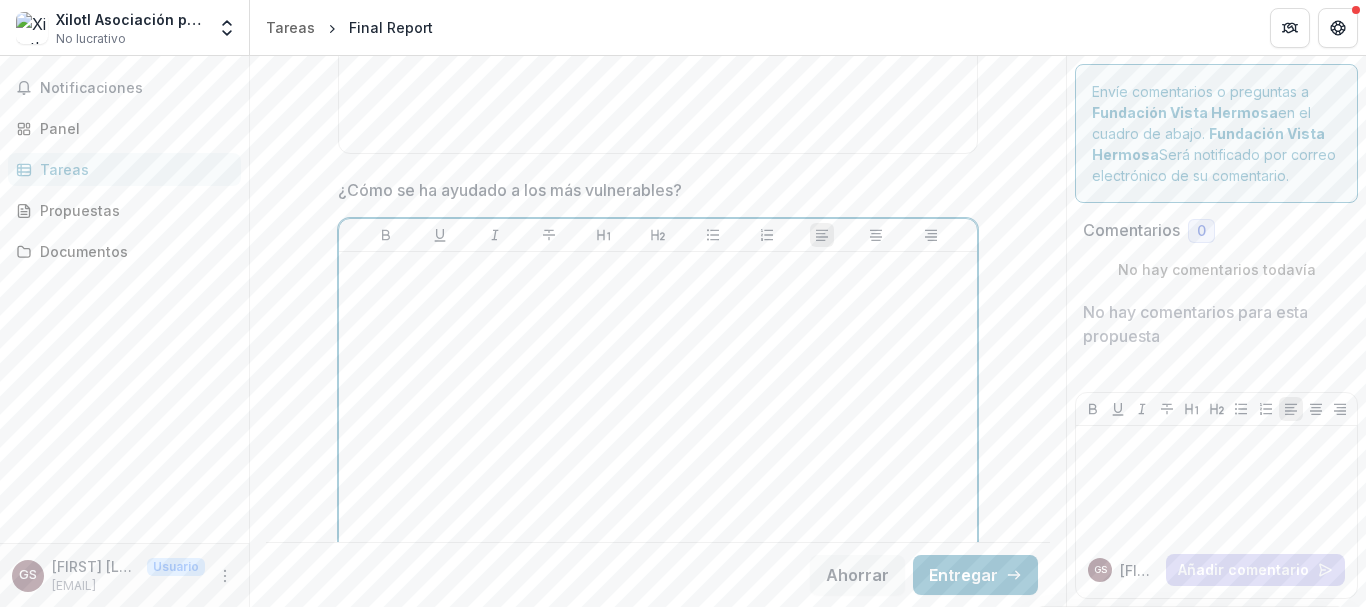 click at bounding box center [658, 271] 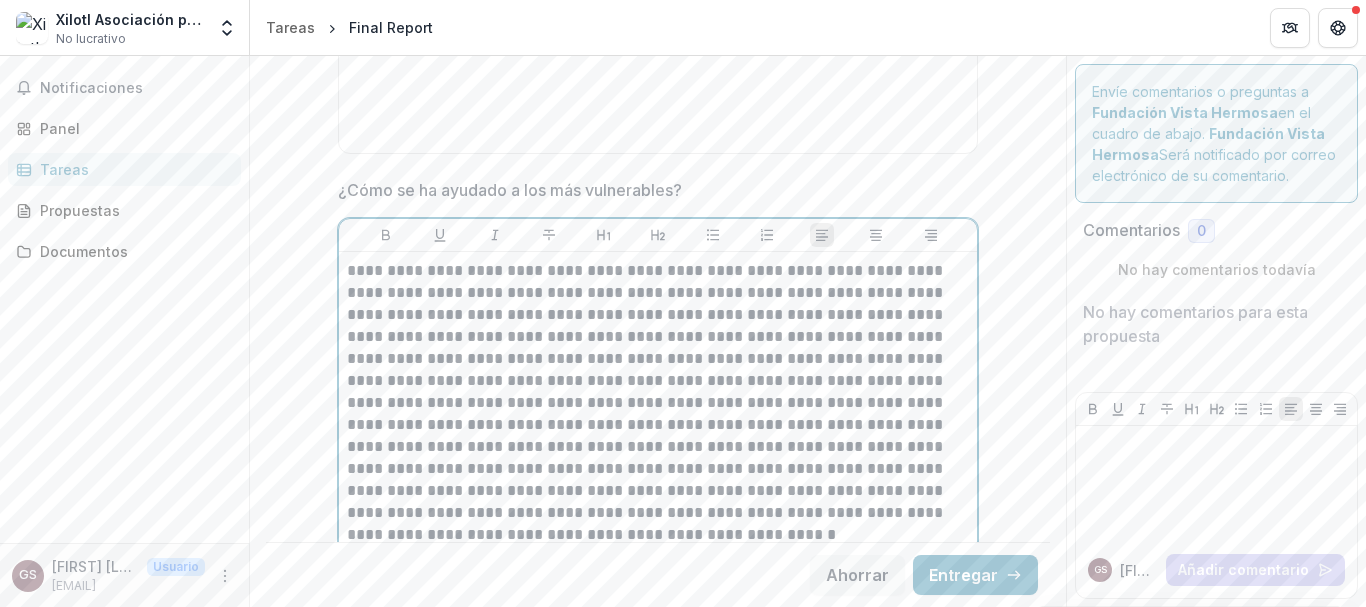 click on "**********" at bounding box center (658, 403) 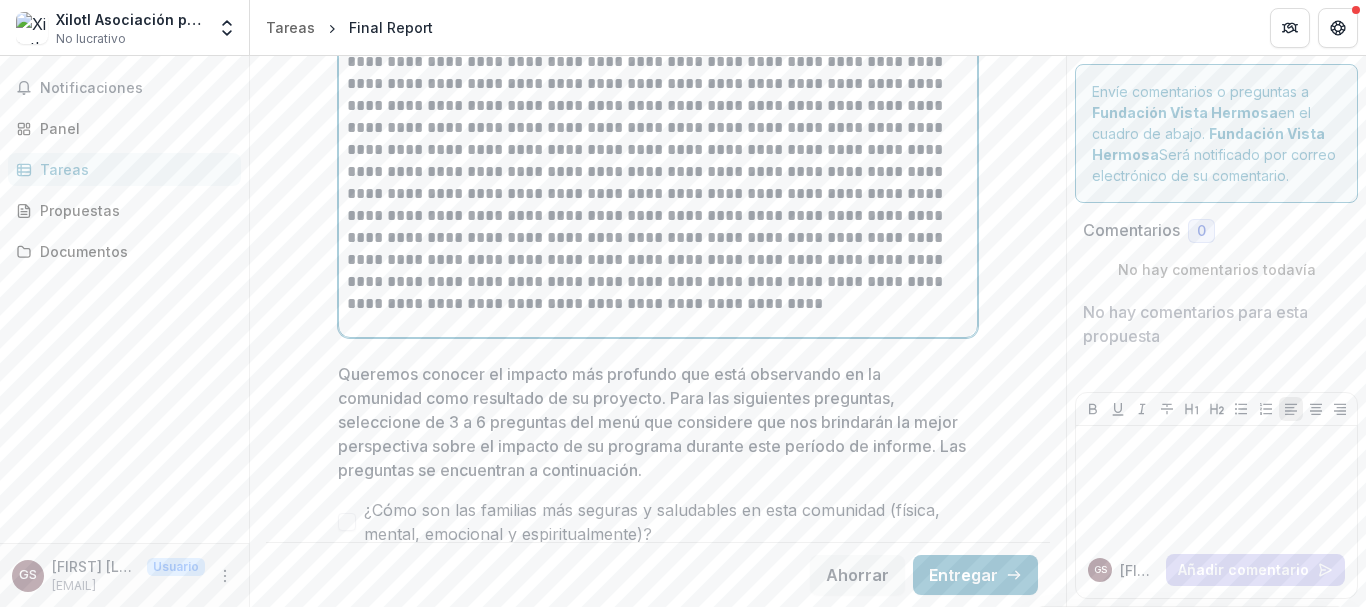 scroll, scrollTop: 1702, scrollLeft: 0, axis: vertical 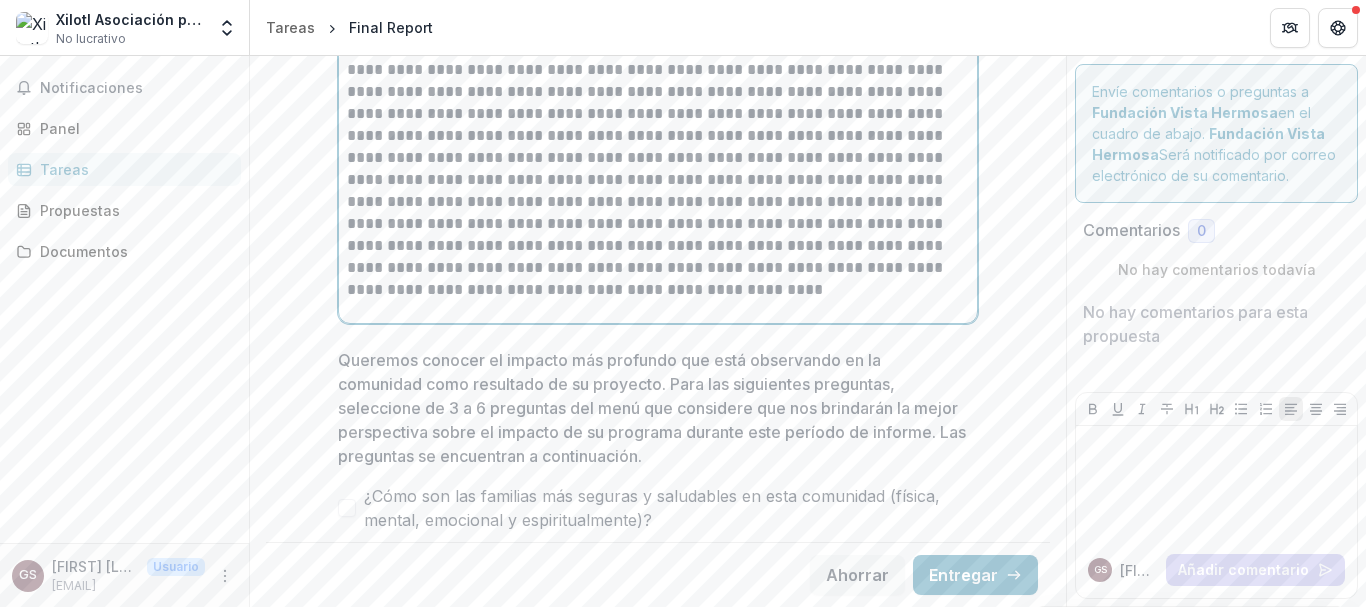 click on "**********" at bounding box center [658, 158] 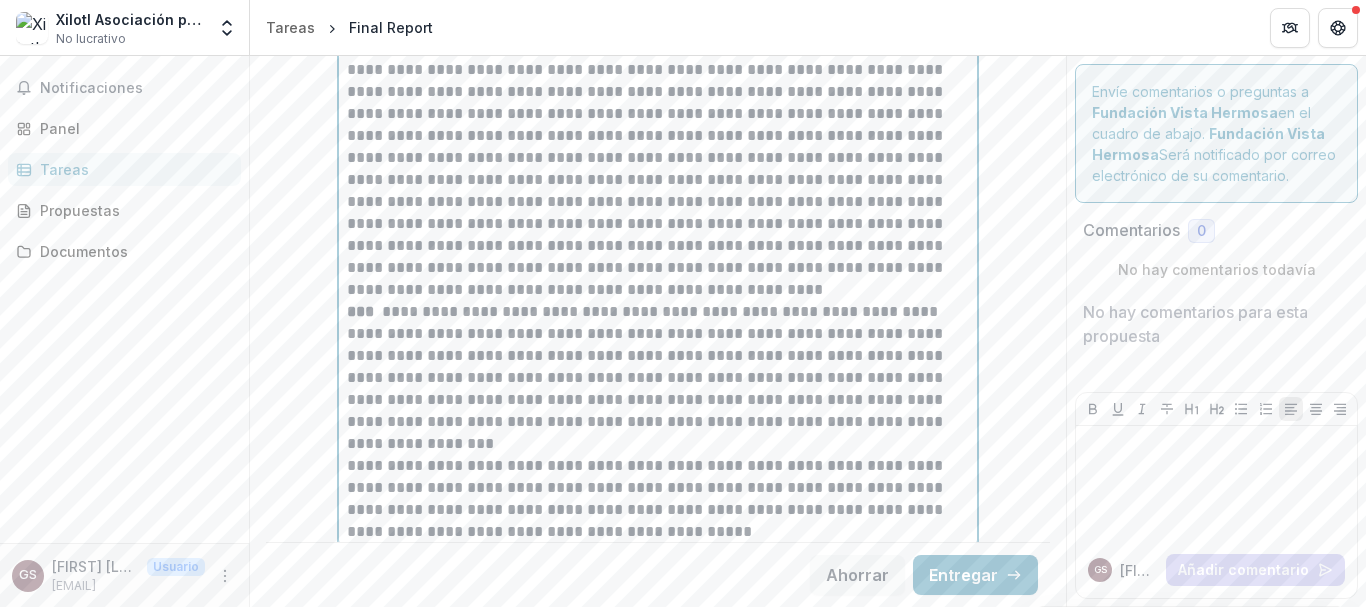 click on "**********" at bounding box center [658, 378] 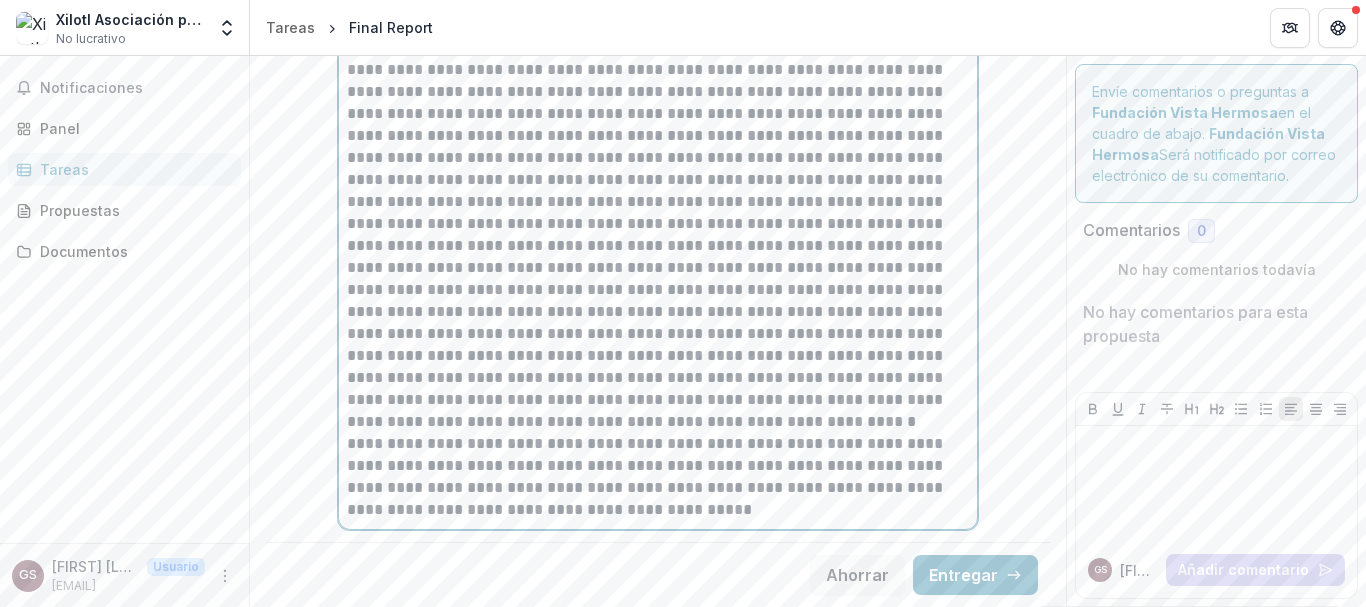 click on "**********" at bounding box center (658, 477) 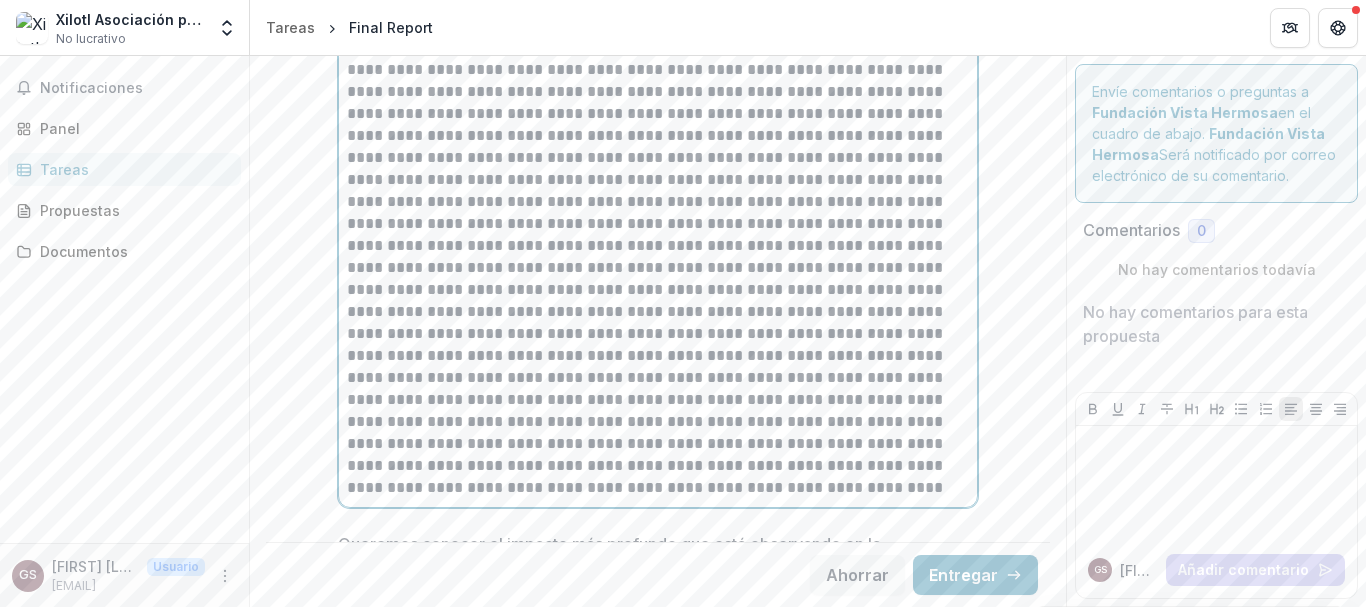 click at bounding box center [658, 257] 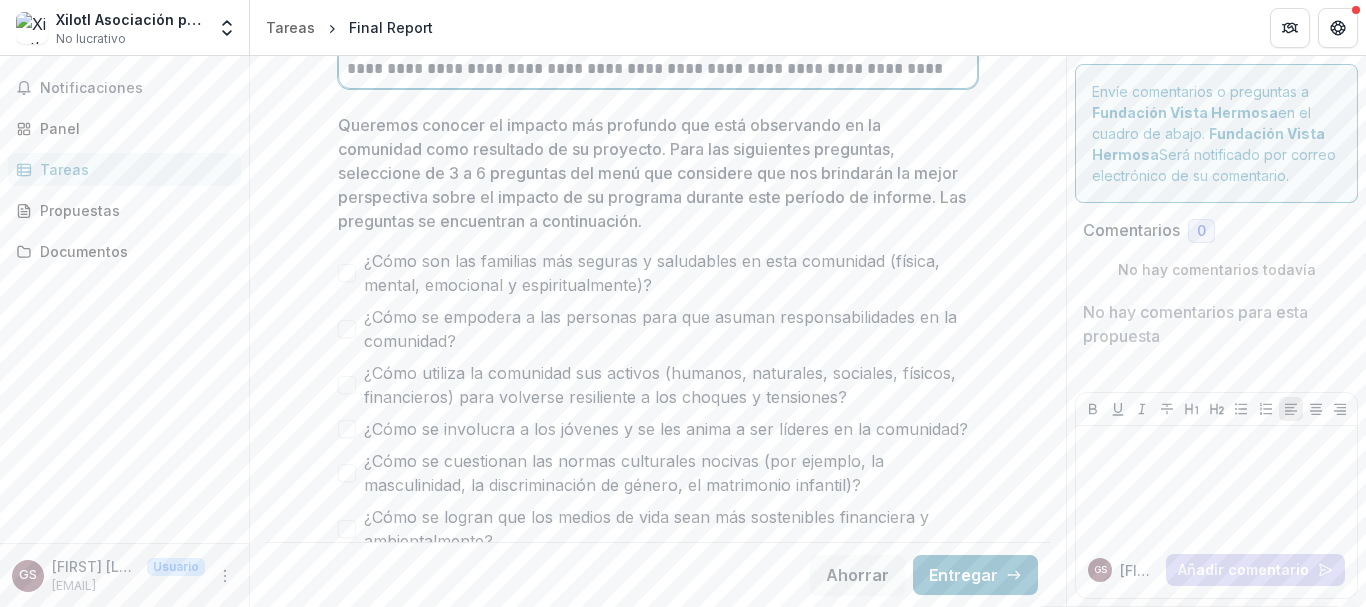scroll, scrollTop: 2352, scrollLeft: 0, axis: vertical 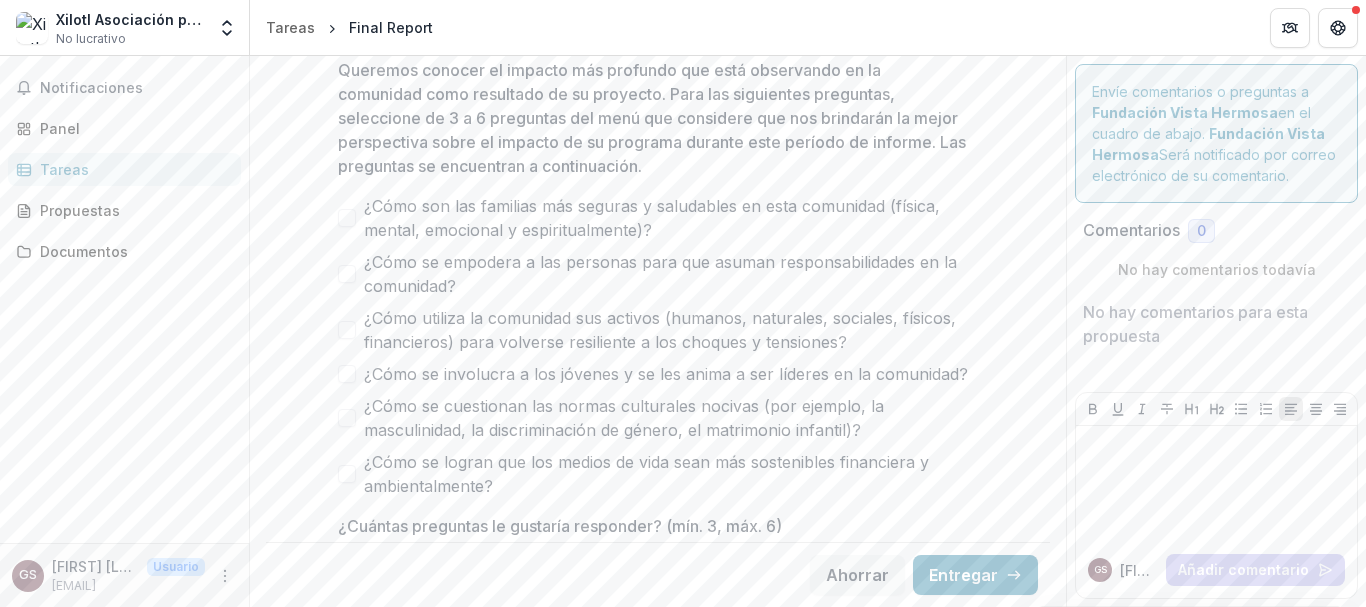 click on "¿Cómo son las familias más seguras y saludables en esta comunidad (física, mental, emocional y espiritualmente)?" at bounding box center [652, 218] 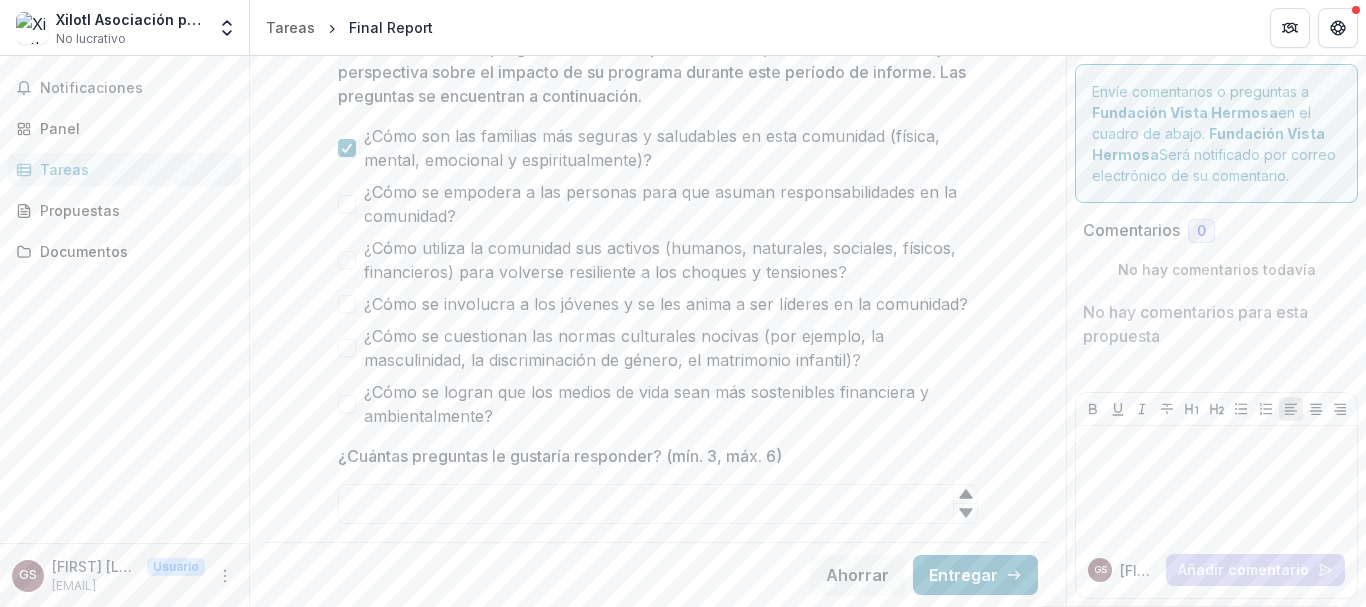 scroll, scrollTop: 2420, scrollLeft: 0, axis: vertical 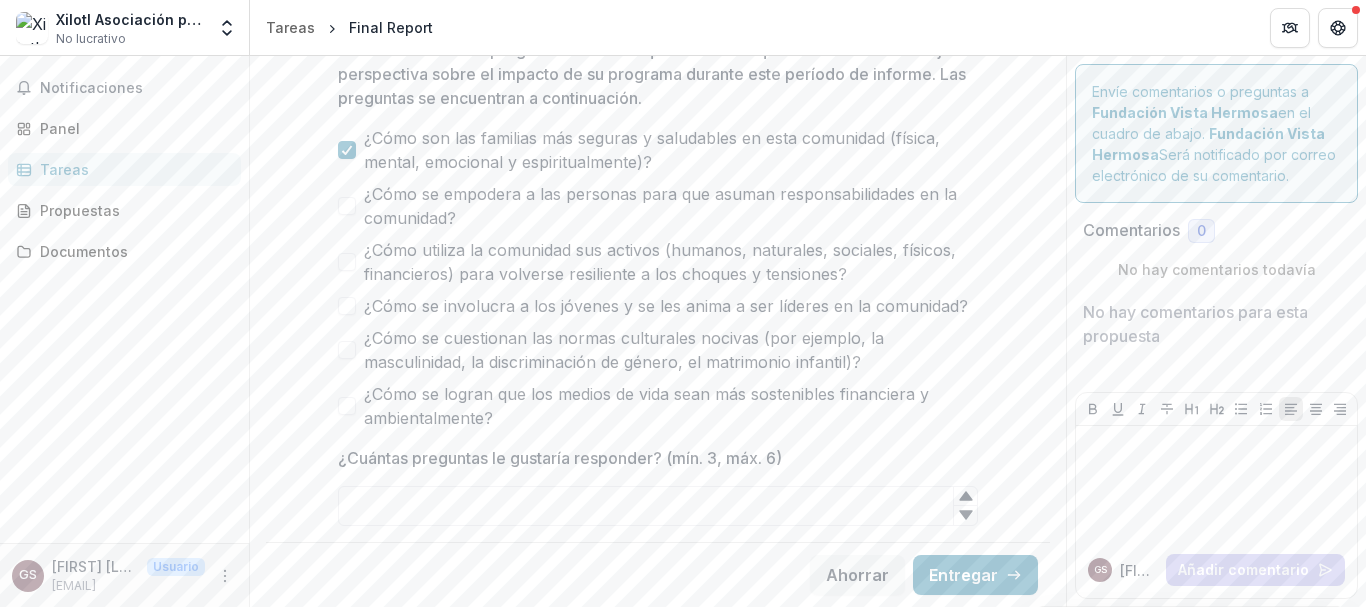 click at bounding box center [347, 262] 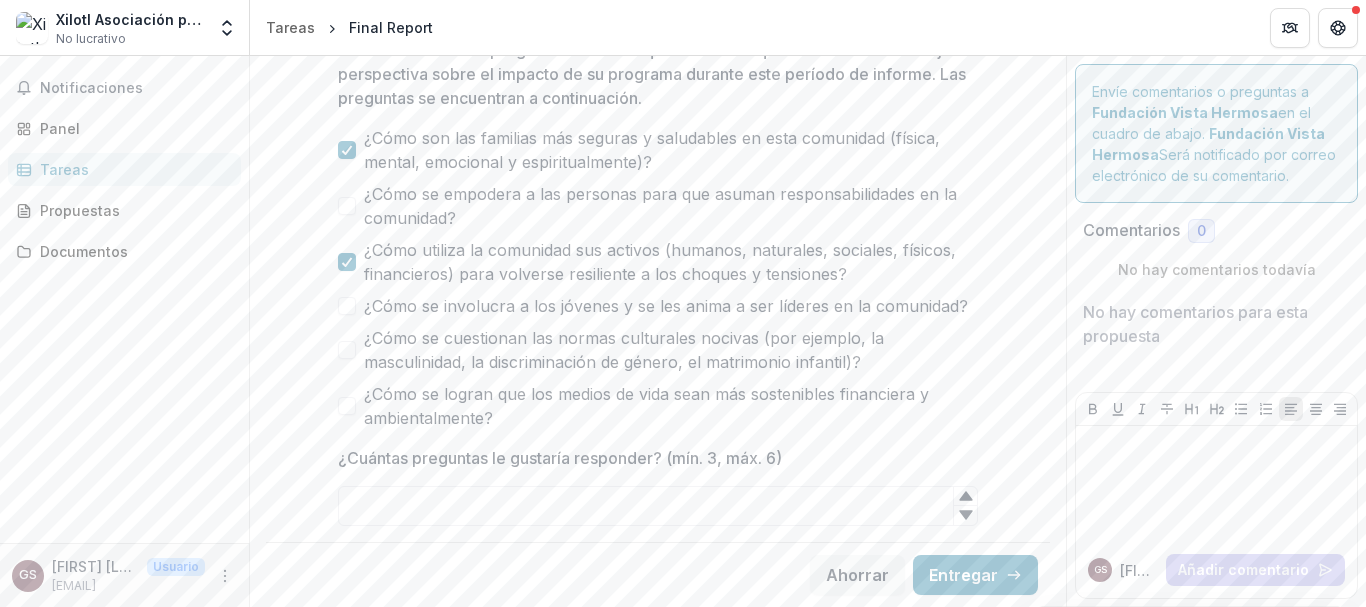 click at bounding box center [347, 350] 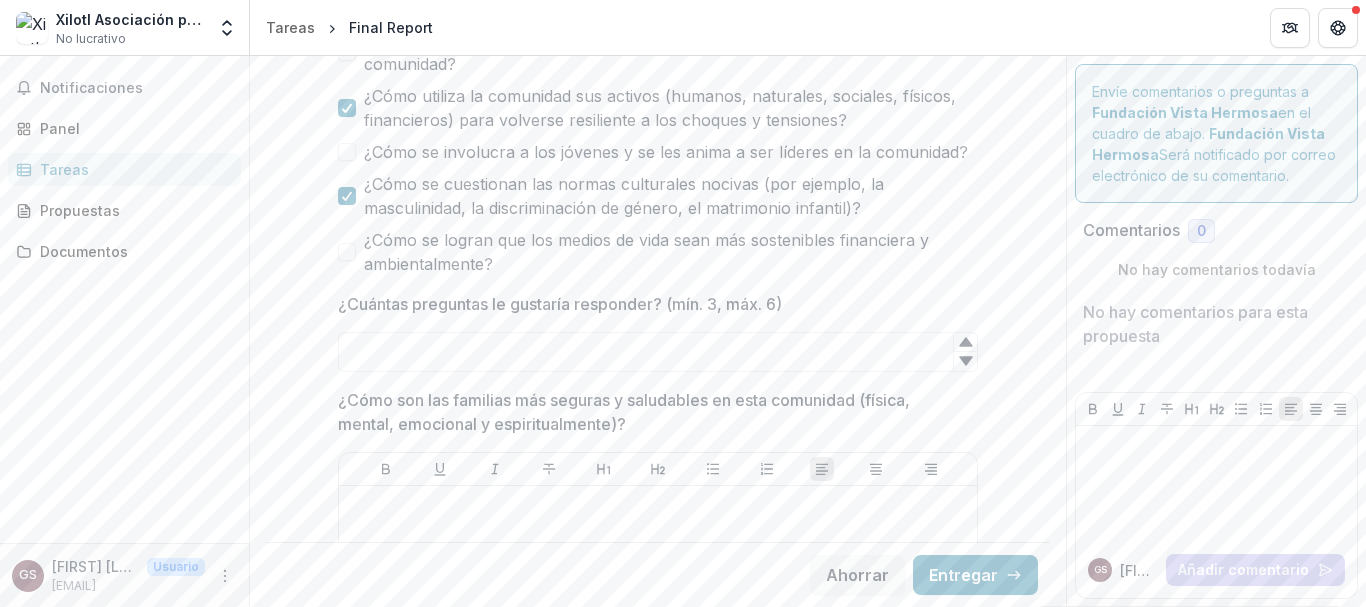 scroll, scrollTop: 2594, scrollLeft: 0, axis: vertical 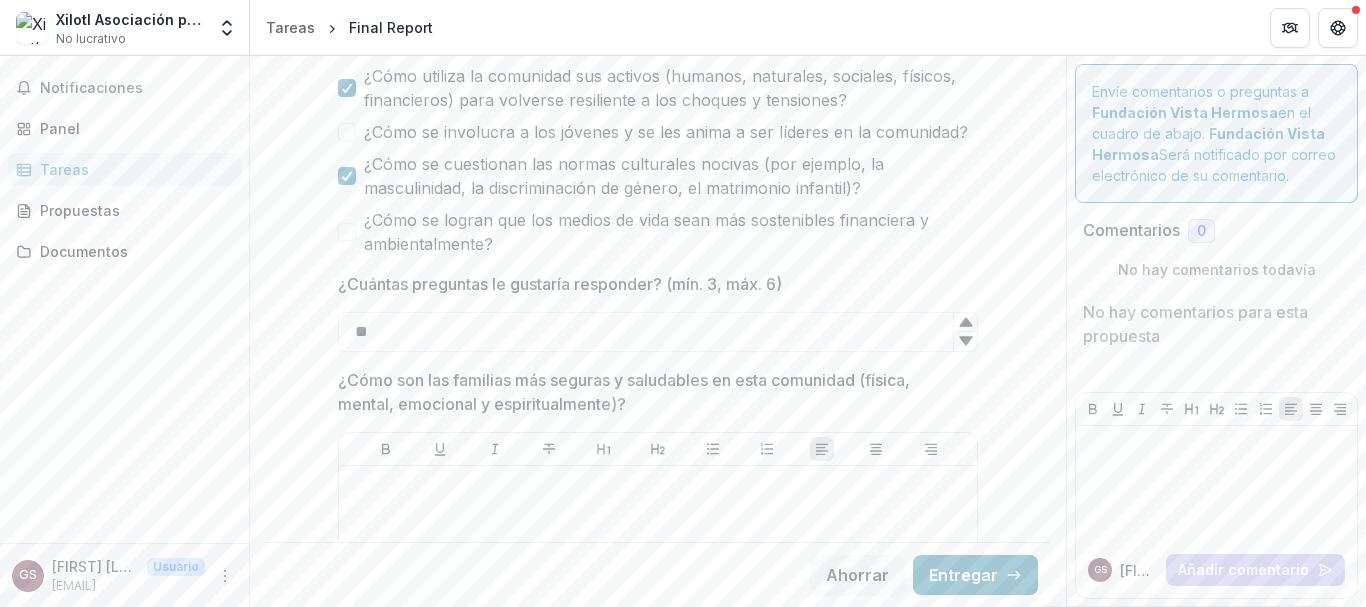 click 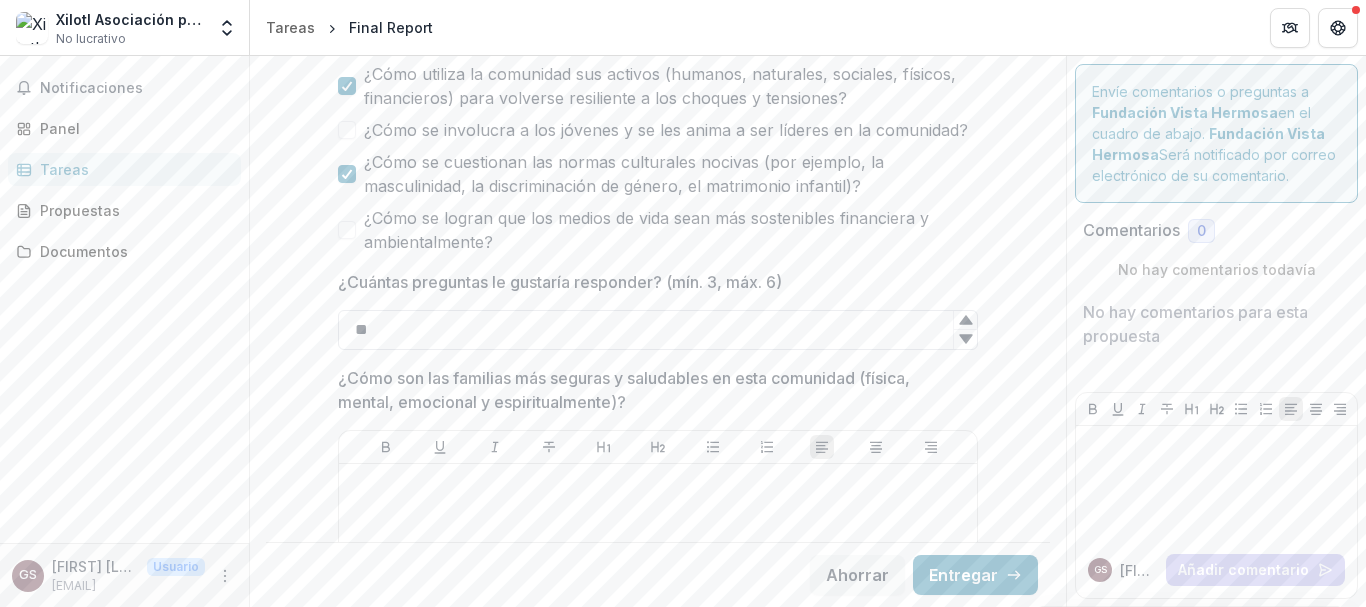 scroll, scrollTop: 2597, scrollLeft: 0, axis: vertical 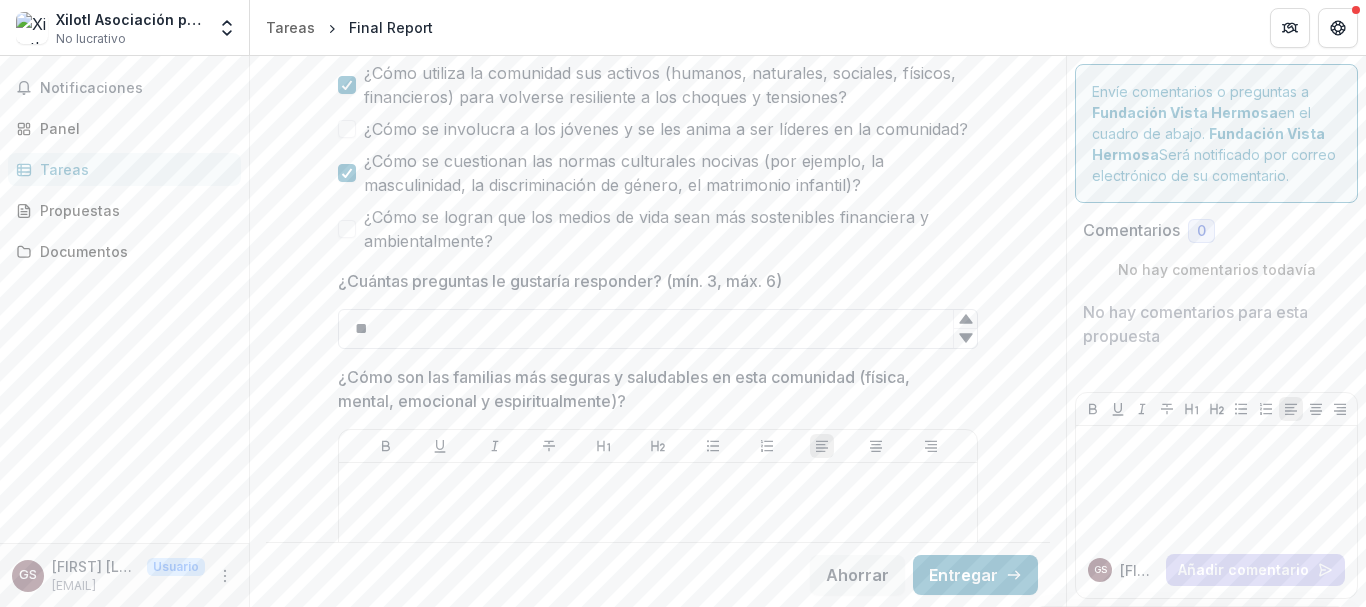 type on "*" 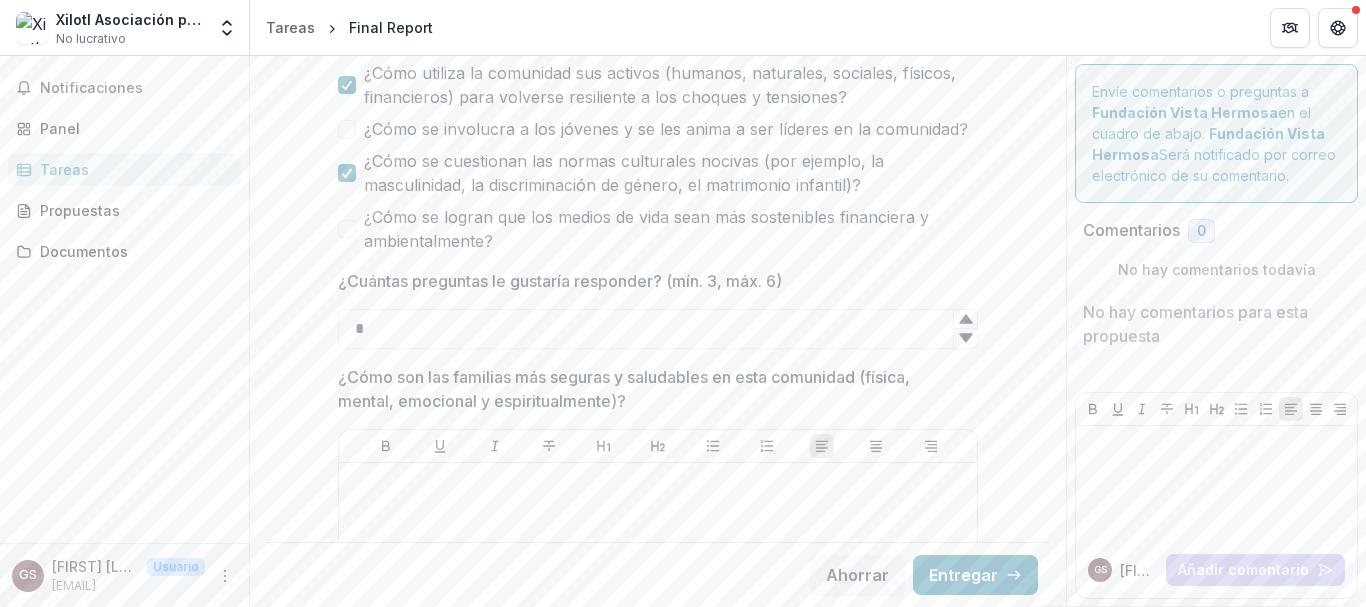 click 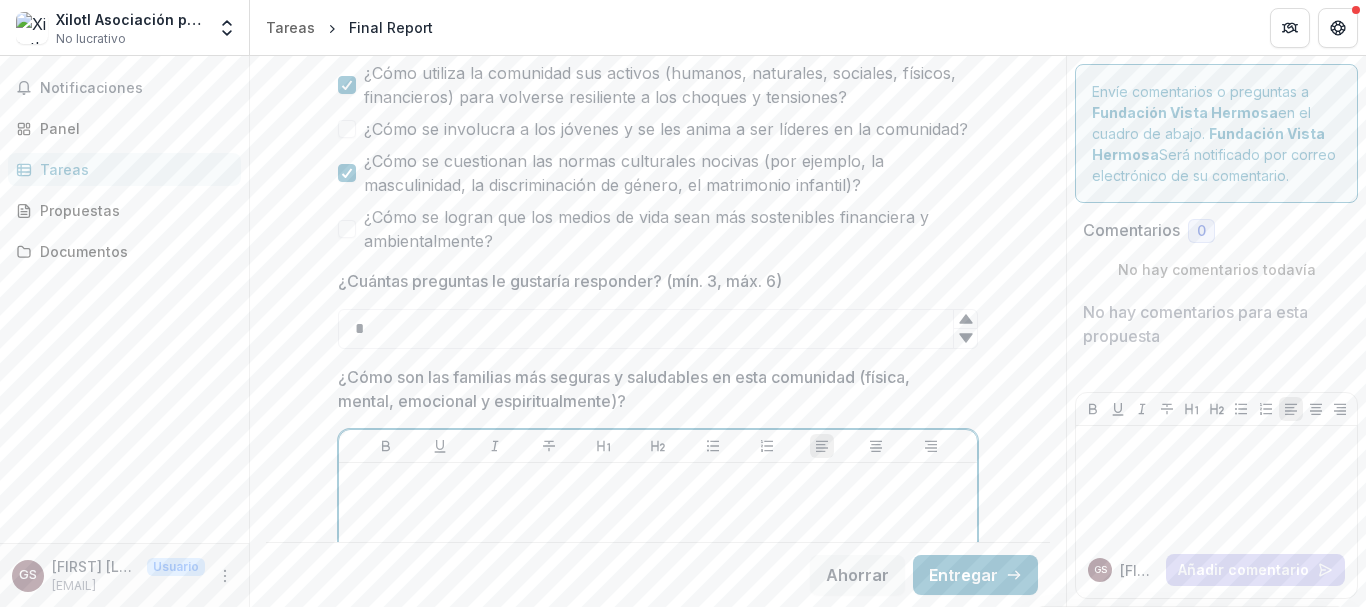 click at bounding box center (658, 482) 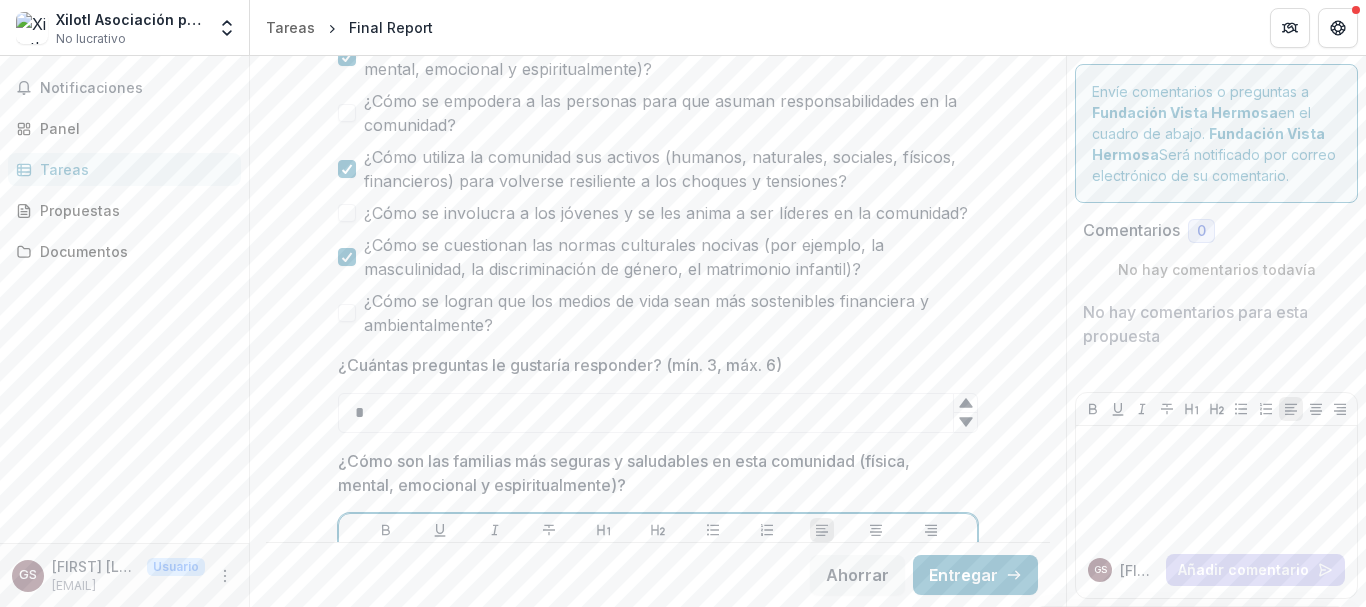 scroll, scrollTop: 2500, scrollLeft: 0, axis: vertical 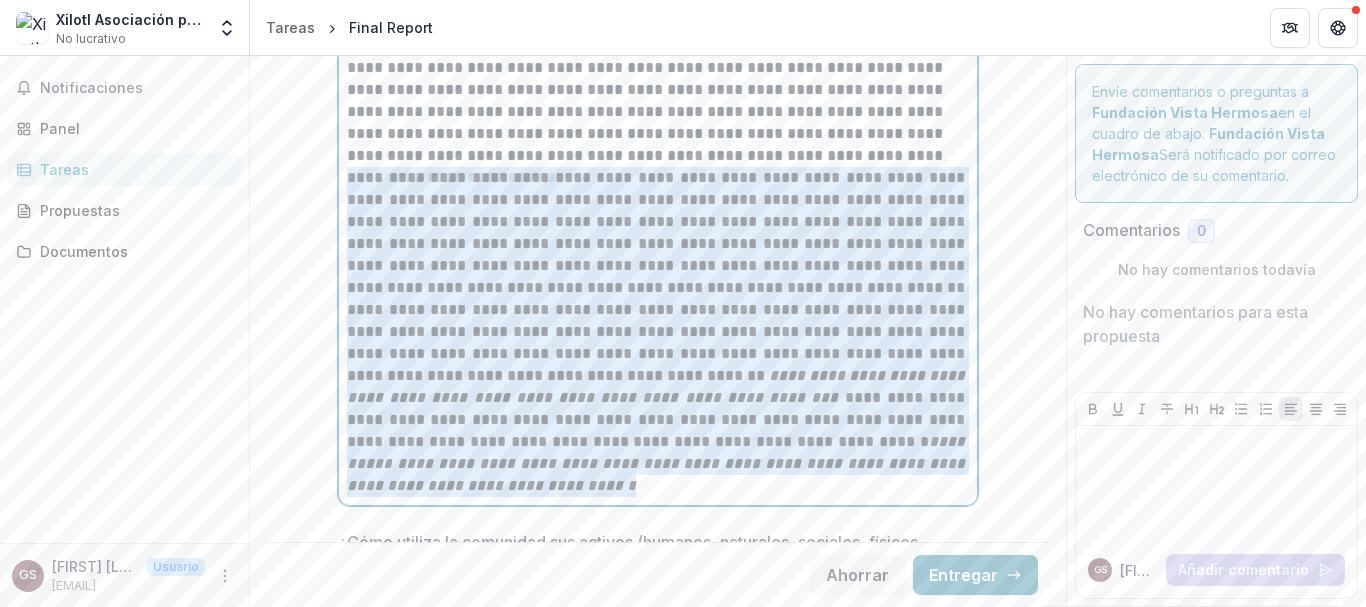 drag, startPoint x: 346, startPoint y: 180, endPoint x: 590, endPoint y: 483, distance: 389.03085 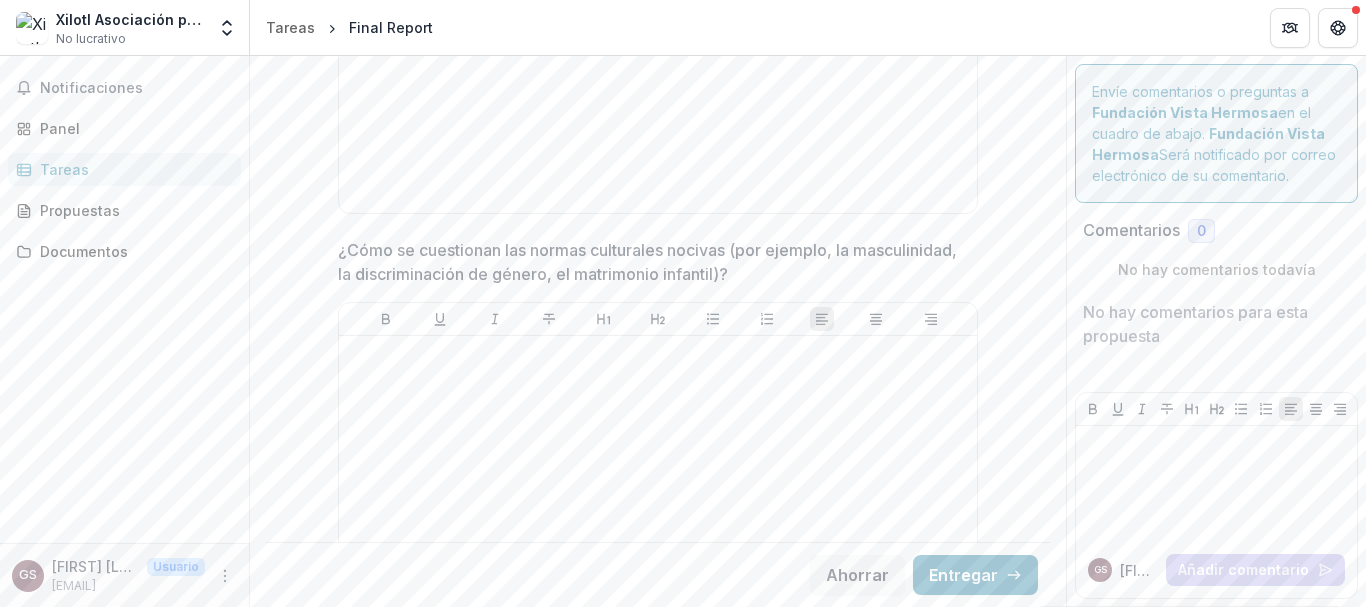 scroll, scrollTop: 4089, scrollLeft: 0, axis: vertical 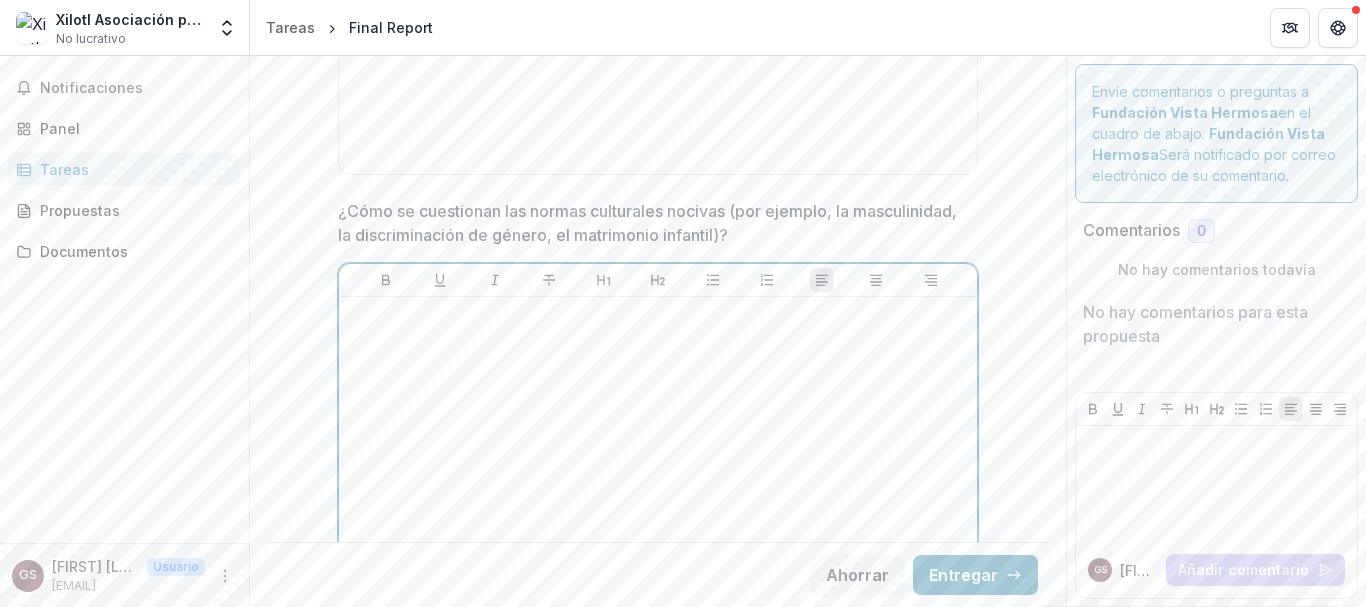 click at bounding box center [658, 455] 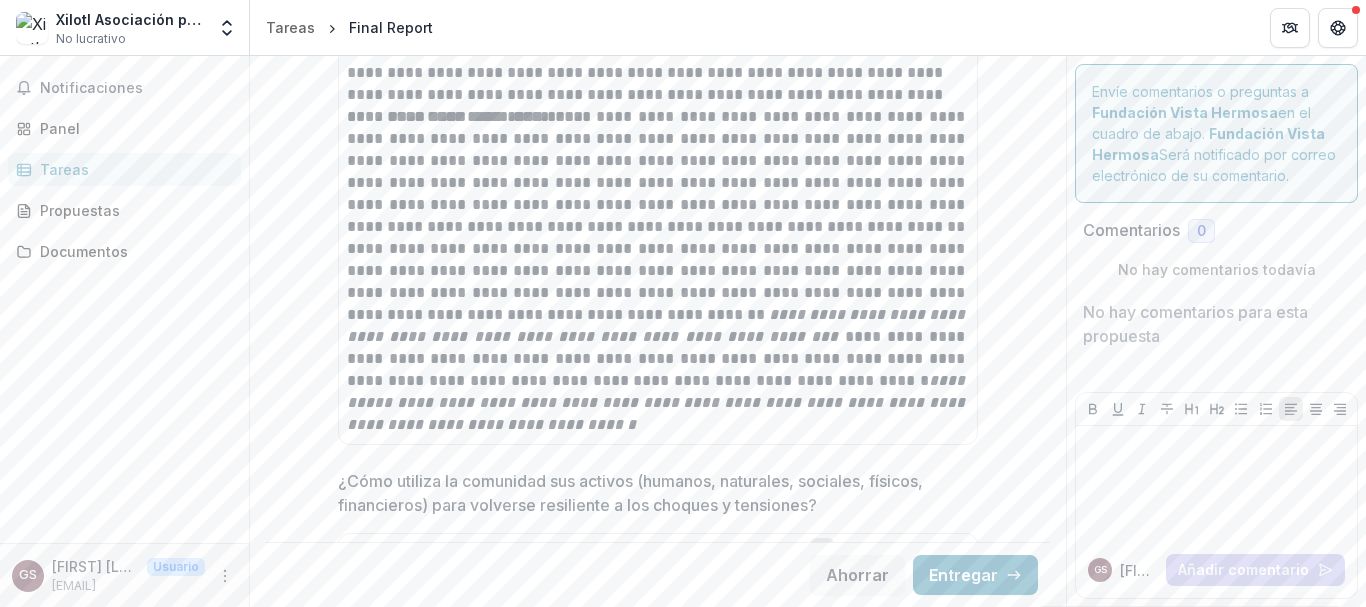scroll, scrollTop: 3295, scrollLeft: 0, axis: vertical 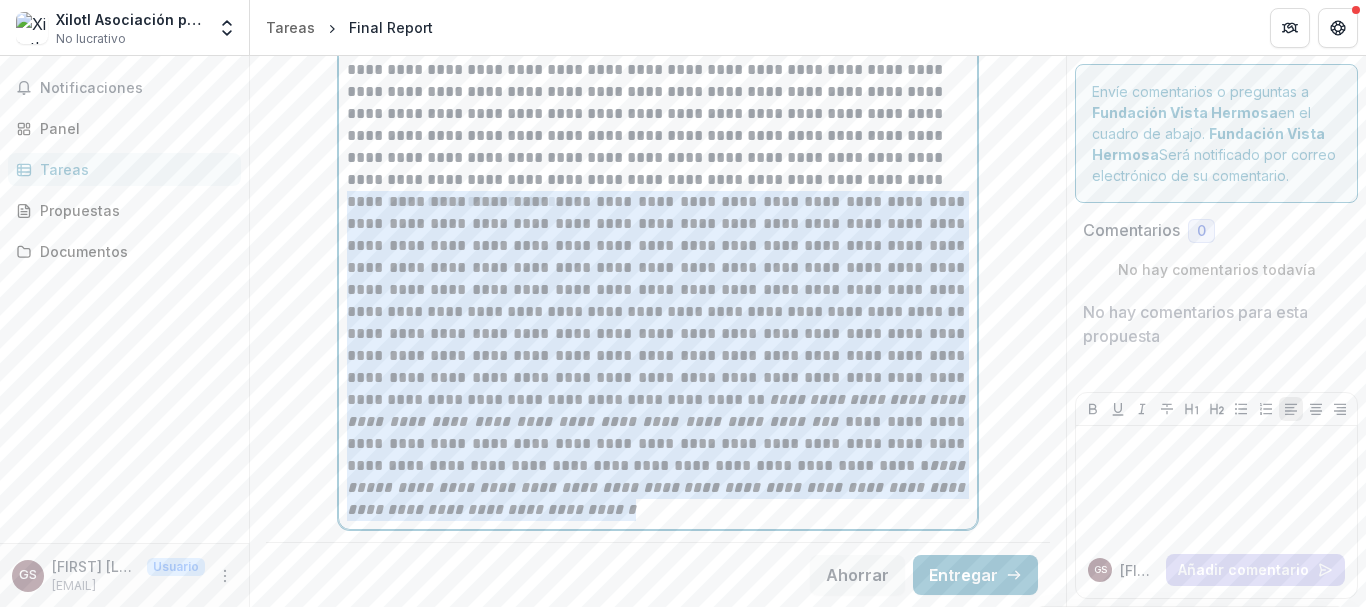 drag, startPoint x: 344, startPoint y: 201, endPoint x: 579, endPoint y: 505, distance: 384.2408 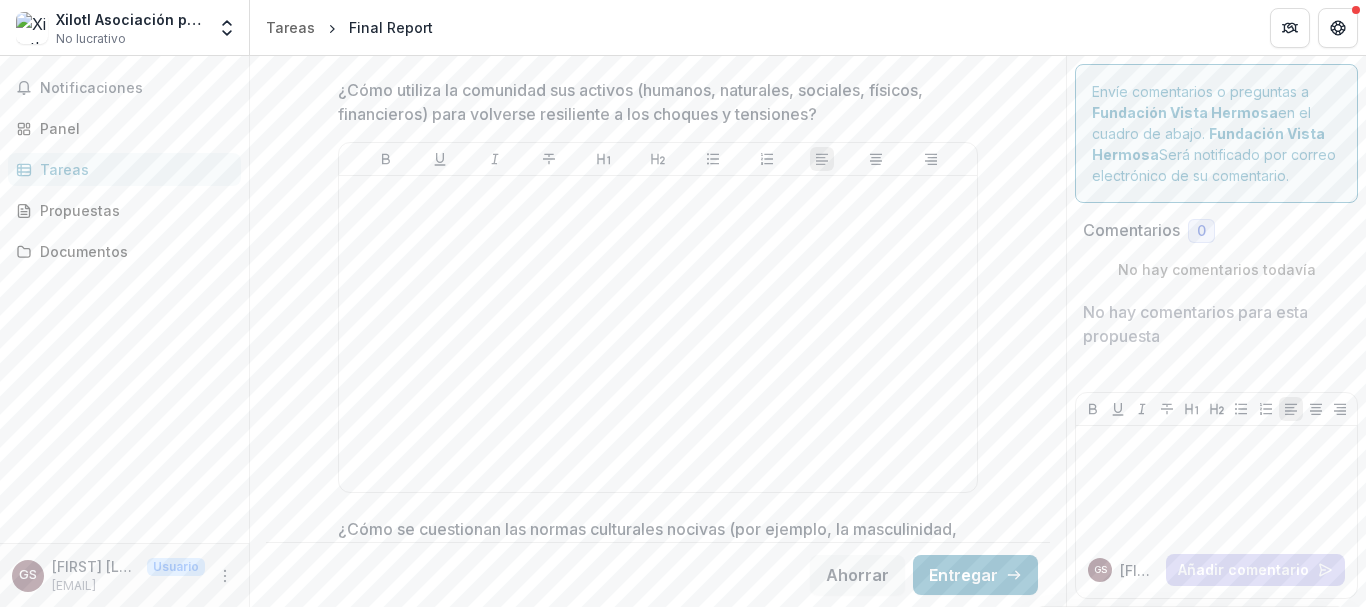 scroll, scrollTop: 3464, scrollLeft: 0, axis: vertical 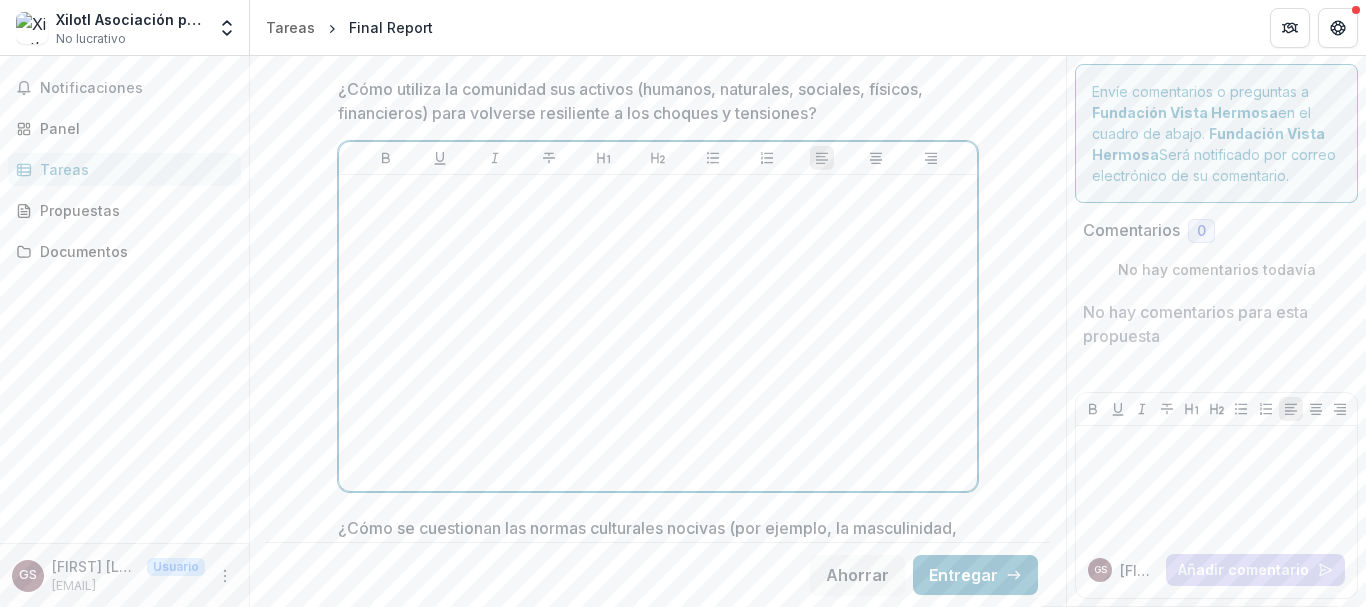 click at bounding box center (658, 333) 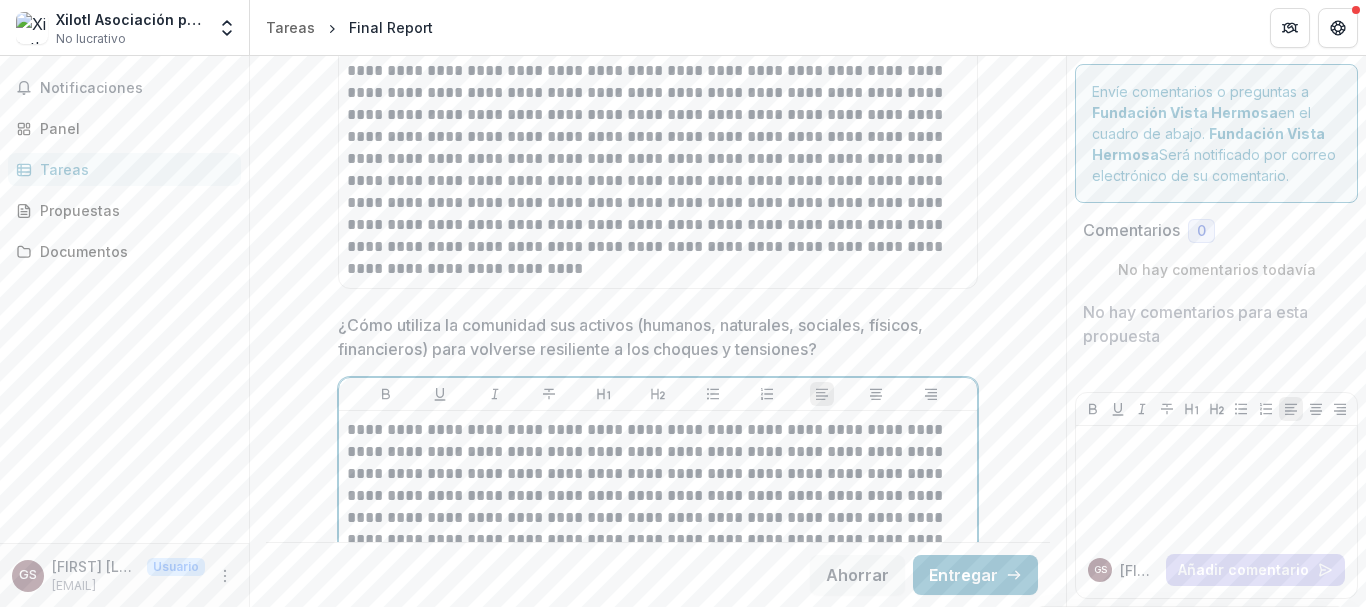scroll, scrollTop: 3374, scrollLeft: 0, axis: vertical 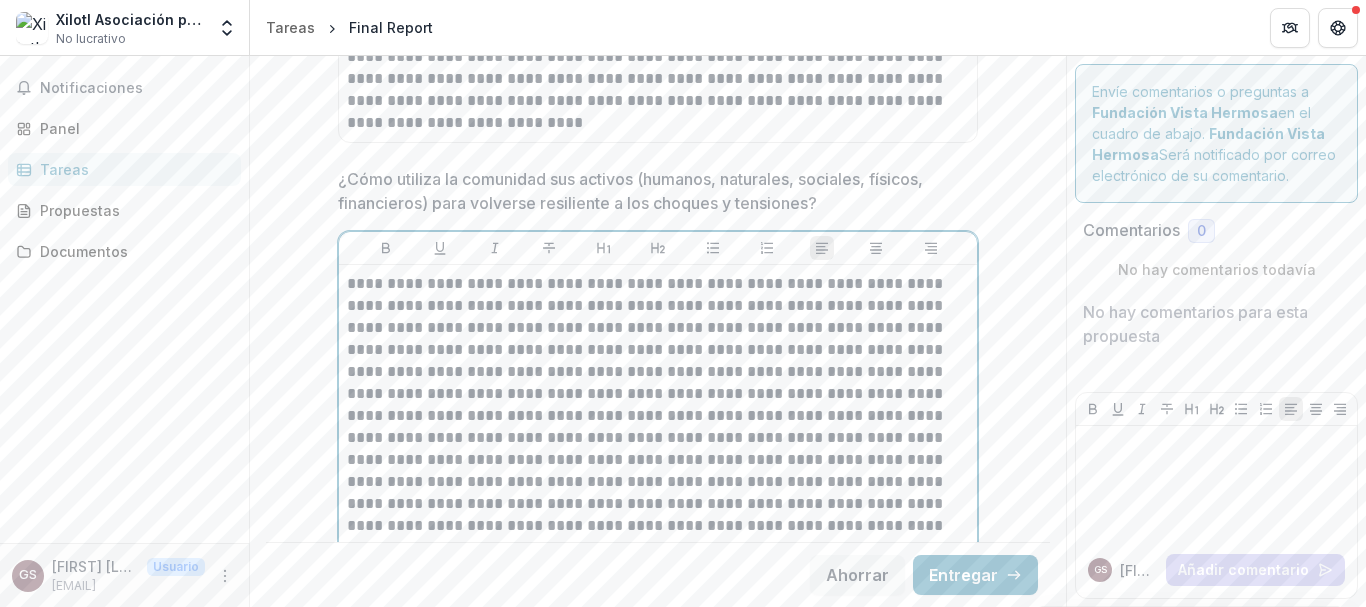 click on "**********" at bounding box center [658, 548] 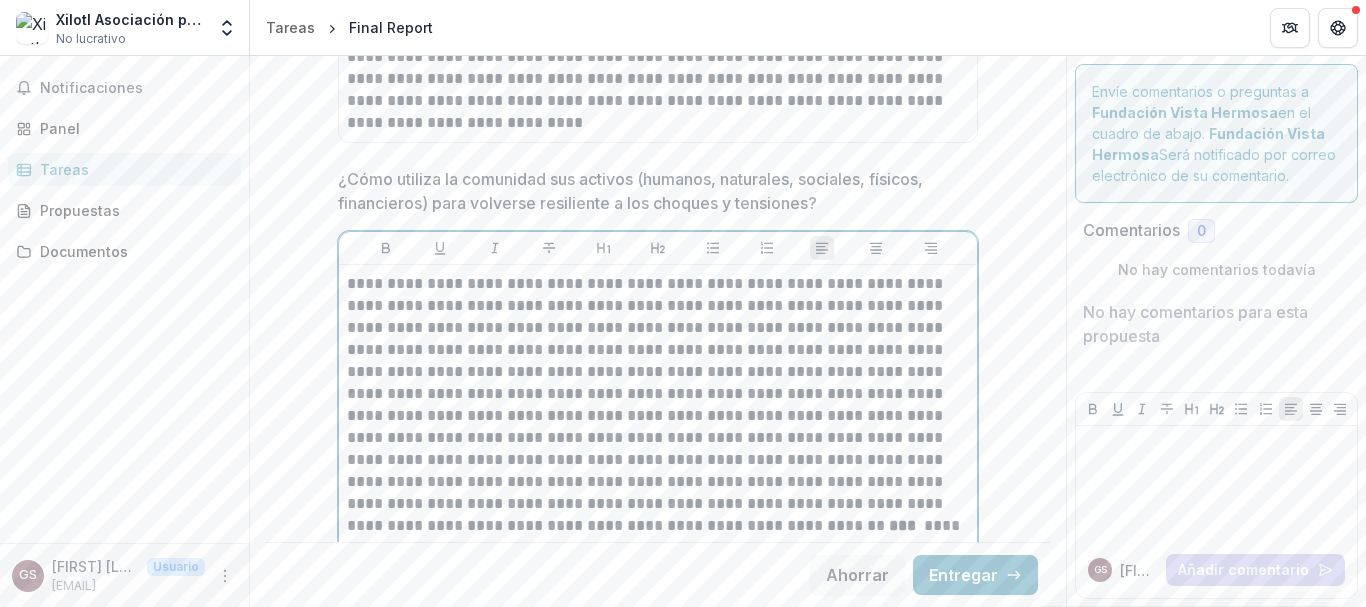 click on "**********" at bounding box center [658, 548] 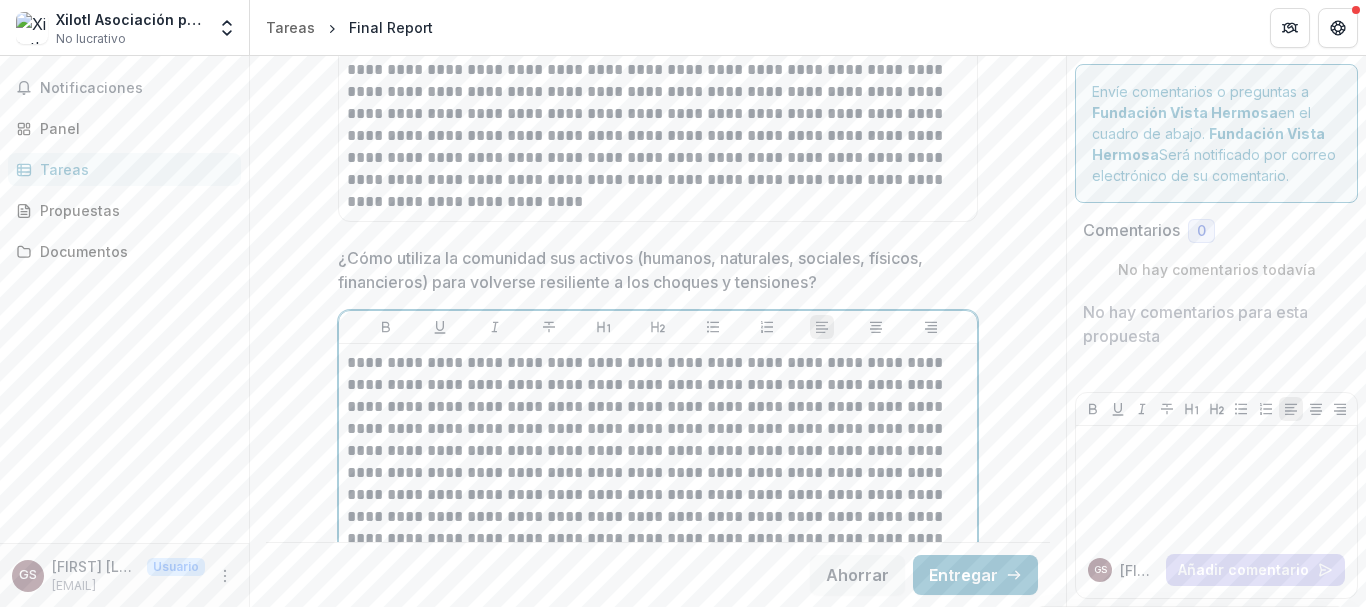 scroll, scrollTop: 3241, scrollLeft: 0, axis: vertical 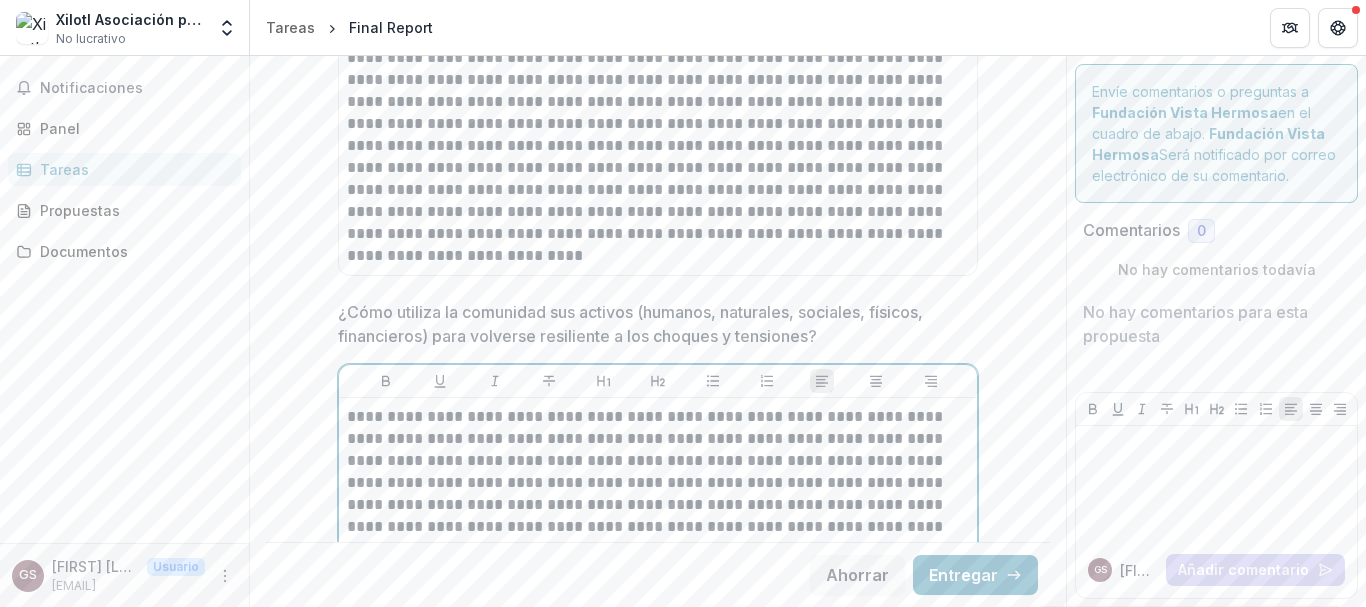 click on "**********" at bounding box center (658, 681) 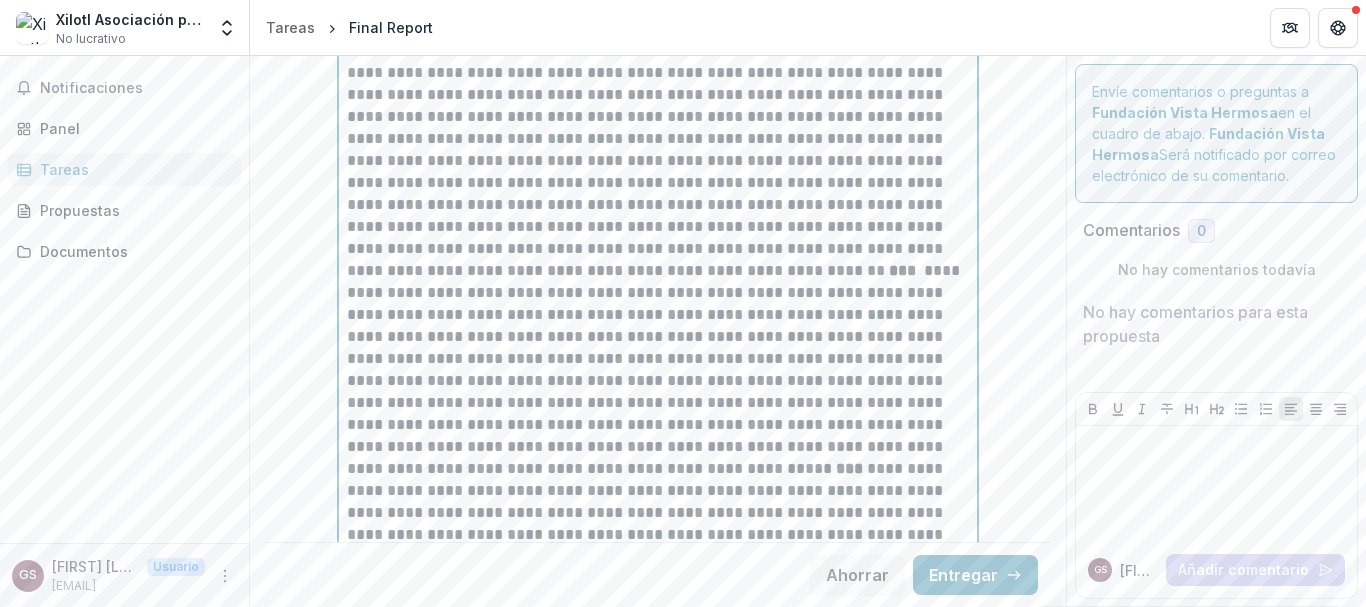 scroll, scrollTop: 3631, scrollLeft: 0, axis: vertical 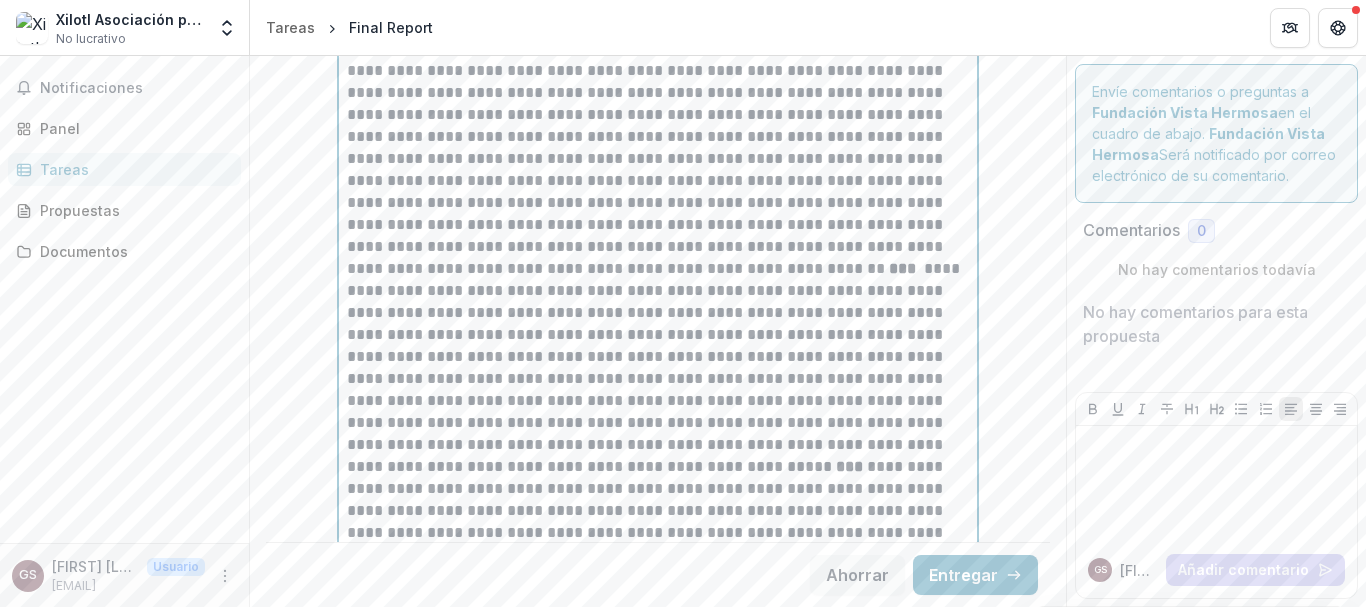 click on "**********" at bounding box center (658, 291) 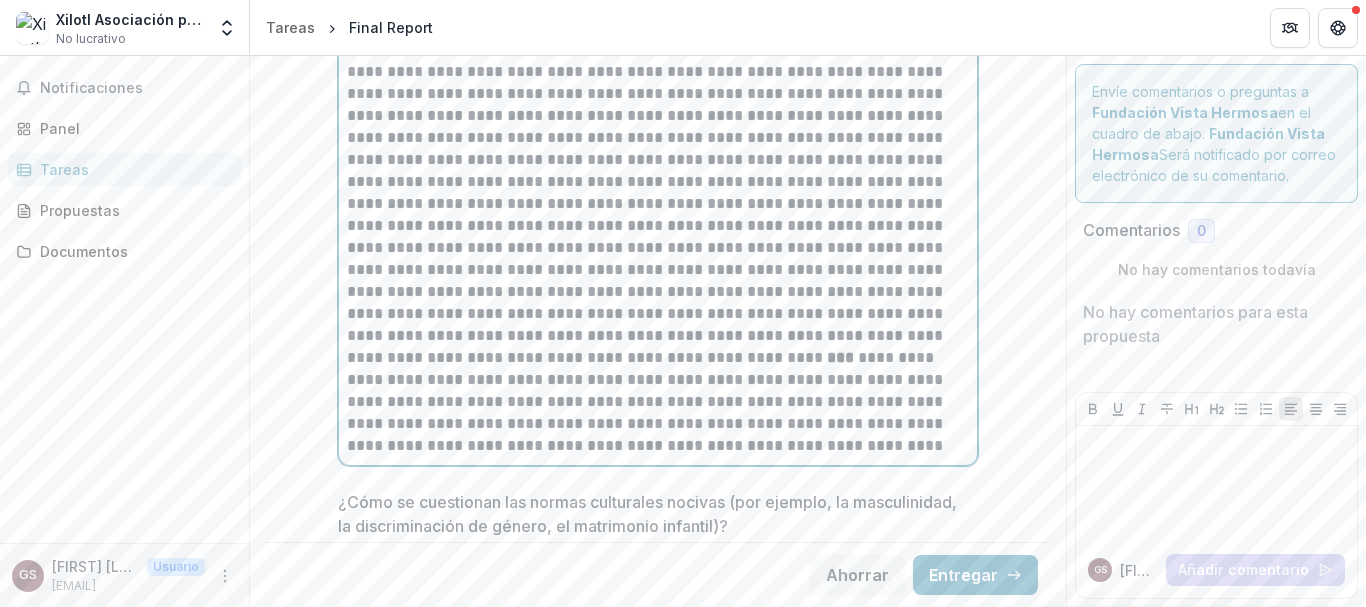 scroll, scrollTop: 3823, scrollLeft: 0, axis: vertical 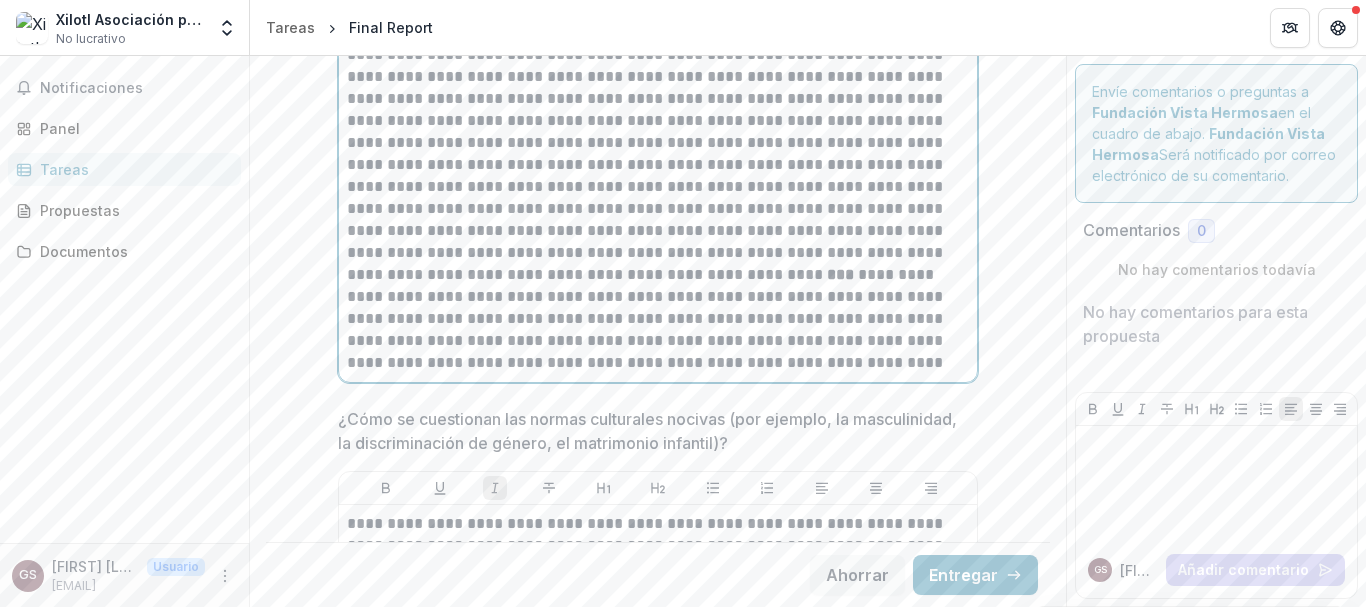 click on "**********" at bounding box center (658, 99) 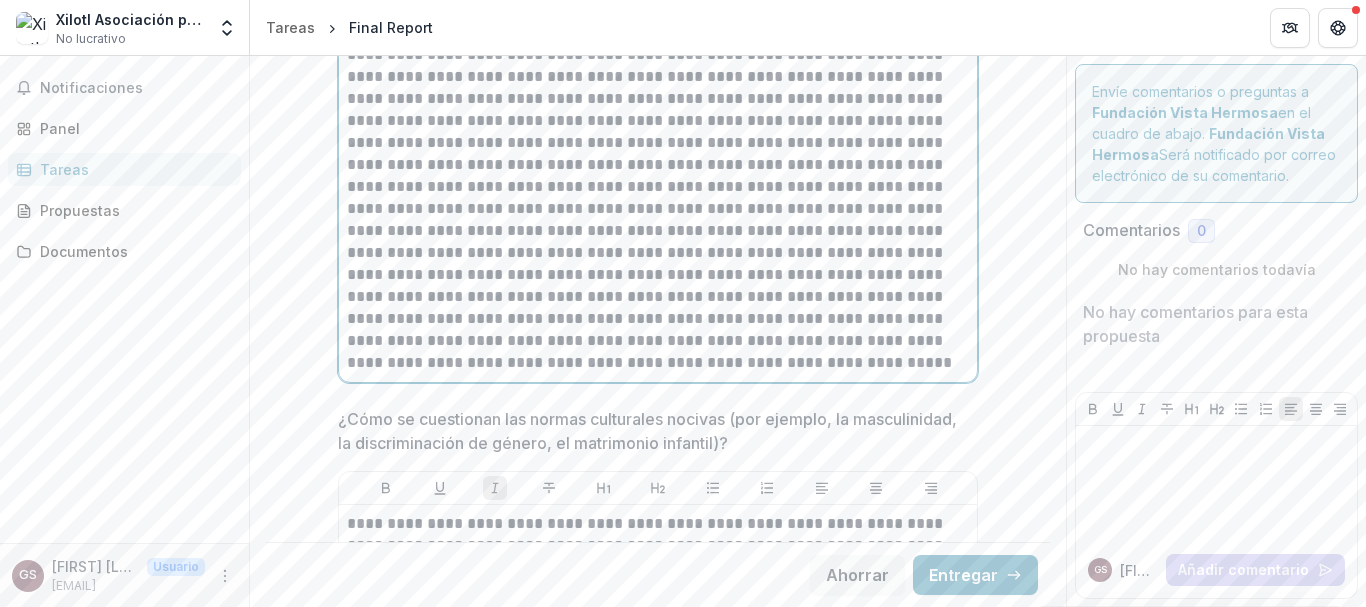 click at bounding box center (658, 99) 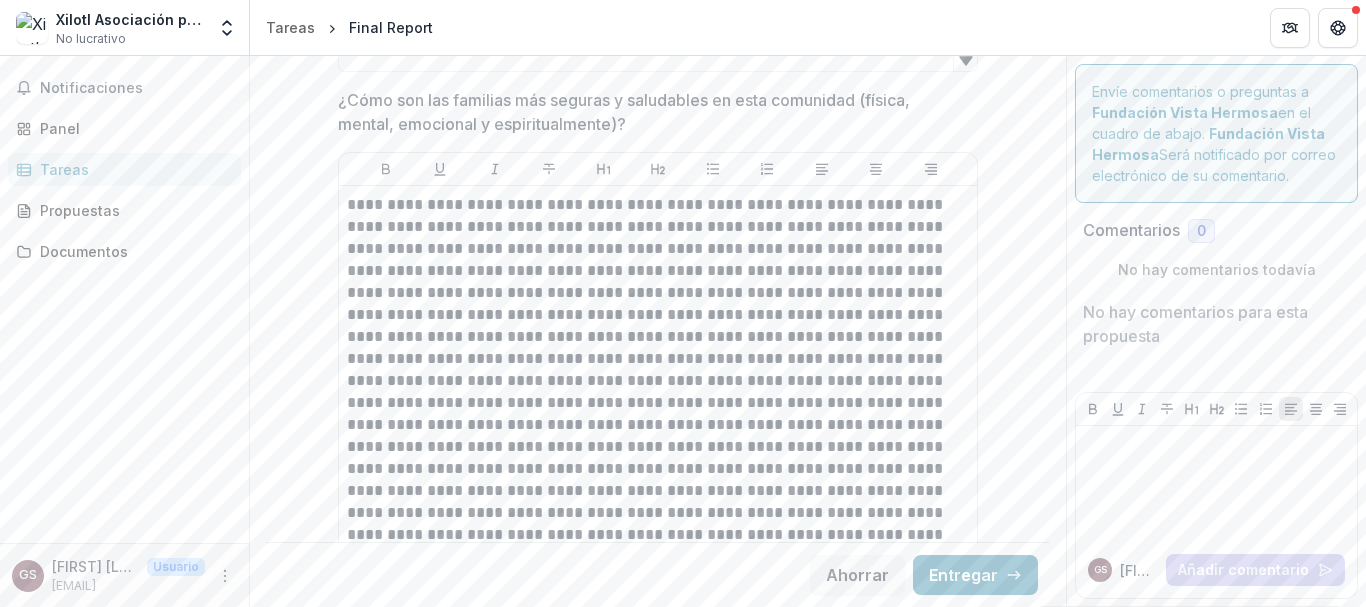 scroll, scrollTop: 2868, scrollLeft: 0, axis: vertical 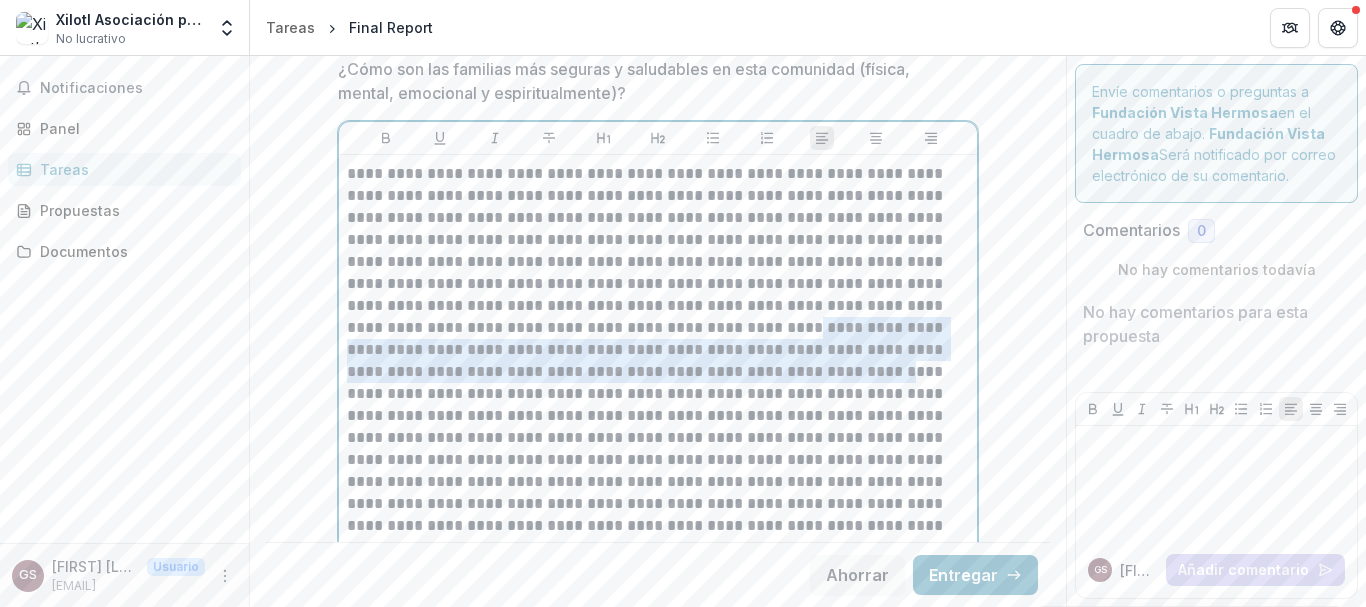 drag, startPoint x: 344, startPoint y: 211, endPoint x: 638, endPoint y: 369, distance: 333.7664 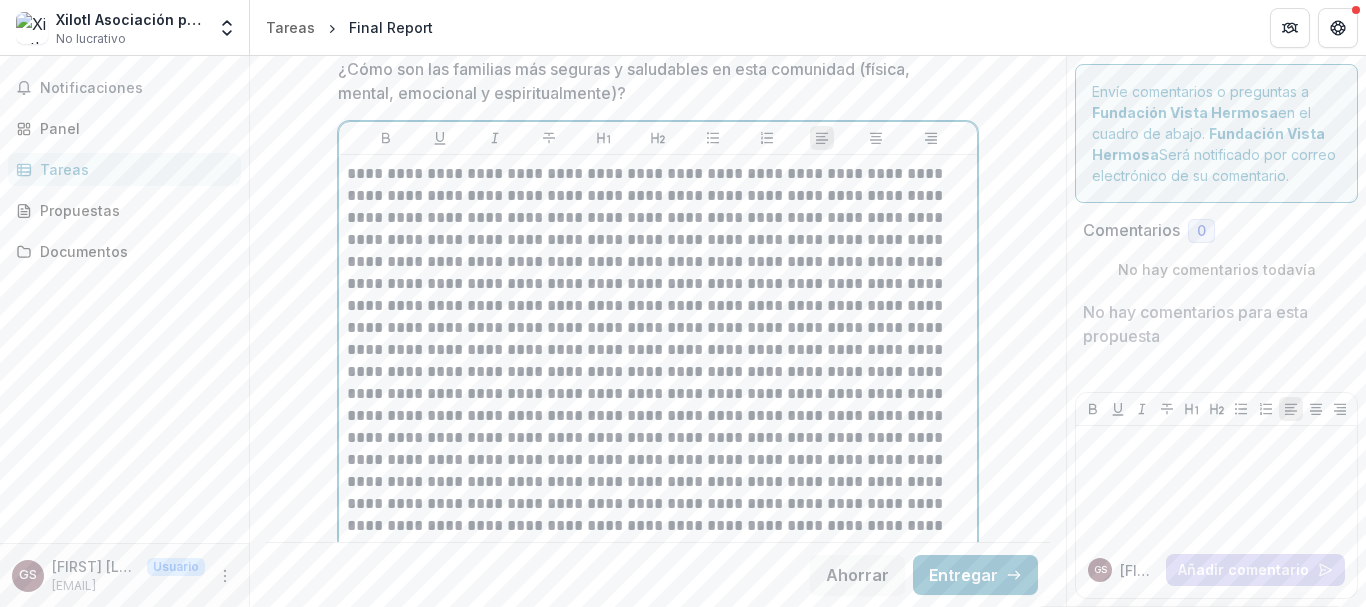 click at bounding box center (658, 372) 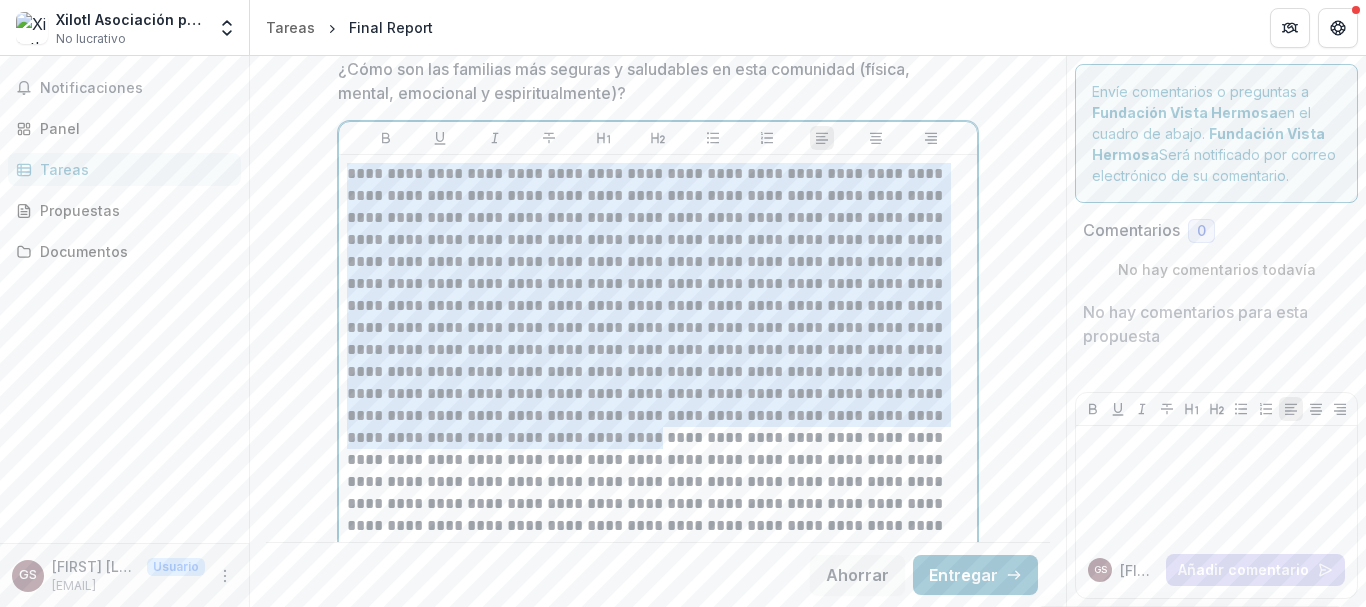 drag, startPoint x: 345, startPoint y: 171, endPoint x: 436, endPoint y: 434, distance: 278.2984 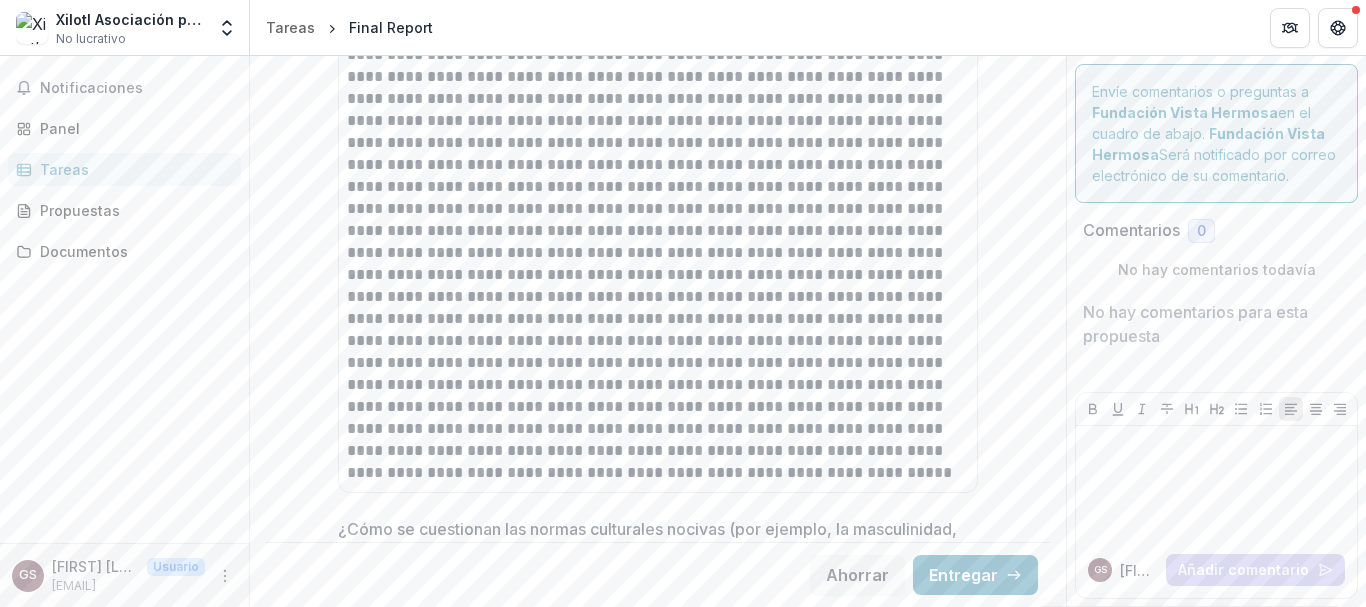 scroll, scrollTop: 3723, scrollLeft: 0, axis: vertical 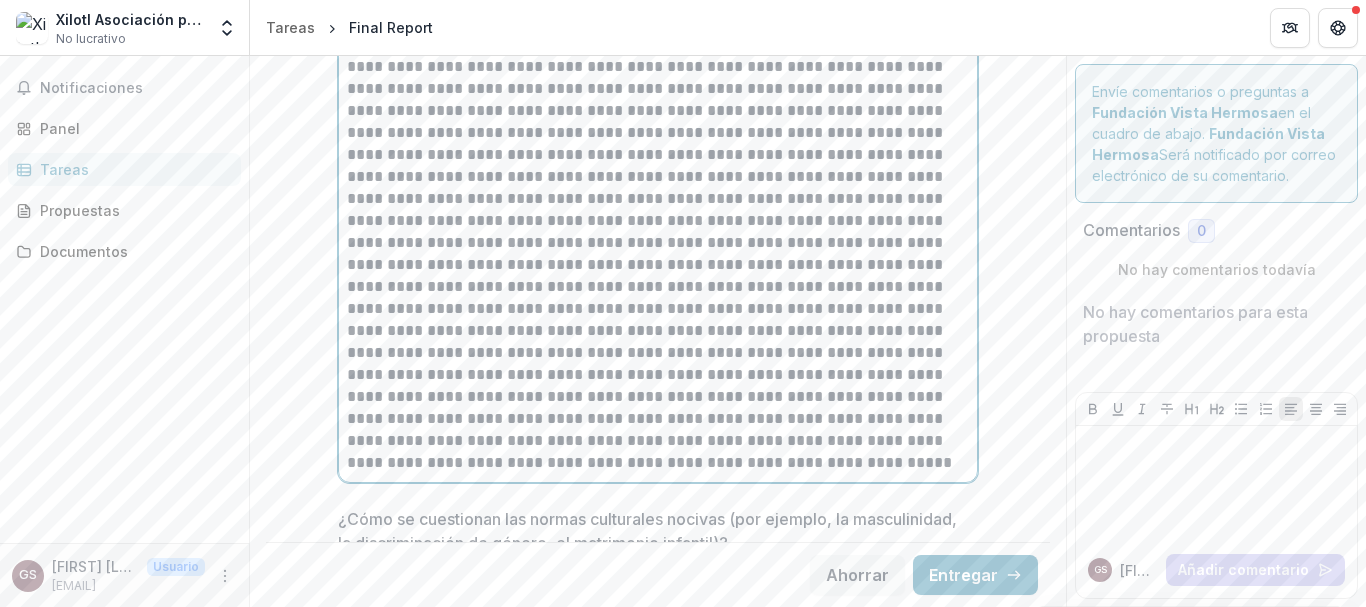 click at bounding box center (658, 199) 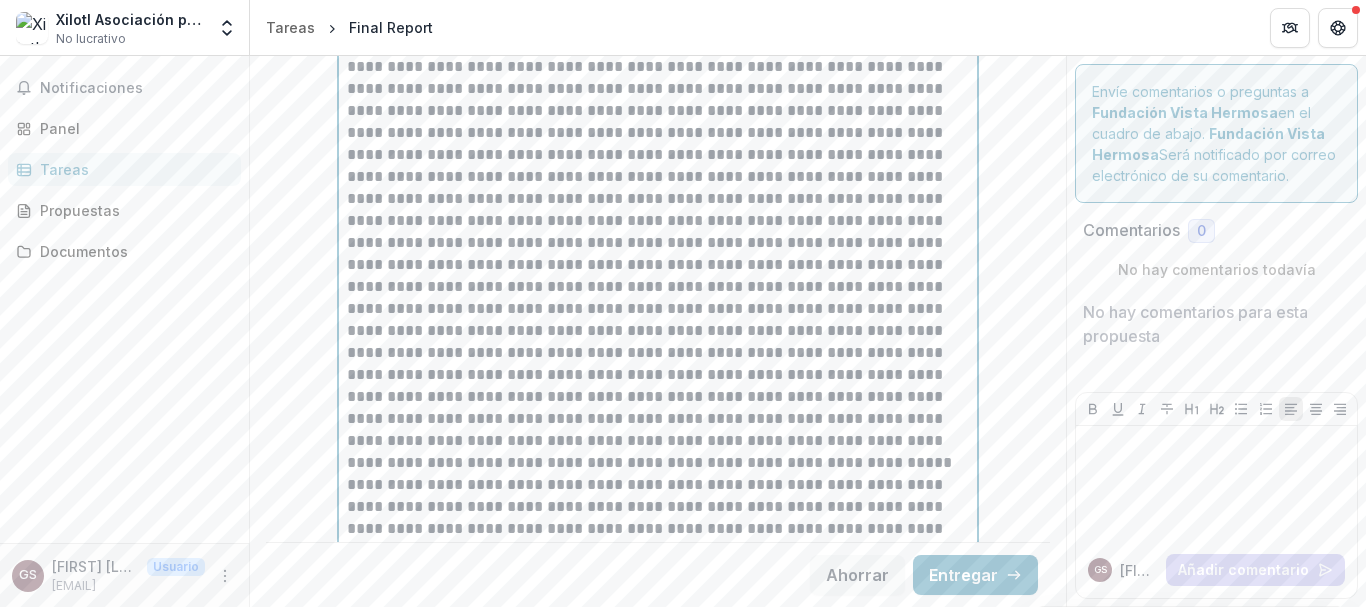 scroll, scrollTop: 3880, scrollLeft: 0, axis: vertical 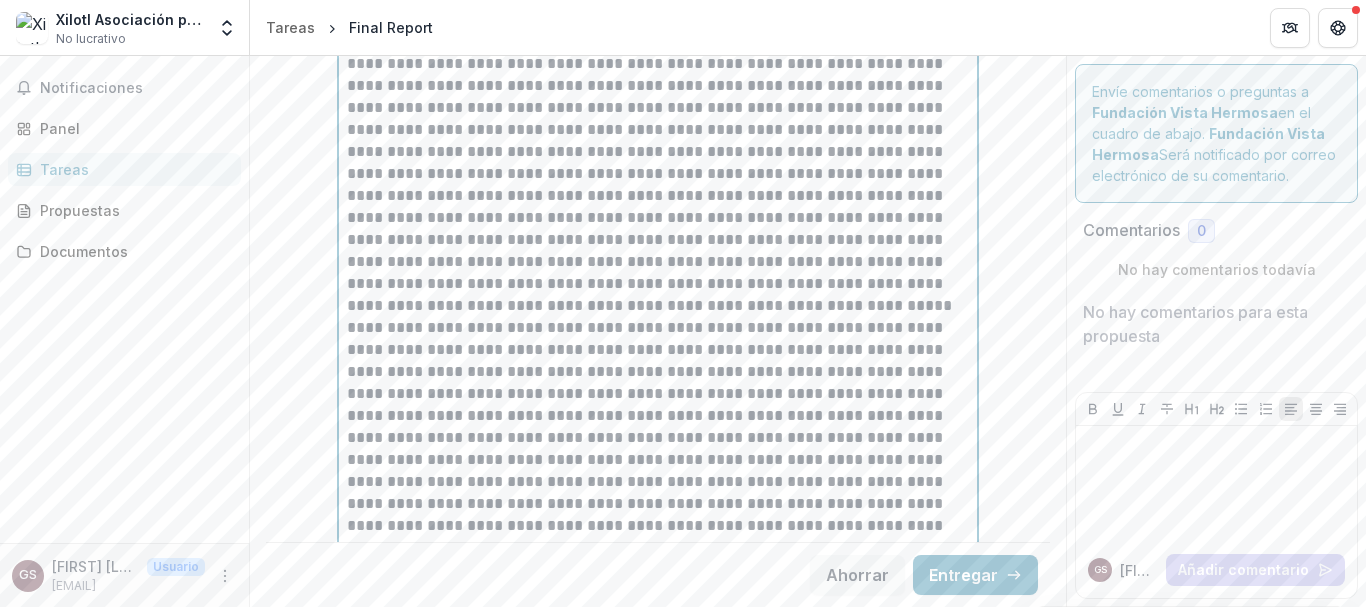 click on "**********" at bounding box center [658, 460] 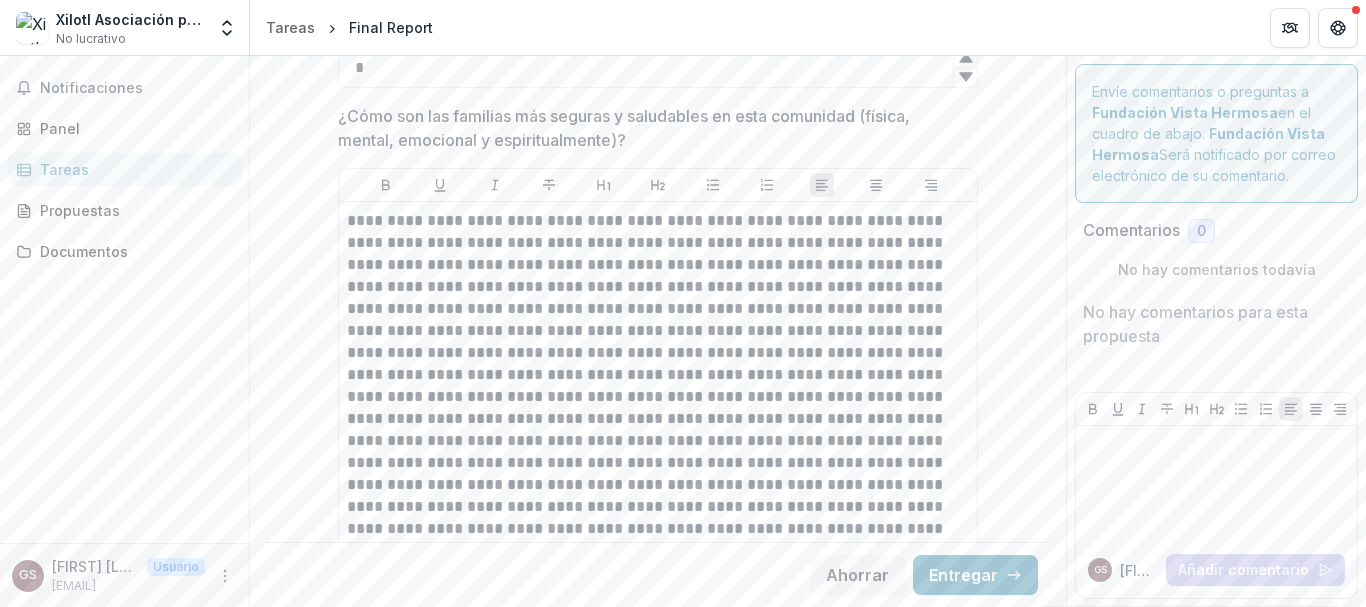 scroll, scrollTop: 2855, scrollLeft: 0, axis: vertical 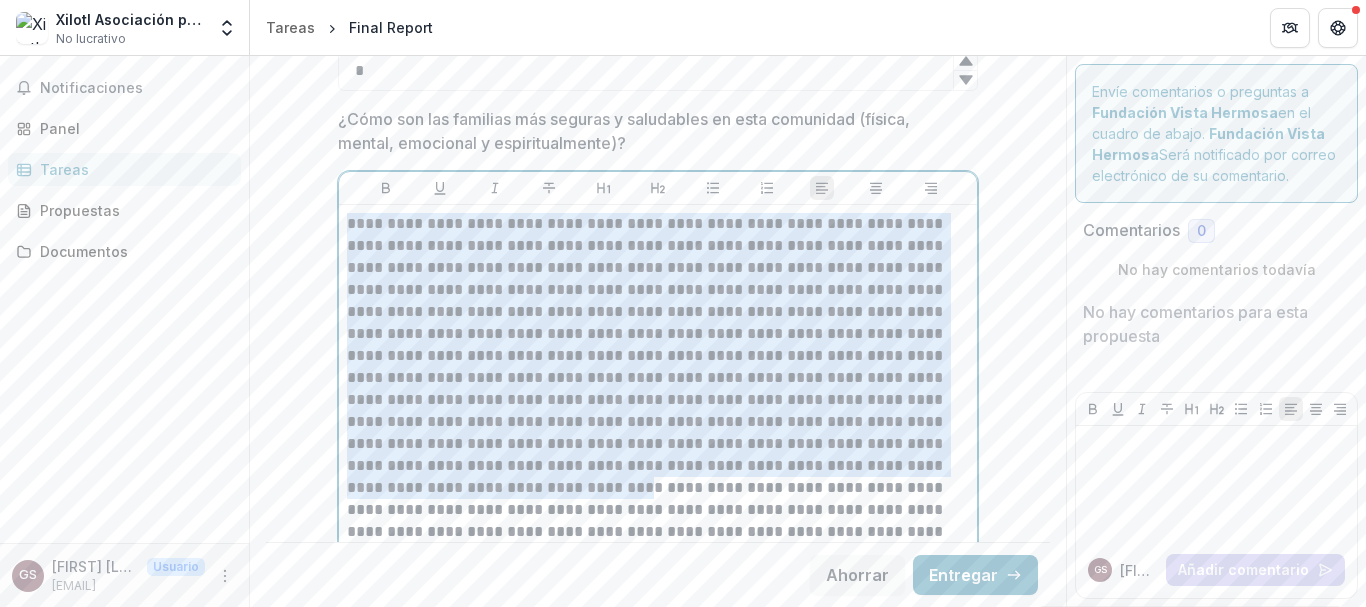 drag, startPoint x: 346, startPoint y: 222, endPoint x: 433, endPoint y: 481, distance: 273.22153 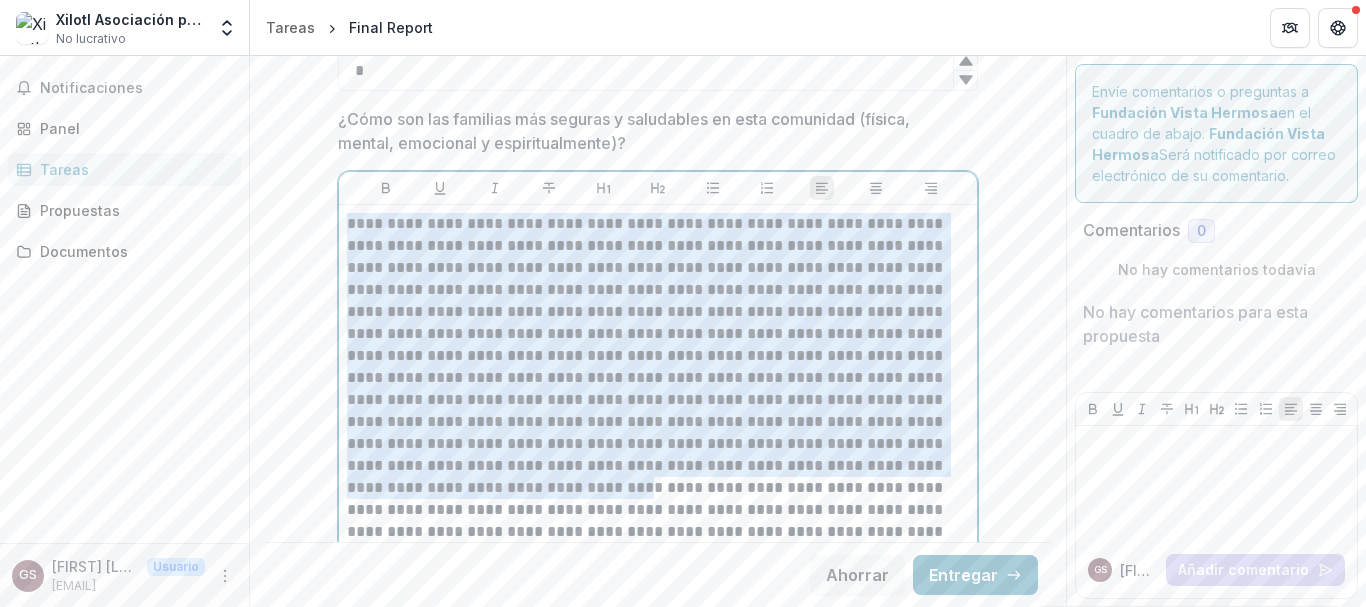 click at bounding box center (658, 422) 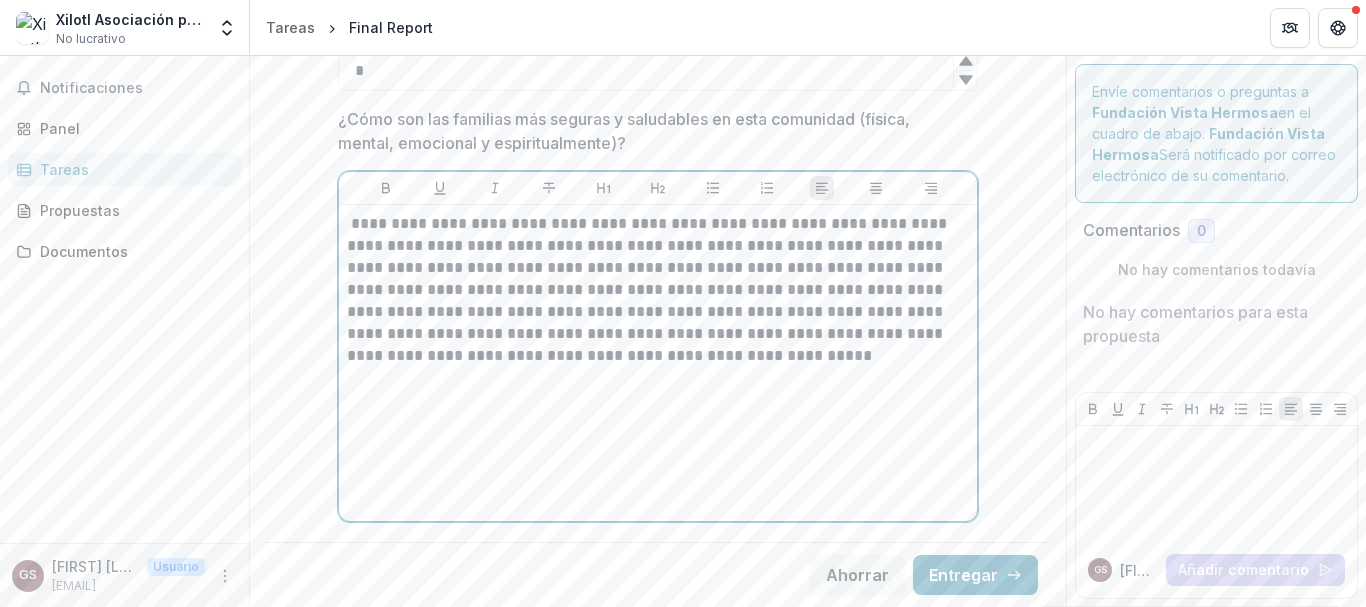 type 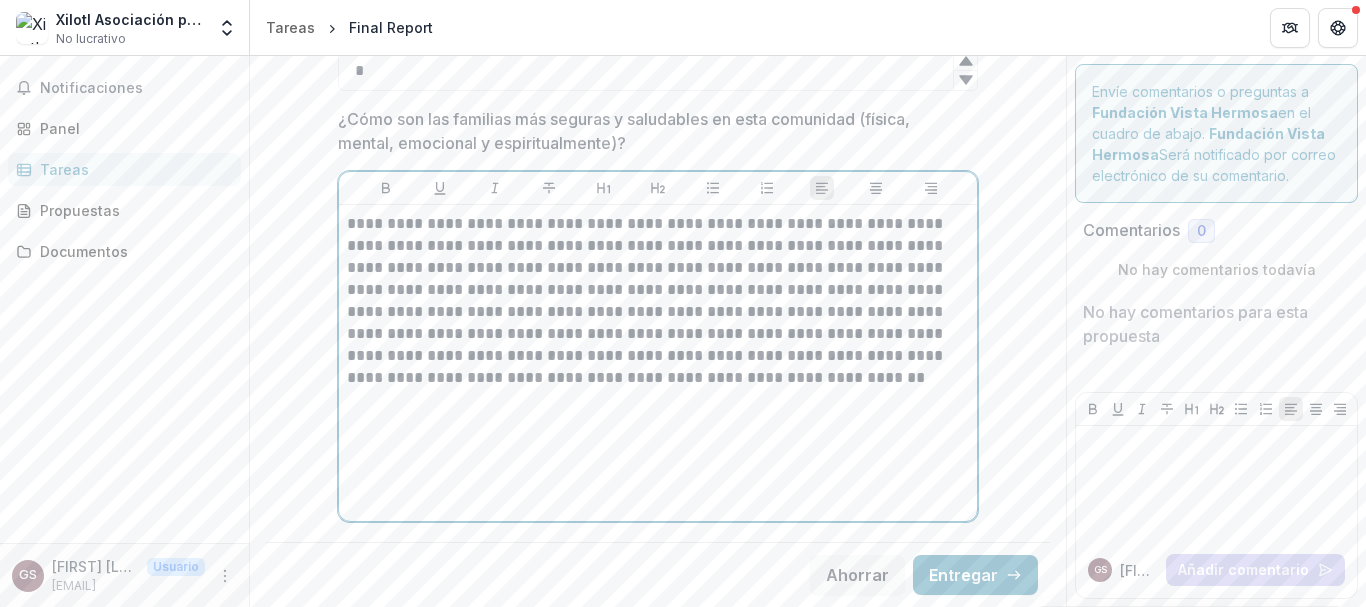 click on "**********" at bounding box center (658, 301) 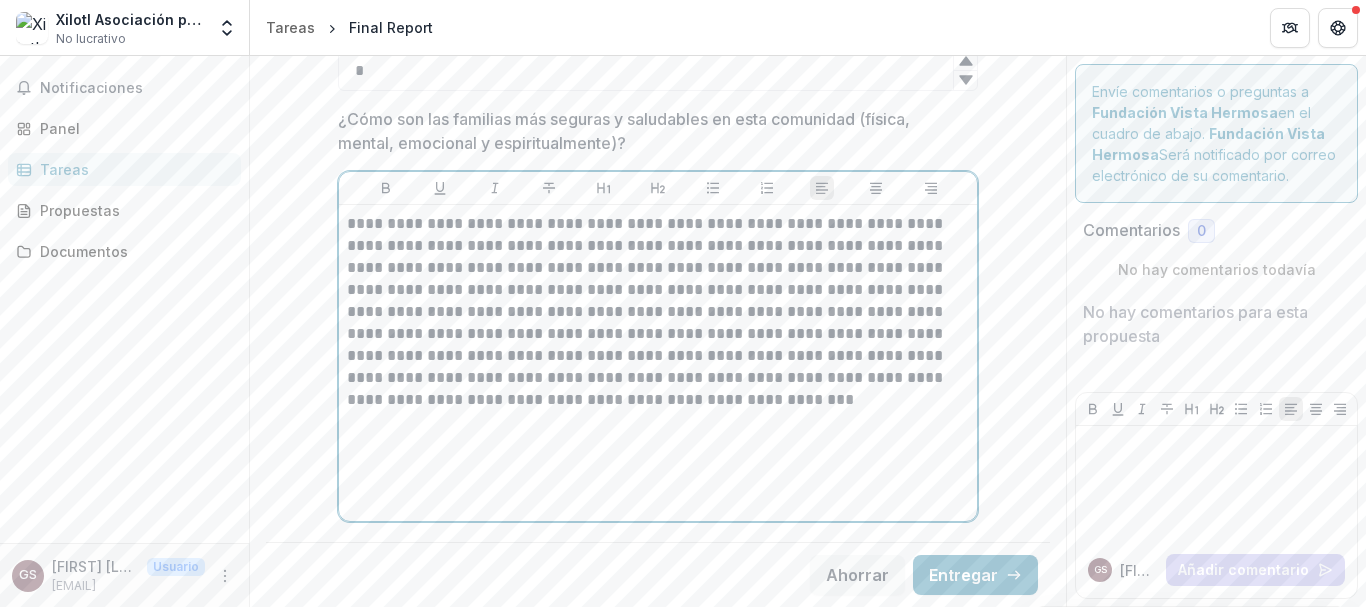 click on "**********" at bounding box center [658, 312] 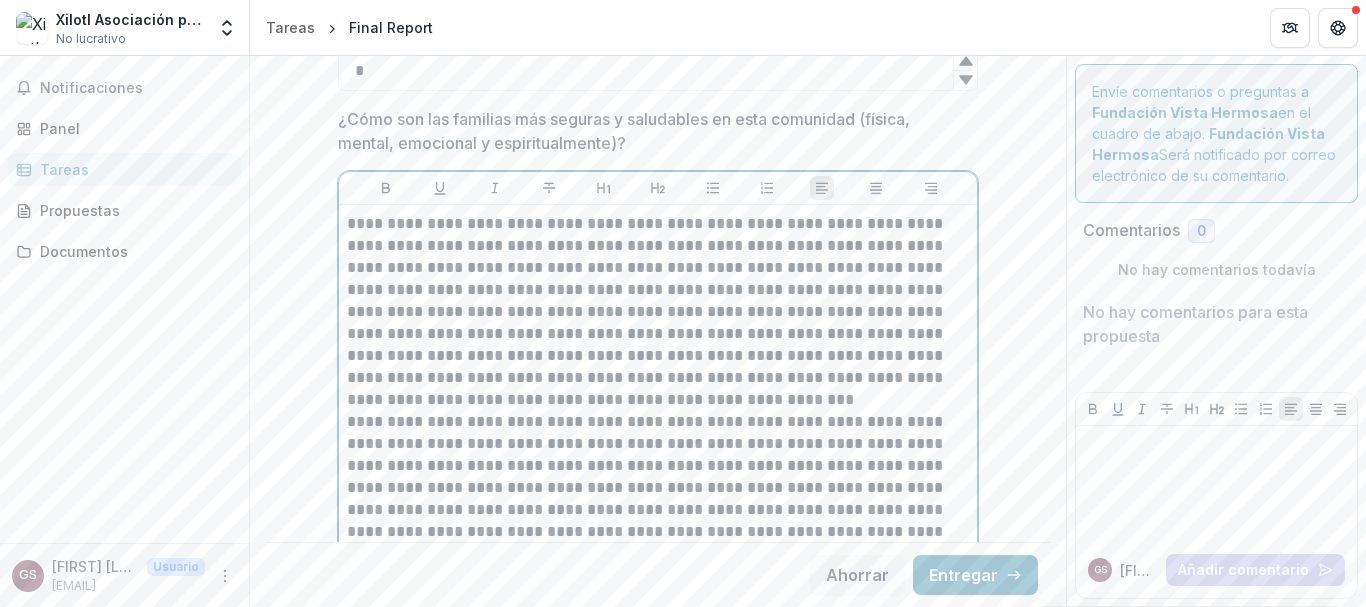 scroll, scrollTop: 2949, scrollLeft: 0, axis: vertical 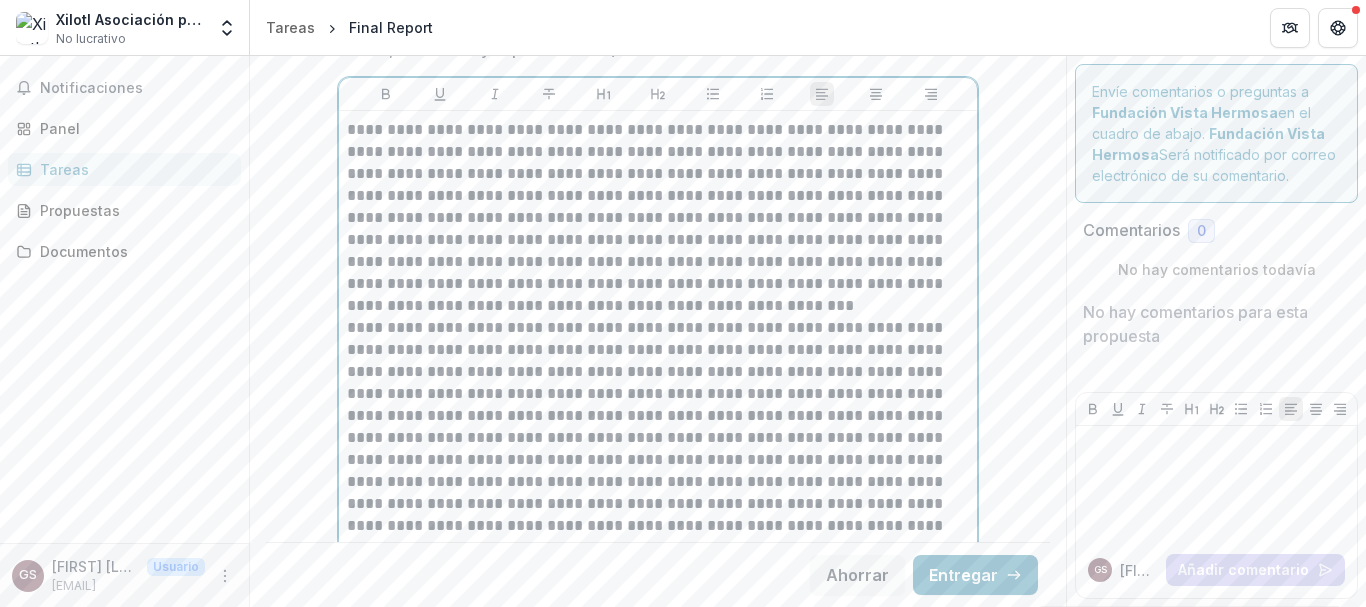 click on "**********" at bounding box center [658, 460] 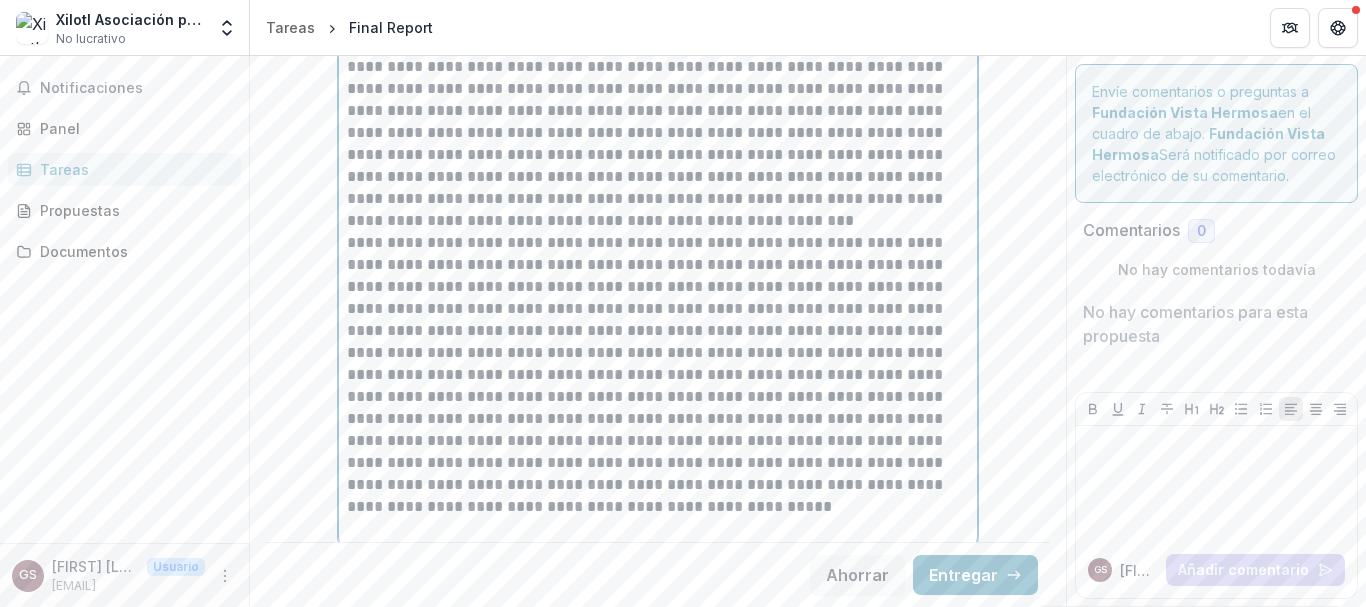 scroll, scrollTop: 3041, scrollLeft: 0, axis: vertical 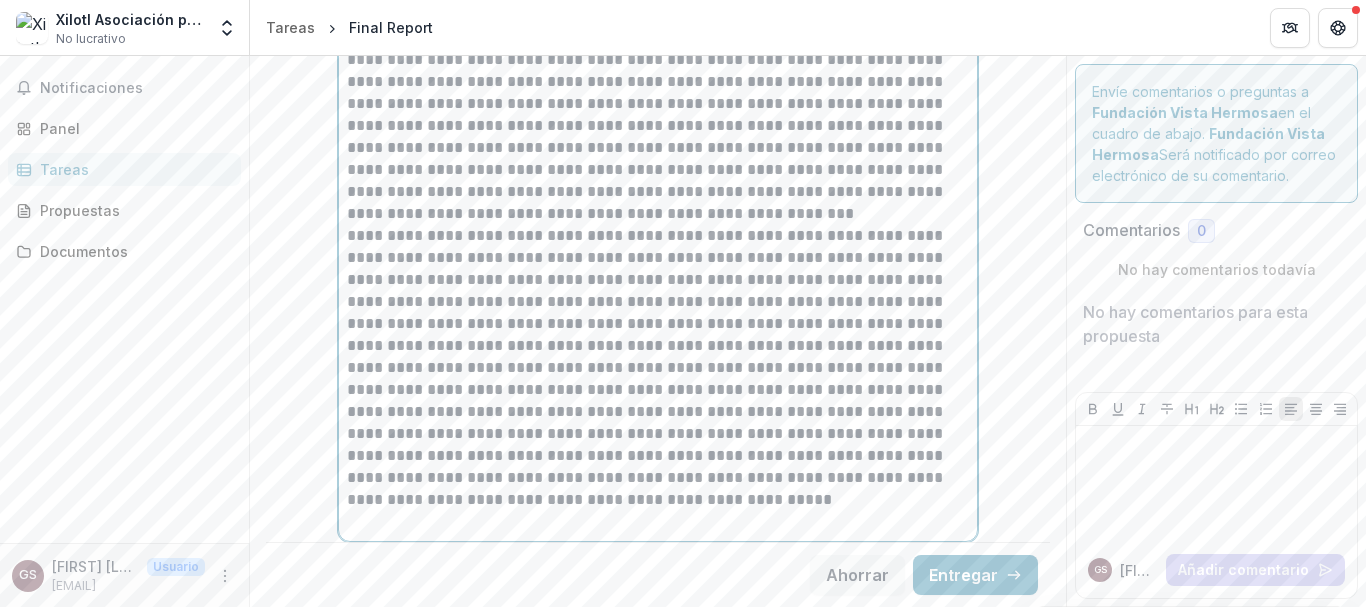 click on "**********" at bounding box center [658, 368] 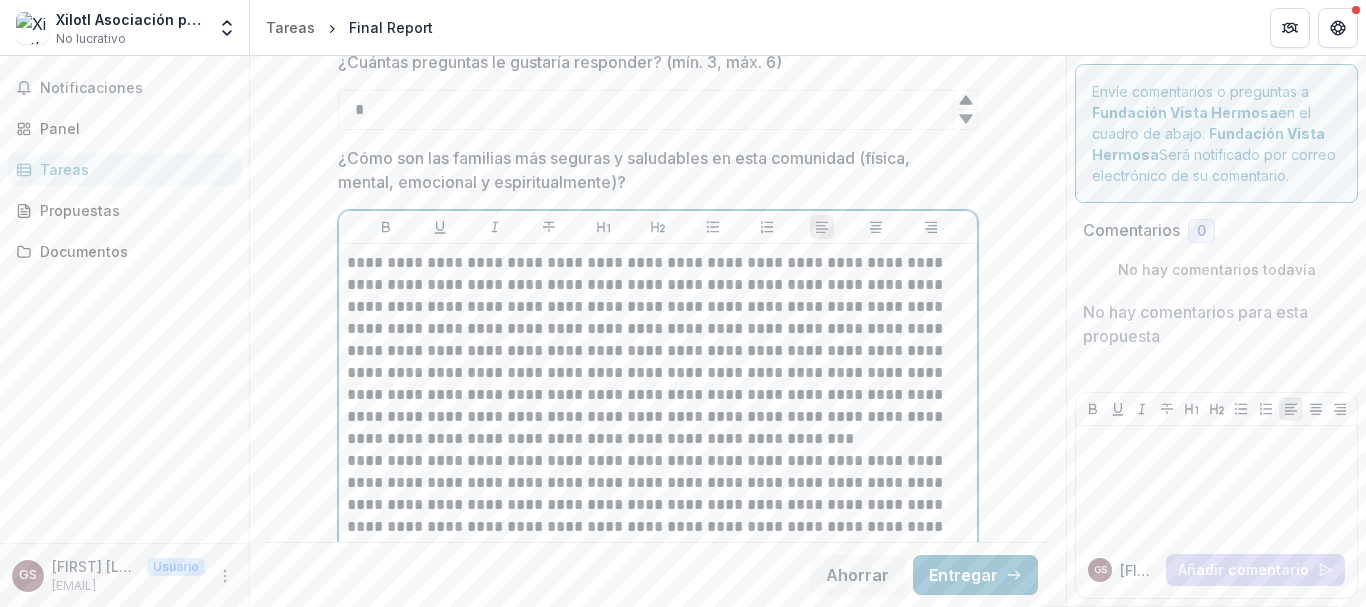 scroll, scrollTop: 2972, scrollLeft: 0, axis: vertical 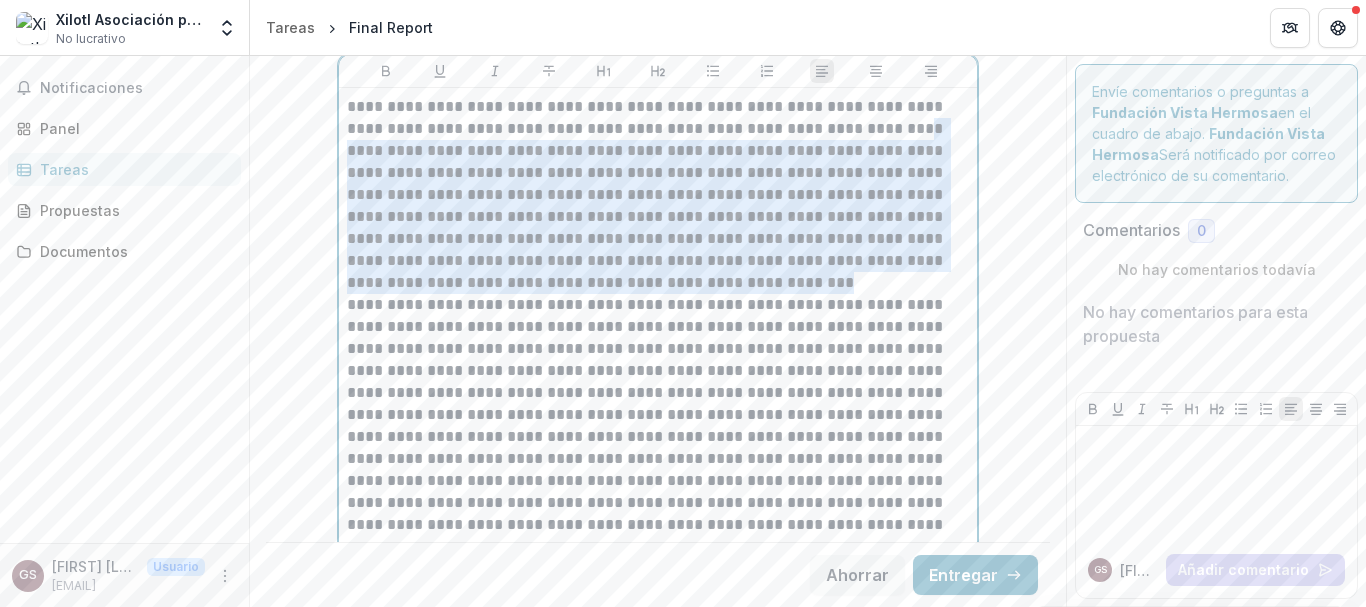 drag, startPoint x: 348, startPoint y: 149, endPoint x: 768, endPoint y: 284, distance: 441.16324 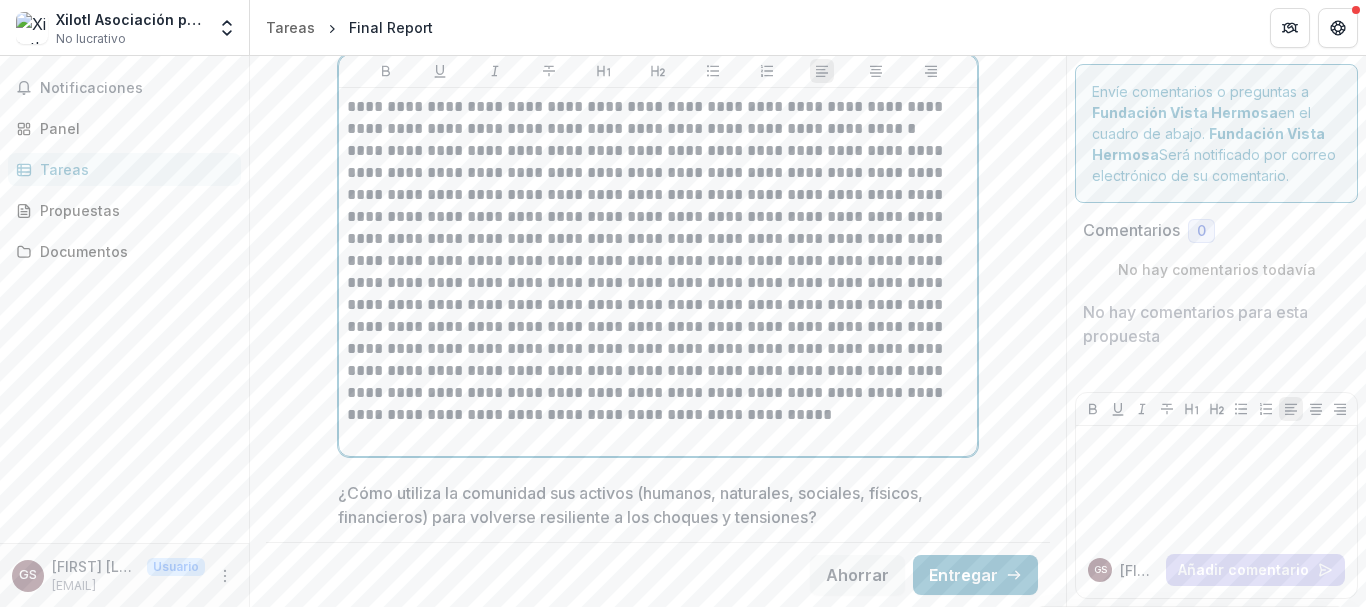click on "**********" at bounding box center [658, 283] 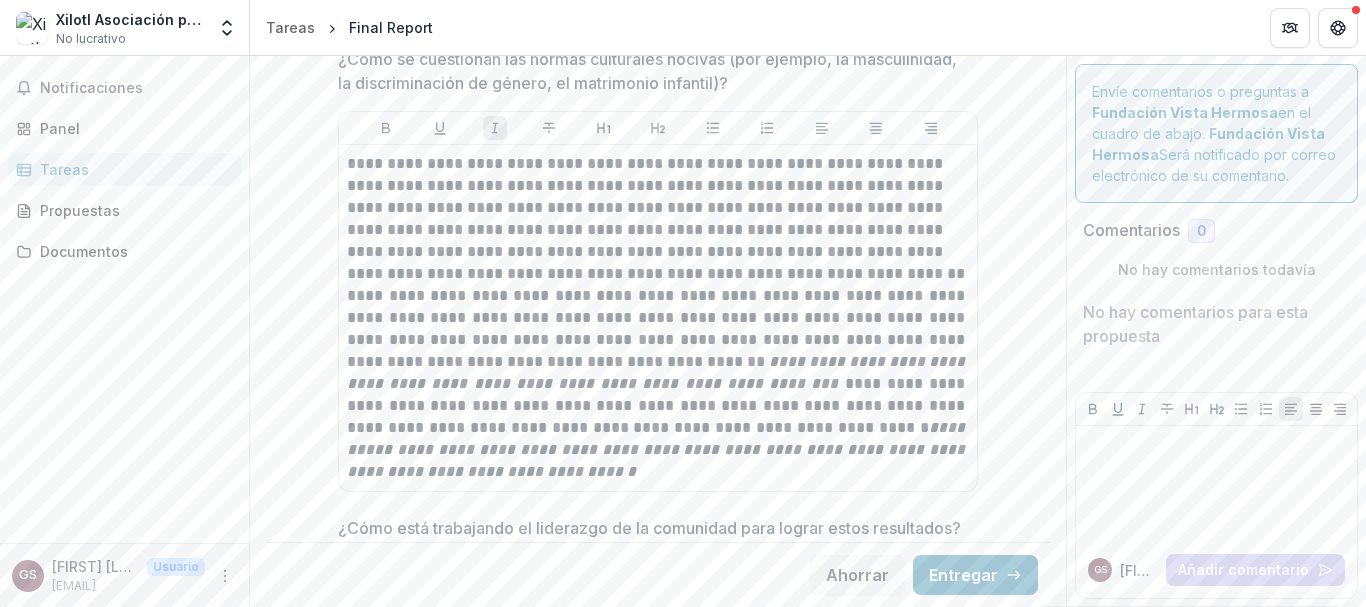 scroll, scrollTop: 4428, scrollLeft: 0, axis: vertical 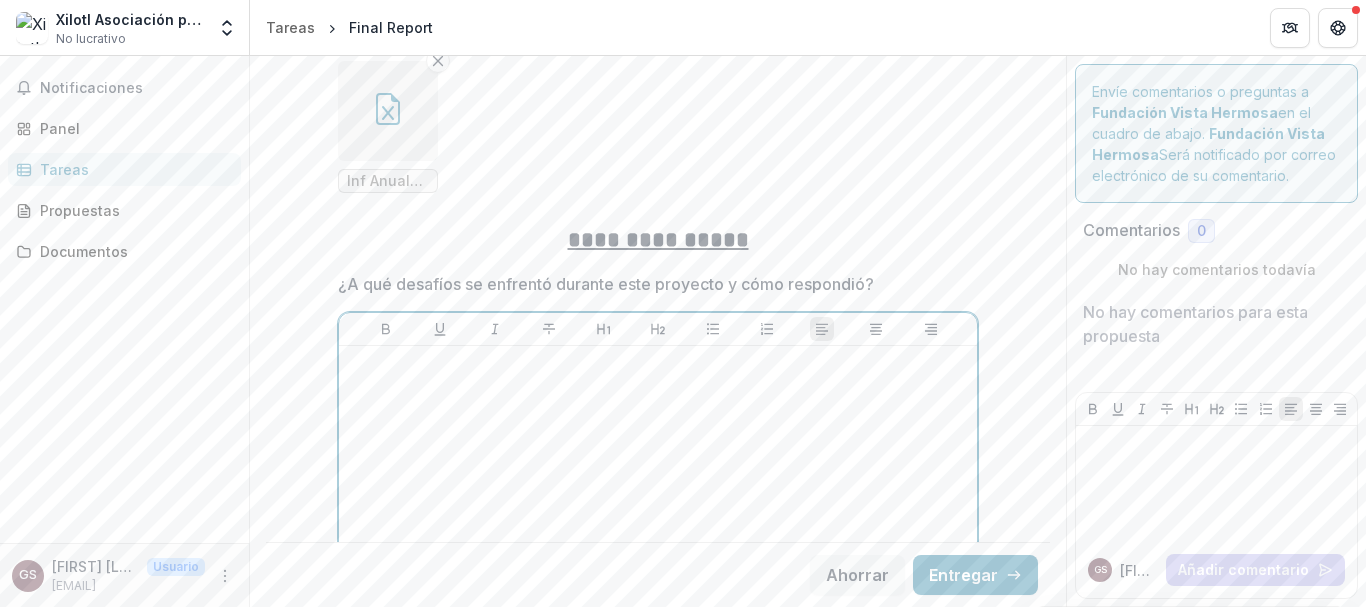 click at bounding box center [658, 504] 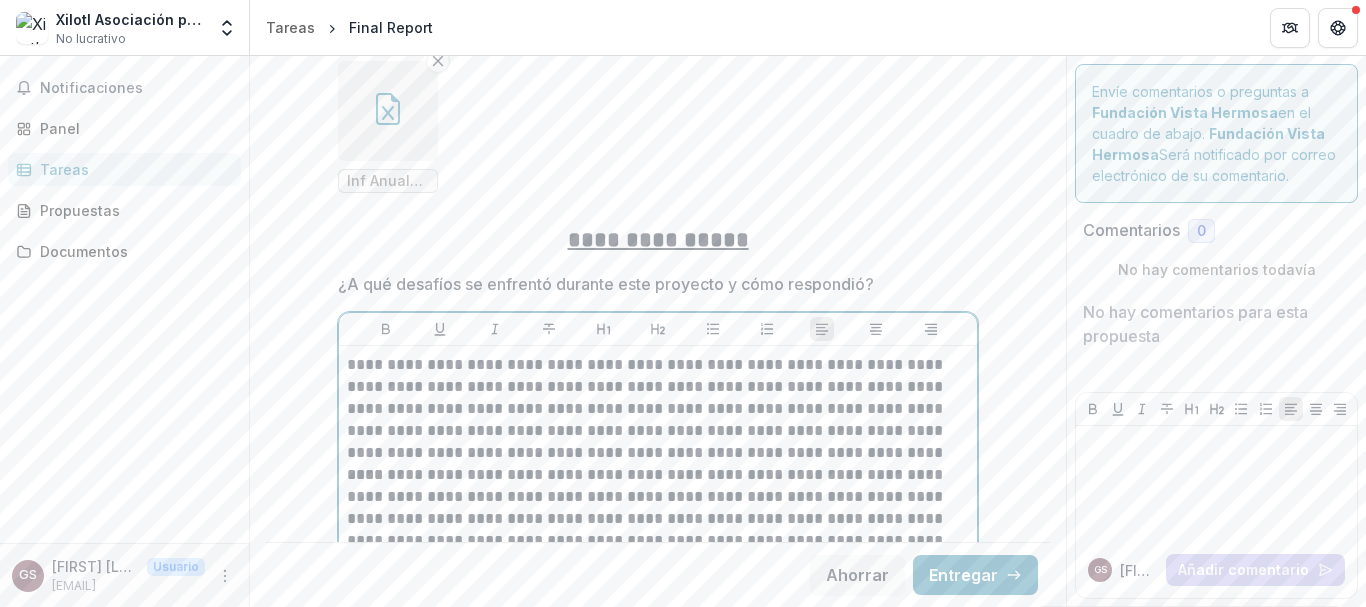scroll, scrollTop: 985, scrollLeft: 0, axis: vertical 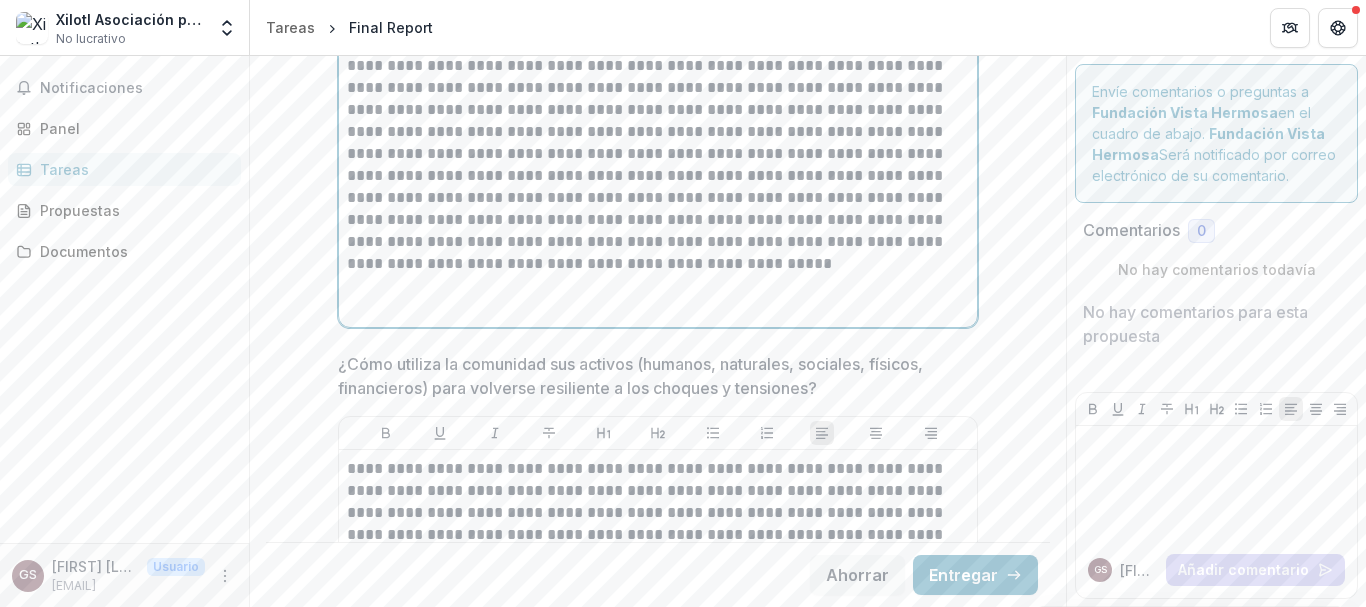 click on "**********" at bounding box center [658, 132] 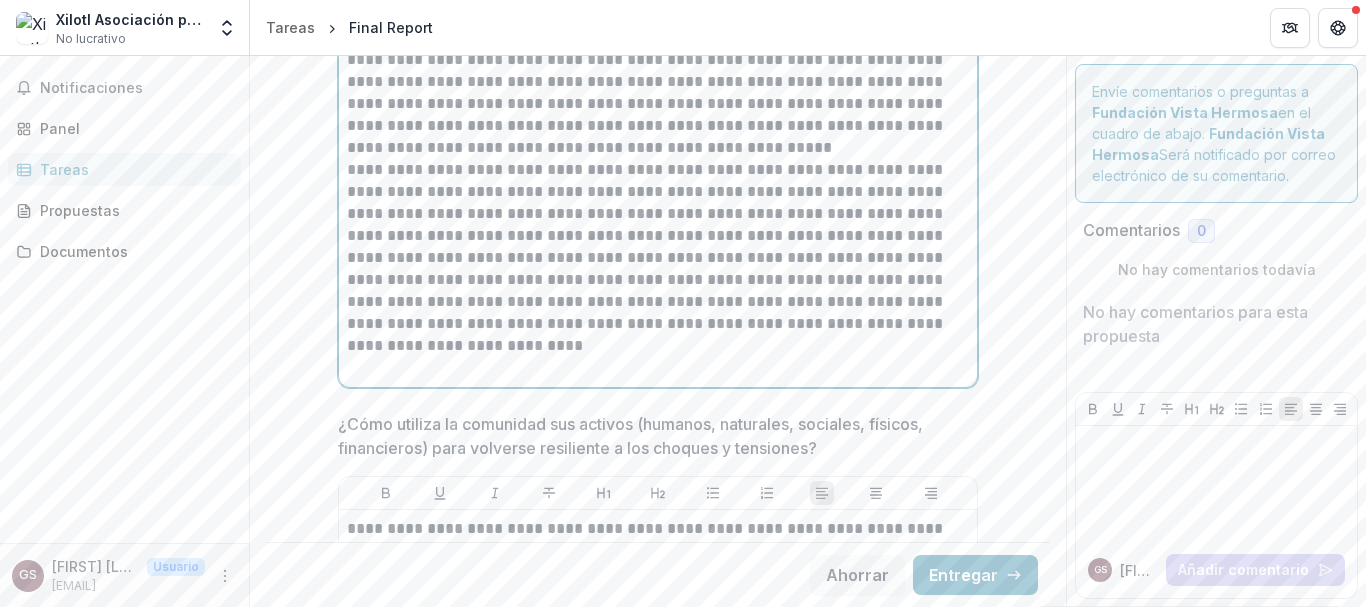scroll, scrollTop: 3215, scrollLeft: 0, axis: vertical 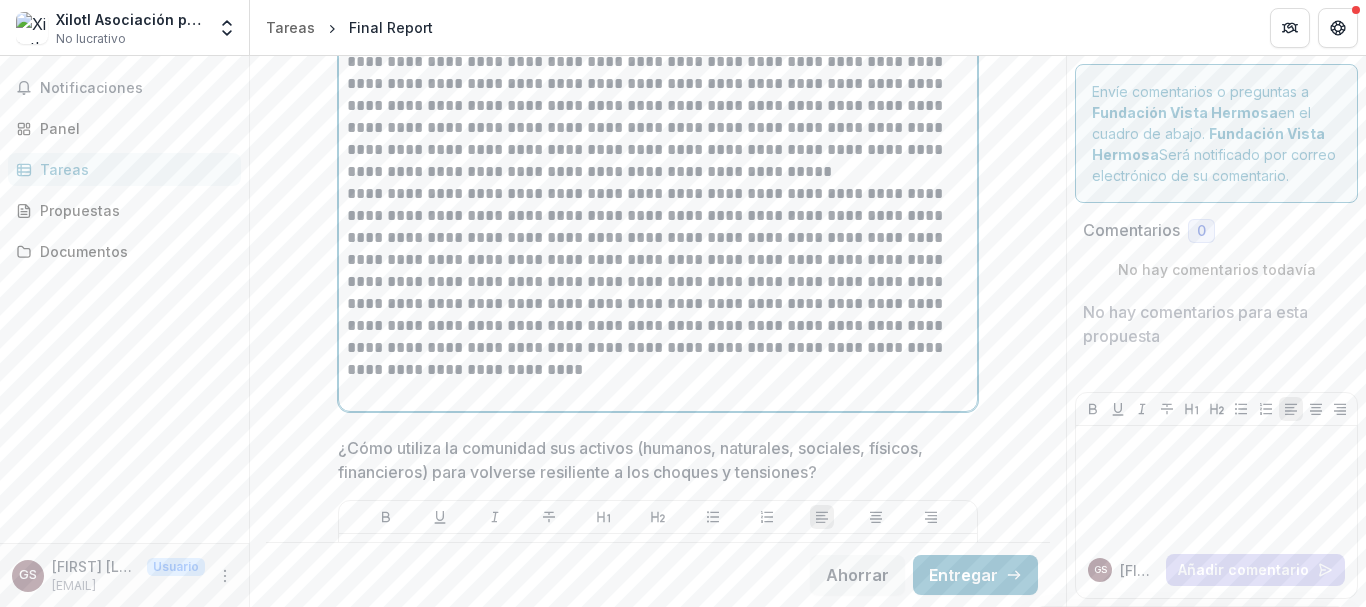 click on "**********" at bounding box center (658, 282) 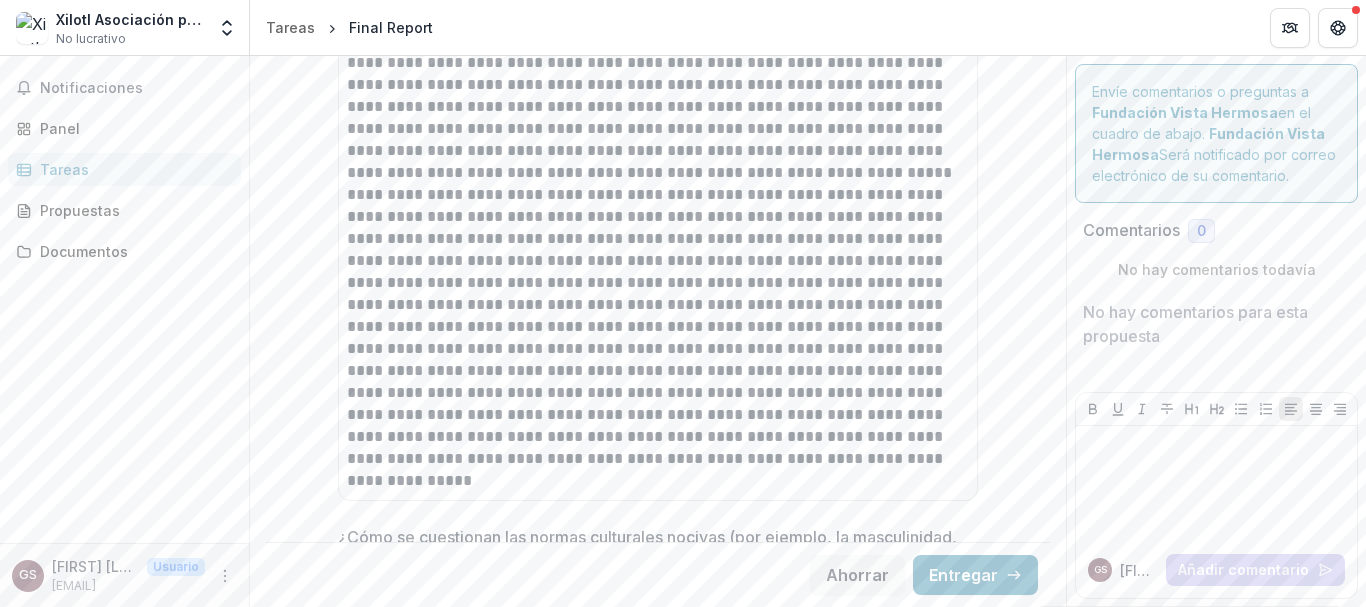 scroll, scrollTop: 4124, scrollLeft: 0, axis: vertical 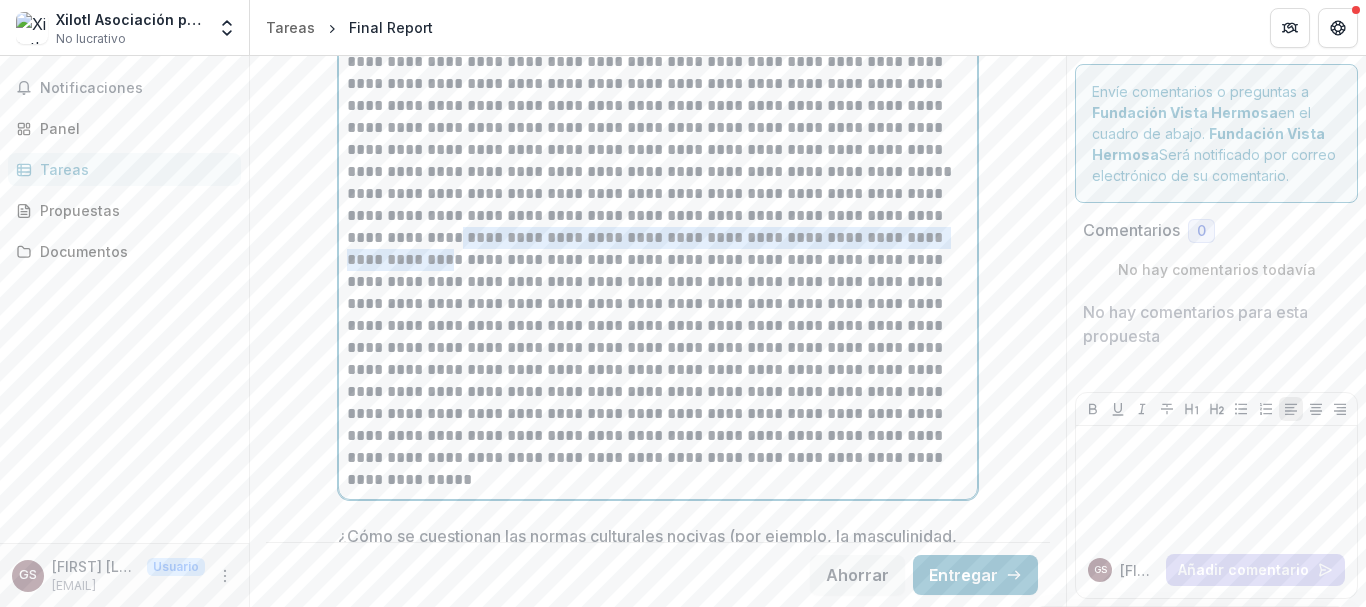 drag, startPoint x: 349, startPoint y: 194, endPoint x: 434, endPoint y: 270, distance: 114.02193 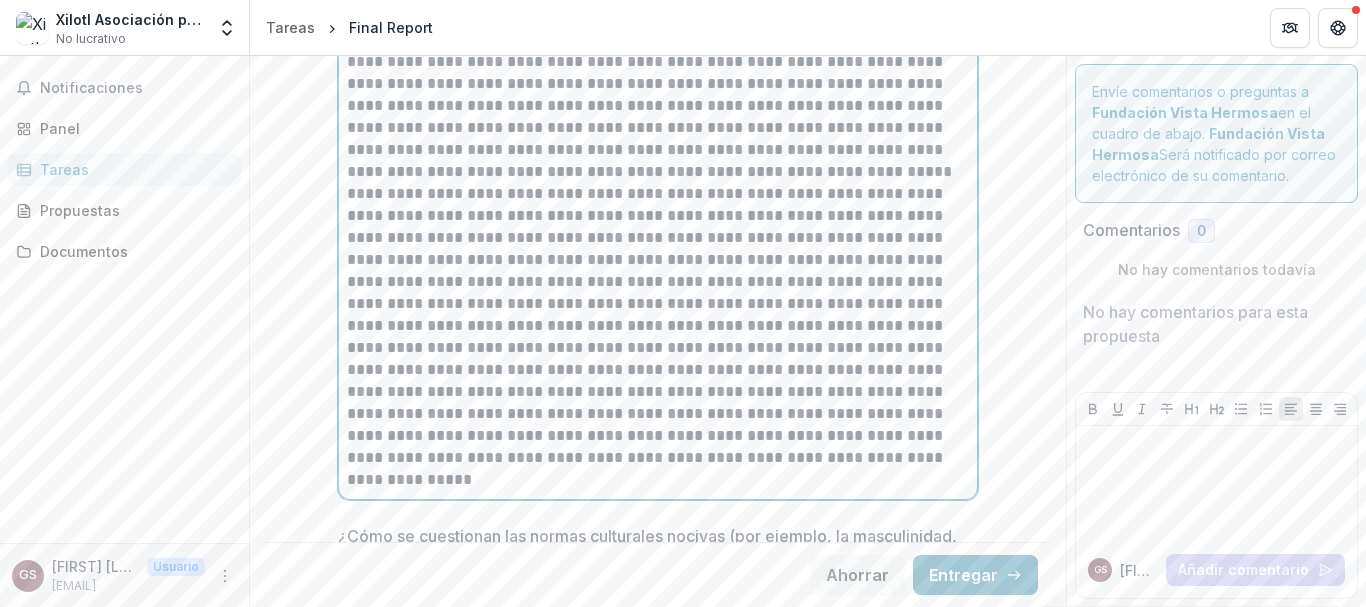 click on "**********" at bounding box center [658, 337] 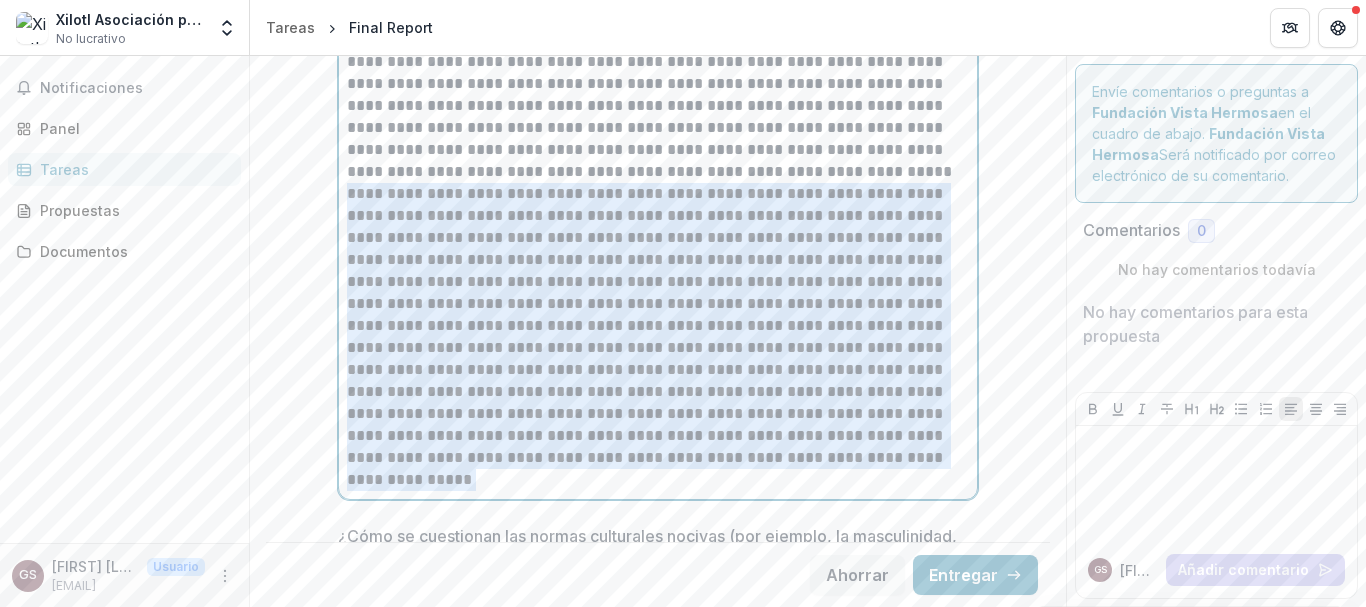 drag, startPoint x: 345, startPoint y: 193, endPoint x: 500, endPoint y: 483, distance: 328.82367 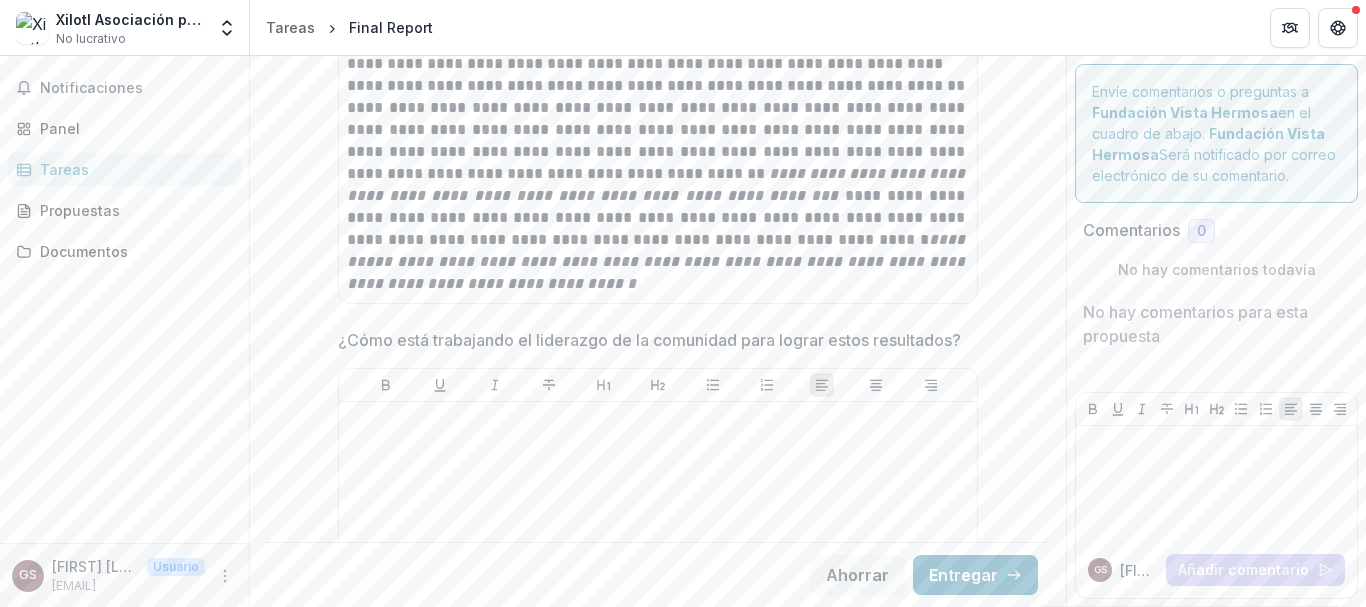 scroll, scrollTop: 4791, scrollLeft: 0, axis: vertical 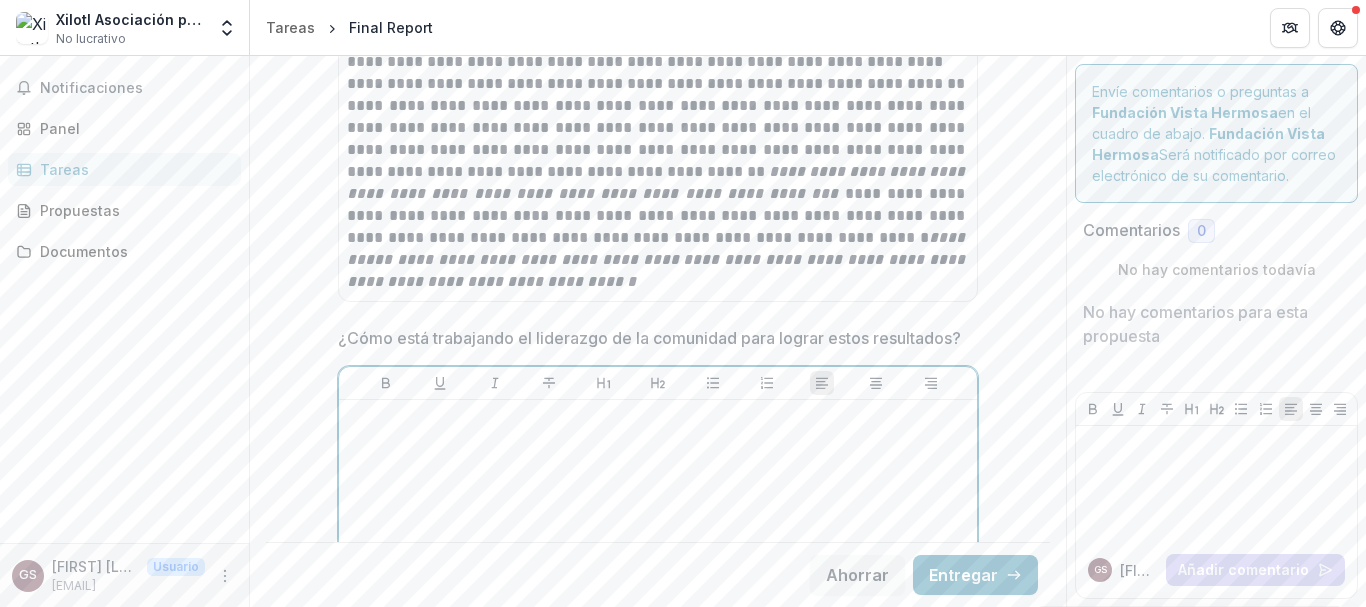 click at bounding box center (658, 558) 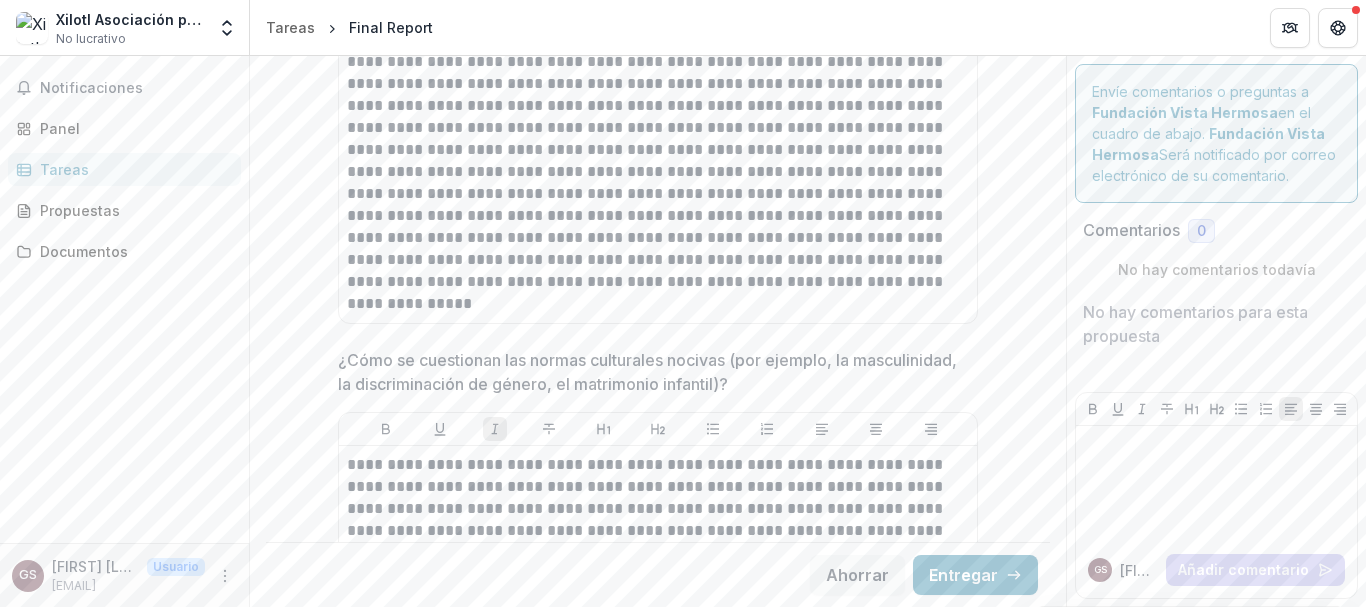 scroll, scrollTop: 4227, scrollLeft: 0, axis: vertical 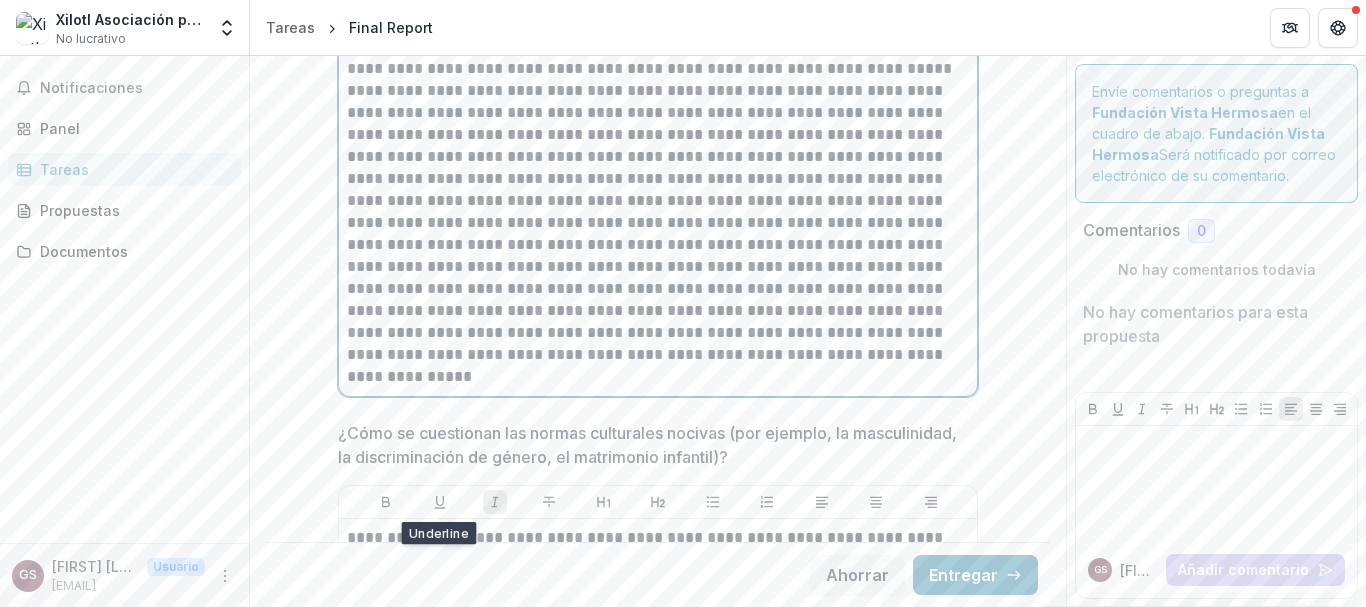 click on "**********" at bounding box center [658, 234] 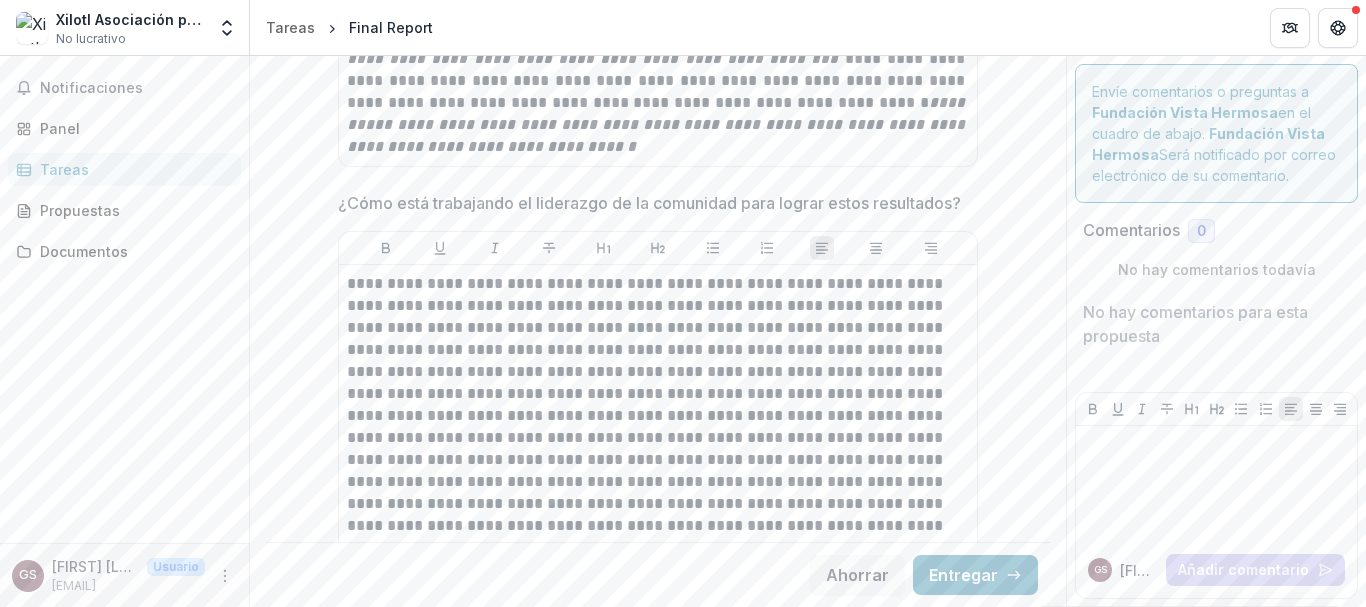 scroll, scrollTop: 4659, scrollLeft: 0, axis: vertical 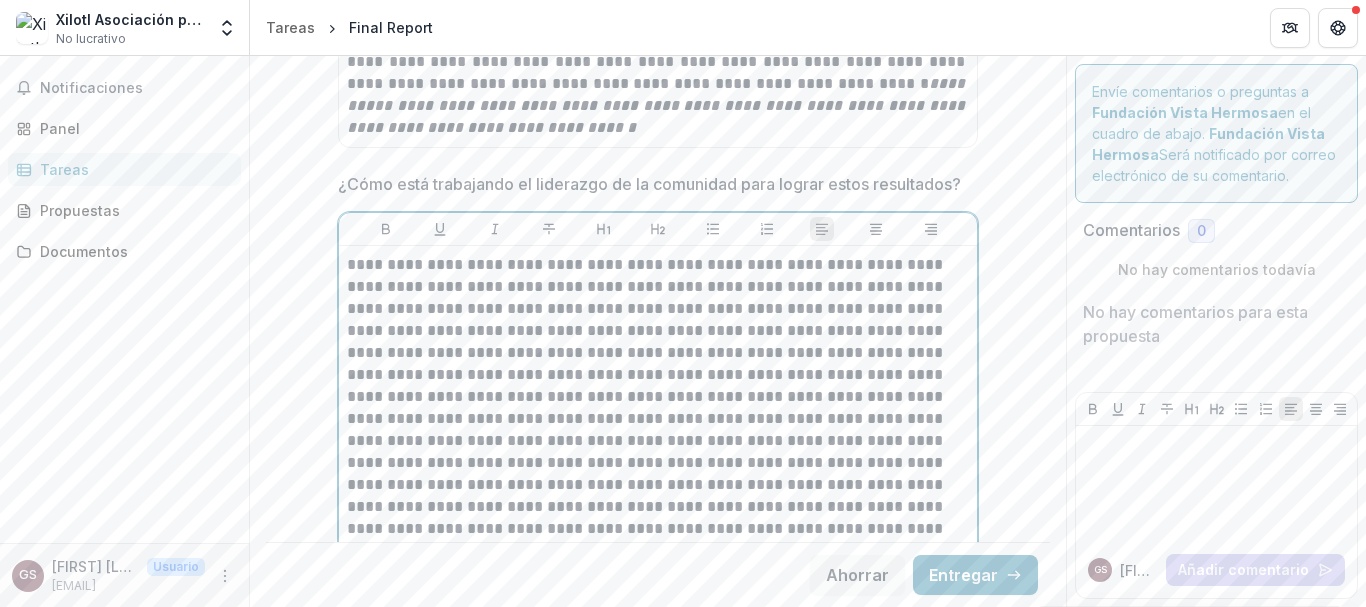 click on "**********" at bounding box center [658, 408] 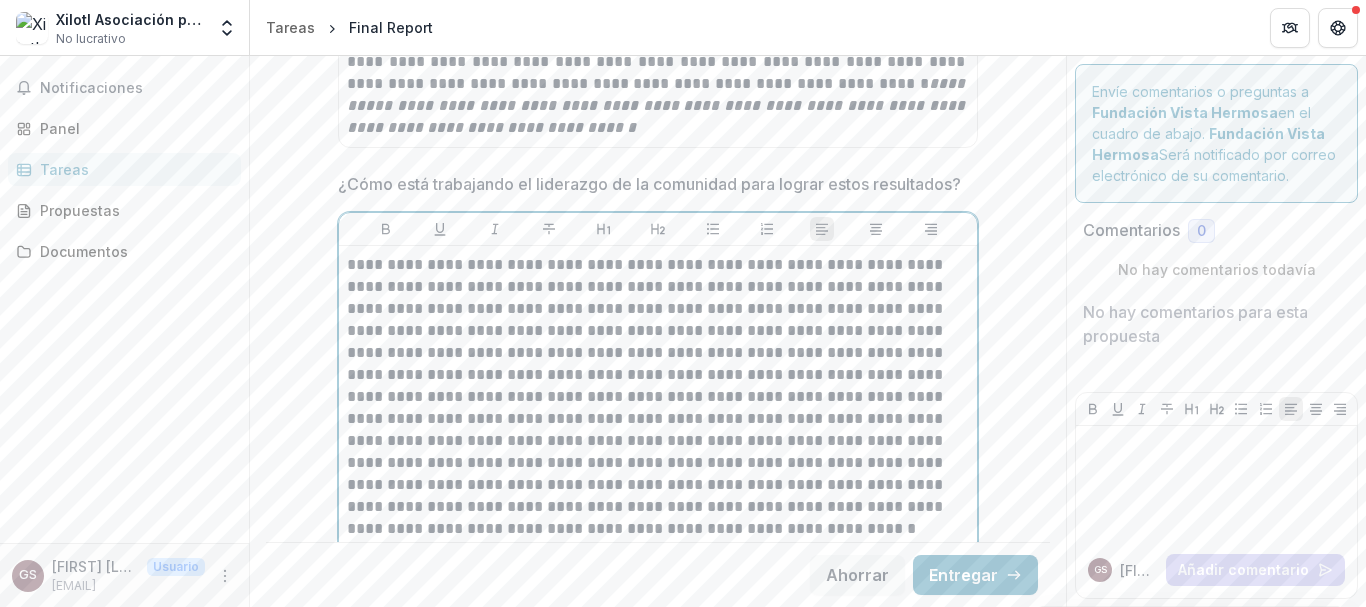 click on "**********" at bounding box center (658, 397) 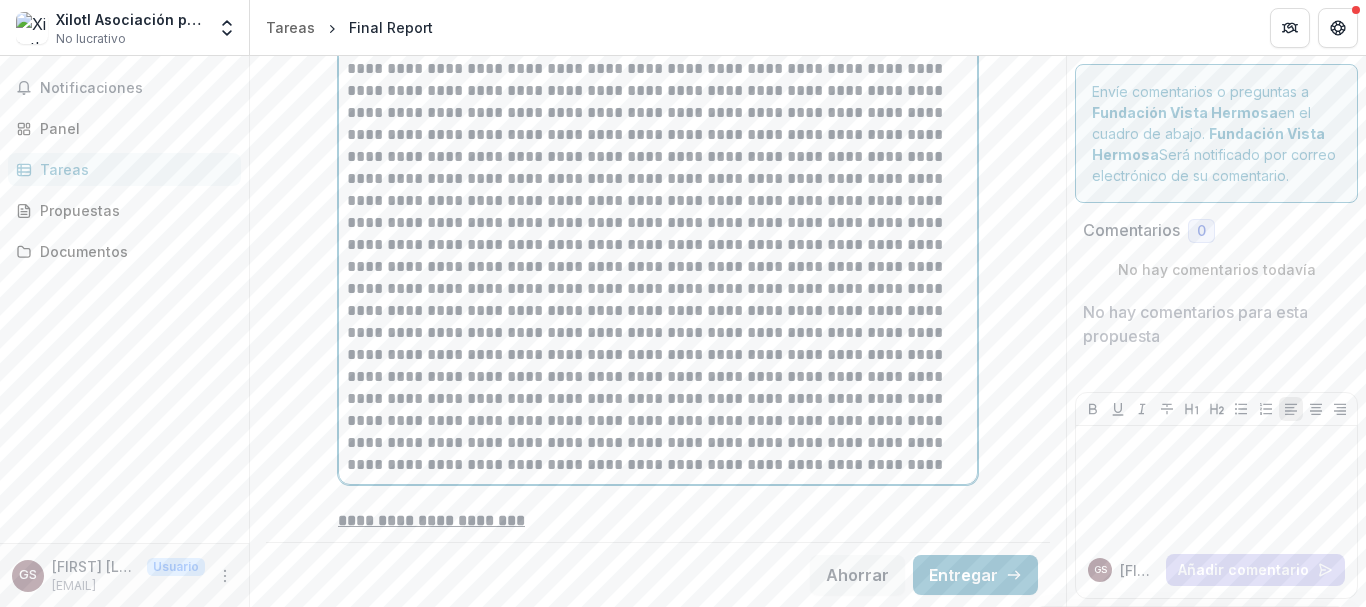 click at bounding box center [658, 256] 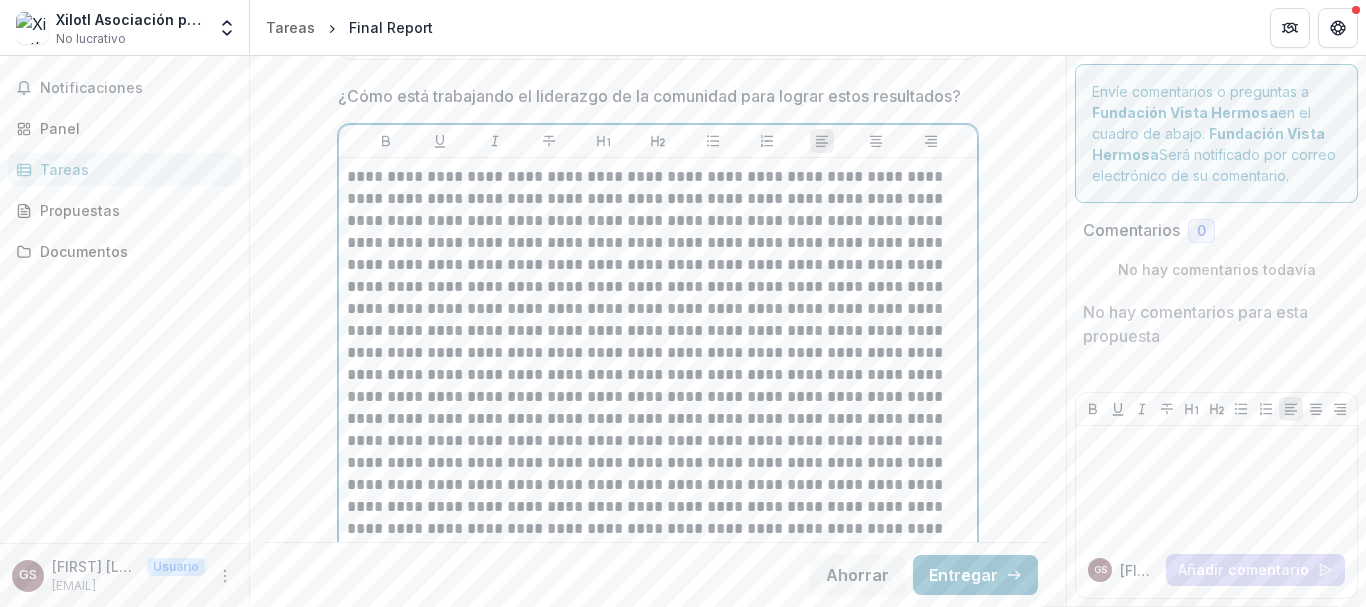 scroll, scrollTop: 4707, scrollLeft: 0, axis: vertical 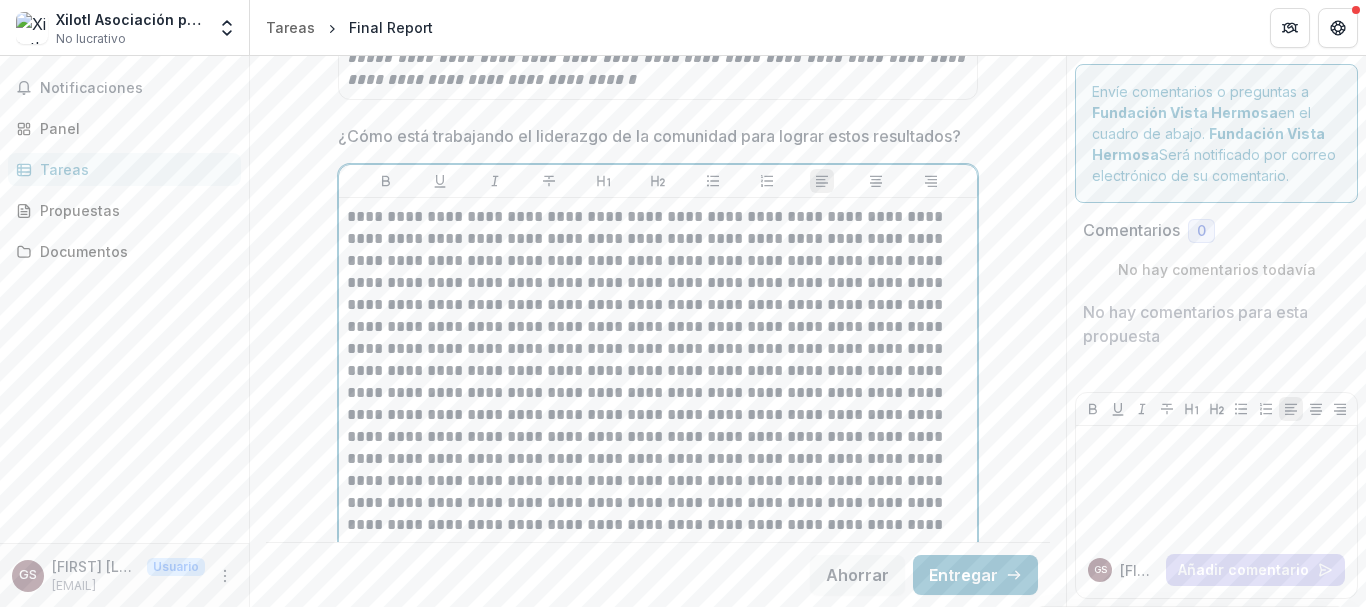 drag, startPoint x: 504, startPoint y: 238, endPoint x: 398, endPoint y: 320, distance: 134.01492 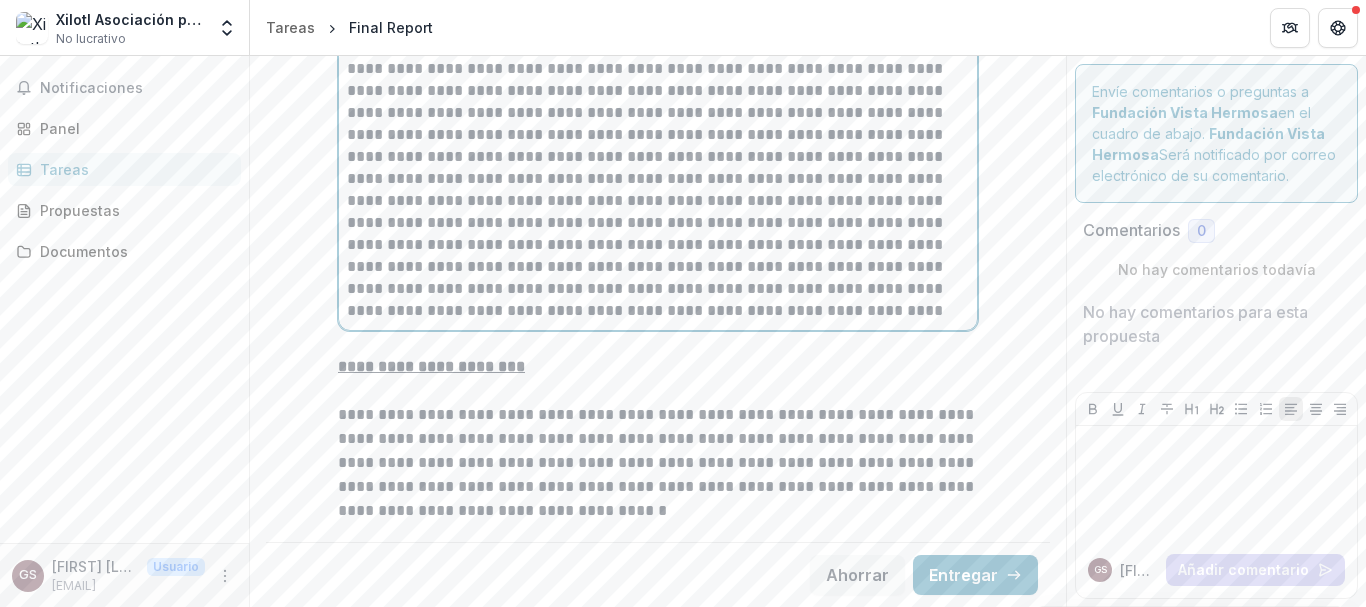 scroll, scrollTop: 5406, scrollLeft: 0, axis: vertical 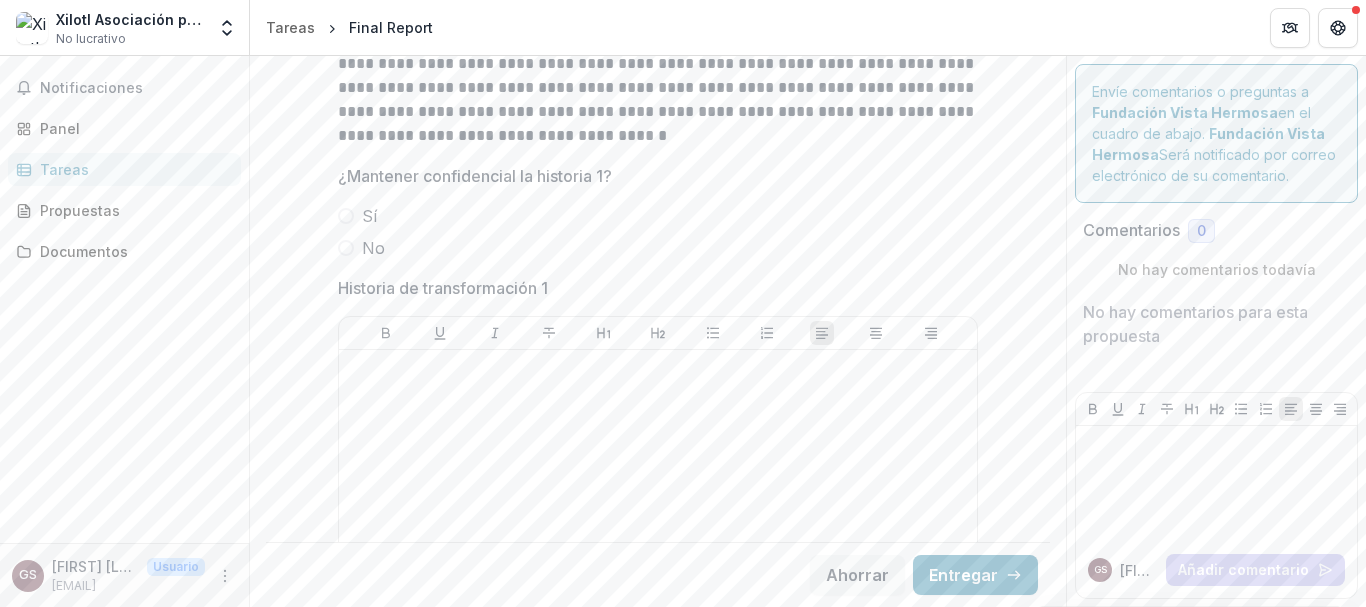 click at bounding box center (346, 248) 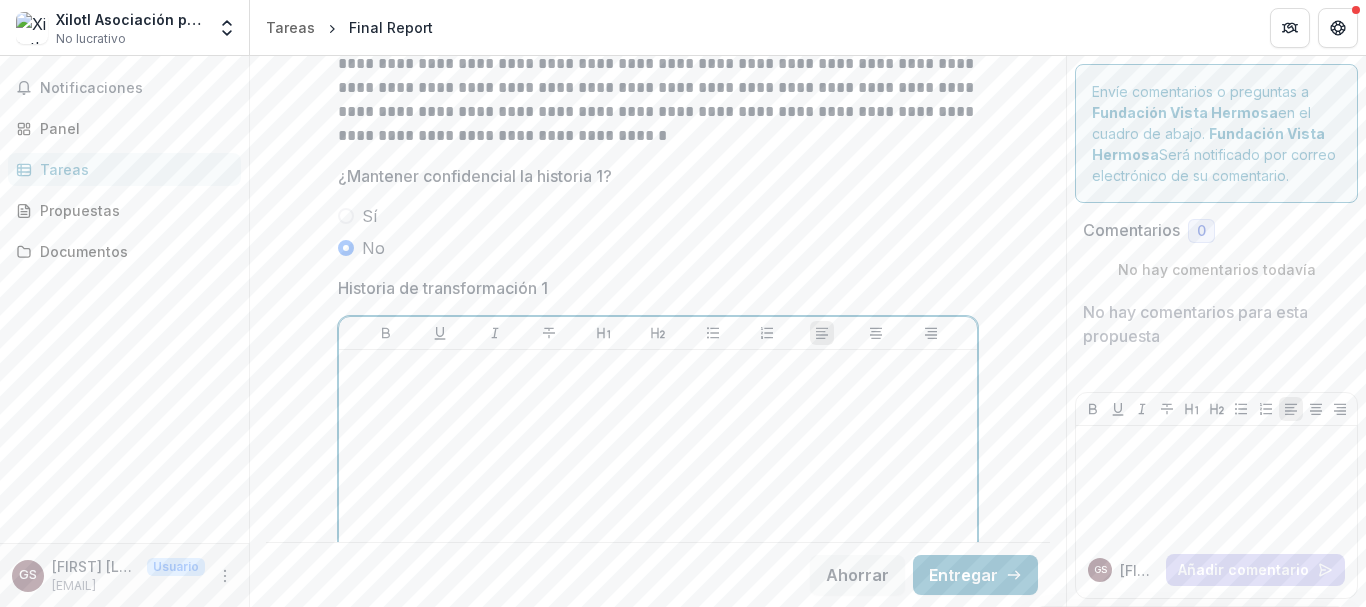 click at bounding box center (658, 508) 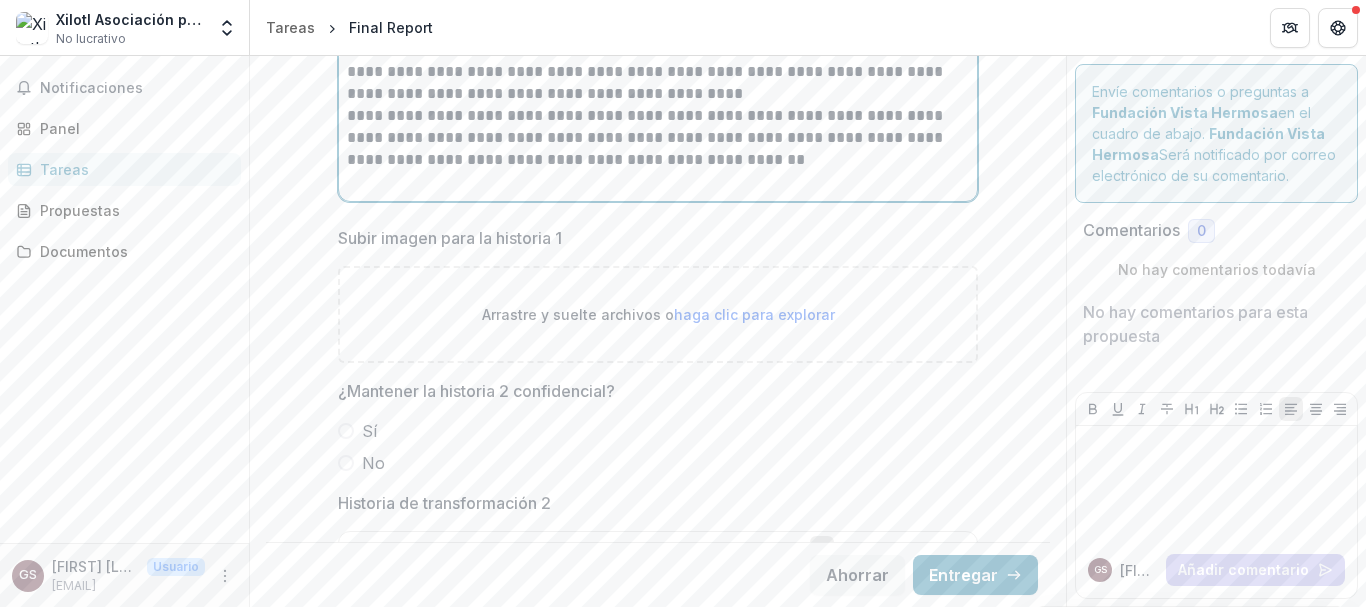 scroll, scrollTop: 6081, scrollLeft: 0, axis: vertical 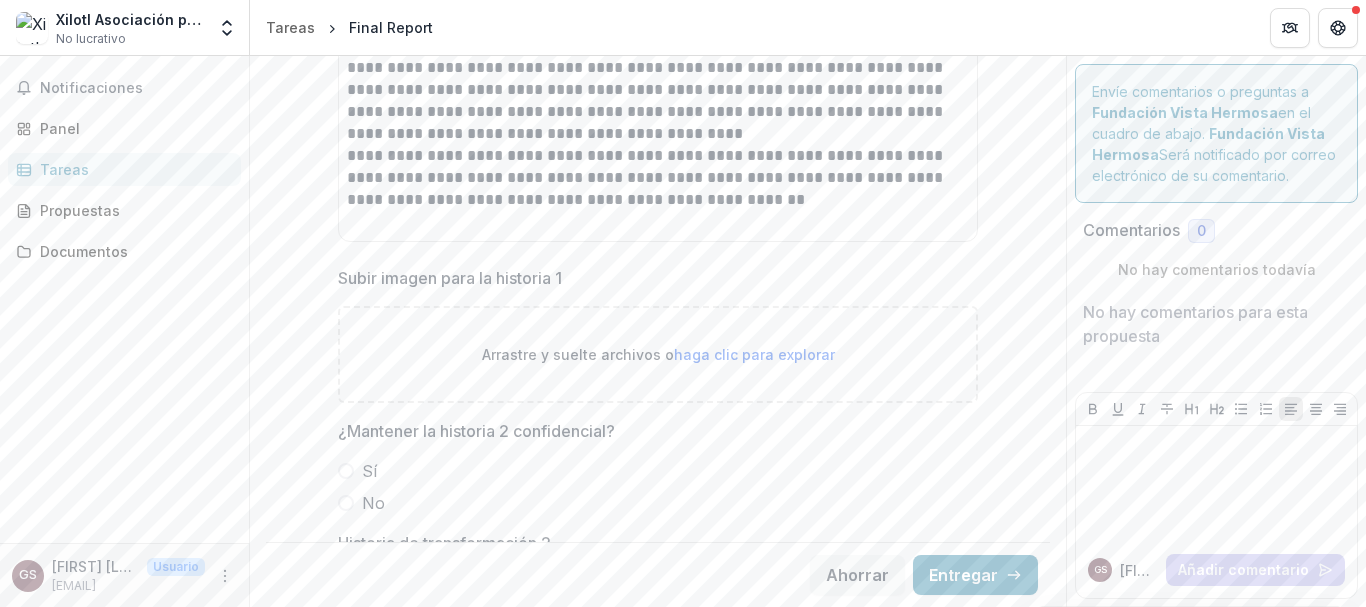 click on "haga clic para explorar" at bounding box center (754, 354) 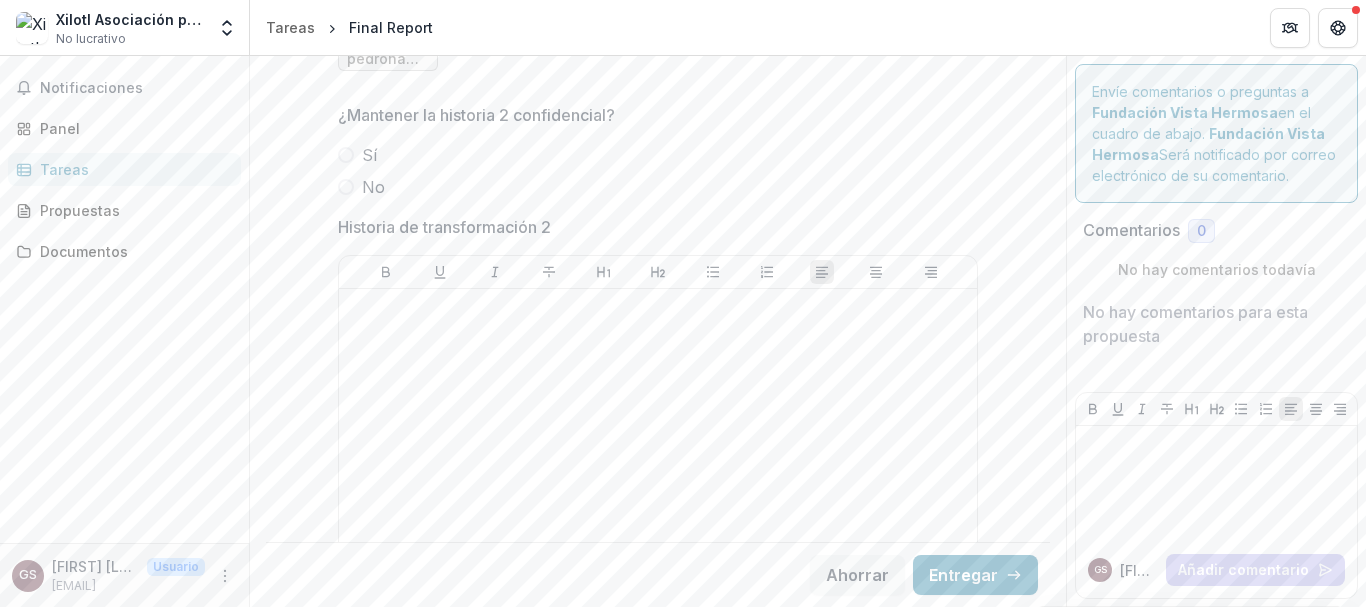 scroll, scrollTop: 6563, scrollLeft: 0, axis: vertical 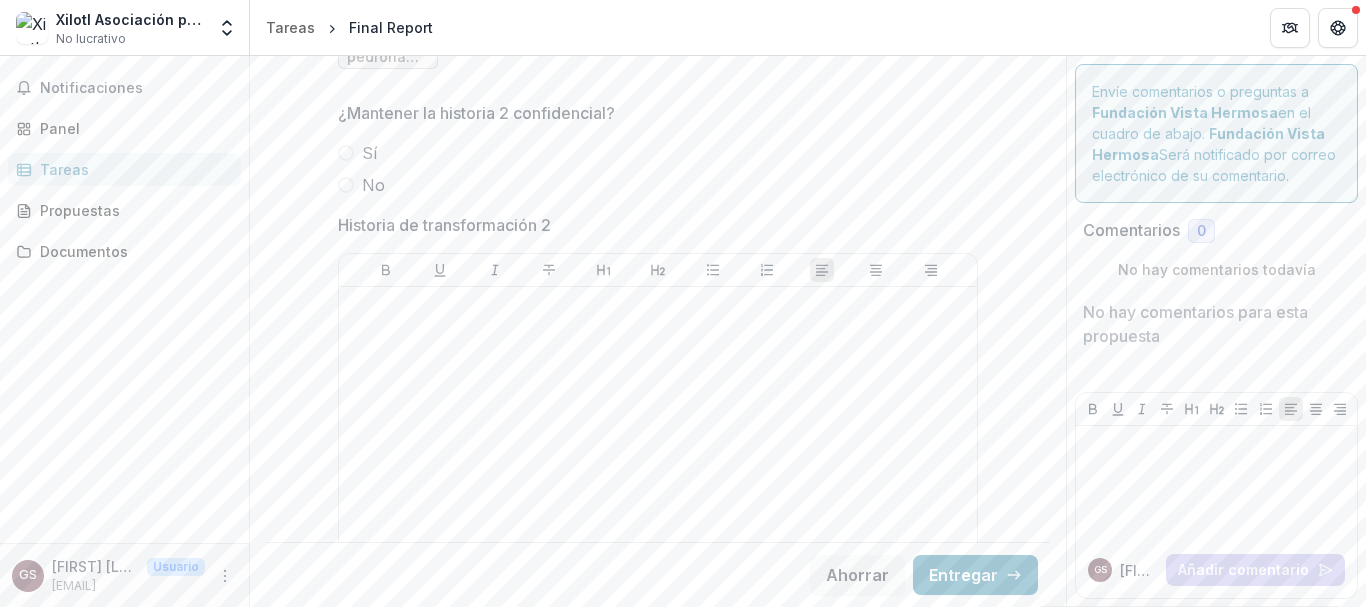 click at bounding box center [346, 153] 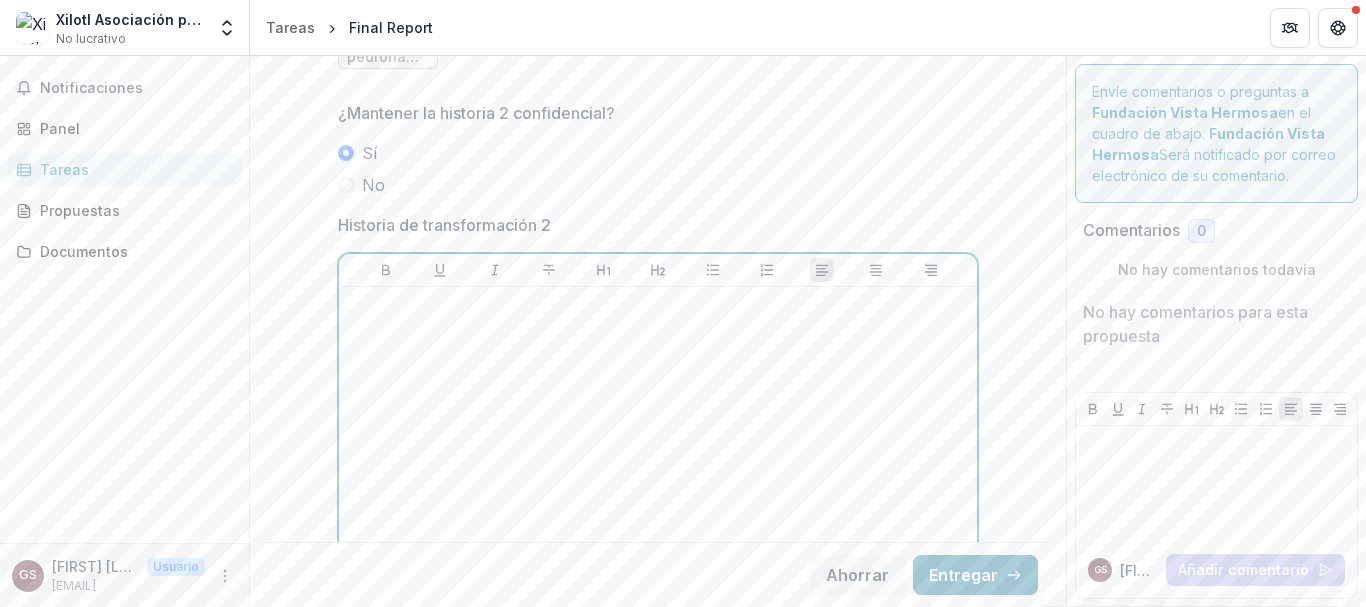 click at bounding box center [658, 445] 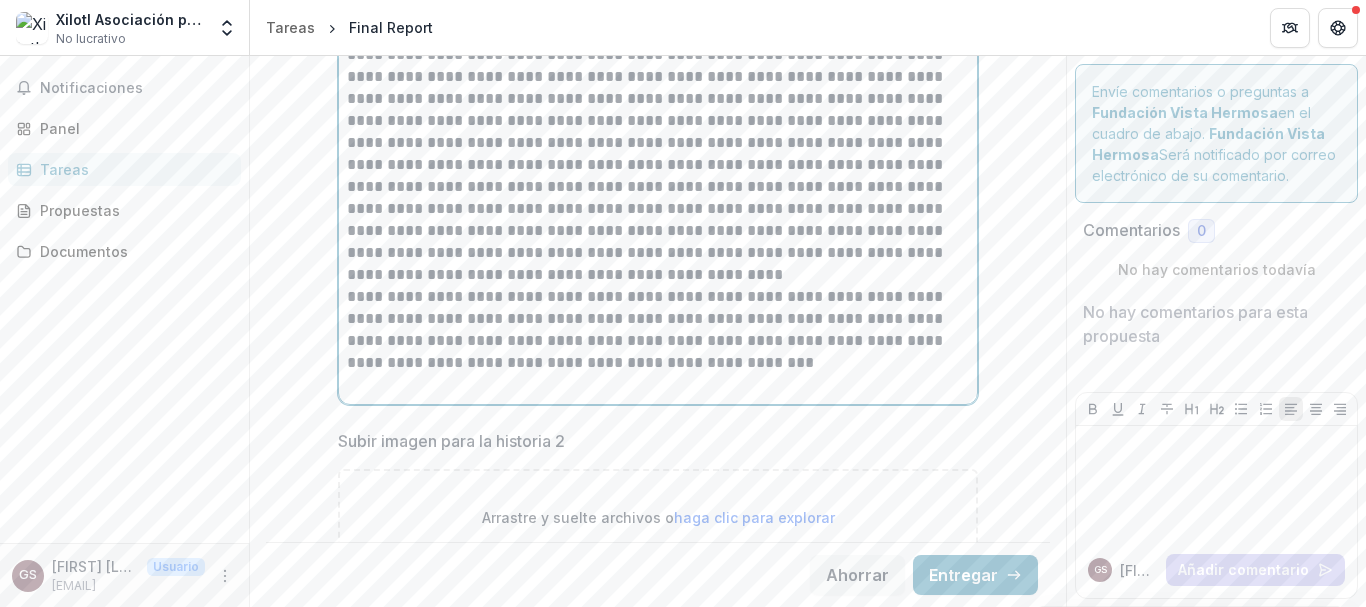 scroll, scrollTop: 6995, scrollLeft: 0, axis: vertical 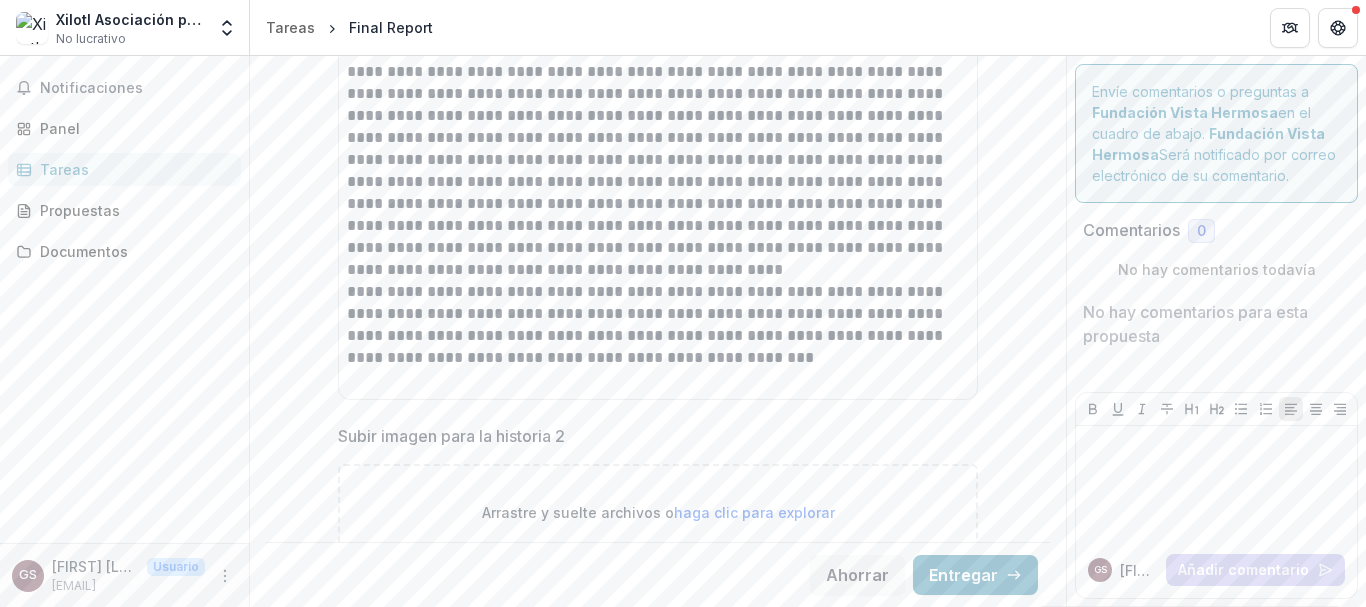 click on "haga clic para explorar" at bounding box center (754, 512) 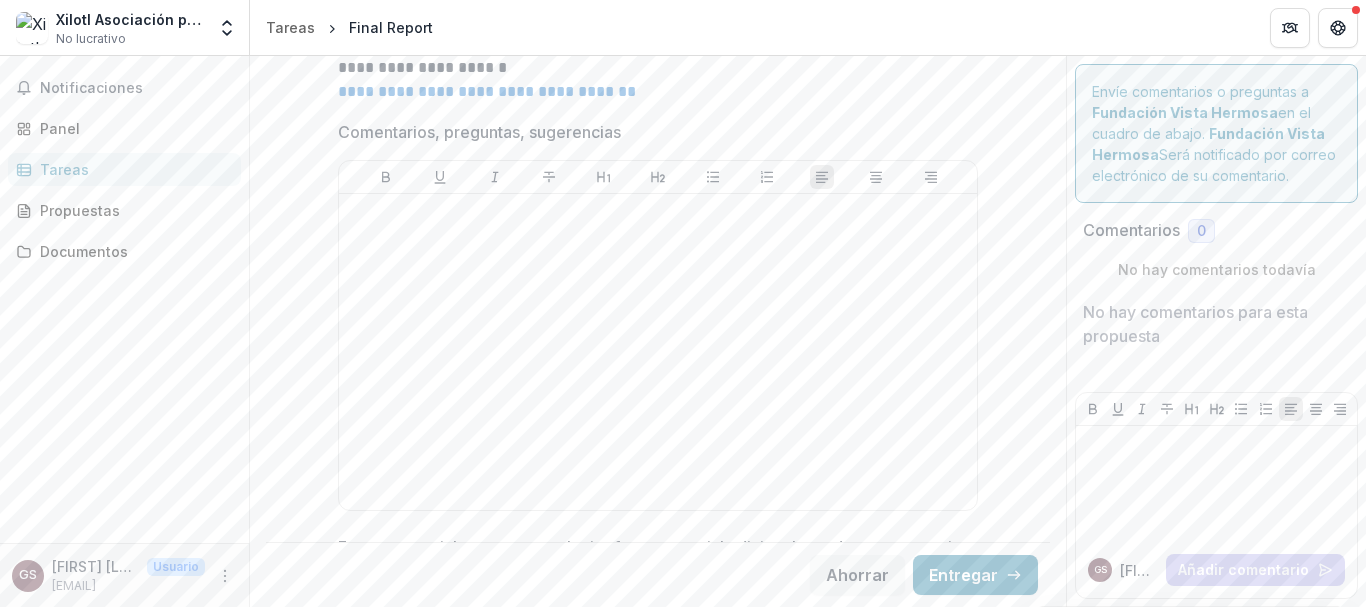 scroll, scrollTop: 7800, scrollLeft: 0, axis: vertical 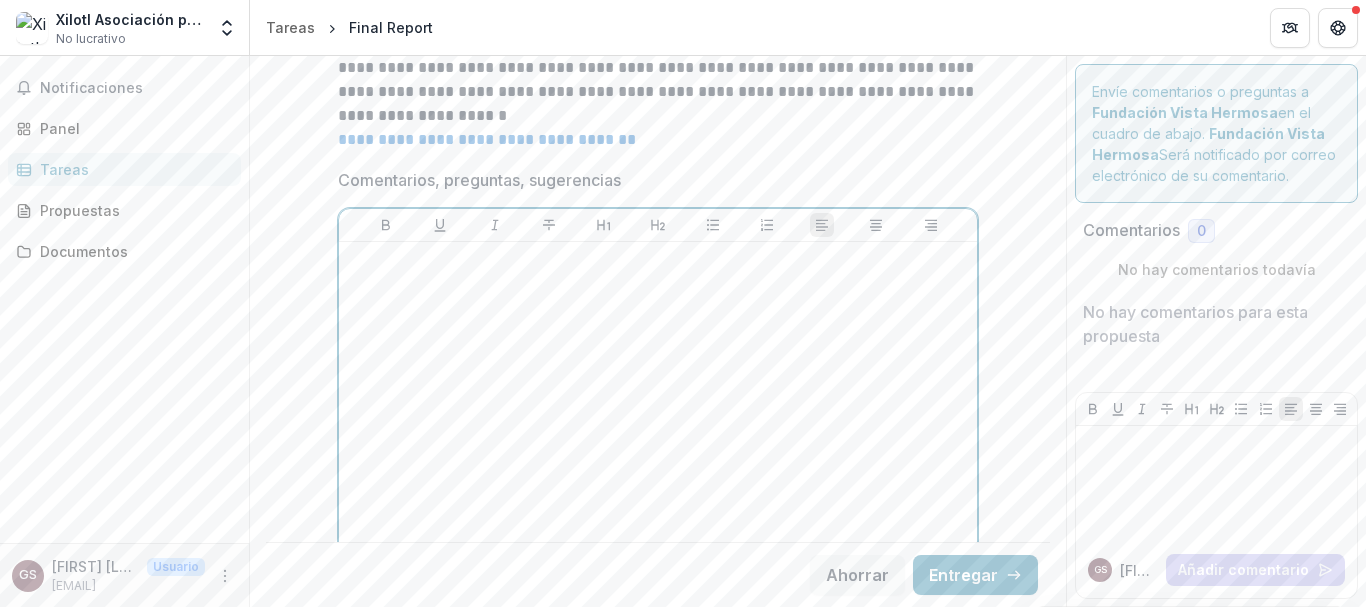 click at bounding box center [658, 400] 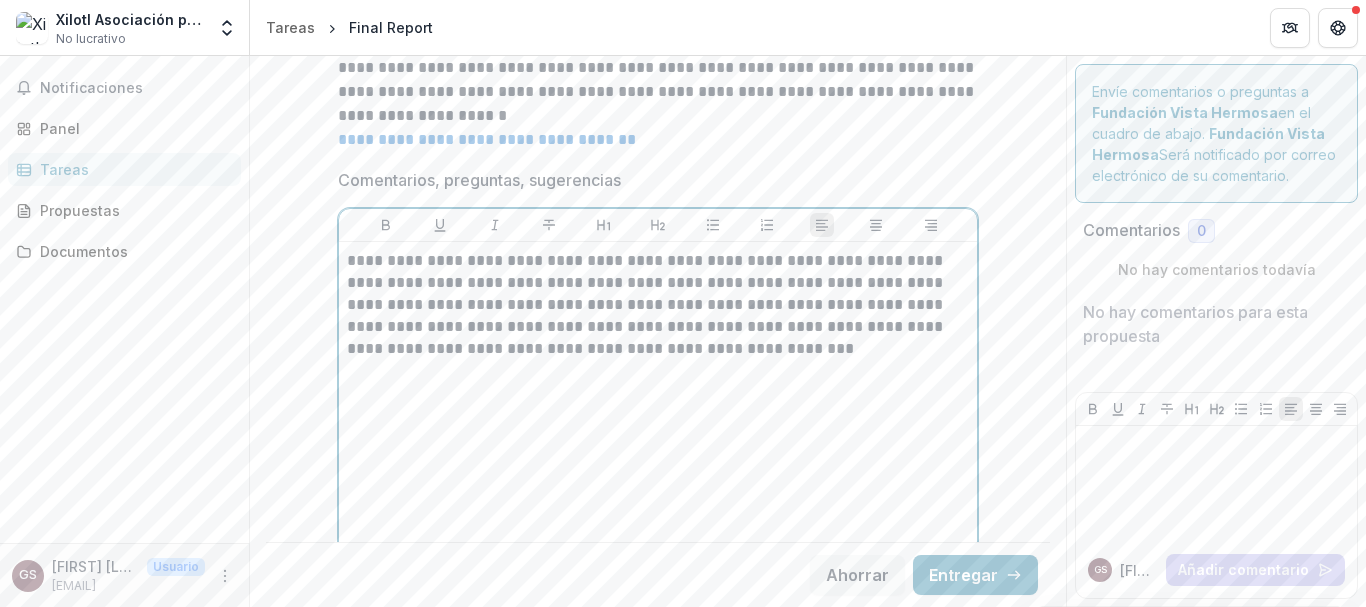 scroll, scrollTop: 8042, scrollLeft: 0, axis: vertical 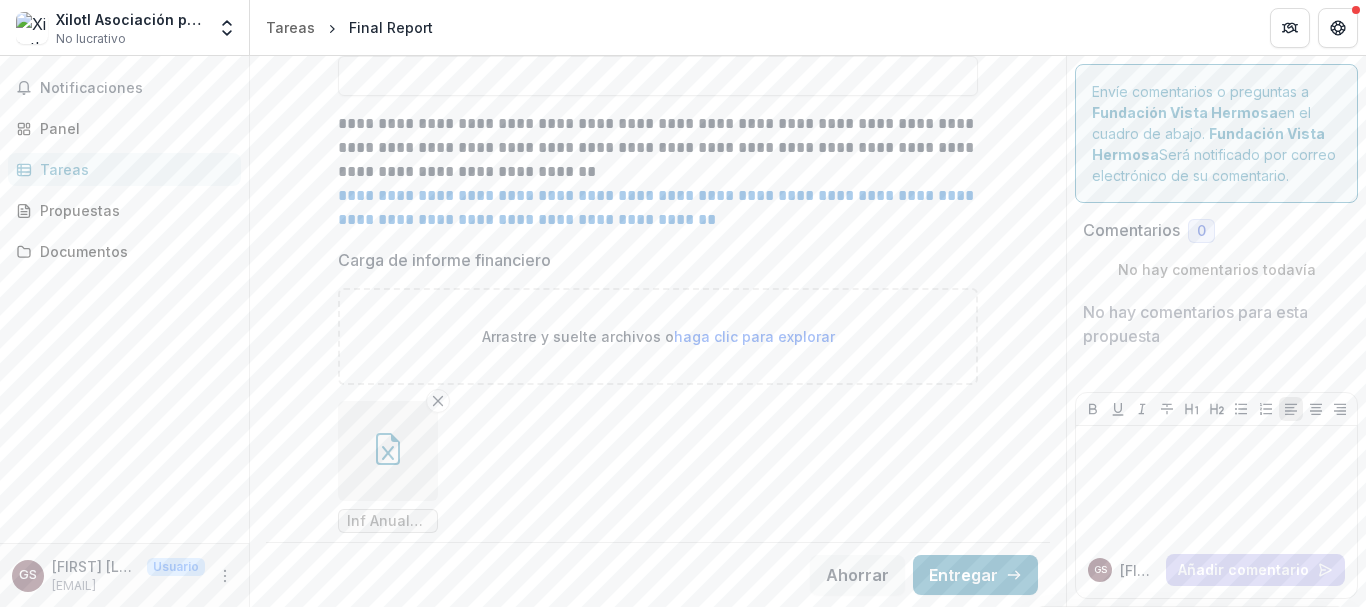 click on "**********" at bounding box center [658, 207] 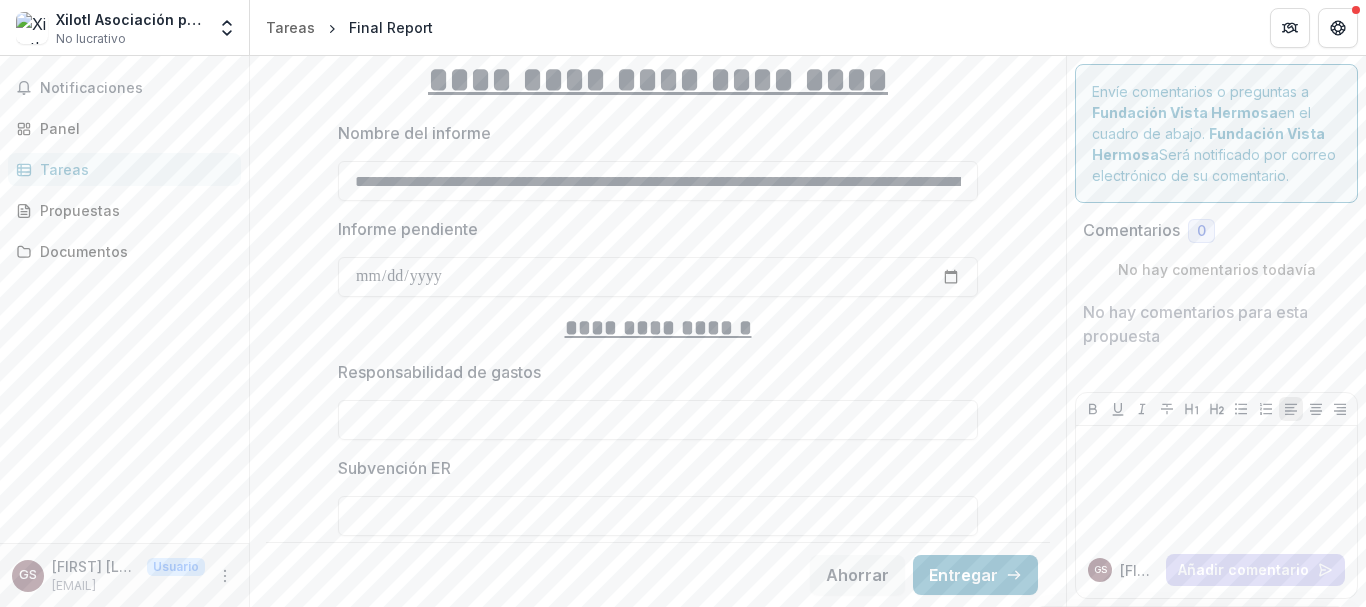 scroll, scrollTop: 273, scrollLeft: 0, axis: vertical 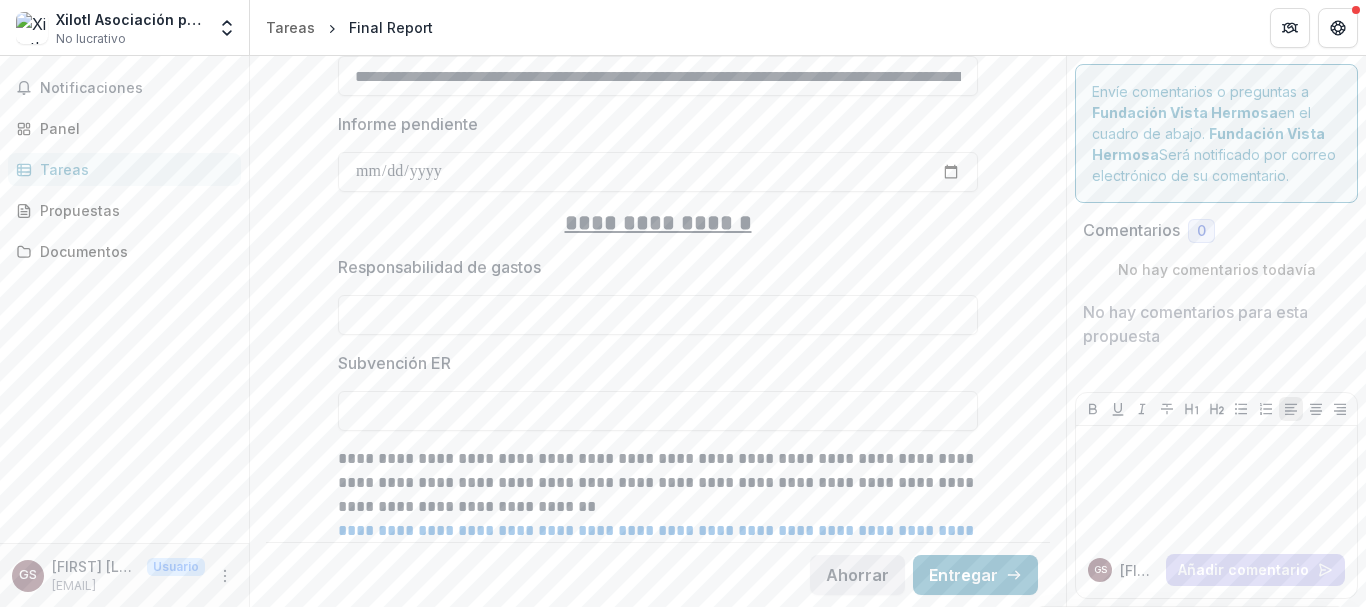 click on "Ahorrar" at bounding box center (857, 575) 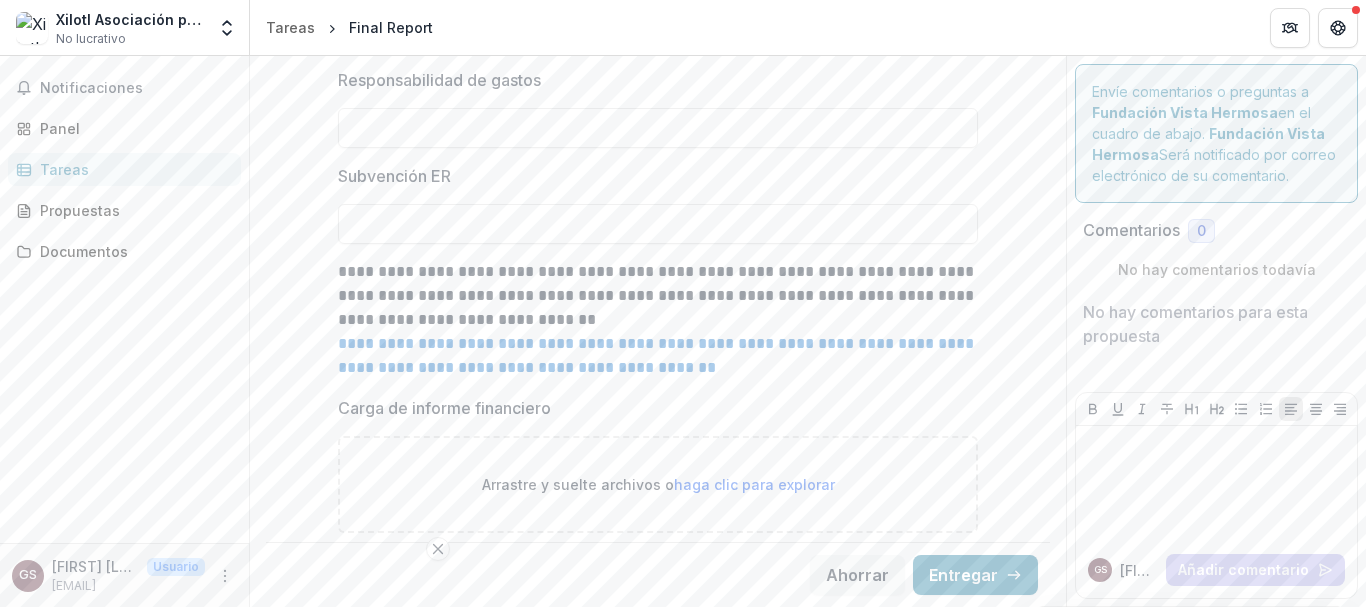 scroll, scrollTop: 397, scrollLeft: 0, axis: vertical 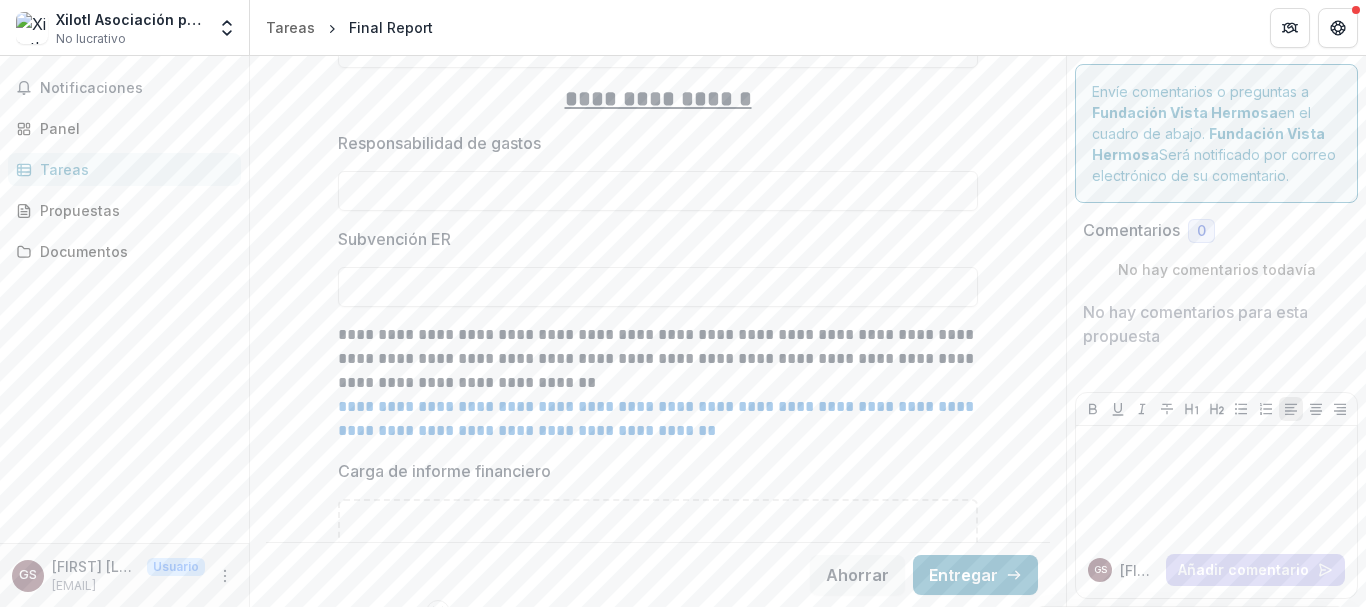click on "Tareas" at bounding box center (132, 169) 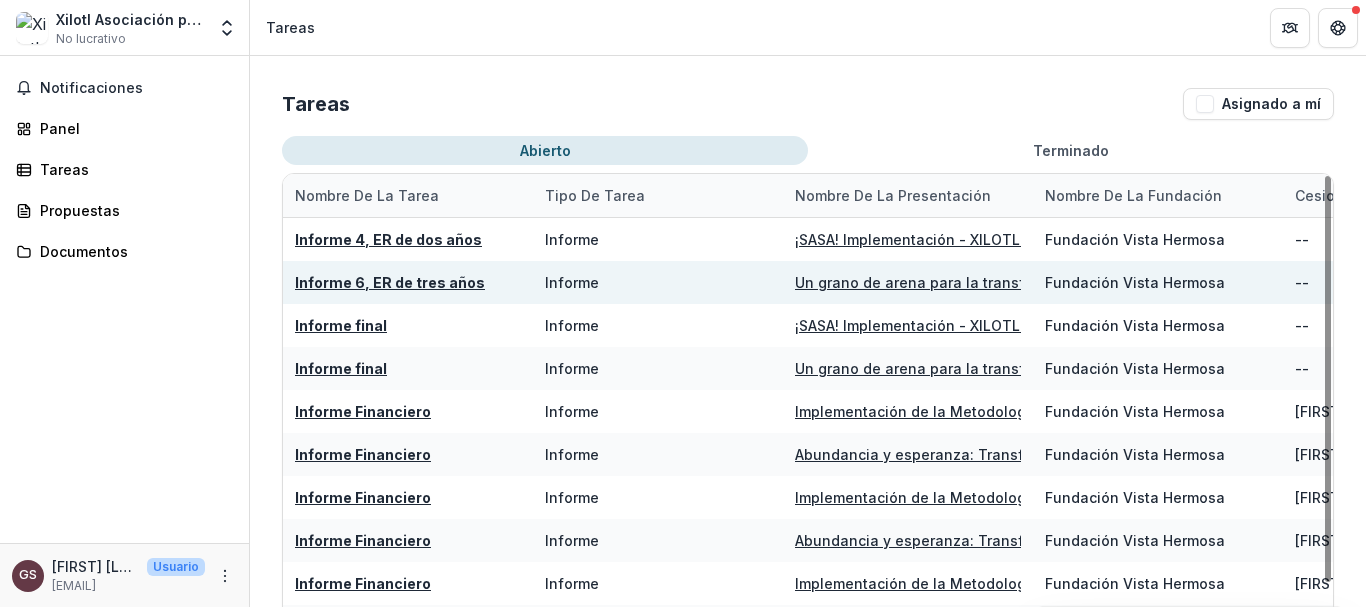 click on "Un grano de arena para la transformación y el buen vivir de las comunidades indígenas de Ocosingo y C..." at bounding box center (1169, 282) 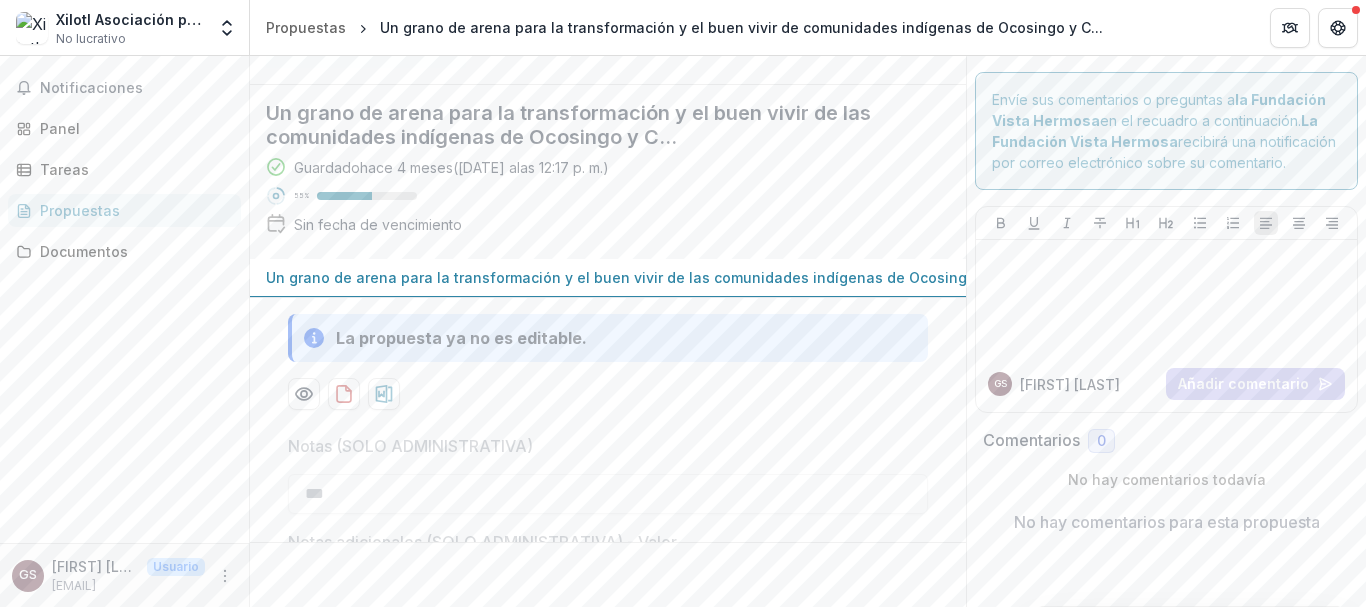 scroll, scrollTop: 178, scrollLeft: 0, axis: vertical 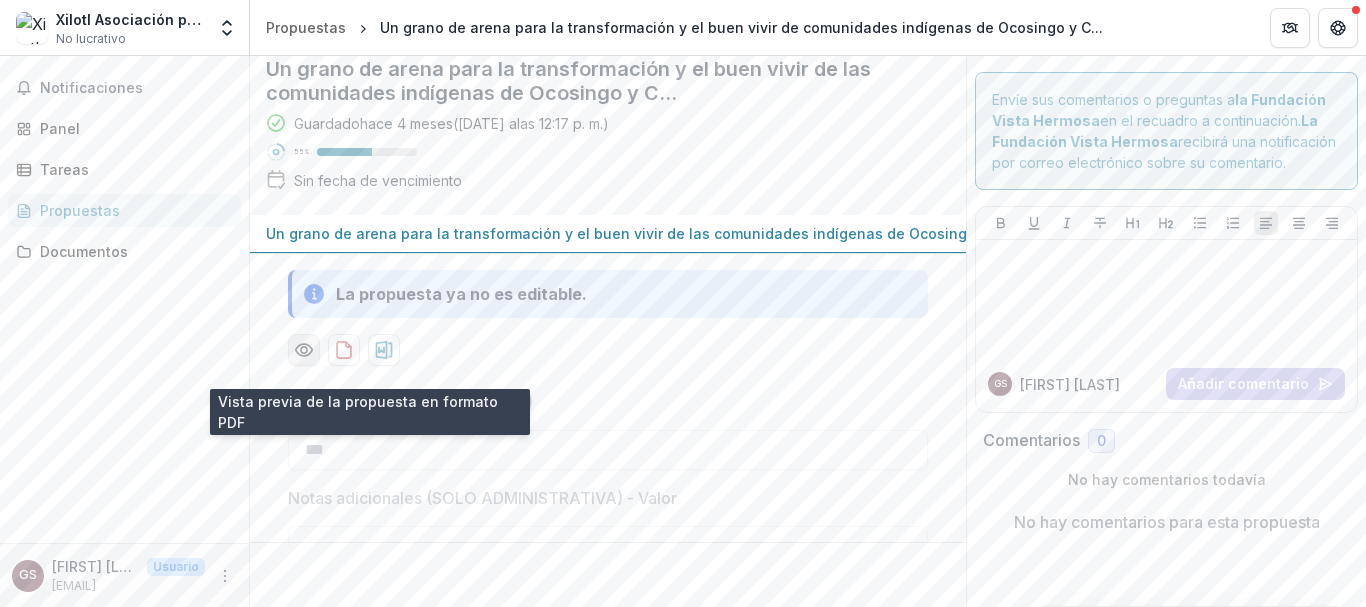 click 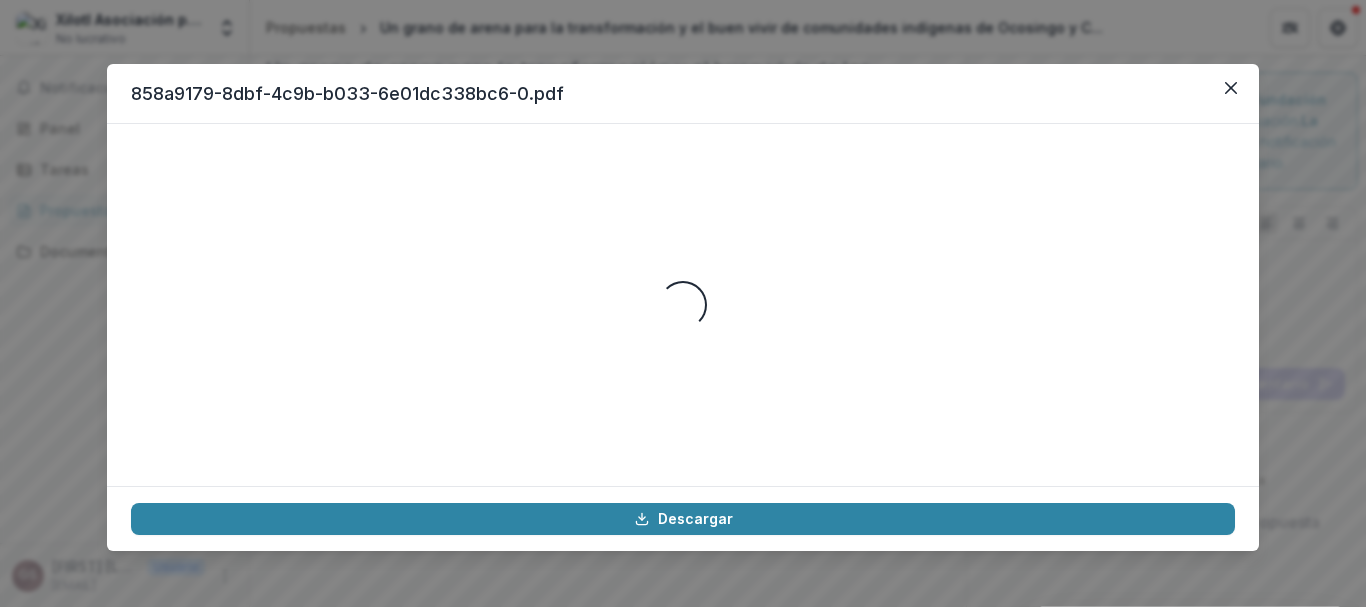 scroll, scrollTop: 0, scrollLeft: 0, axis: both 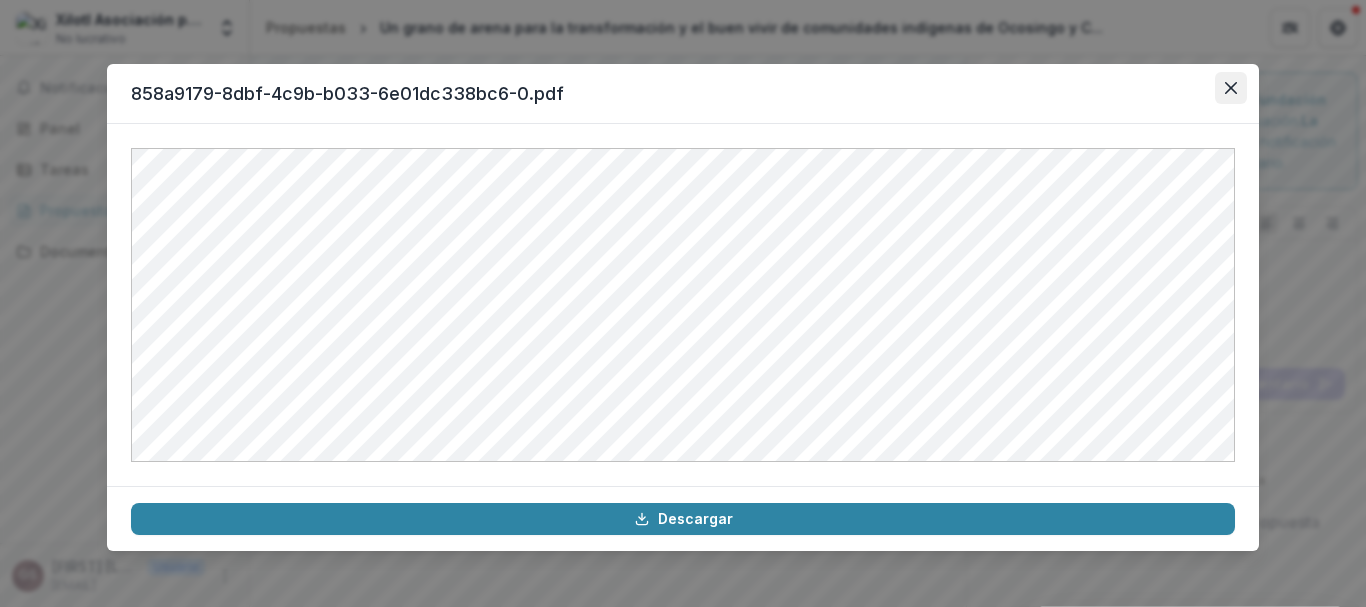 click at bounding box center [1231, 88] 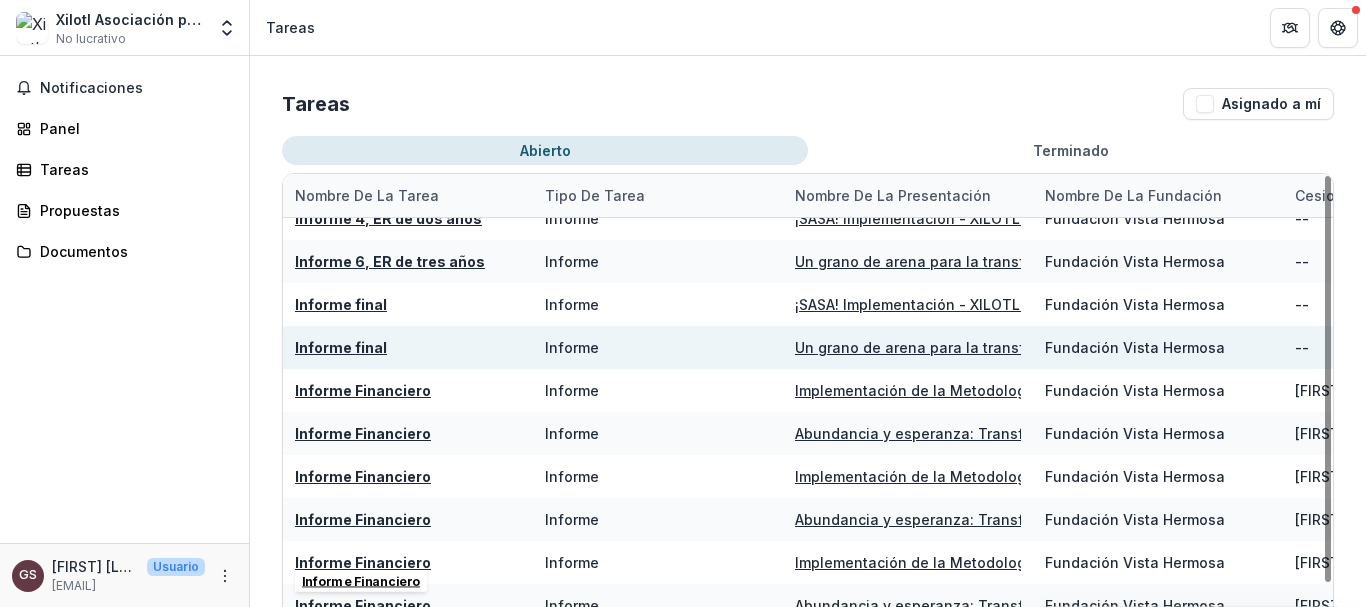 scroll, scrollTop: 0, scrollLeft: 0, axis: both 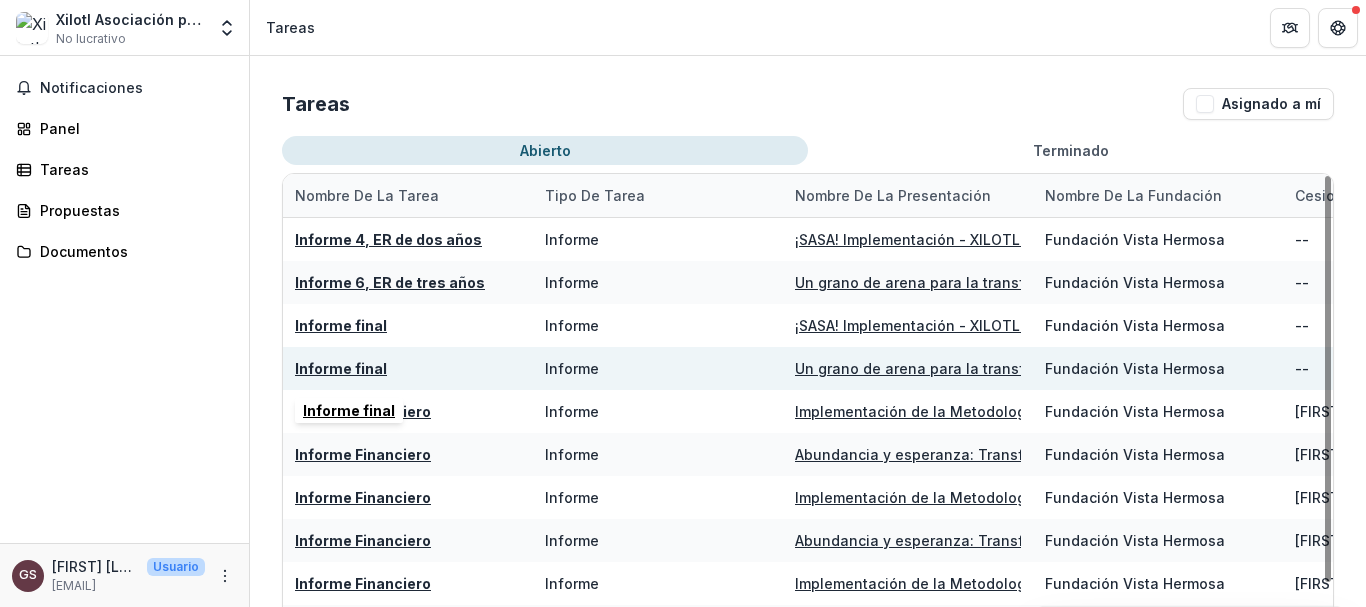click on "Informe final" at bounding box center (341, 368) 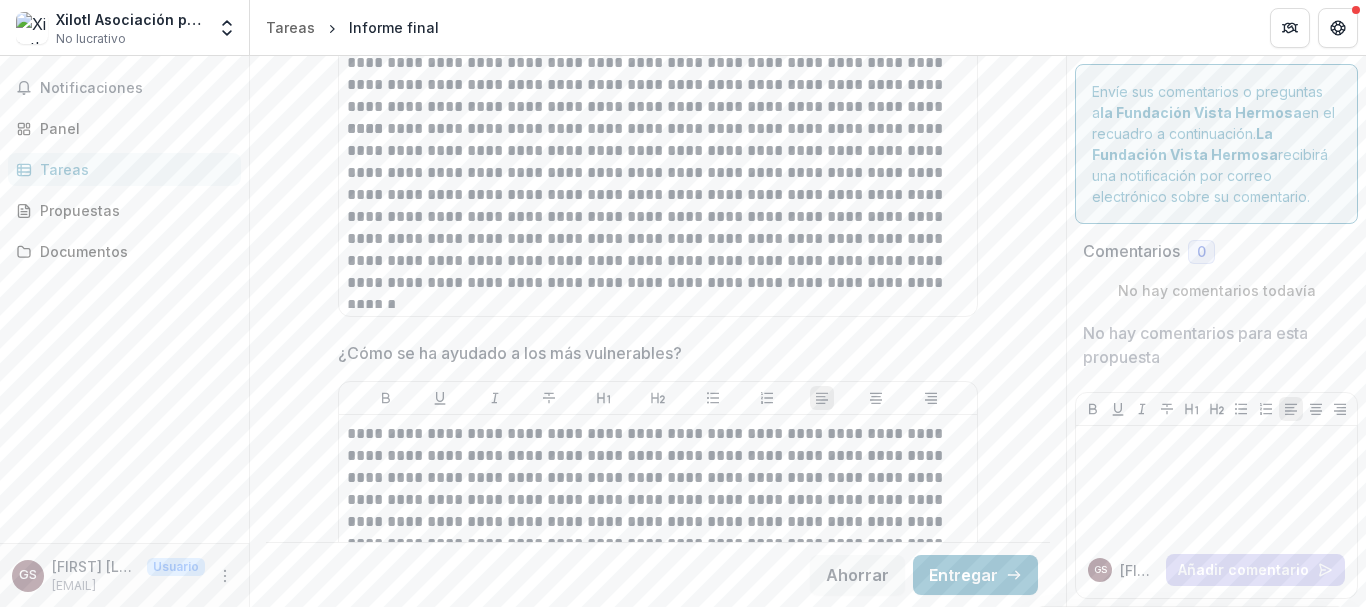 scroll, scrollTop: 0, scrollLeft: 0, axis: both 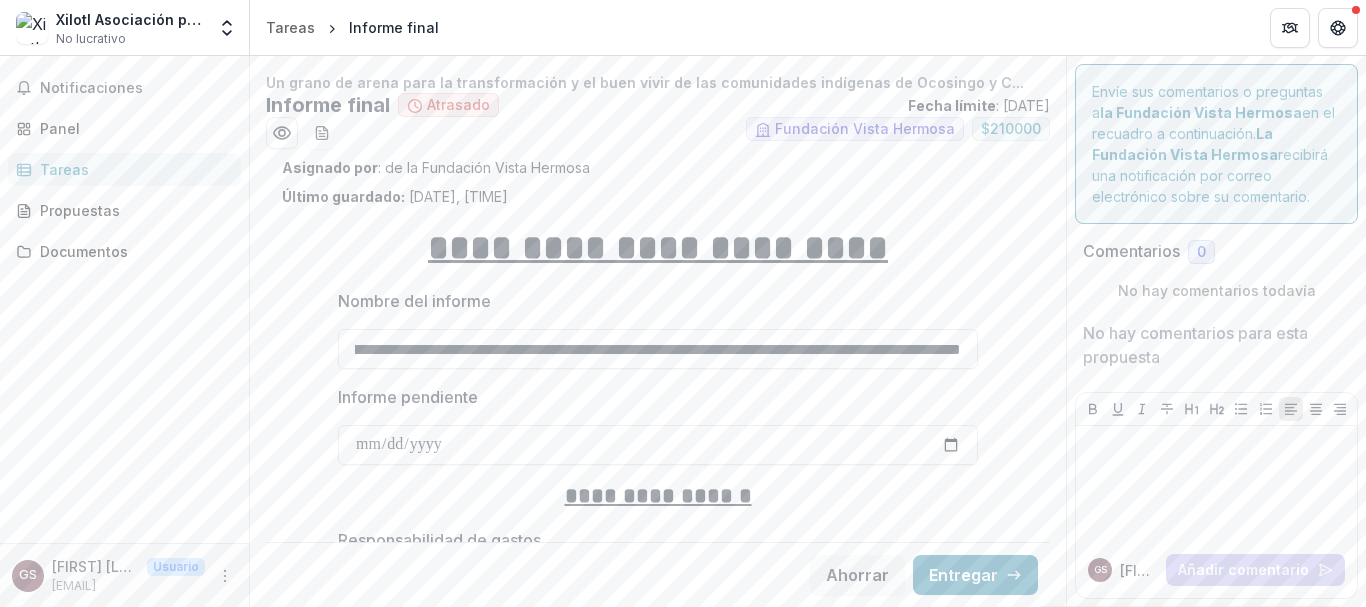 drag, startPoint x: 354, startPoint y: 348, endPoint x: 1116, endPoint y: 310, distance: 762.9469 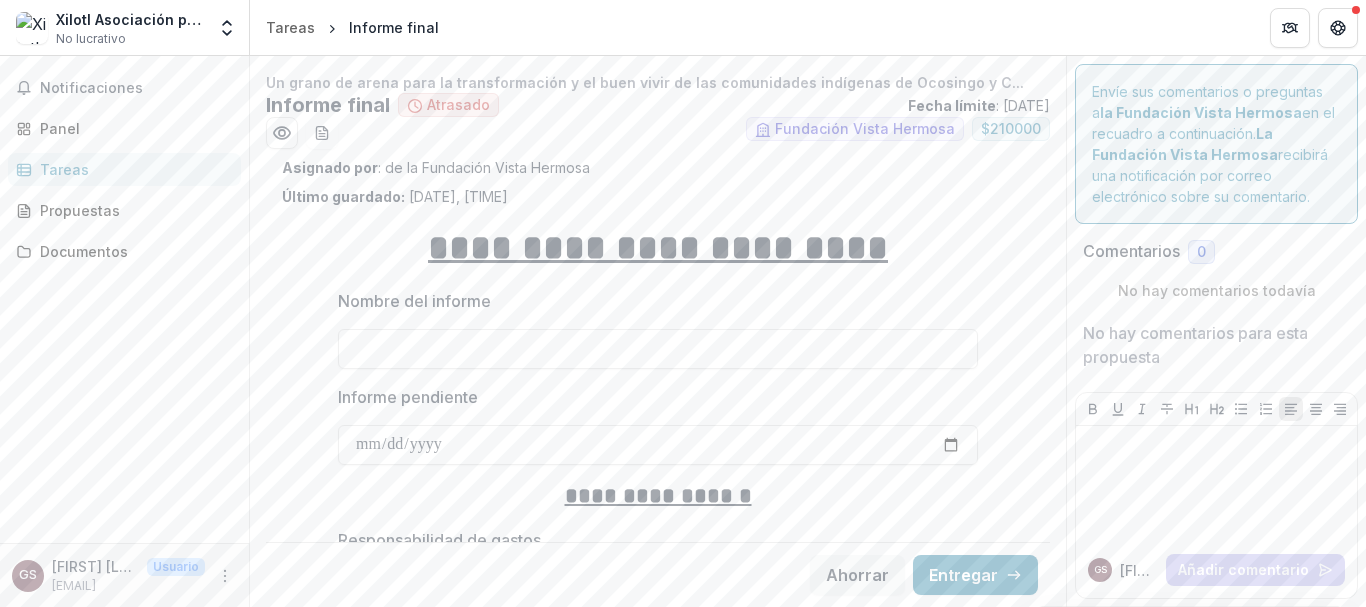 scroll, scrollTop: 0, scrollLeft: 0, axis: both 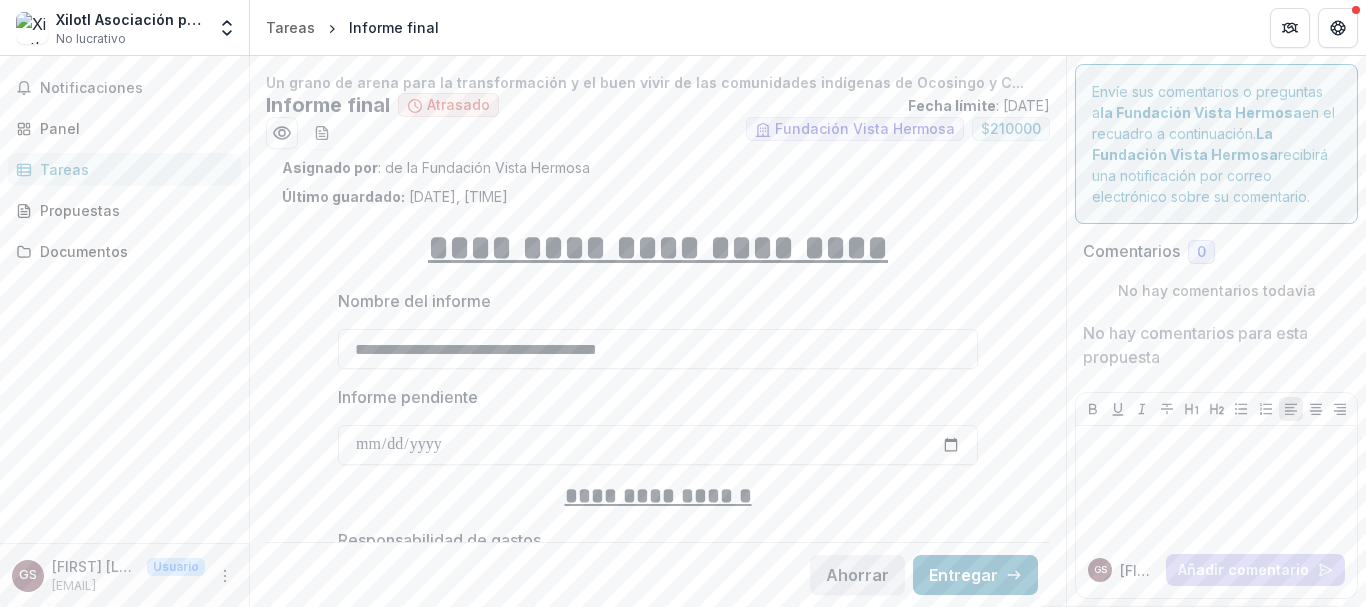 type on "**********" 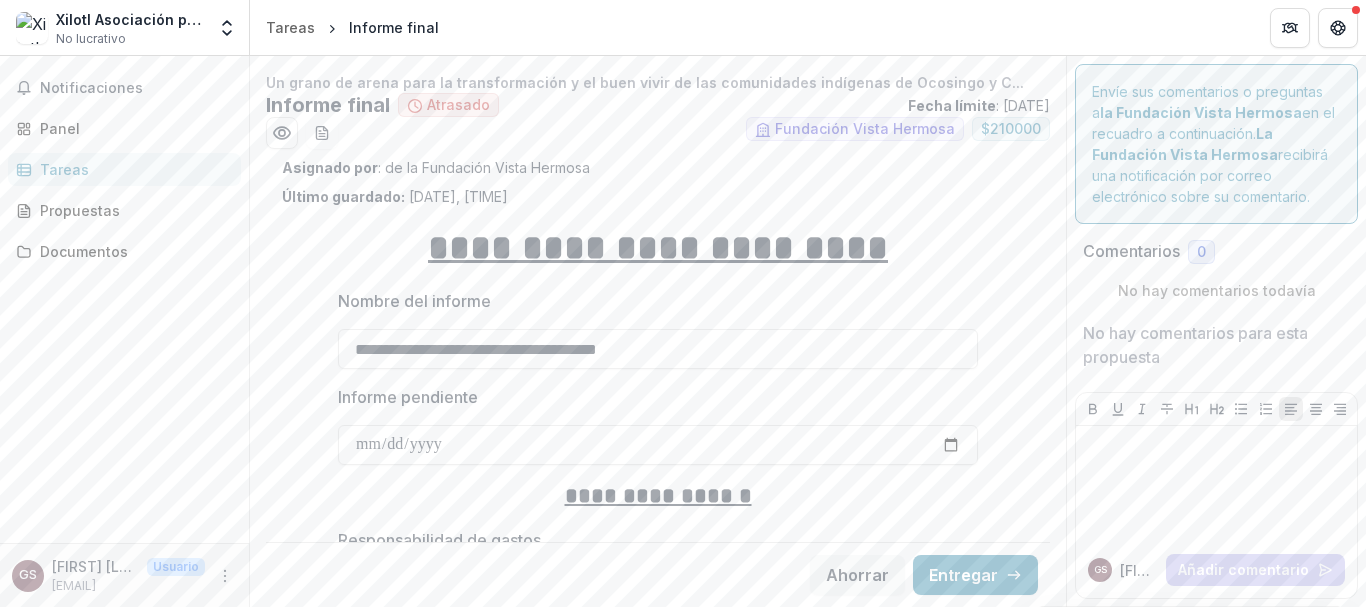 click on "Tareas" at bounding box center [132, 169] 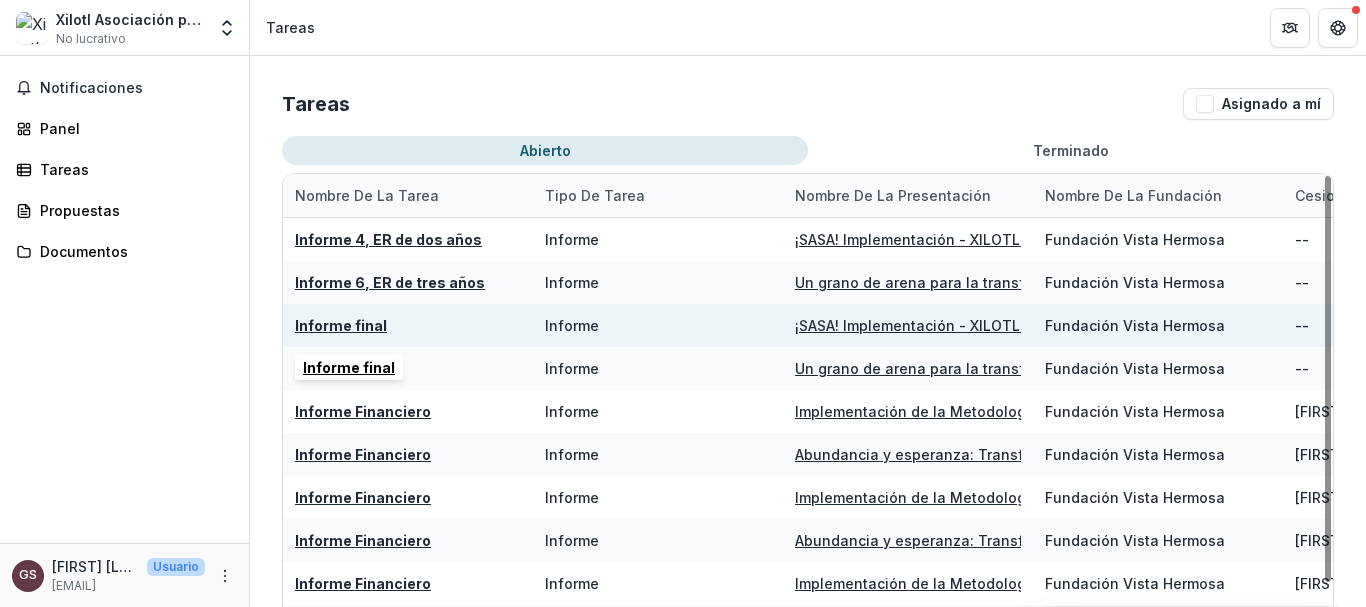 click on "Informe final" at bounding box center (341, 325) 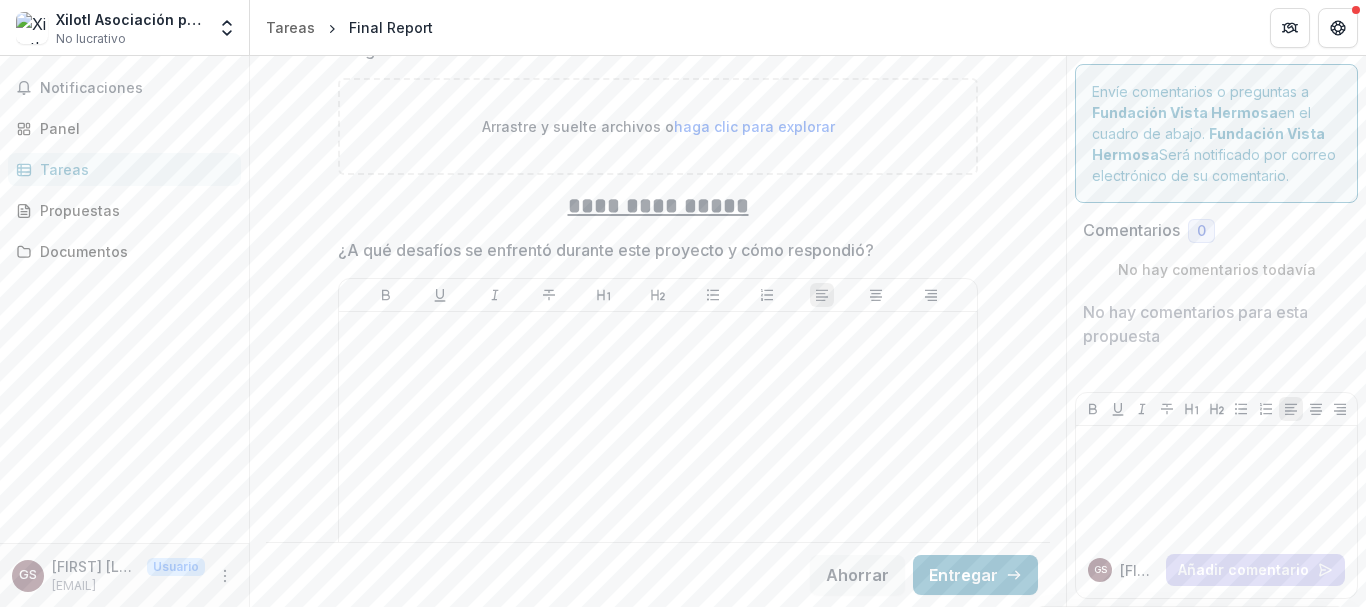scroll, scrollTop: 825, scrollLeft: 0, axis: vertical 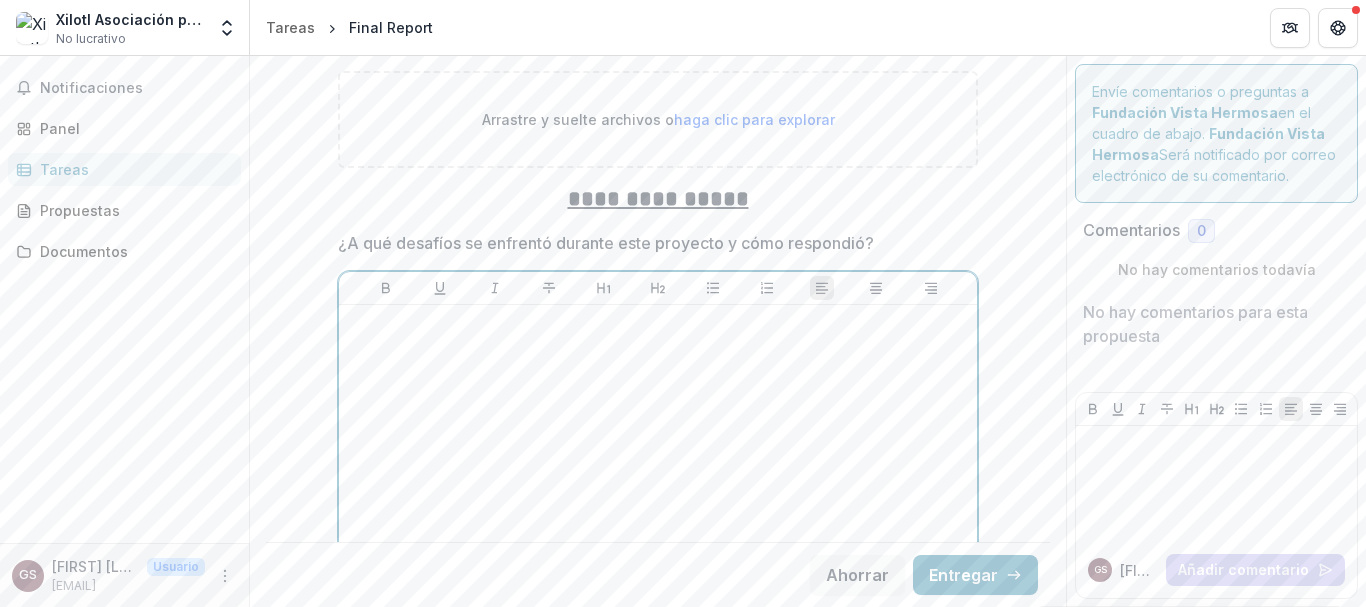 click at bounding box center (658, 463) 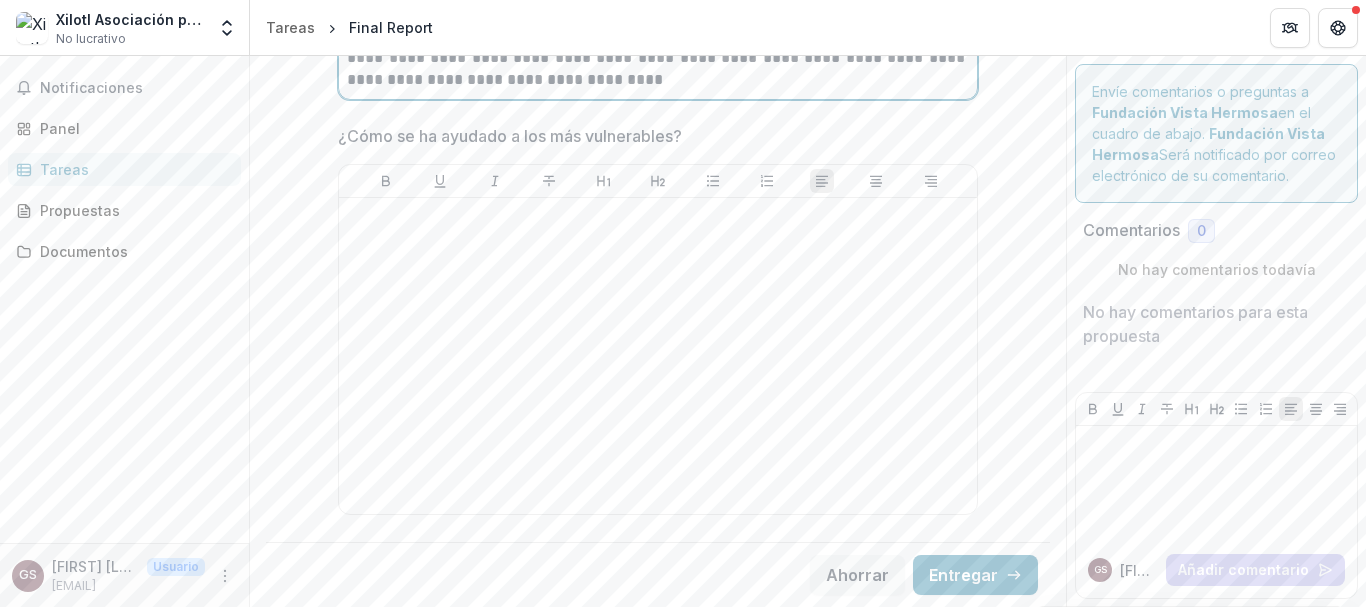 scroll, scrollTop: 1600, scrollLeft: 0, axis: vertical 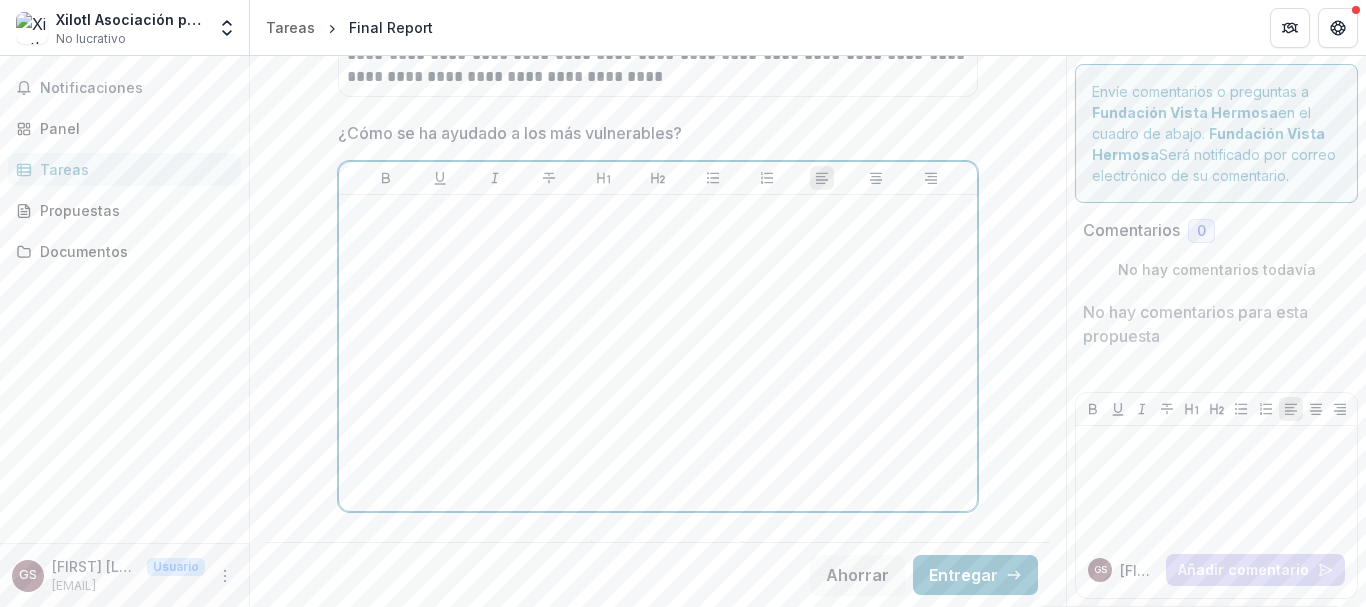 click at bounding box center [658, 353] 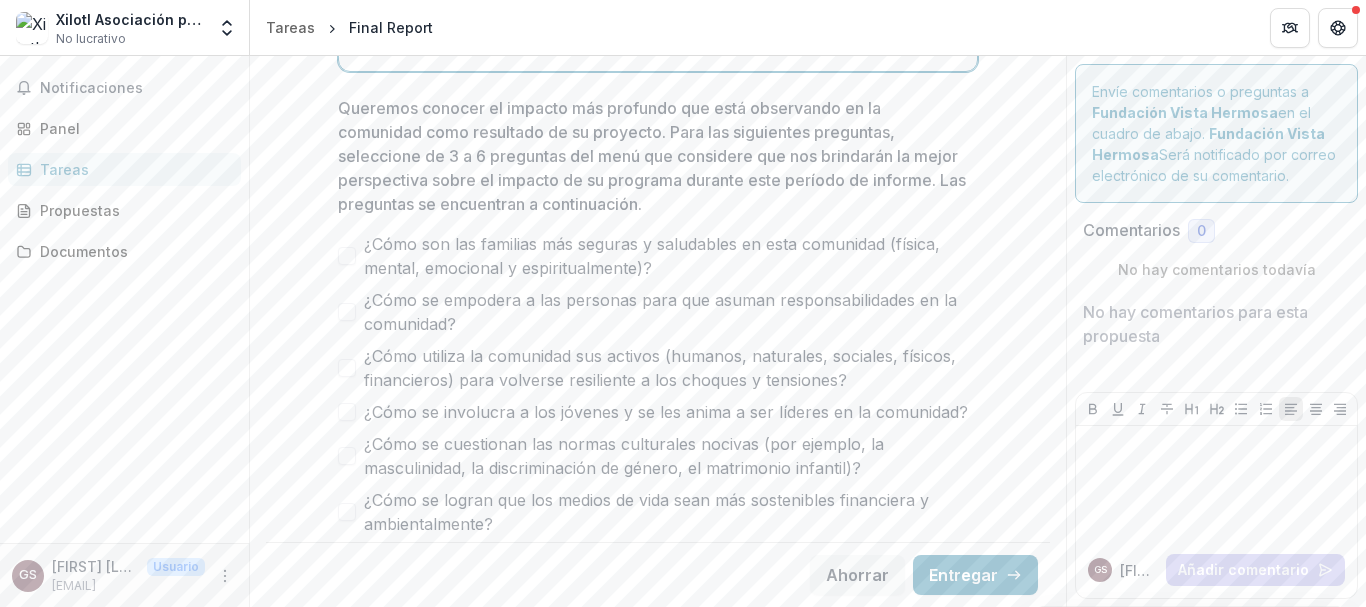 scroll, scrollTop: 2288, scrollLeft: 0, axis: vertical 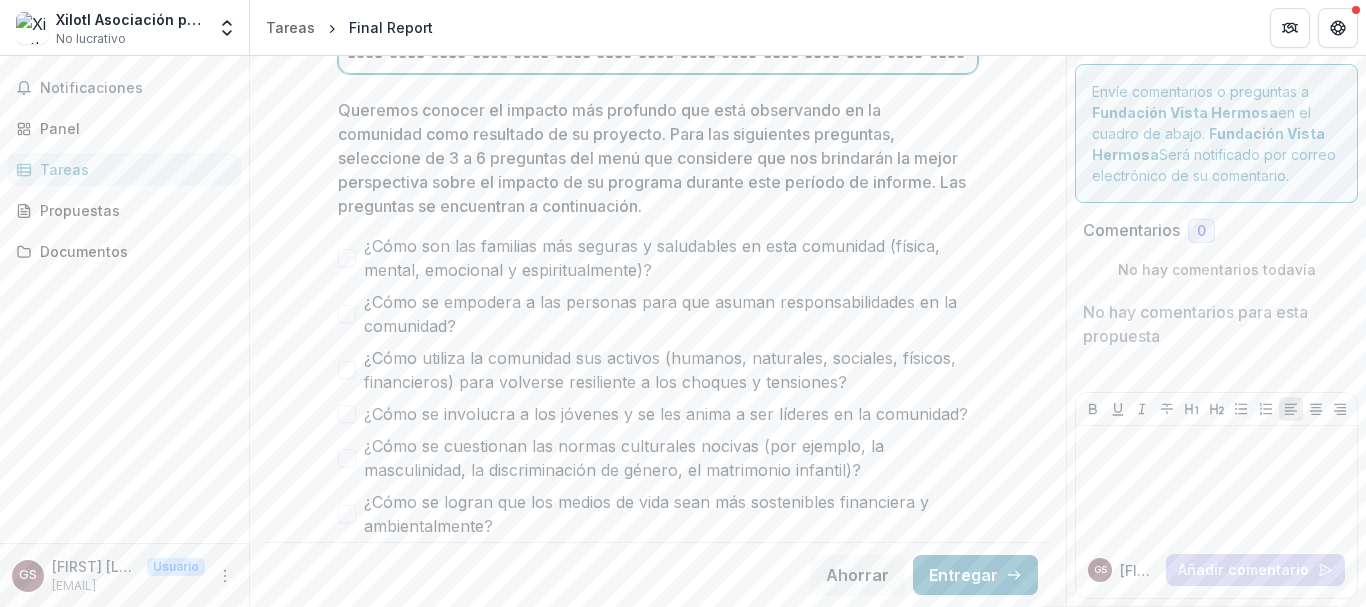 click on "¿Cómo son las familias más seguras y saludables en esta comunidad (física, mental, emocional y espiritualmente)?" at bounding box center [652, 258] 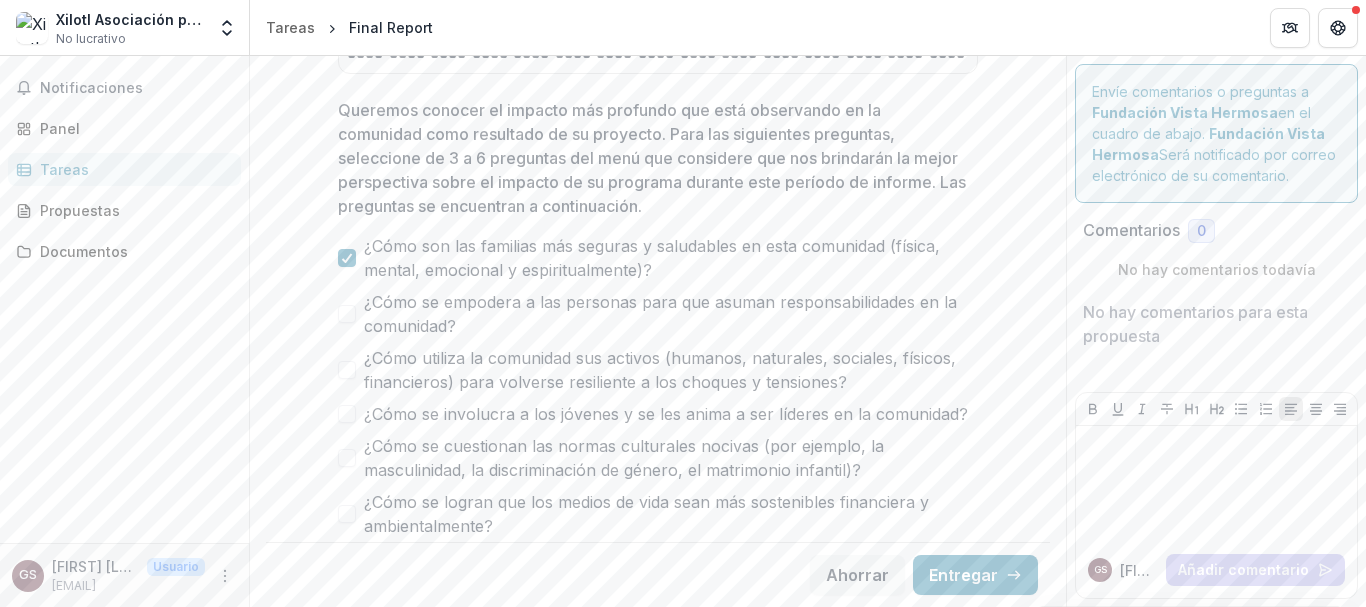 click on "¿Cómo se empodera a las personas para que asuman responsabilidades en la comunidad?" at bounding box center [658, 314] 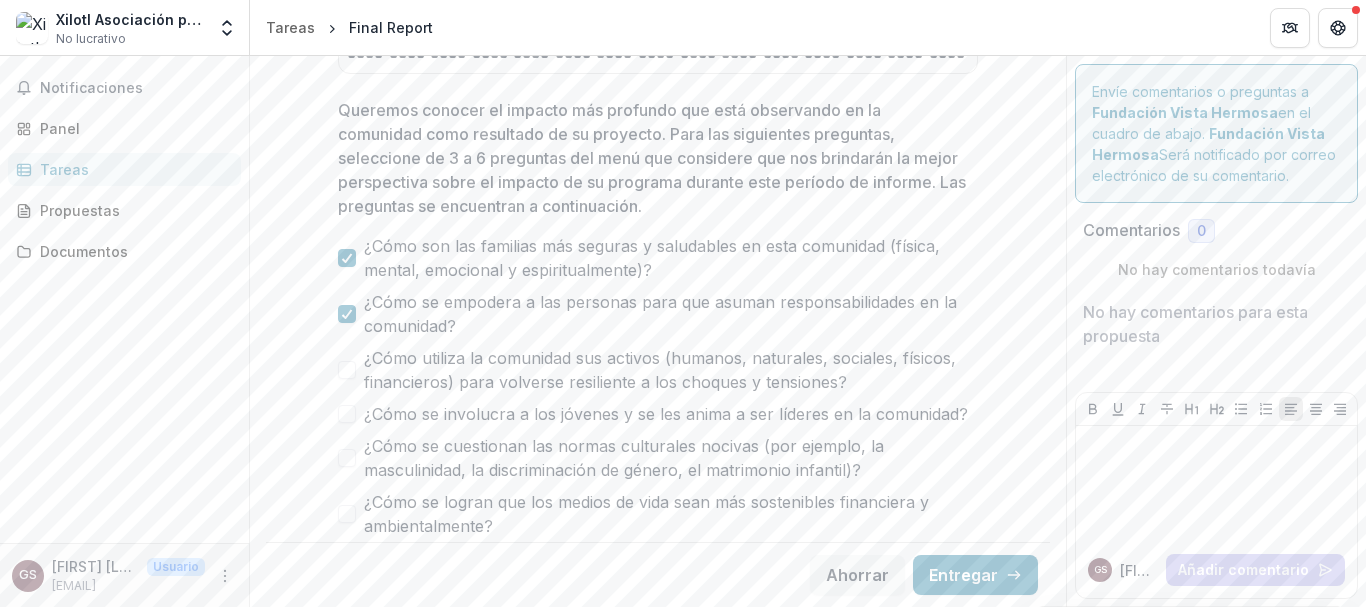 click at bounding box center [347, 414] 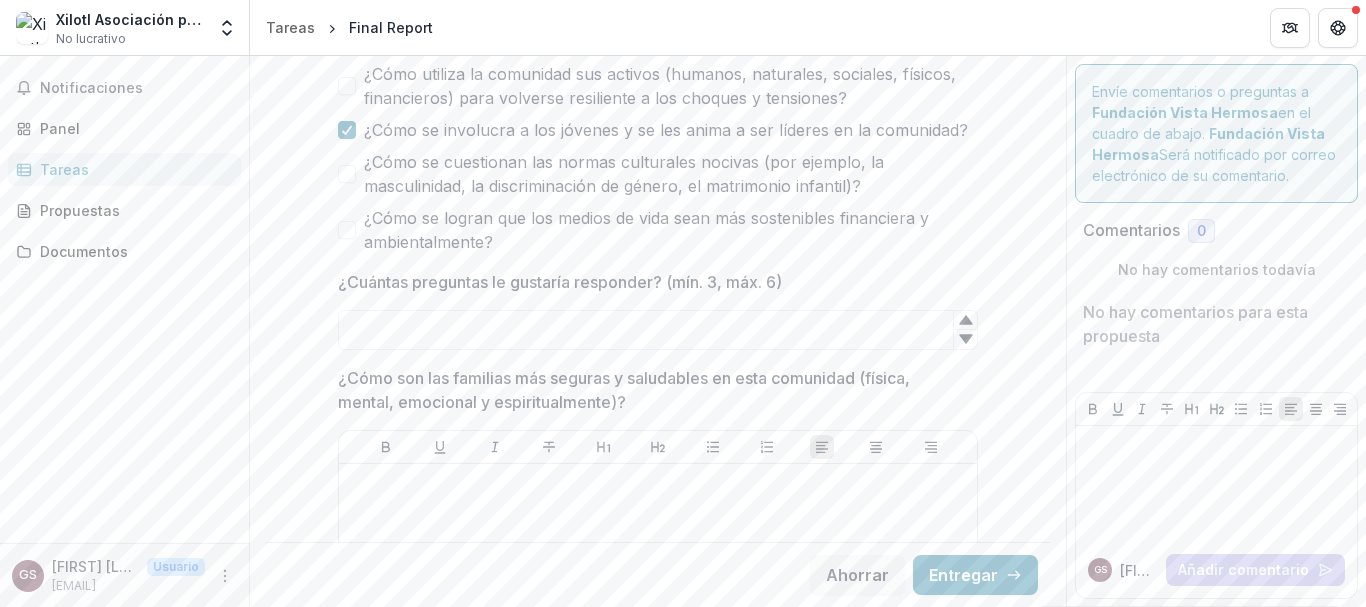 scroll, scrollTop: 2602, scrollLeft: 0, axis: vertical 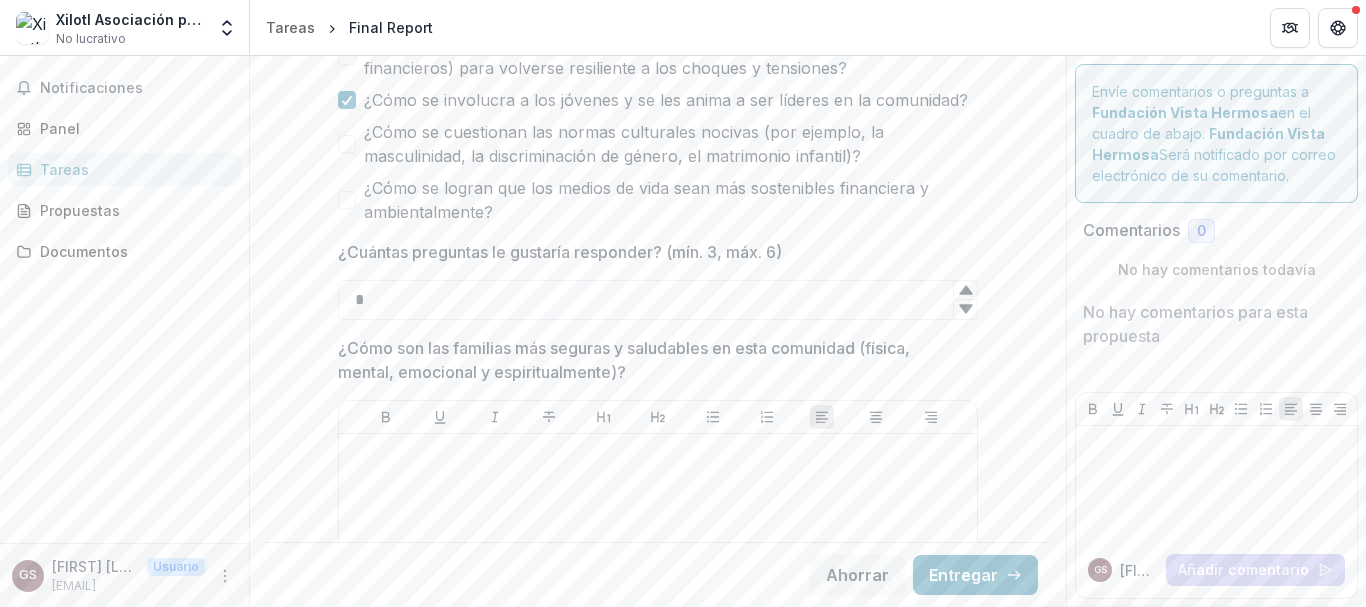 click 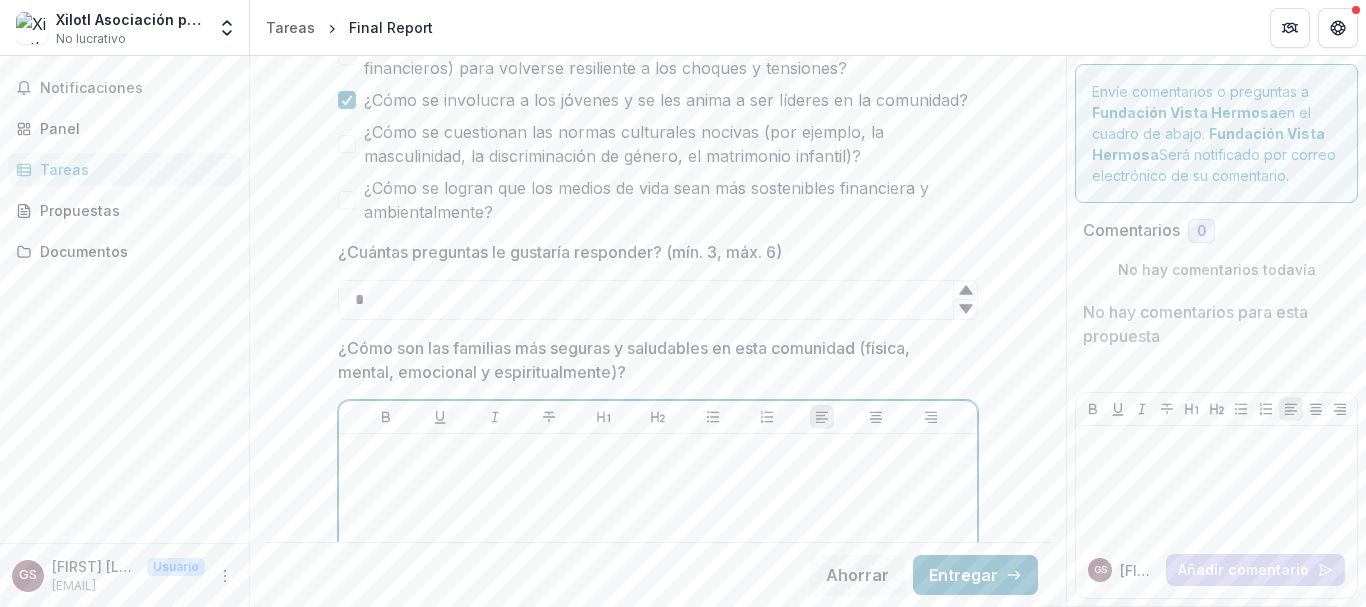 click at bounding box center (658, 453) 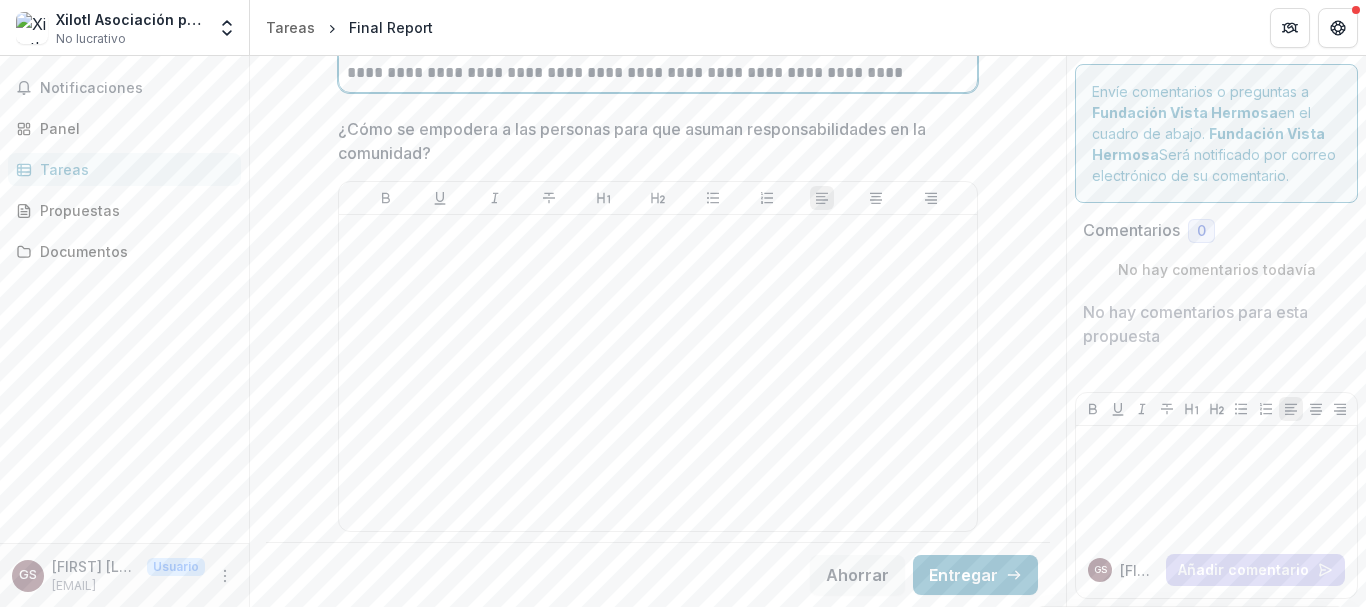 scroll, scrollTop: 3568, scrollLeft: 0, axis: vertical 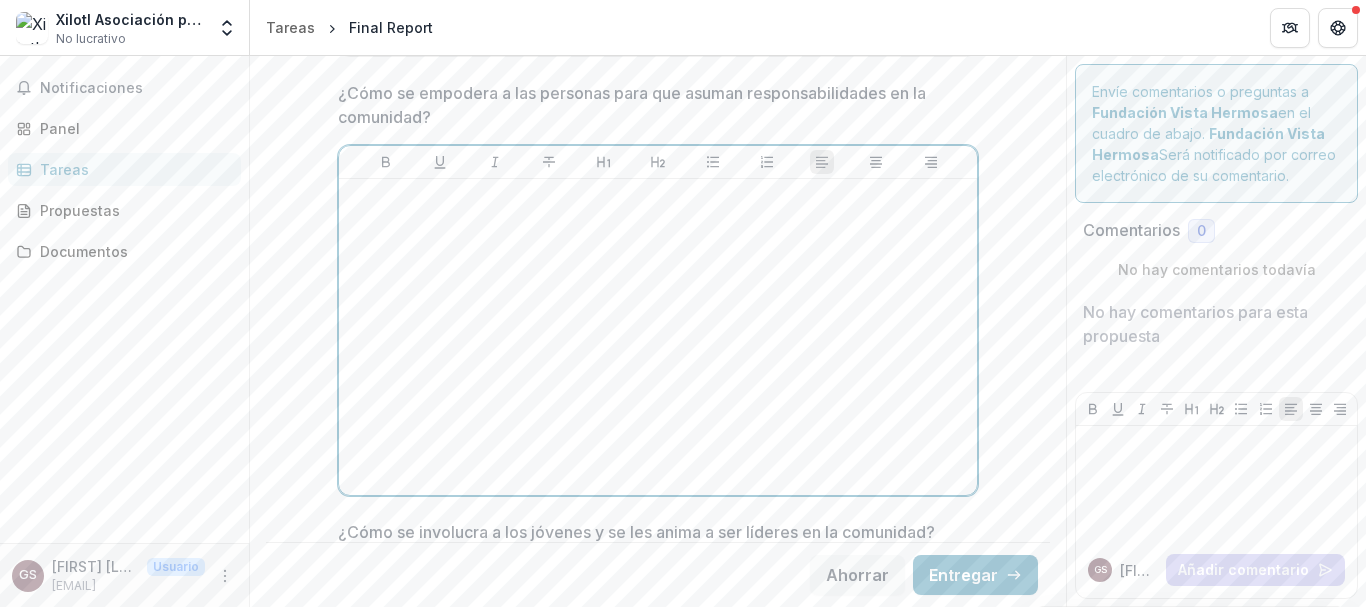 click at bounding box center [658, 337] 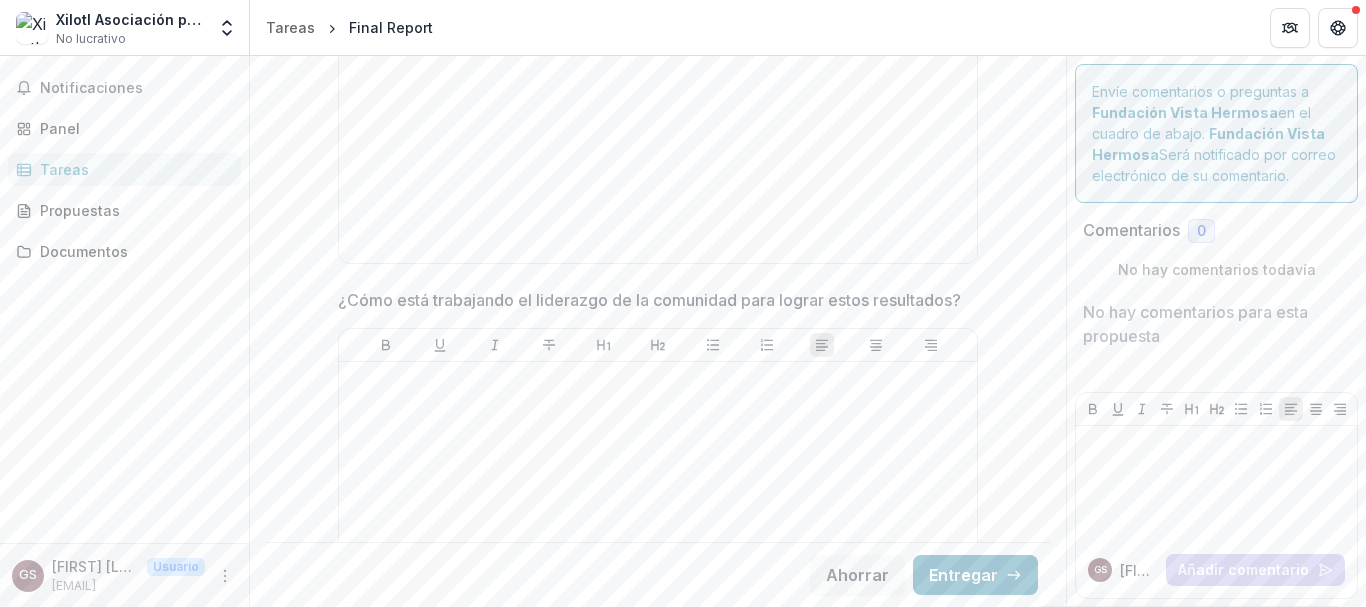 scroll, scrollTop: 4539, scrollLeft: 0, axis: vertical 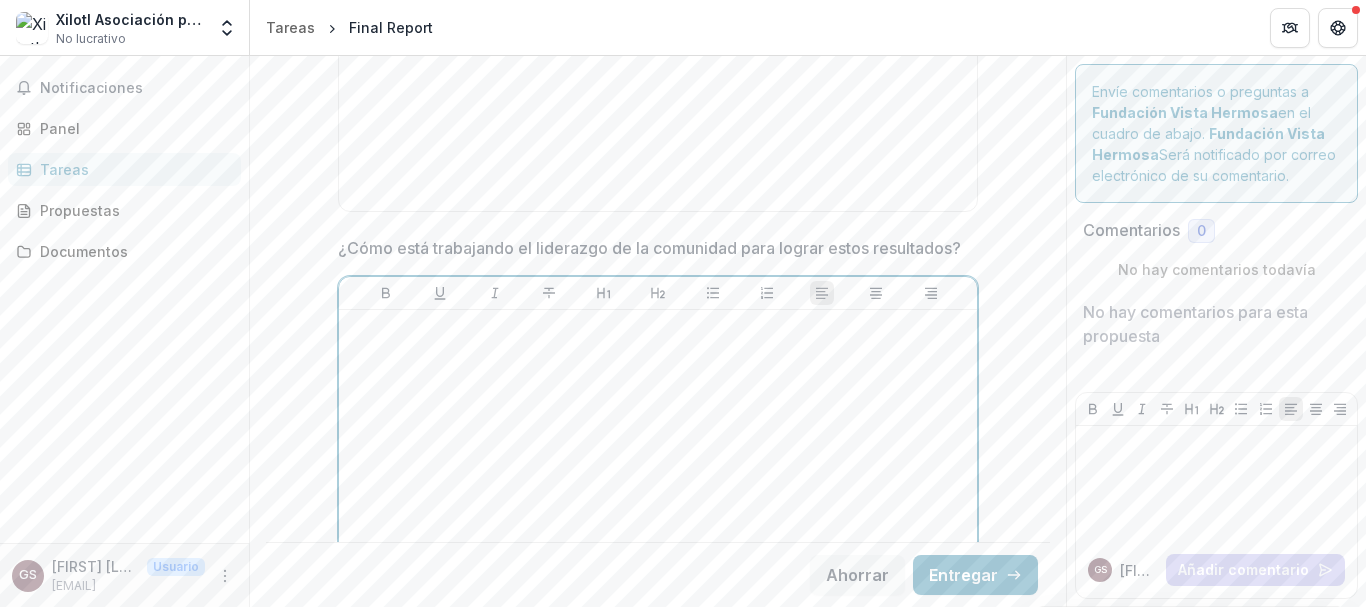 click at bounding box center [658, 468] 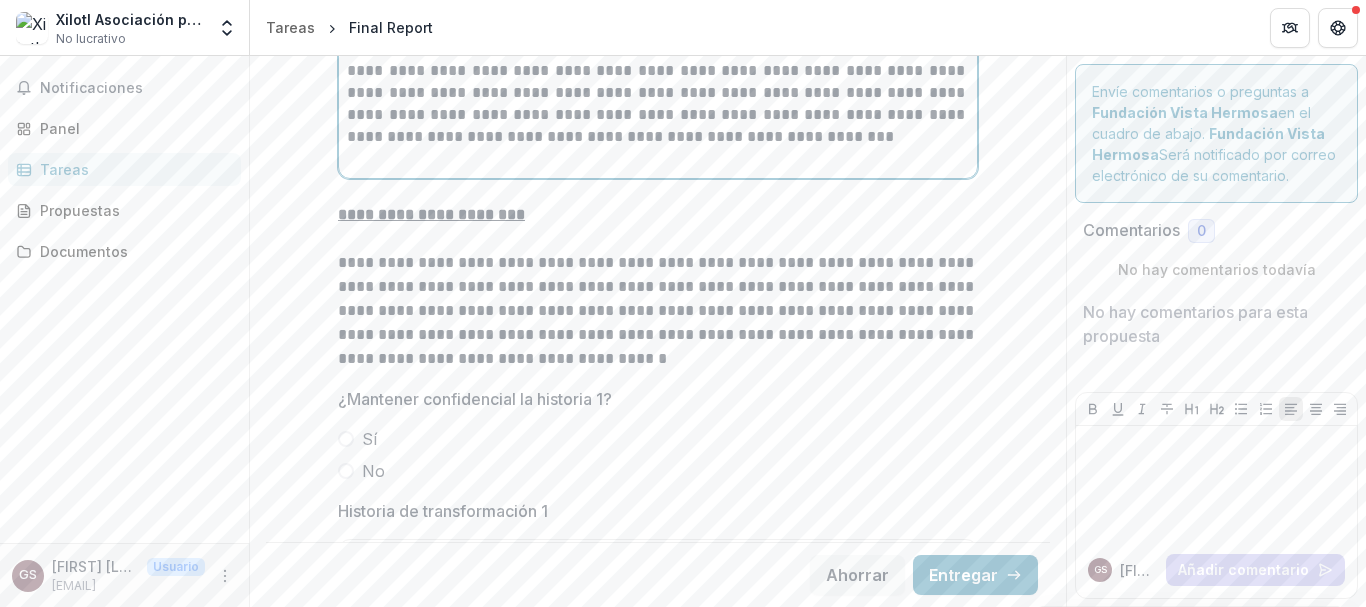 scroll, scrollTop: 5301, scrollLeft: 0, axis: vertical 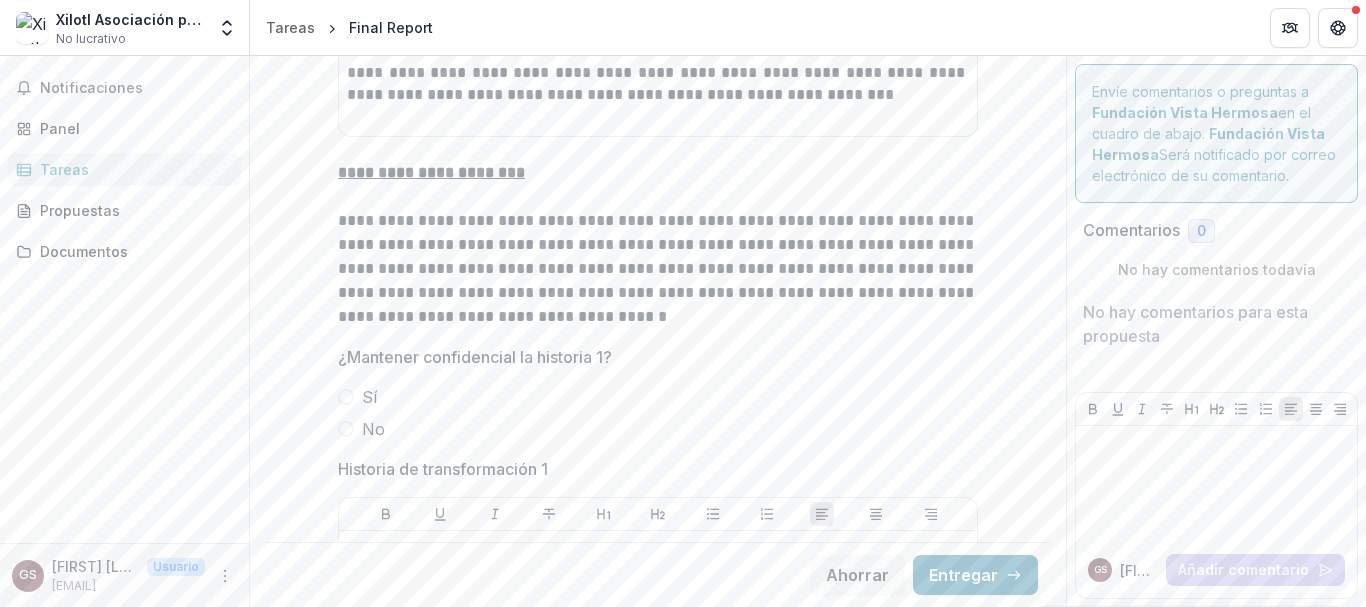 click at bounding box center [346, 397] 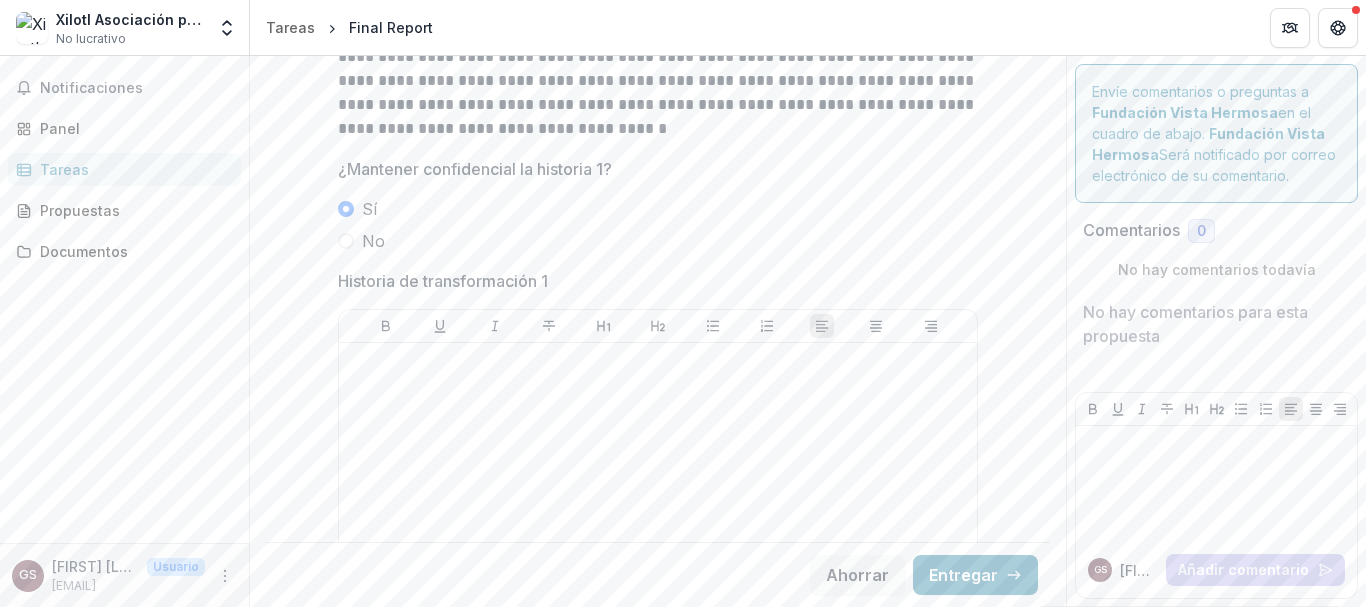 scroll, scrollTop: 5524, scrollLeft: 0, axis: vertical 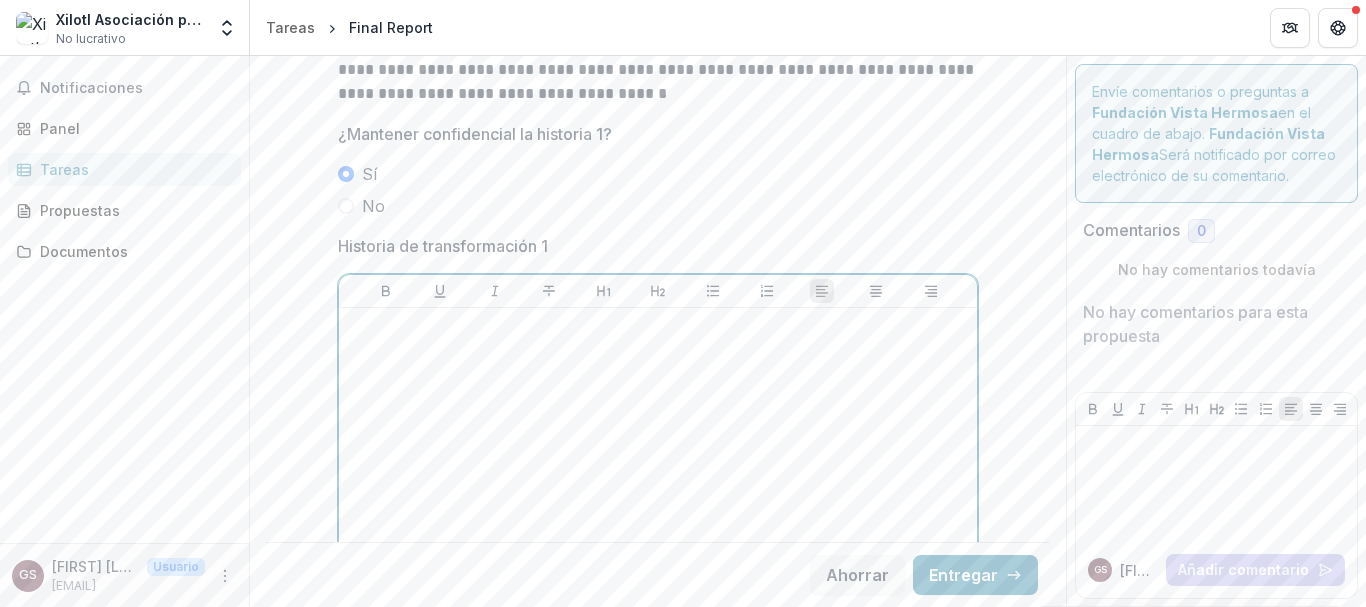 click at bounding box center [658, 466] 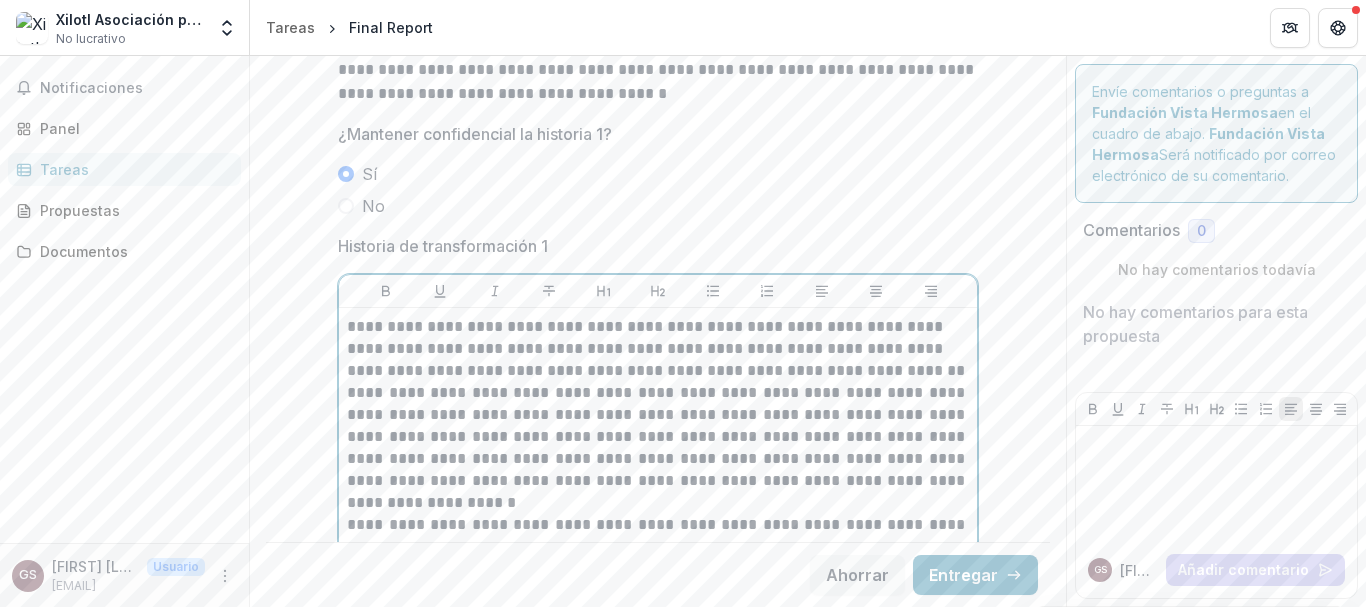 scroll, scrollTop: 5941, scrollLeft: 0, axis: vertical 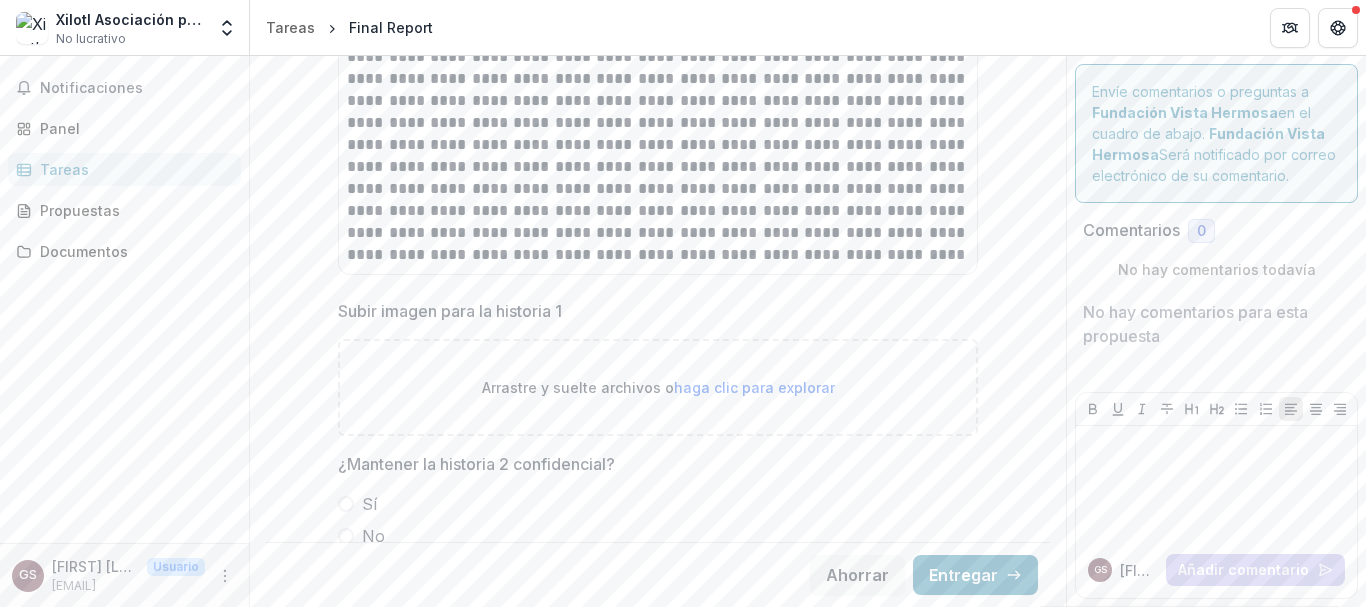 click on "haga clic para explorar" at bounding box center [754, 387] 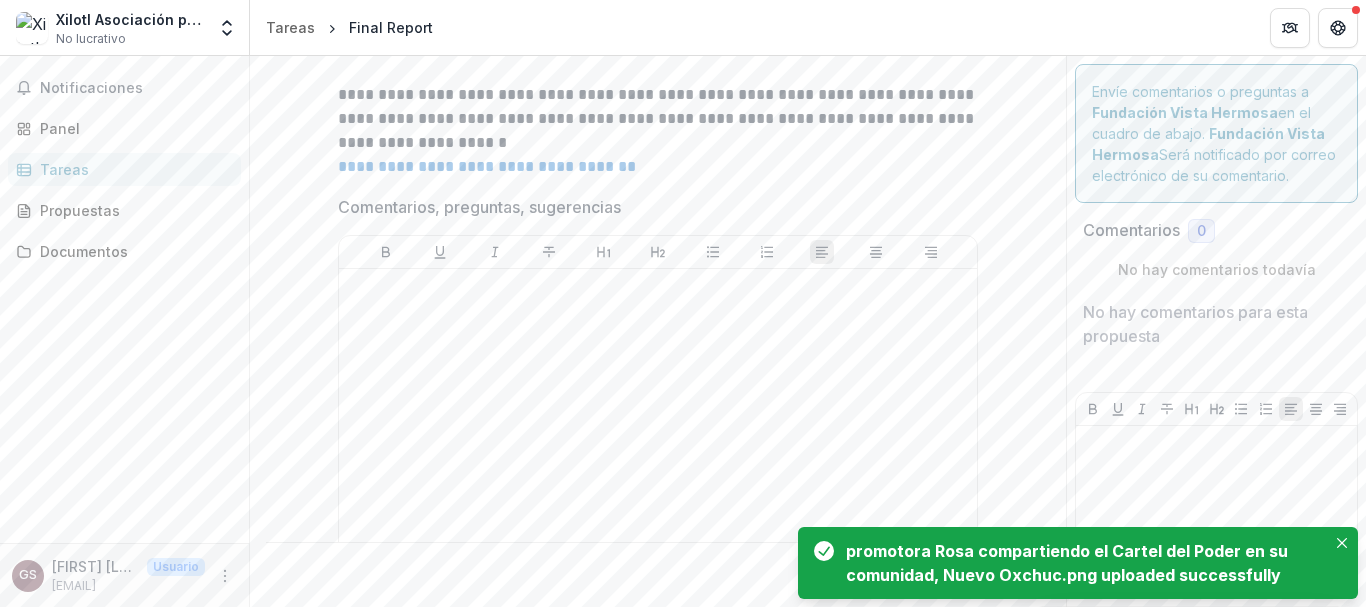 scroll, scrollTop: 7617, scrollLeft: 0, axis: vertical 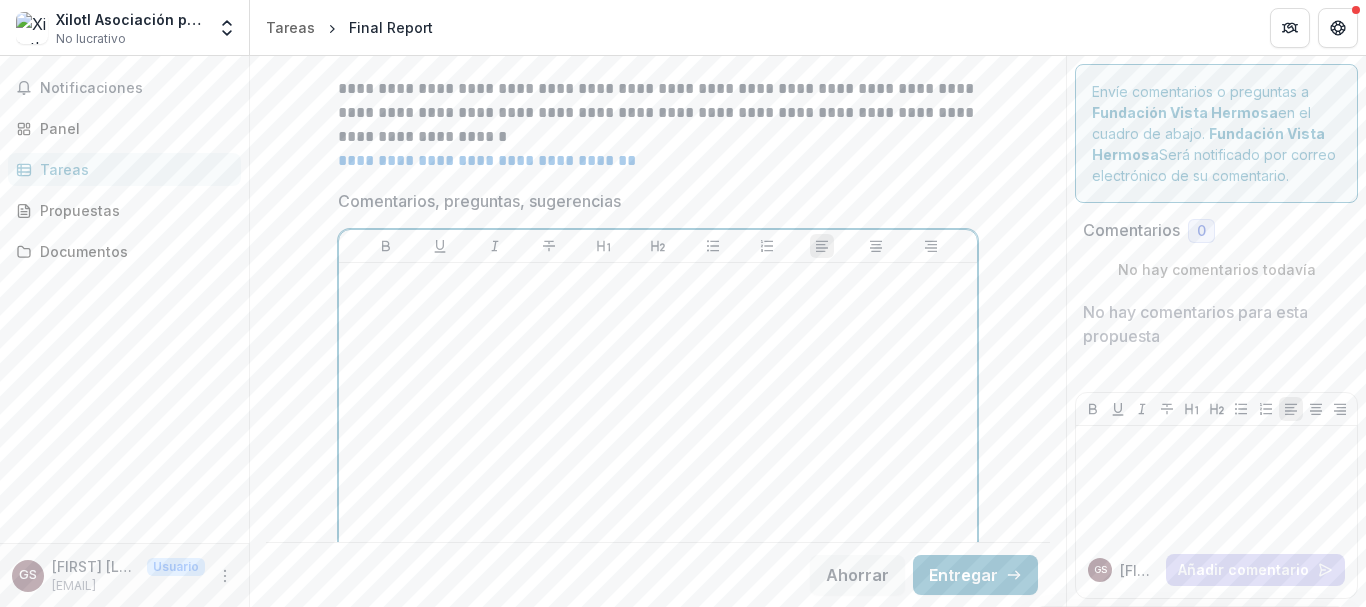 click at bounding box center [658, 421] 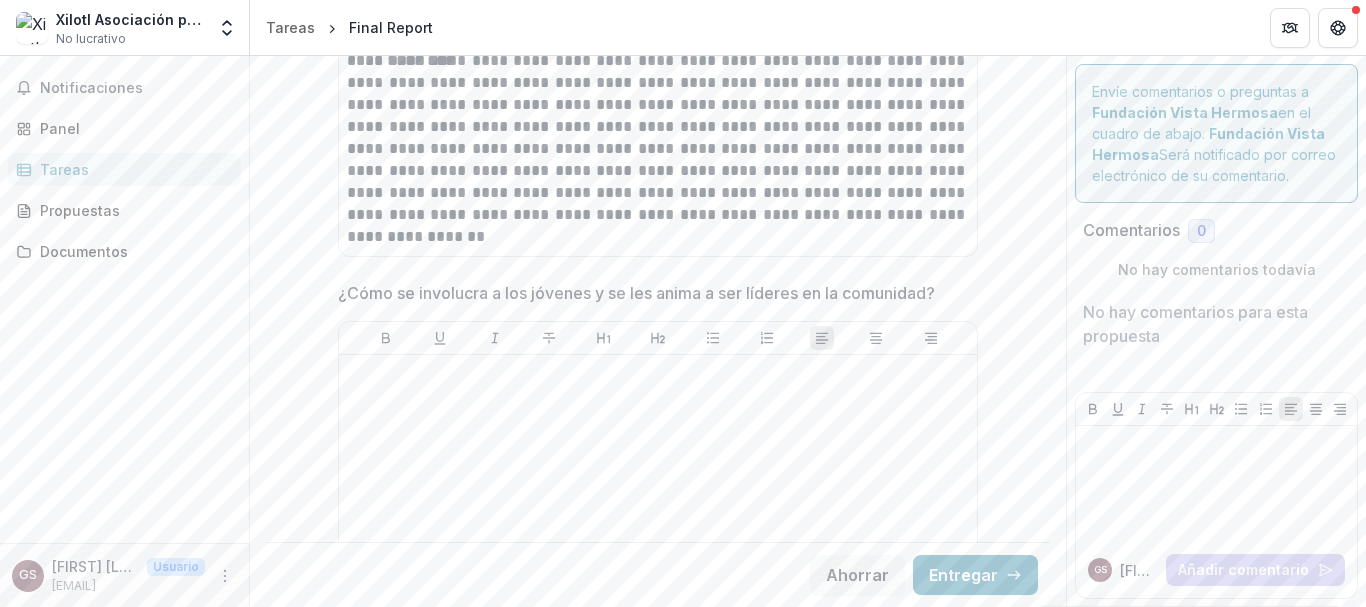 scroll, scrollTop: 4081, scrollLeft: 0, axis: vertical 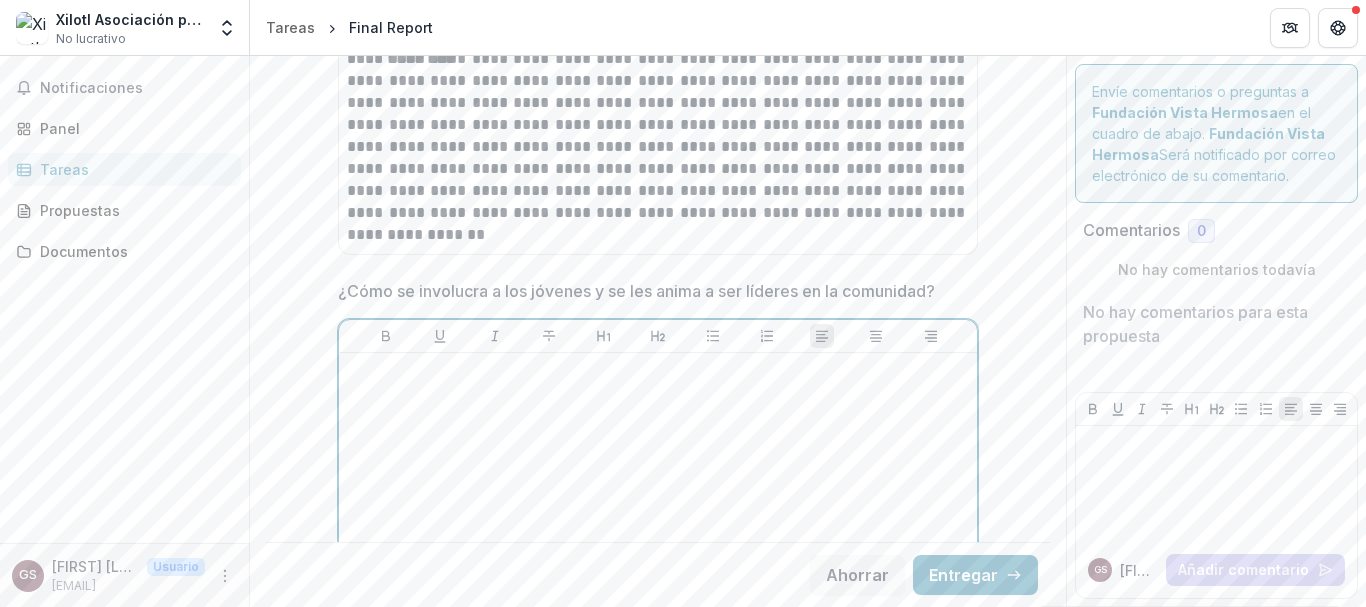 click at bounding box center [658, 511] 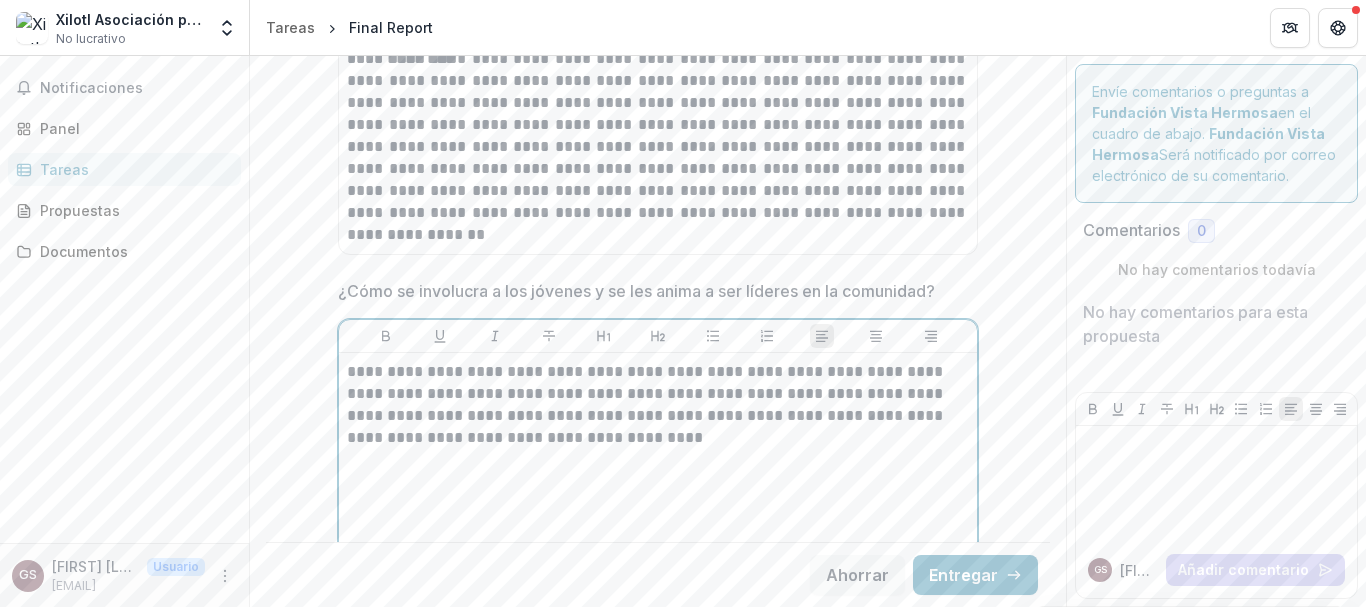 click on "**********" at bounding box center (658, 405) 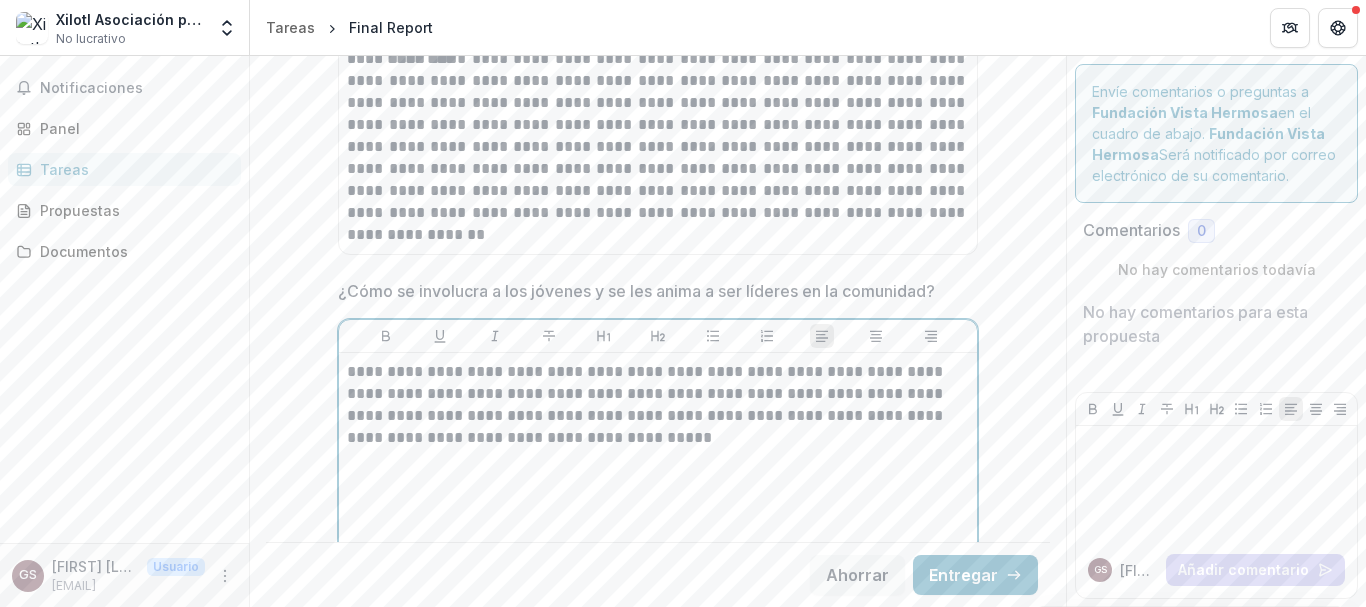 click on "**********" at bounding box center (658, 405) 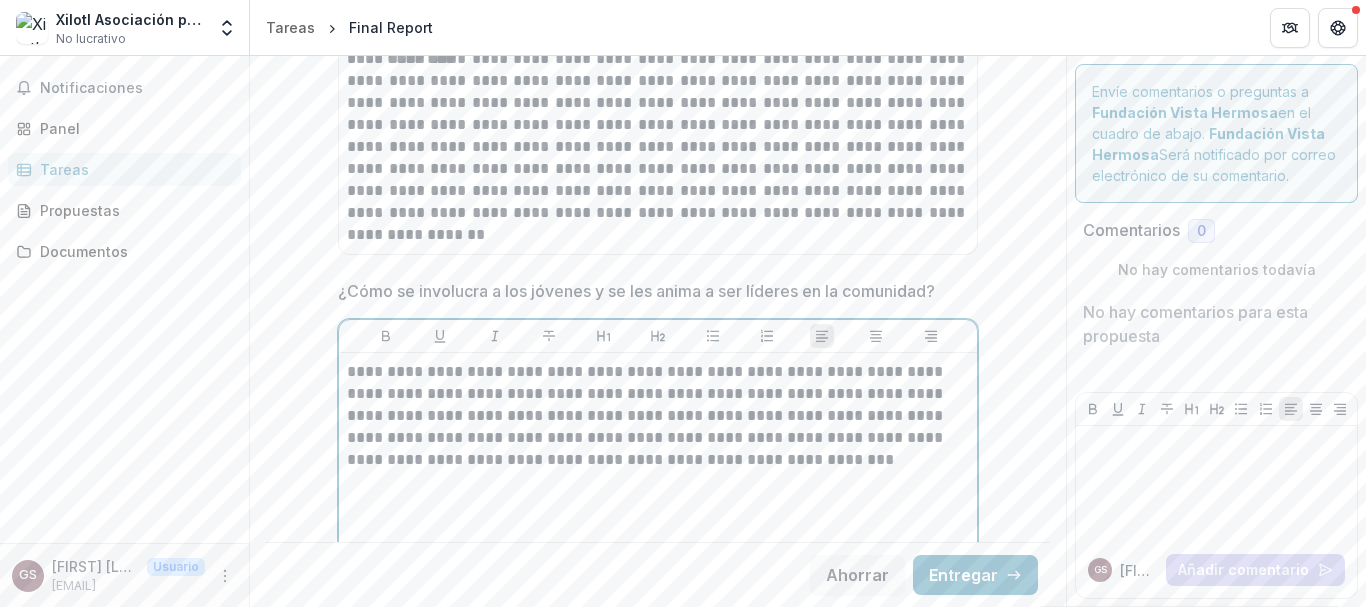 click on "**********" at bounding box center (658, 416) 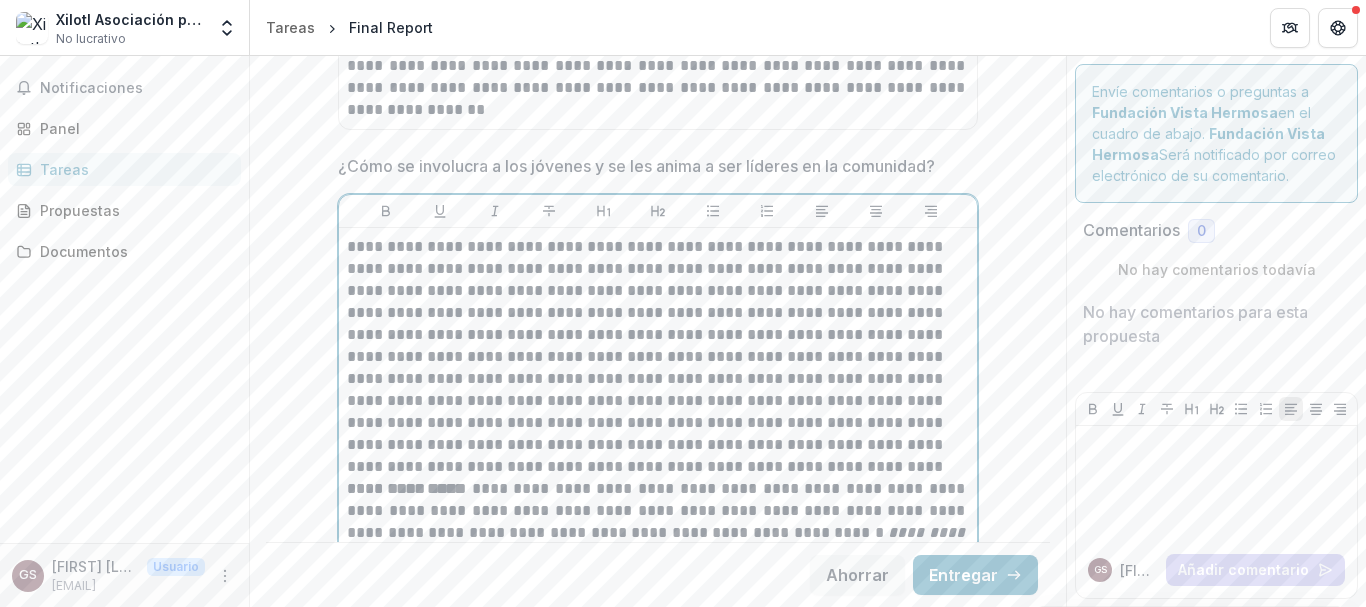 scroll, scrollTop: 4218, scrollLeft: 0, axis: vertical 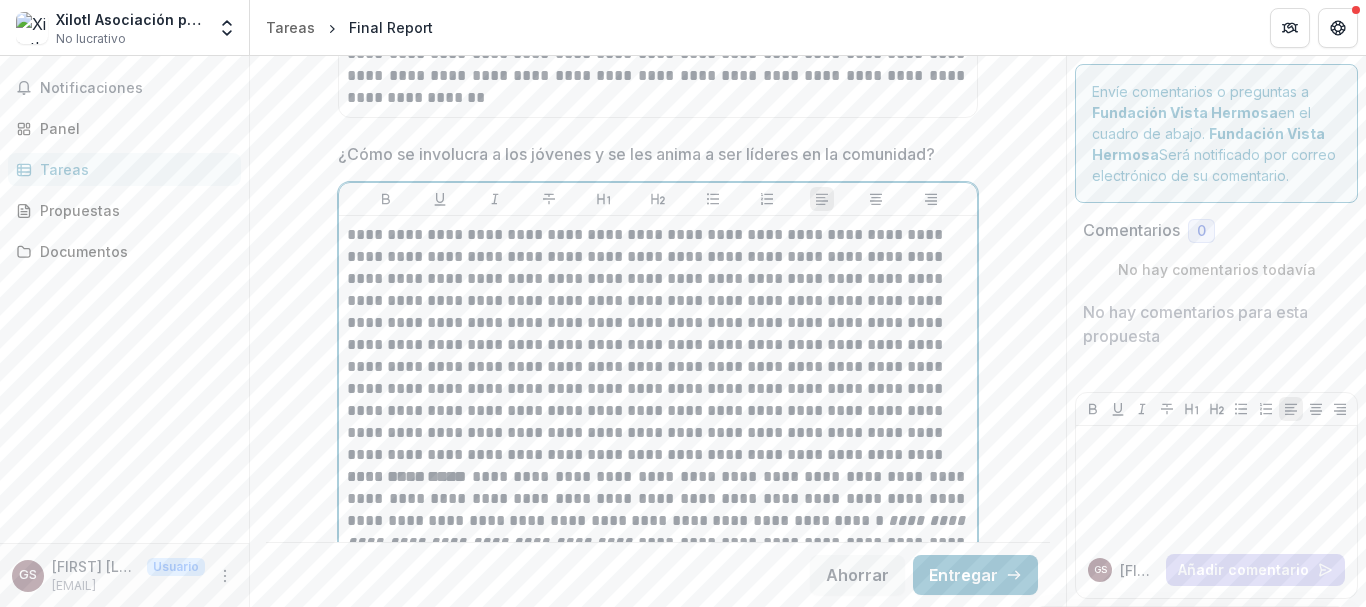 click on "**********" at bounding box center [658, 345] 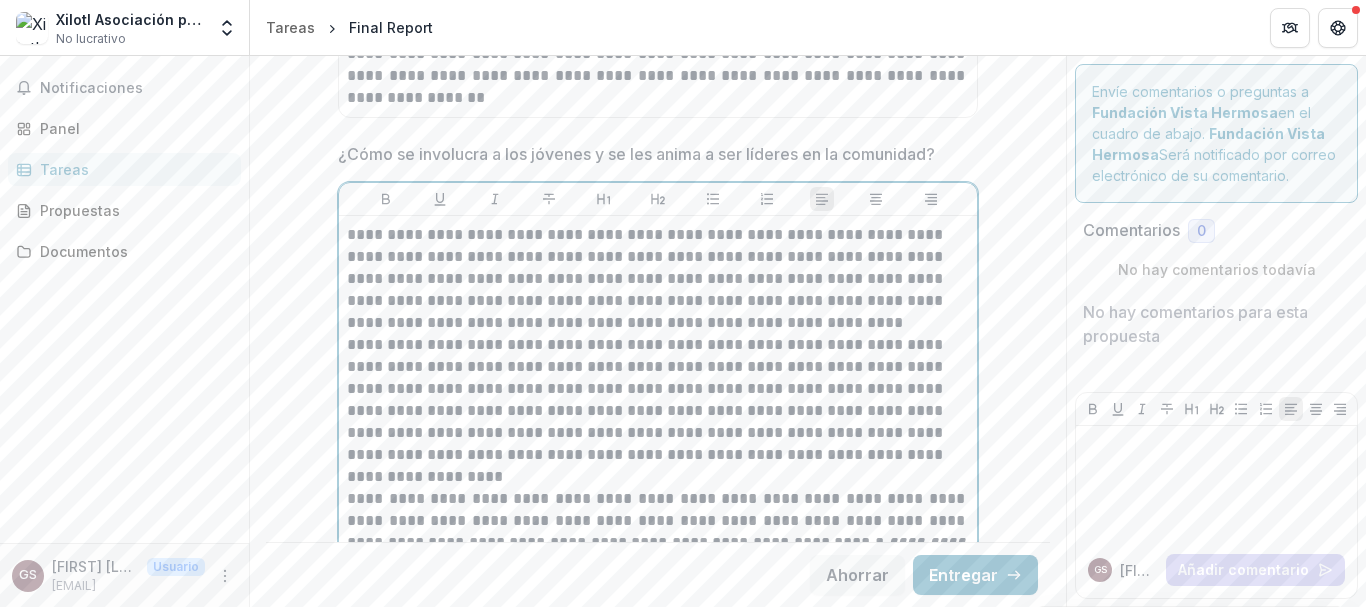 click on "**********" at bounding box center (658, 279) 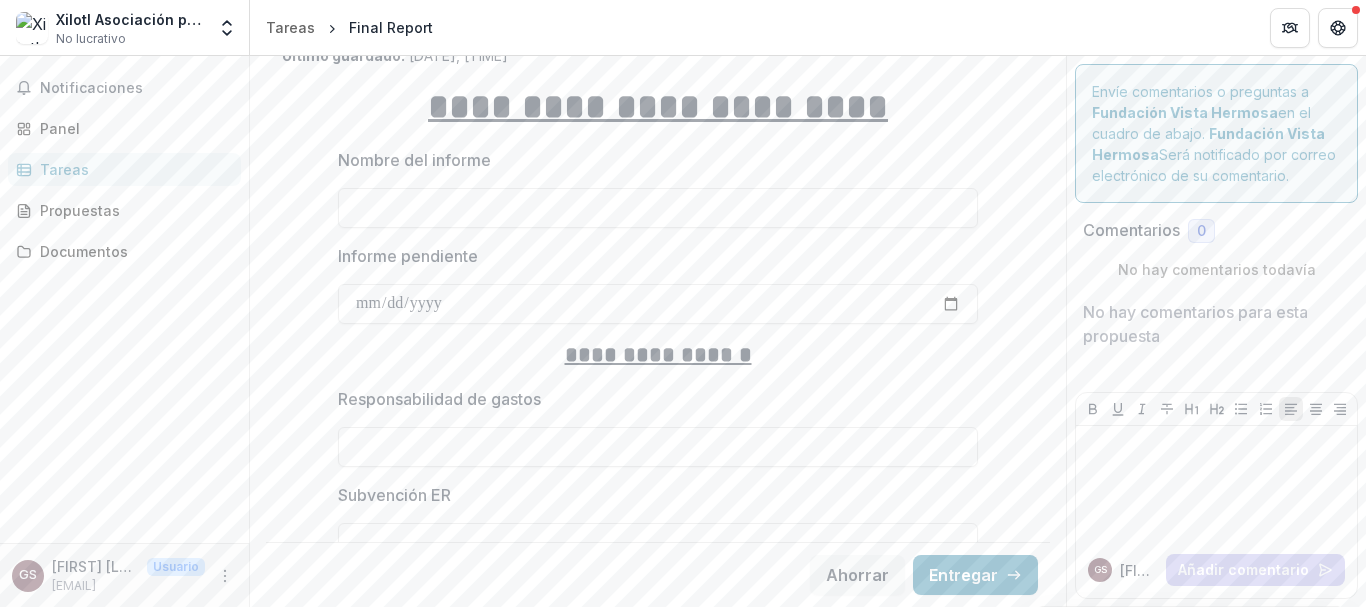scroll, scrollTop: 0, scrollLeft: 0, axis: both 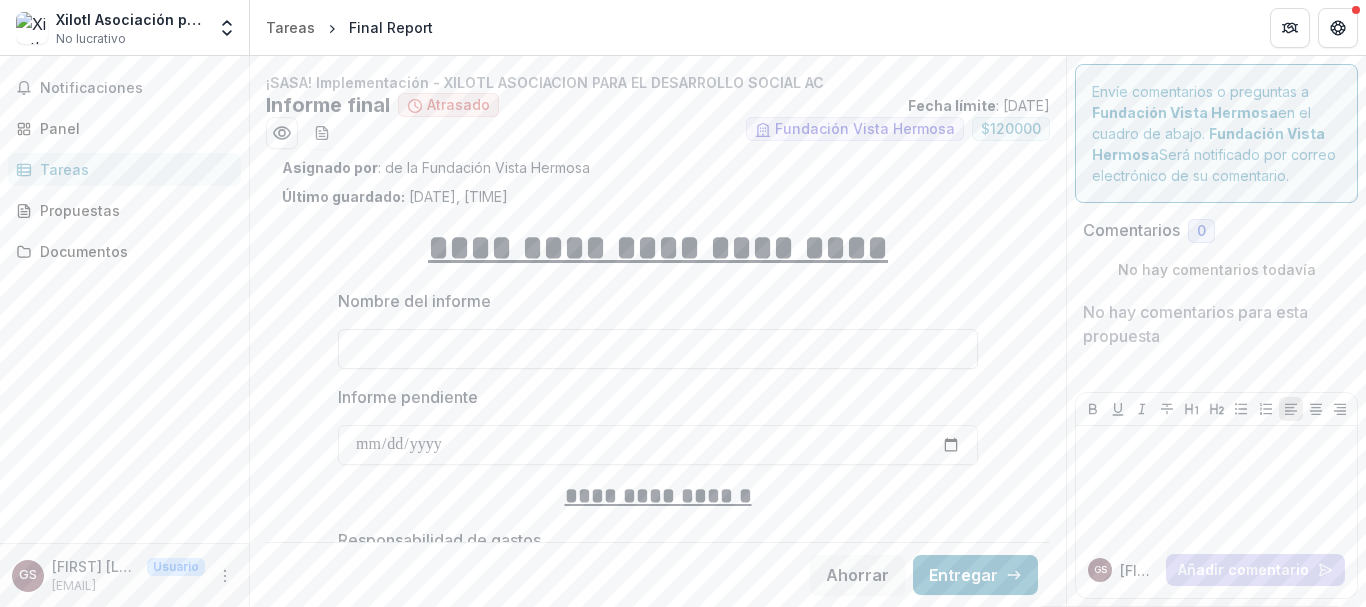 click on "Nombre del informe" at bounding box center (658, 349) 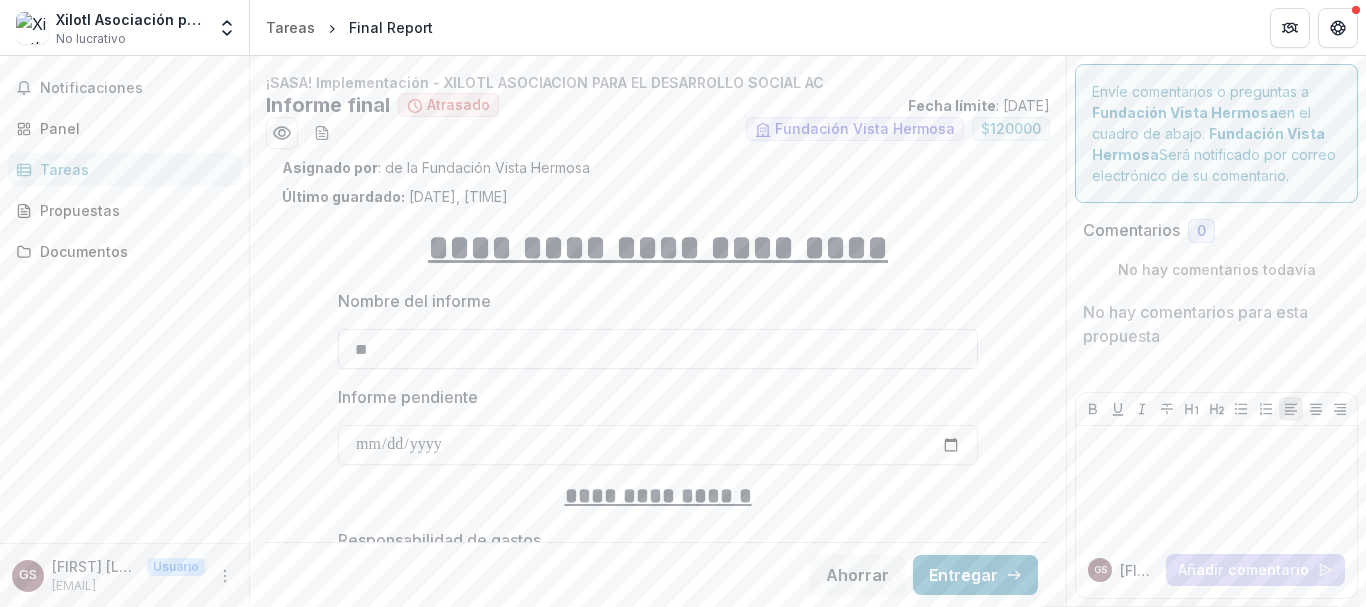 type on "*" 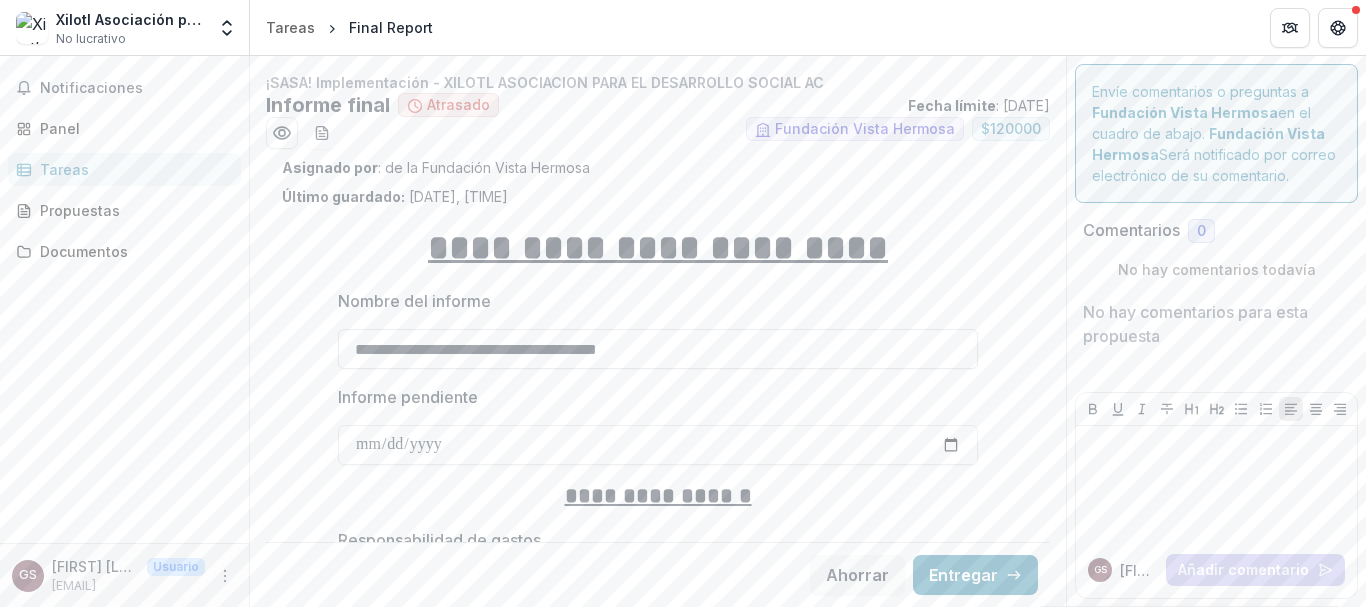 click on "**********" at bounding box center (658, 349) 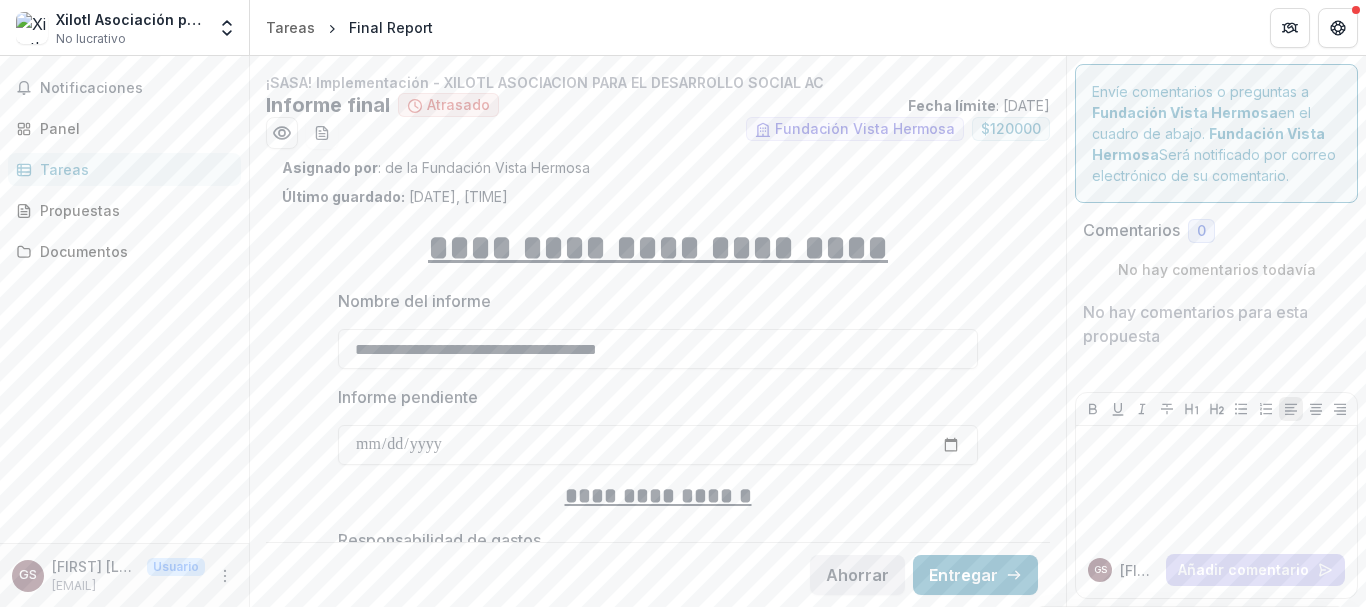 type on "**********" 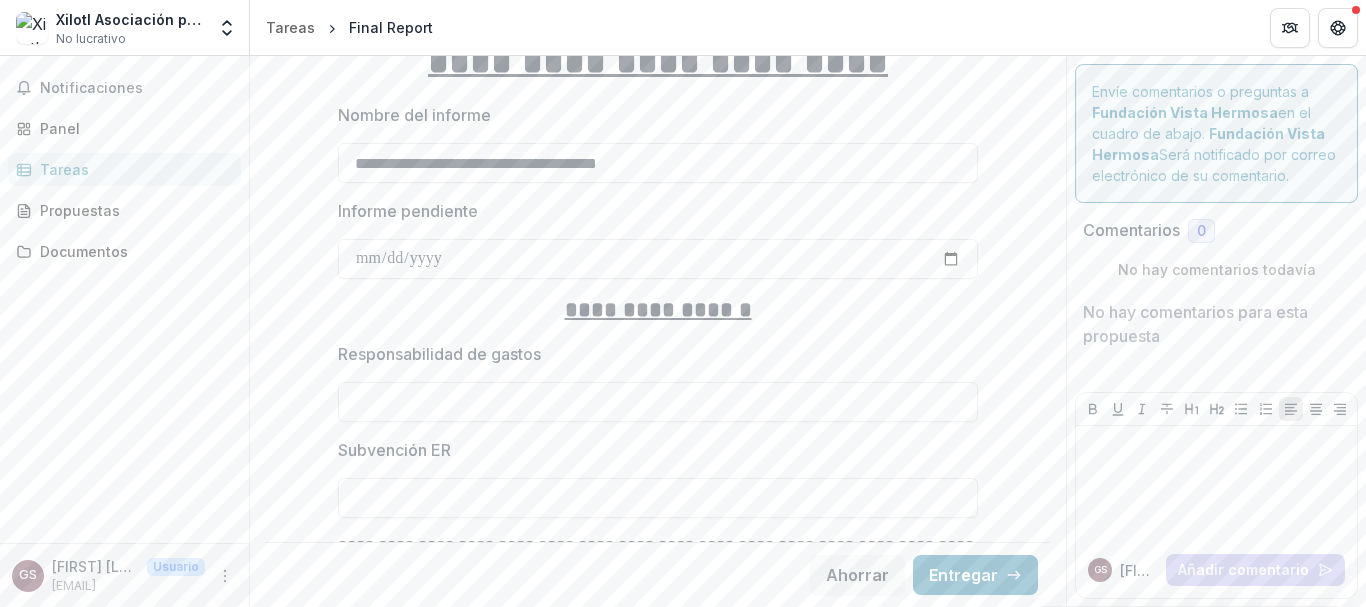 scroll, scrollTop: 0, scrollLeft: 0, axis: both 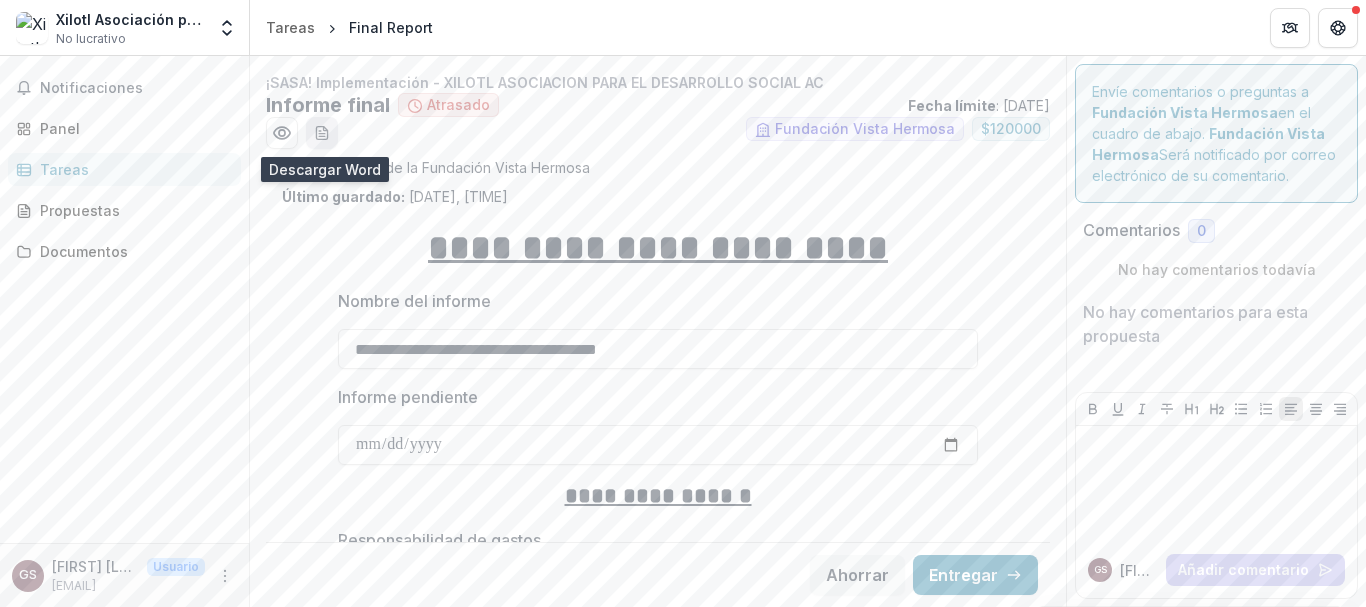 click 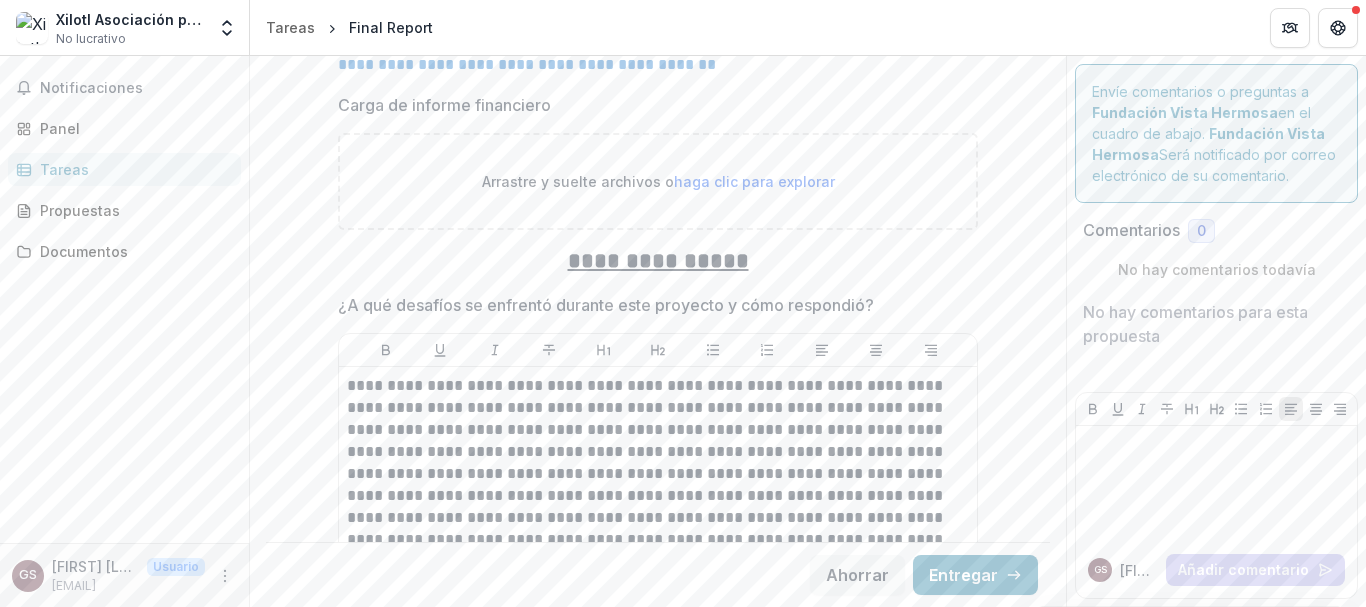 scroll, scrollTop: 765, scrollLeft: 0, axis: vertical 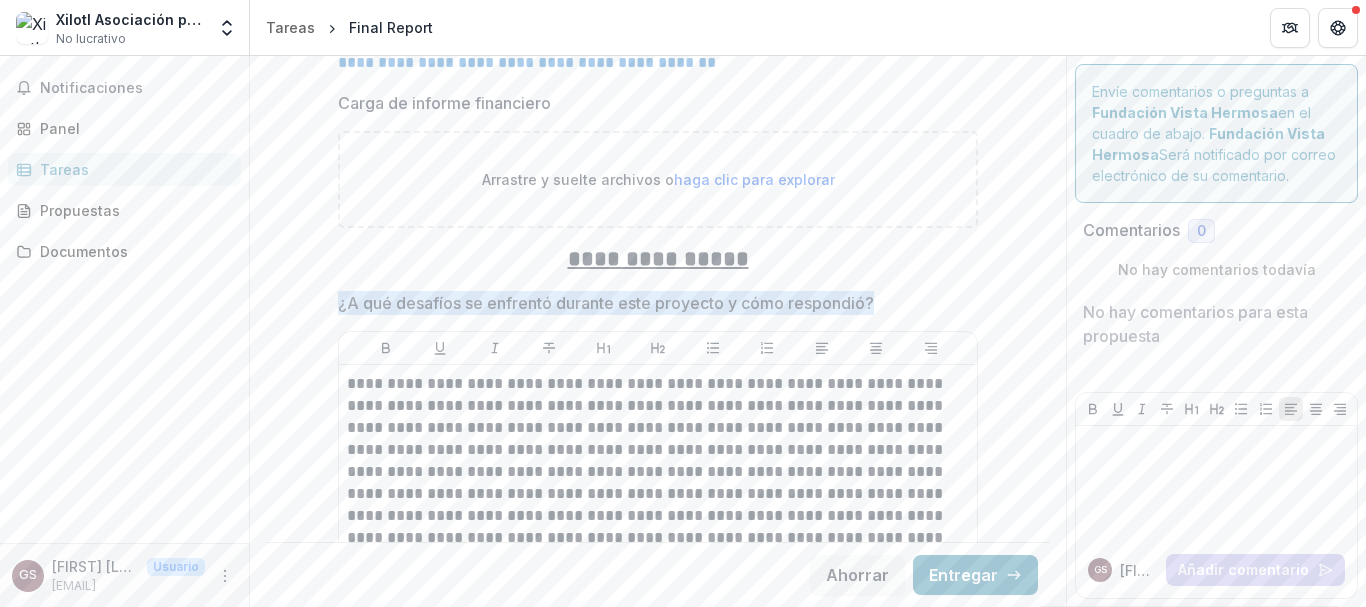 drag, startPoint x: 337, startPoint y: 305, endPoint x: 908, endPoint y: 292, distance: 571.14795 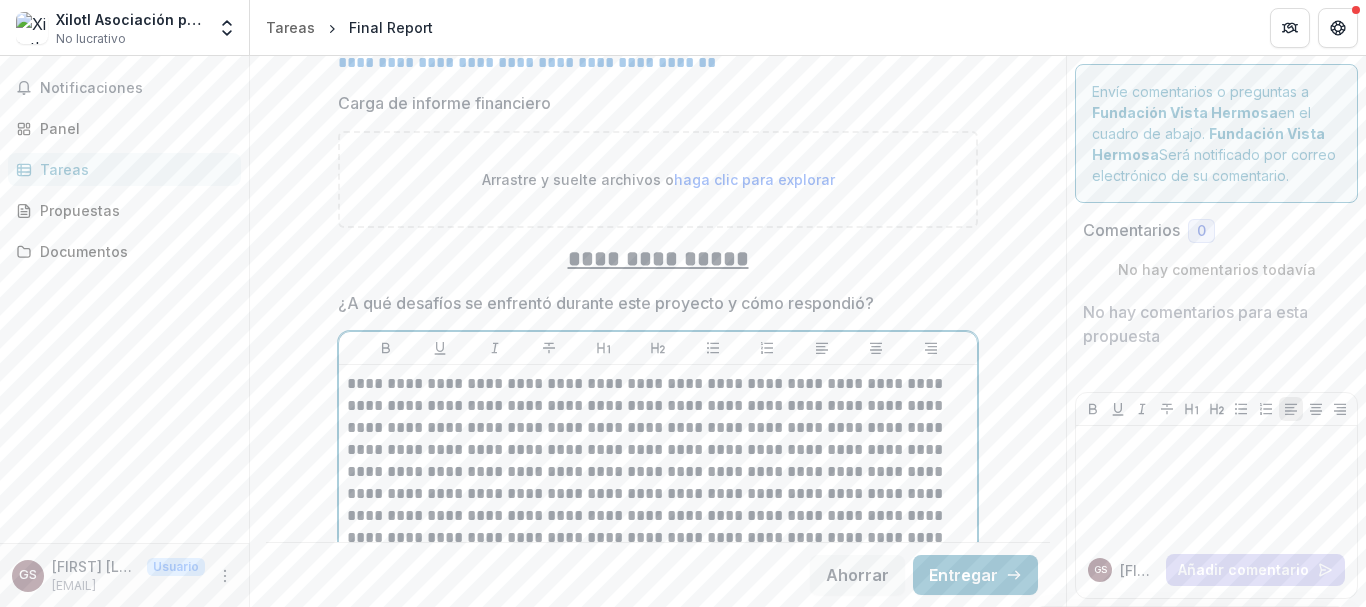 scroll, scrollTop: 1085, scrollLeft: 0, axis: vertical 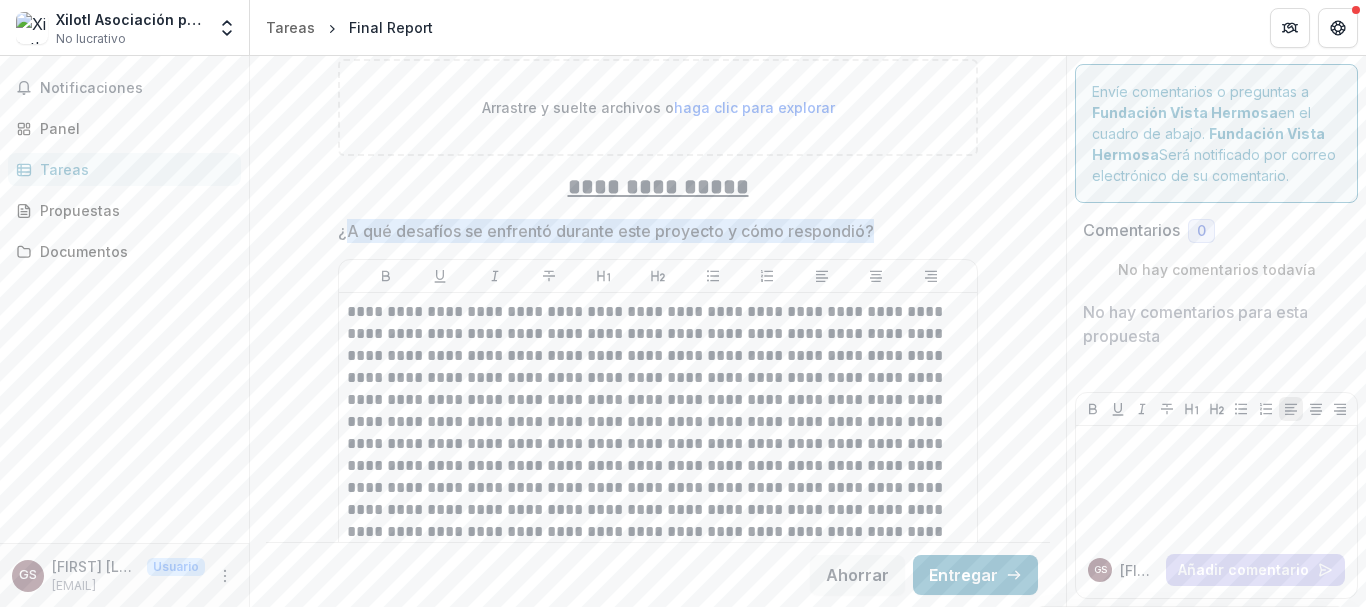 drag, startPoint x: 341, startPoint y: 234, endPoint x: 893, endPoint y: 218, distance: 552.2318 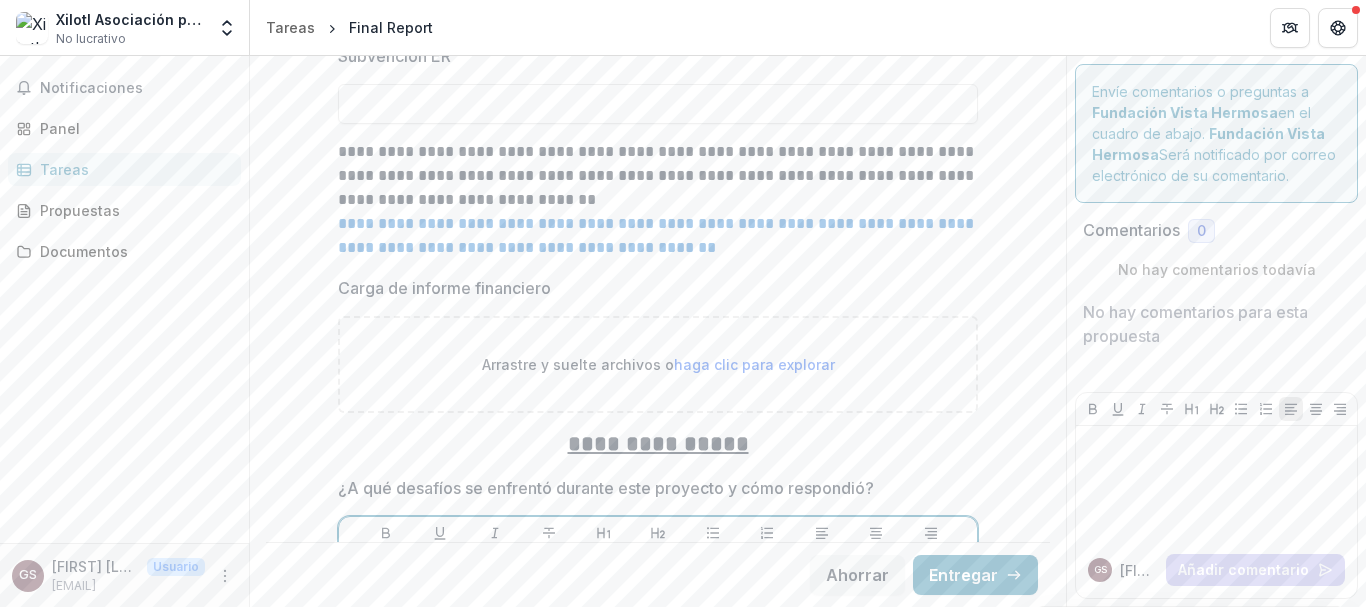 scroll, scrollTop: 610, scrollLeft: 0, axis: vertical 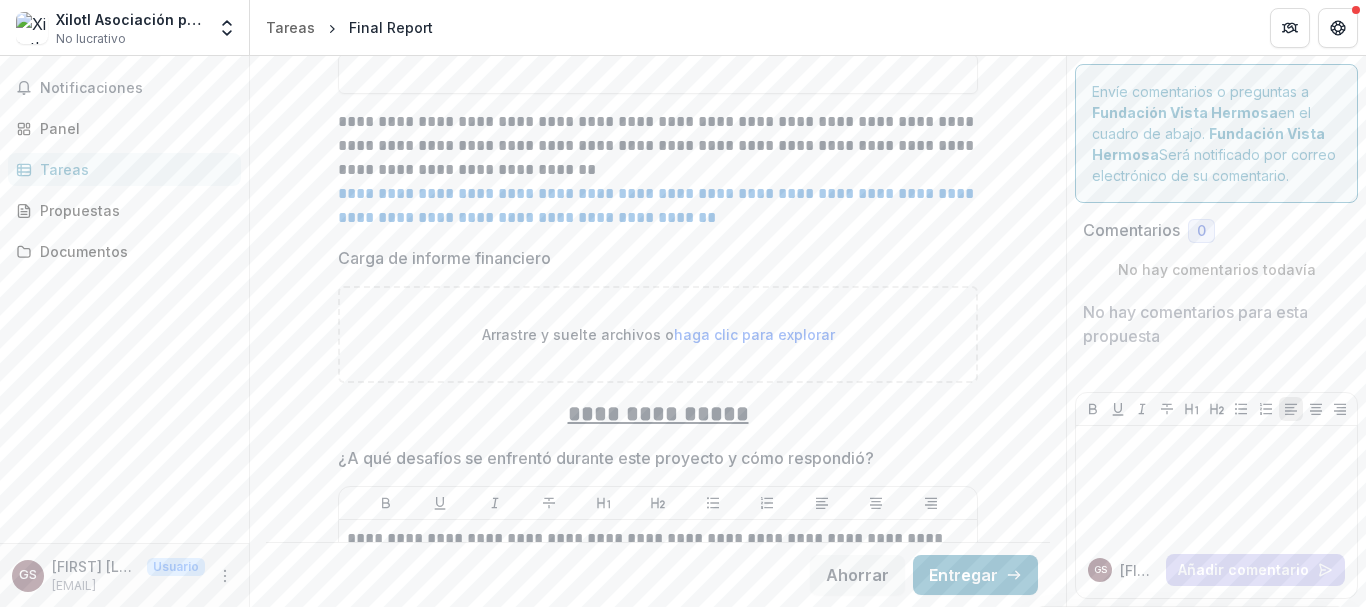 click on "¿A qué desafíos se enfrentó durante este proyecto y cómo respondió?" at bounding box center [606, 458] 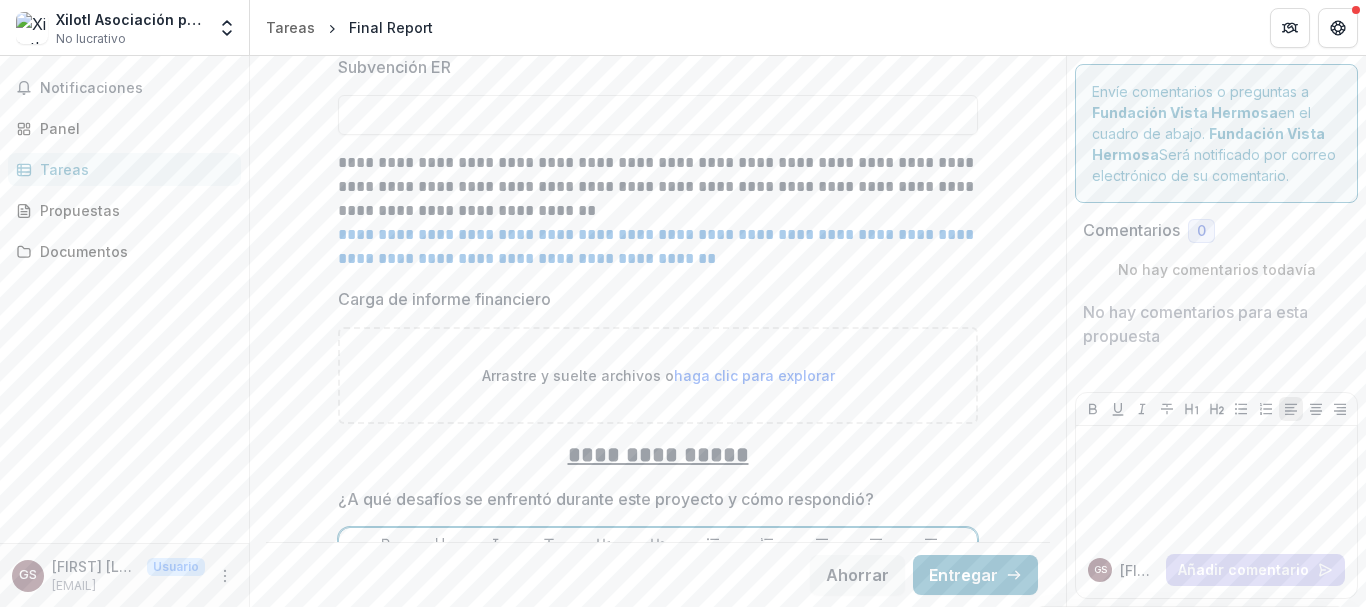 scroll, scrollTop: 581, scrollLeft: 0, axis: vertical 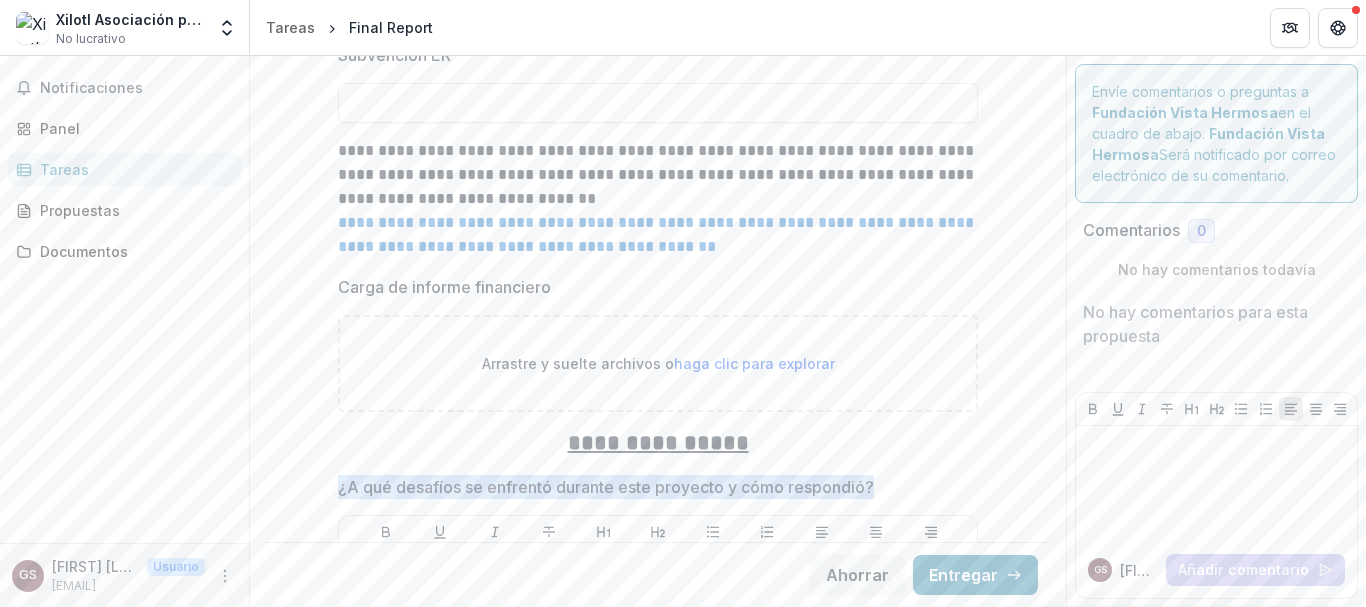 drag, startPoint x: 336, startPoint y: 485, endPoint x: 888, endPoint y: 471, distance: 552.1775 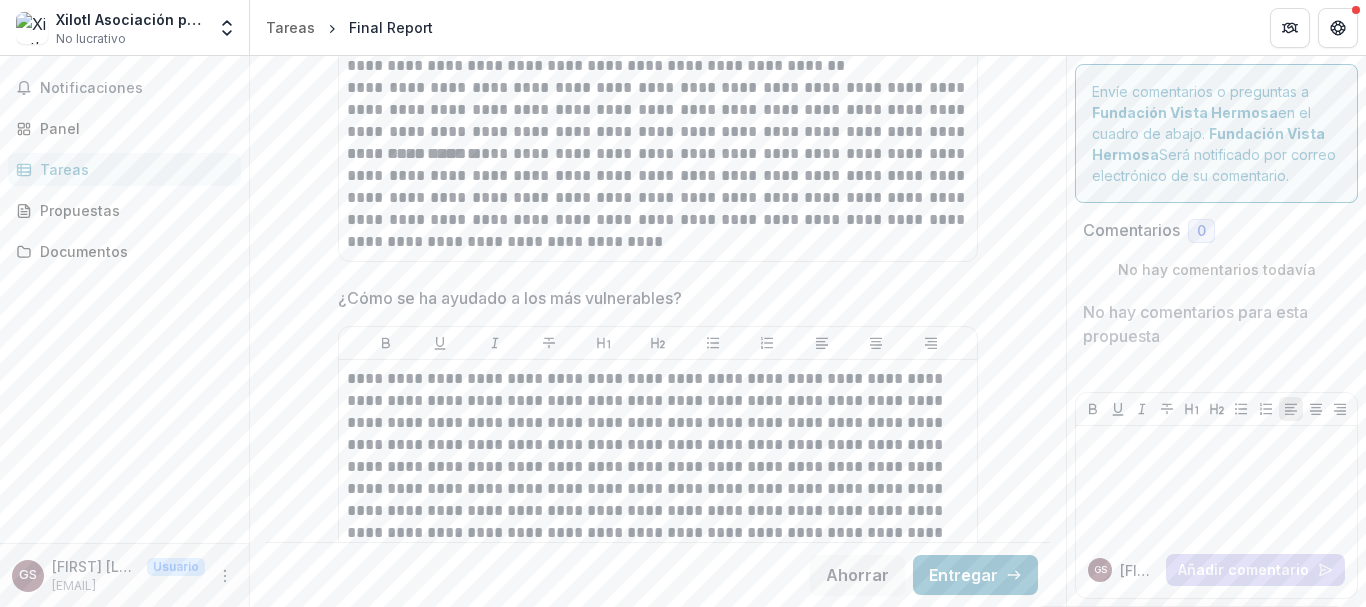 scroll, scrollTop: 1493, scrollLeft: 0, axis: vertical 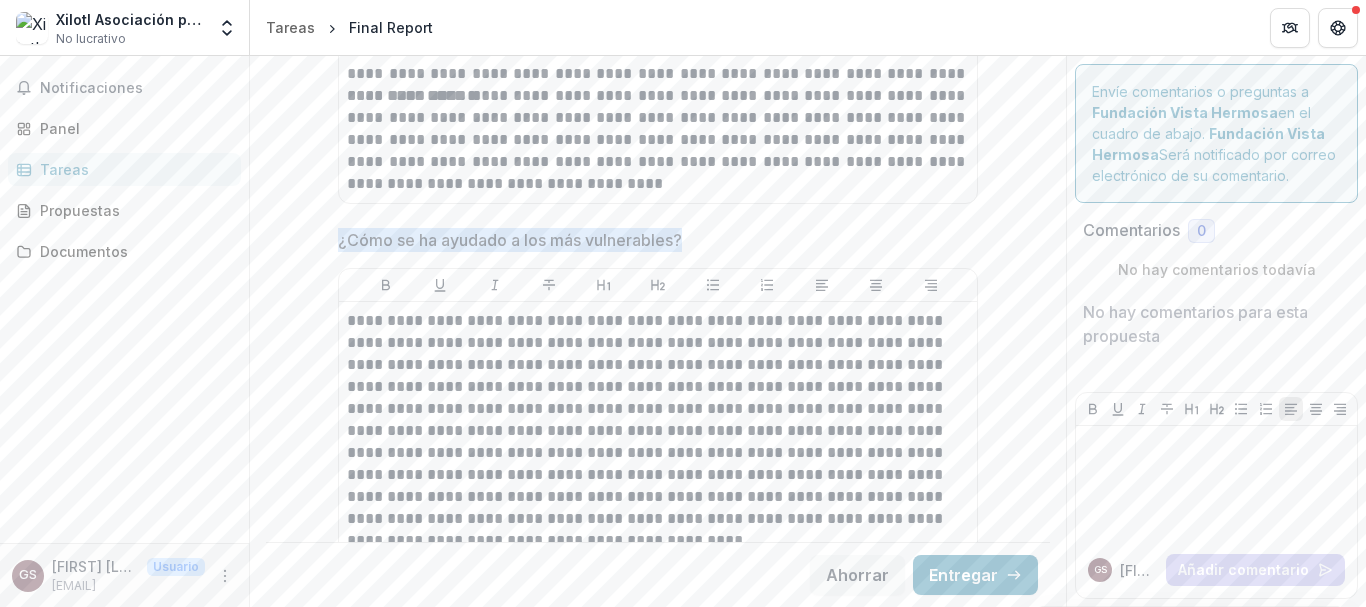 drag, startPoint x: 337, startPoint y: 239, endPoint x: 698, endPoint y: 237, distance: 361.00555 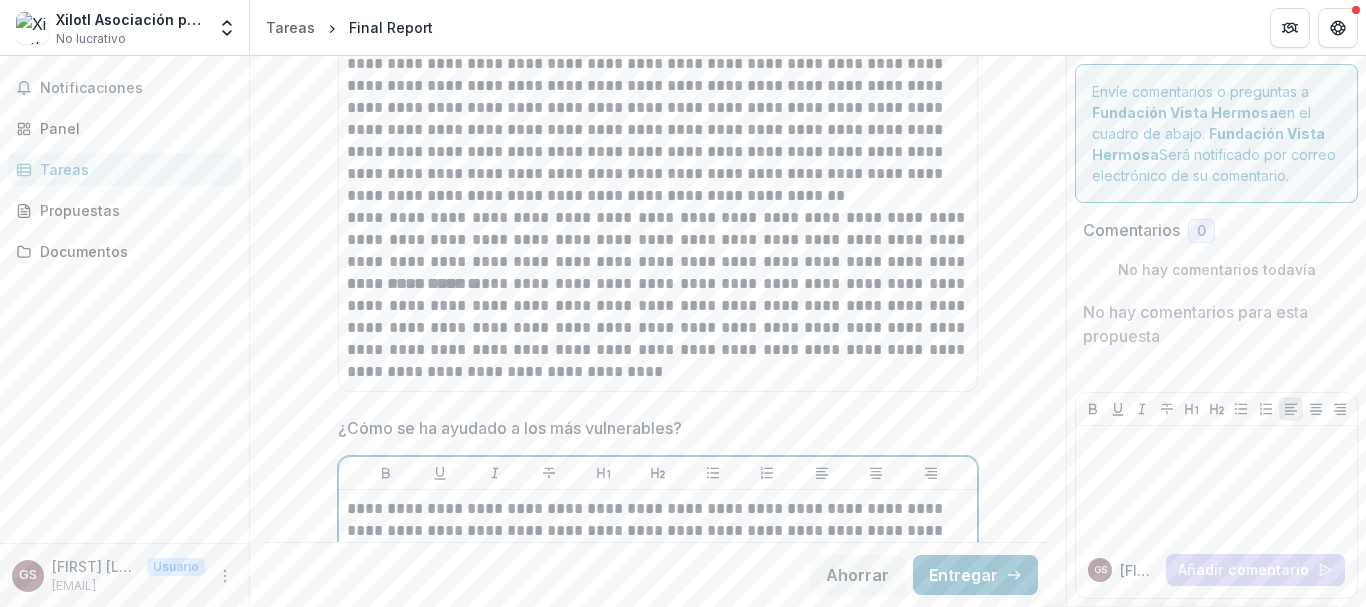 scroll, scrollTop: 1298, scrollLeft: 0, axis: vertical 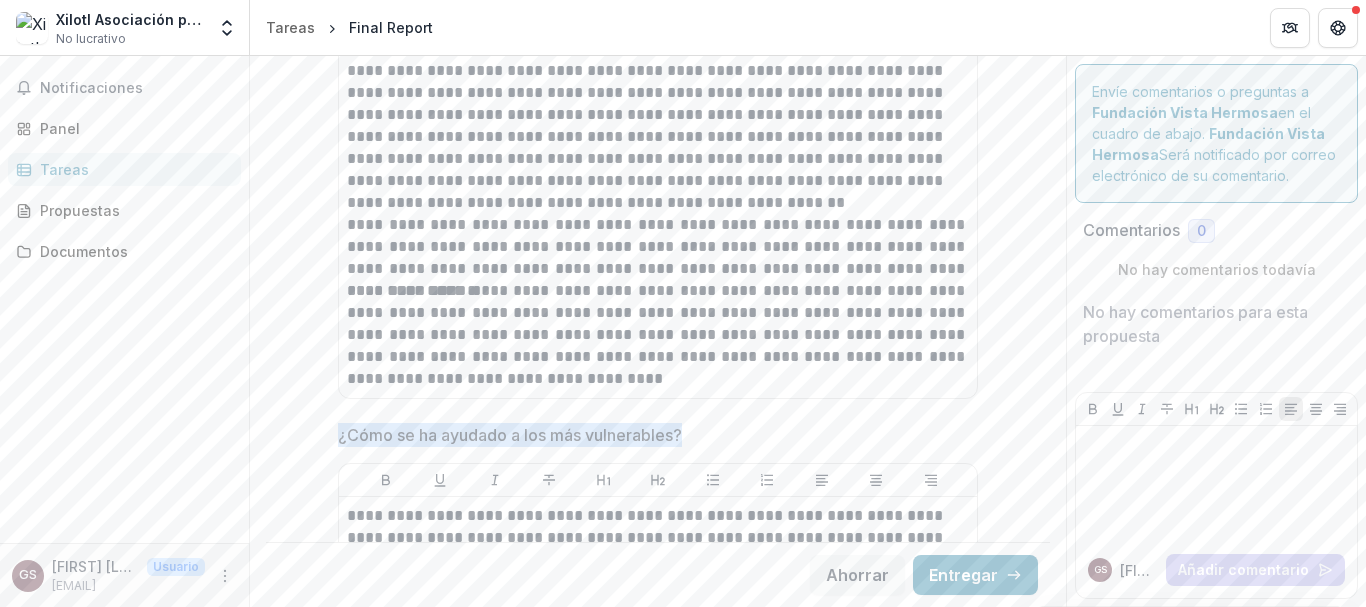 drag, startPoint x: 335, startPoint y: 434, endPoint x: 699, endPoint y: 430, distance: 364.02197 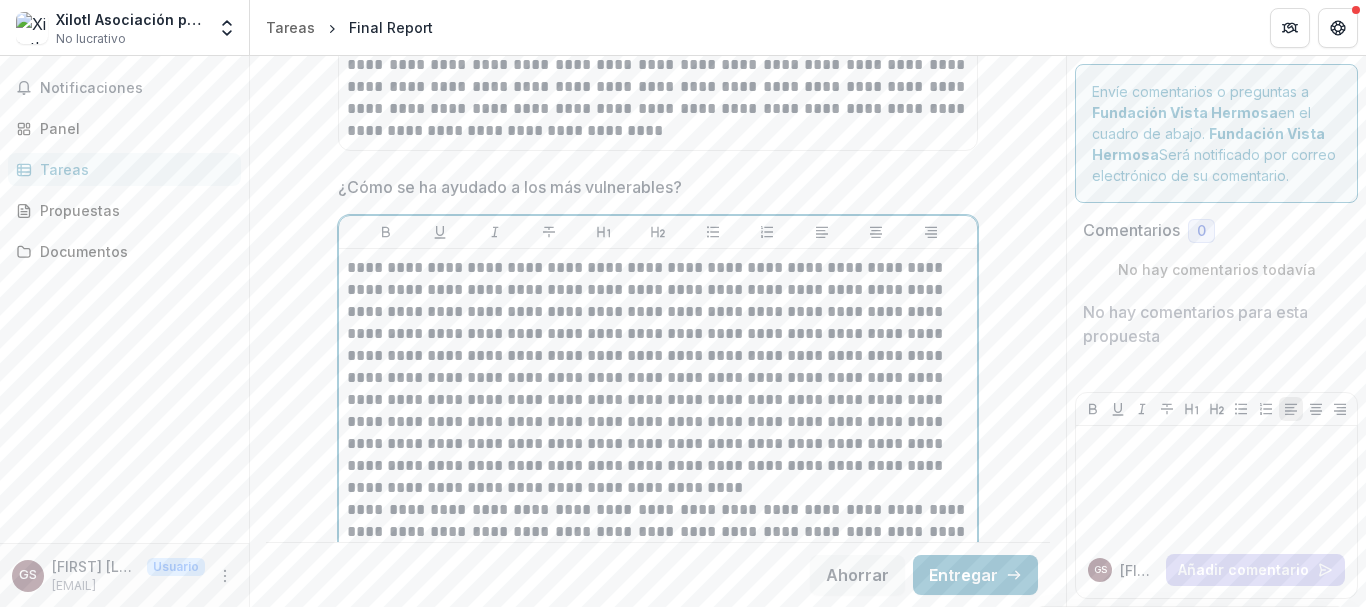 scroll, scrollTop: 1545, scrollLeft: 0, axis: vertical 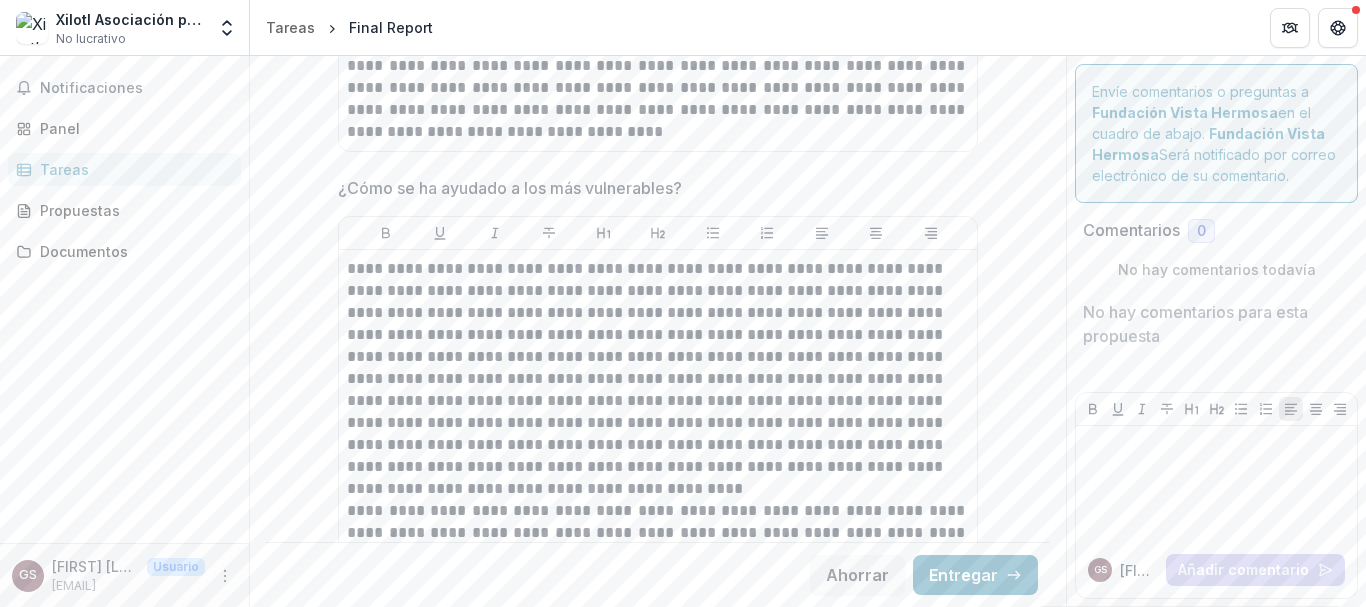 click on "¿Cómo se ha ayudado a los más vulnerables?" at bounding box center (652, 188) 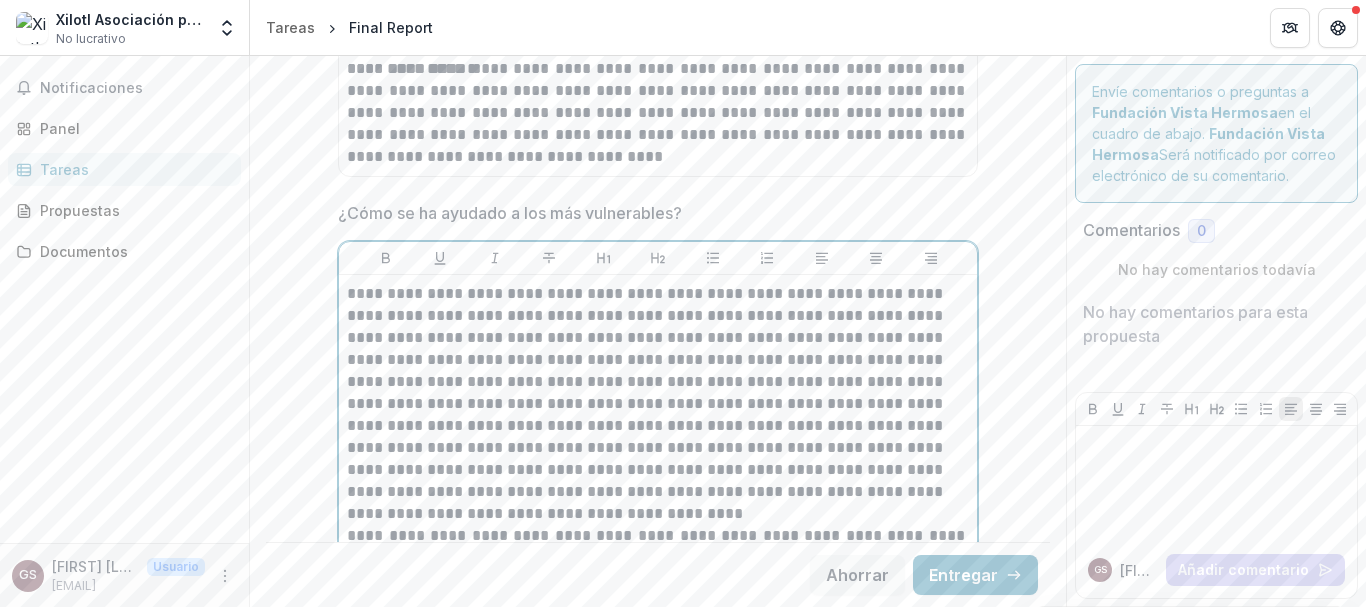 scroll, scrollTop: 1519, scrollLeft: 0, axis: vertical 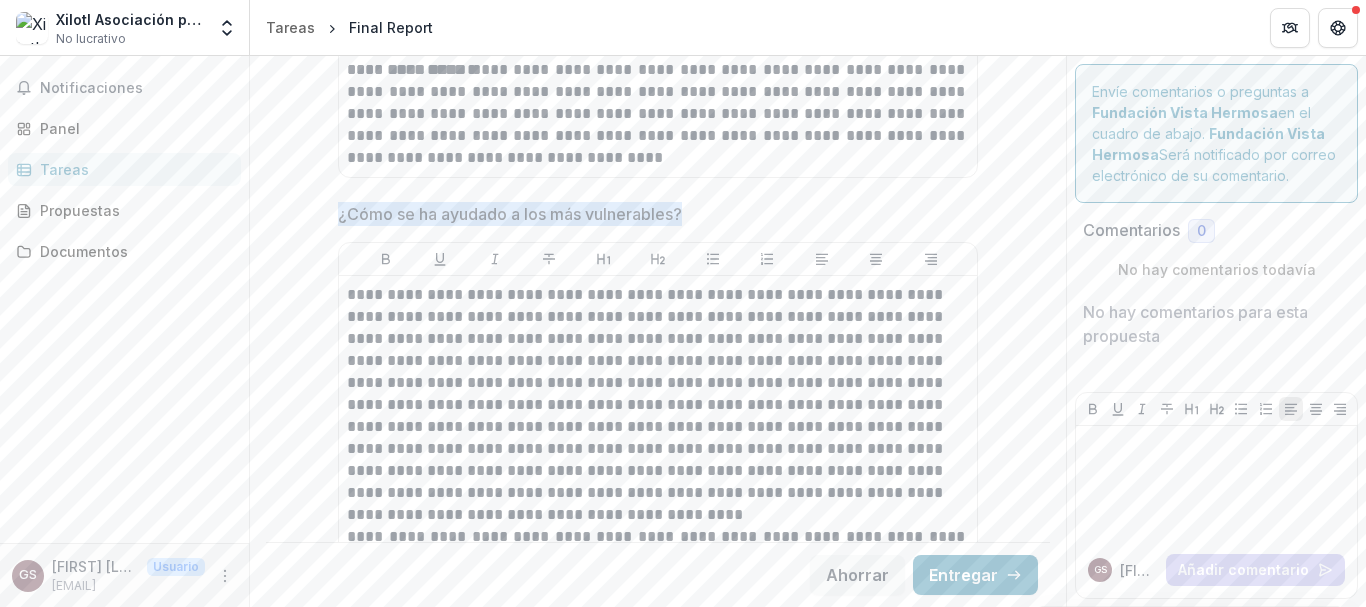 drag, startPoint x: 338, startPoint y: 214, endPoint x: 694, endPoint y: 214, distance: 356 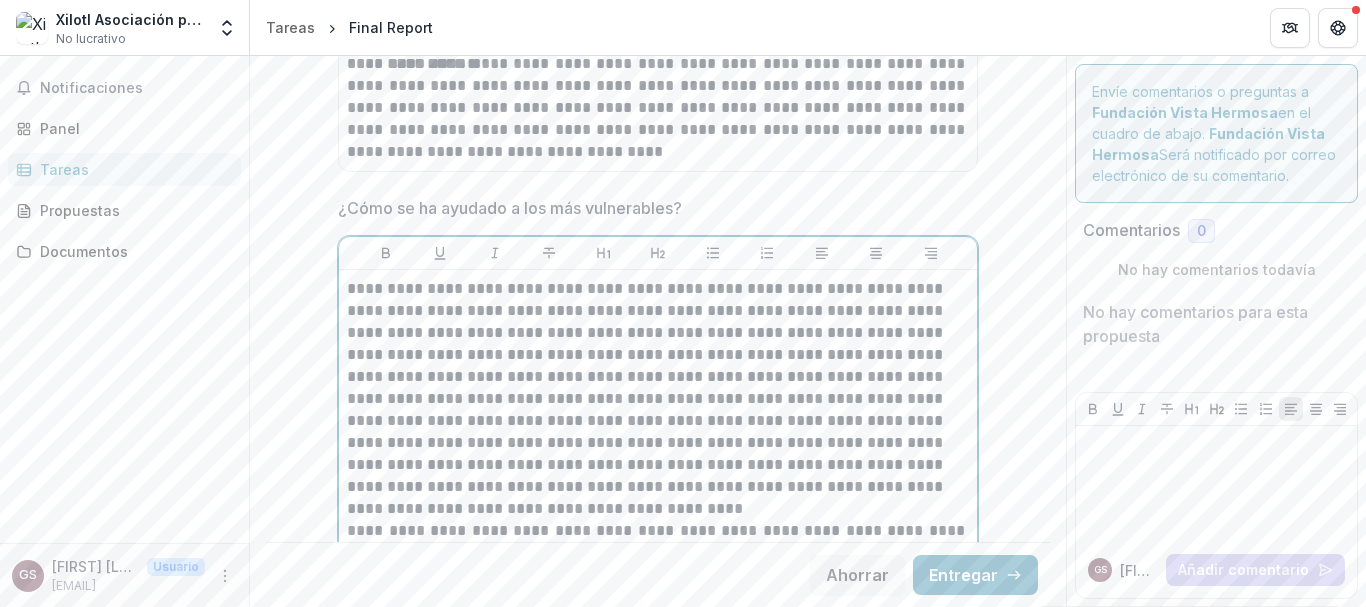 scroll, scrollTop: 1488, scrollLeft: 0, axis: vertical 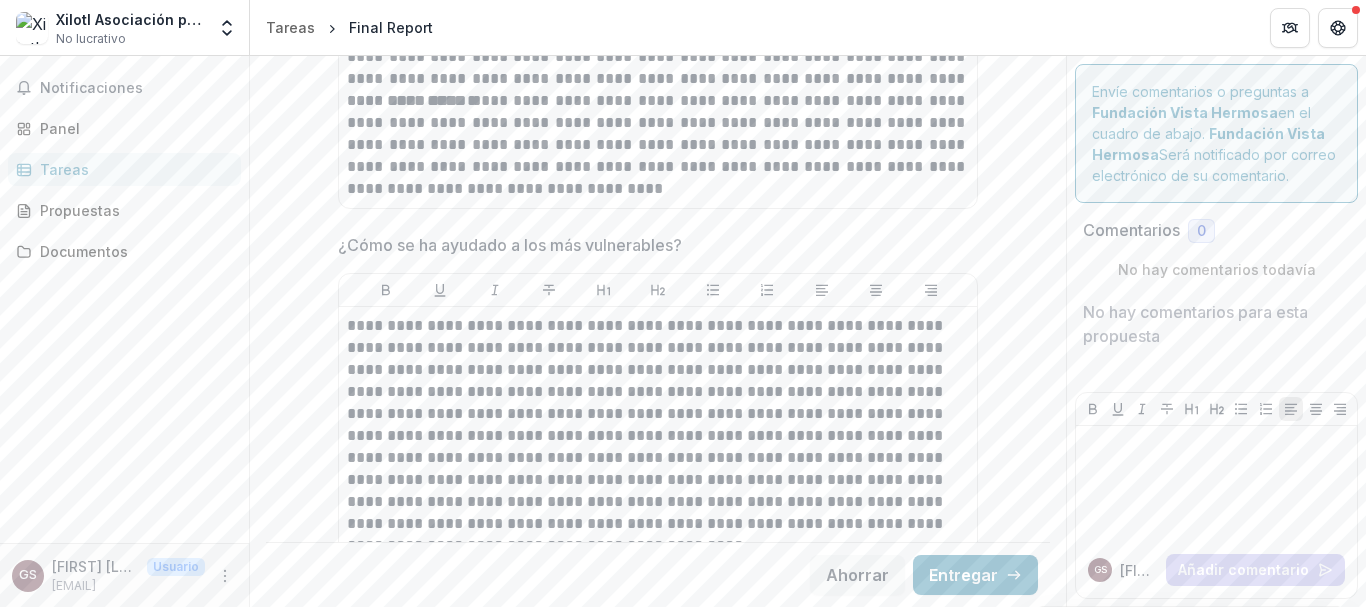 click on "¿Cómo se ha ayudado a los más vulnerables?" at bounding box center (510, 245) 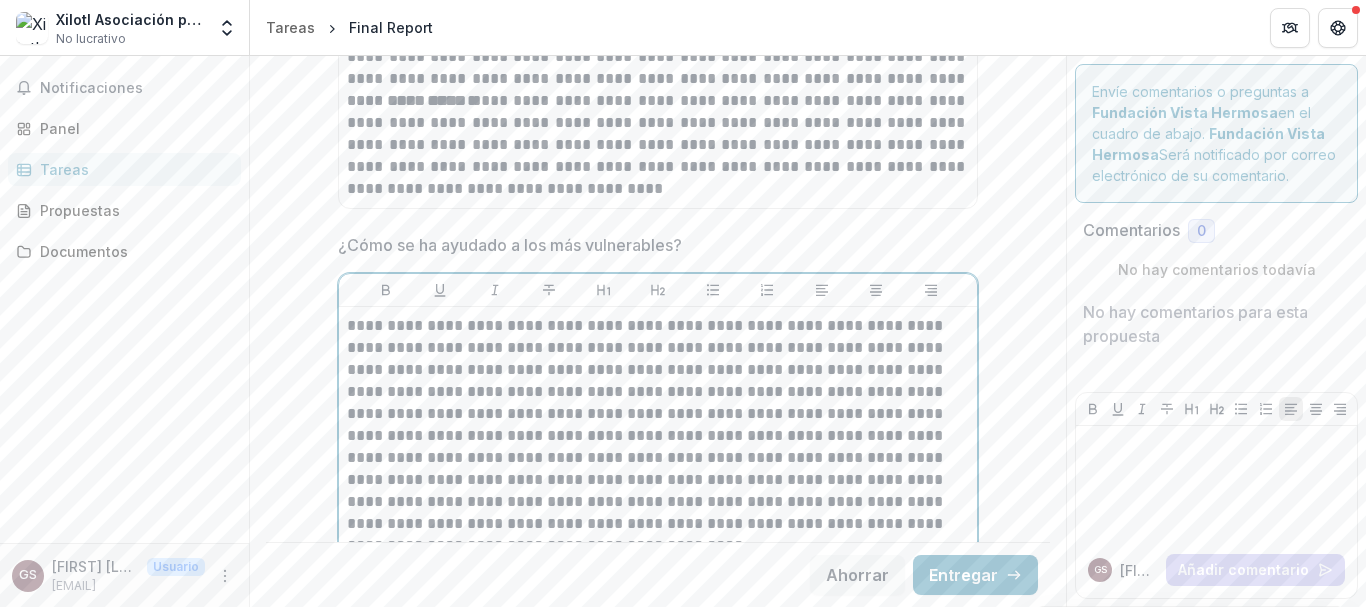 scroll, scrollTop: 1750, scrollLeft: 0, axis: vertical 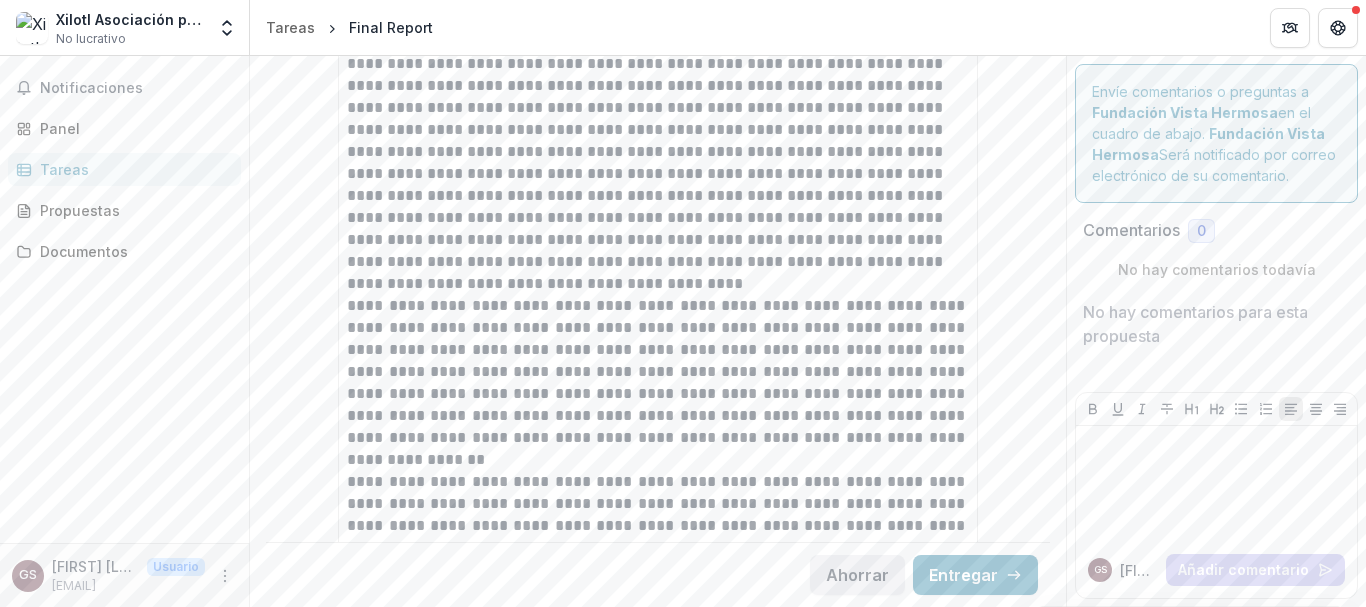 click on "Ahorrar" at bounding box center [857, 575] 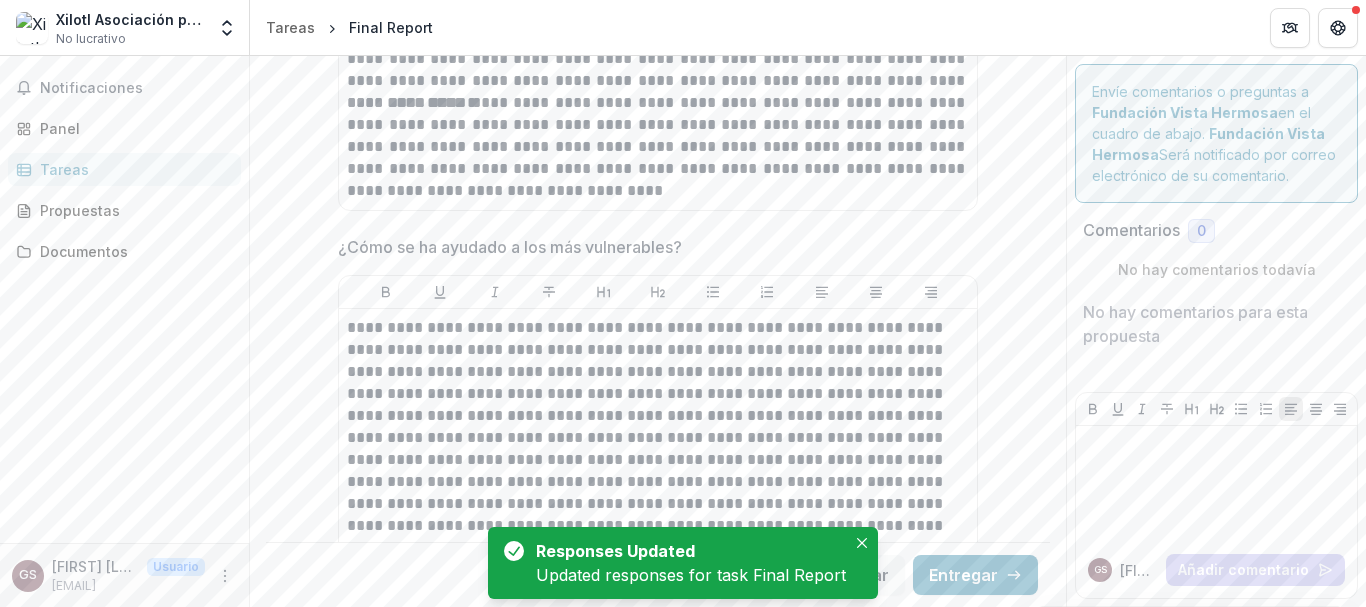 scroll, scrollTop: 1447, scrollLeft: 0, axis: vertical 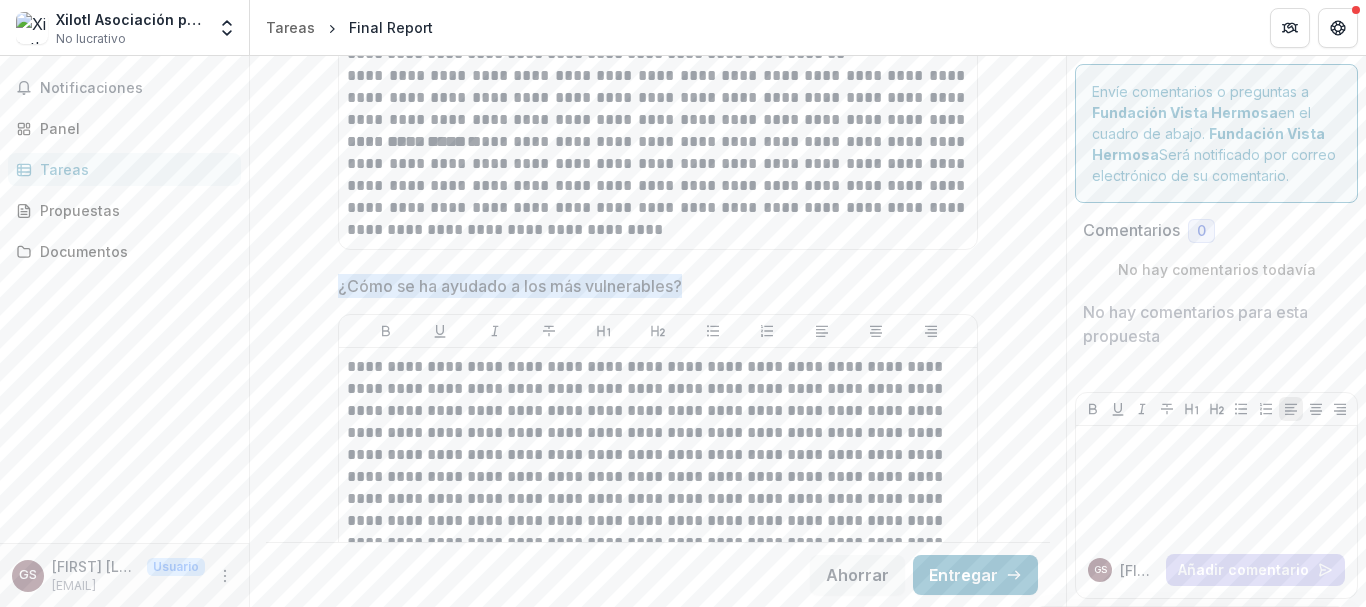 drag, startPoint x: 680, startPoint y: 284, endPoint x: 331, endPoint y: 286, distance: 349.00574 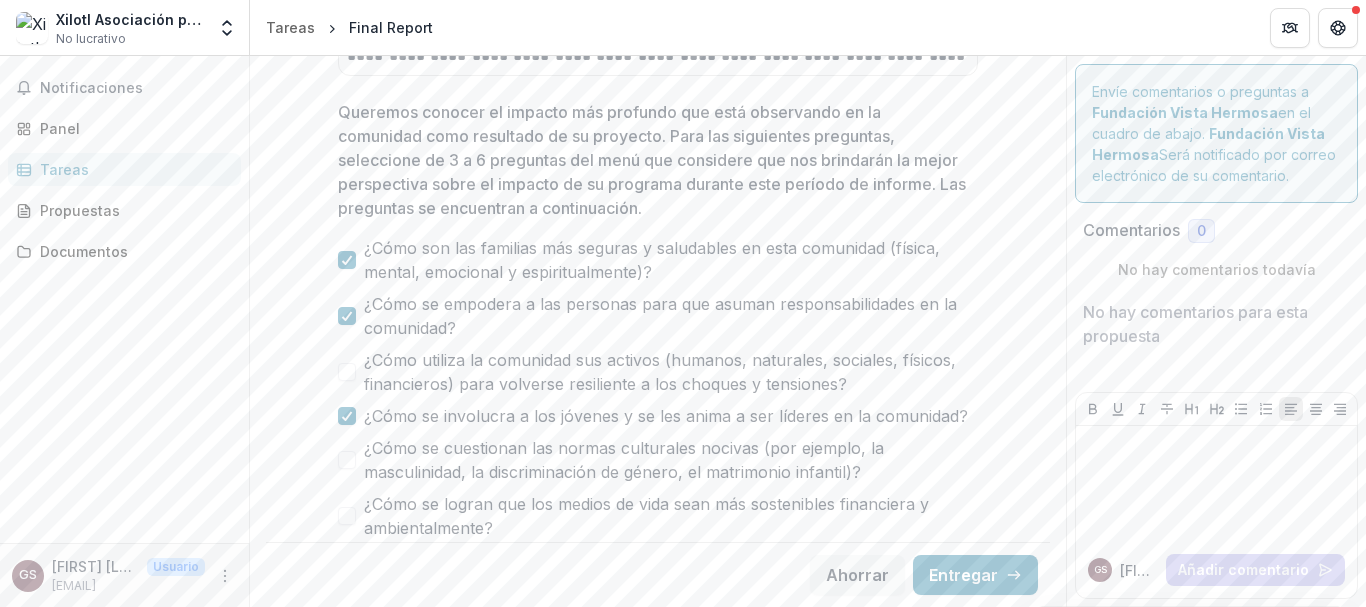 scroll, scrollTop: 2302, scrollLeft: 0, axis: vertical 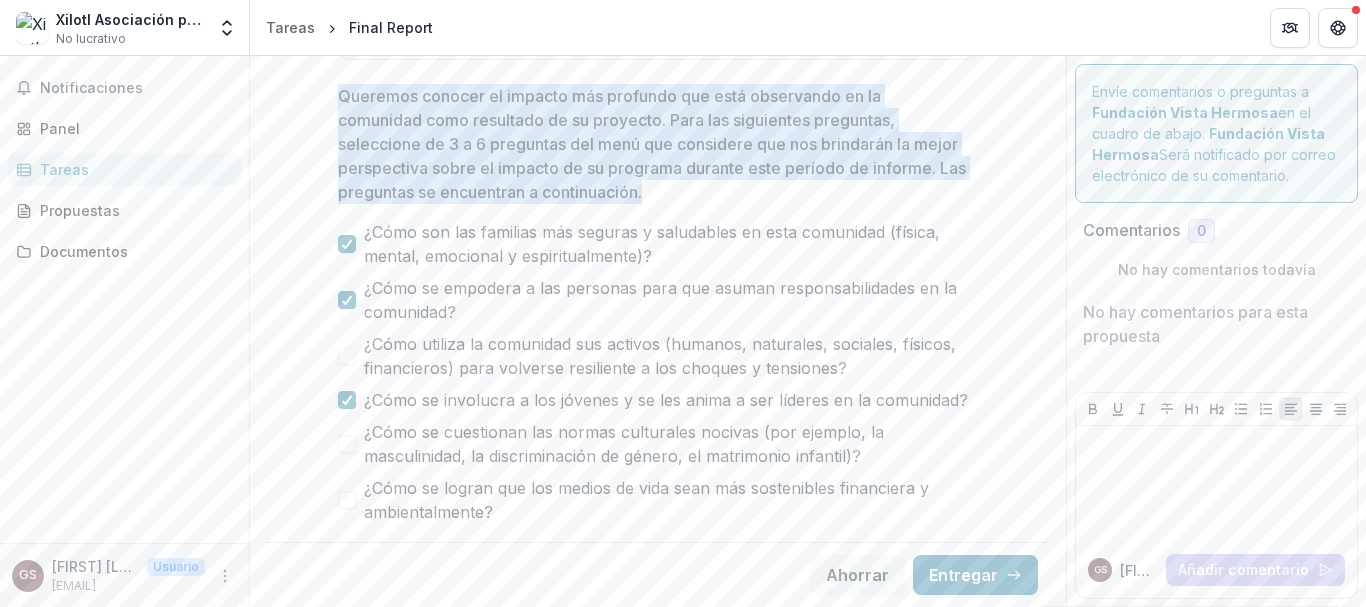 drag, startPoint x: 339, startPoint y: 94, endPoint x: 724, endPoint y: 194, distance: 397.77505 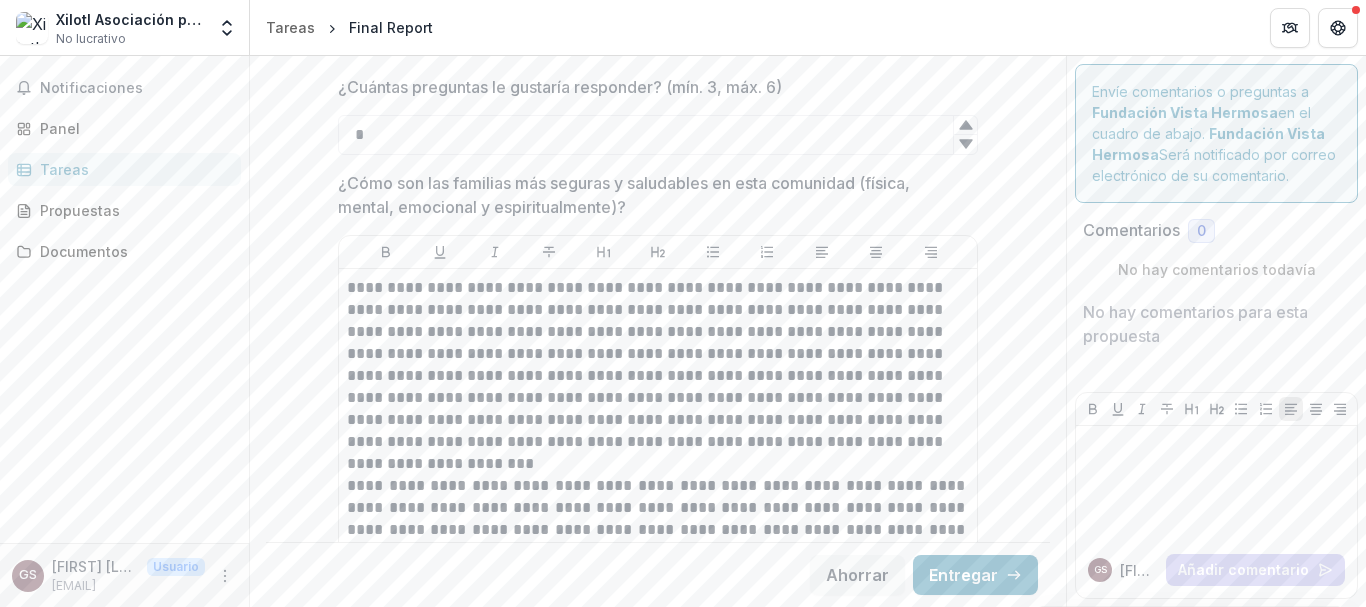 scroll, scrollTop: 2788, scrollLeft: 0, axis: vertical 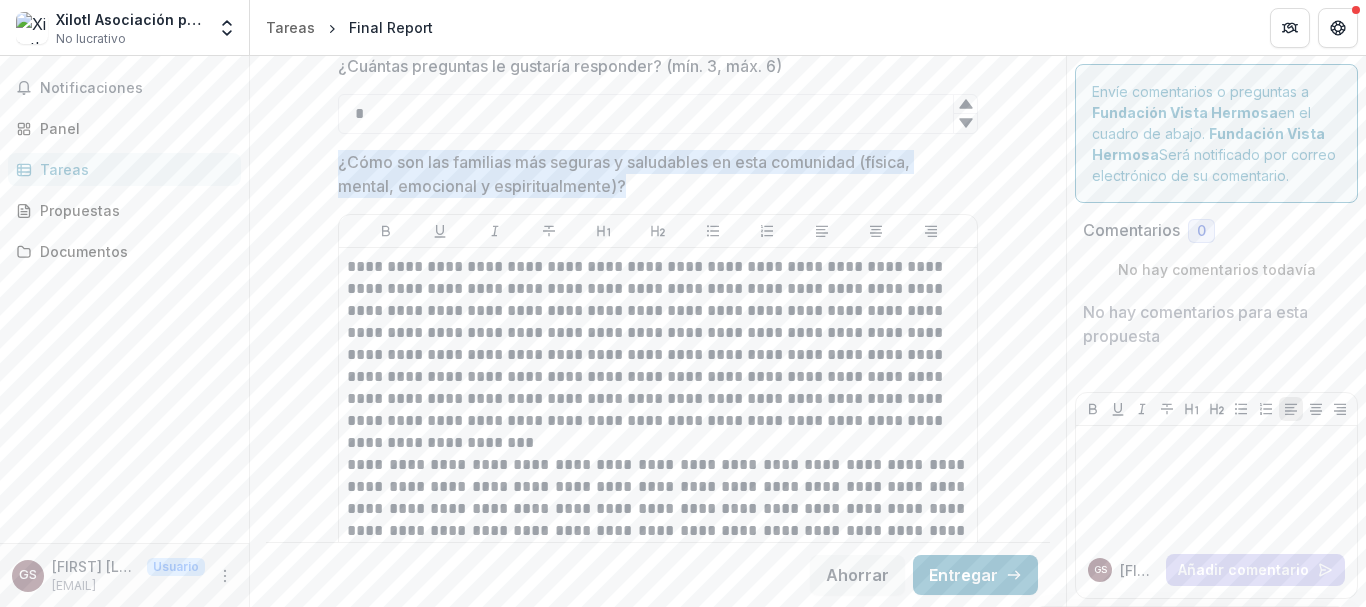 drag, startPoint x: 336, startPoint y: 161, endPoint x: 651, endPoint y: 194, distance: 316.72385 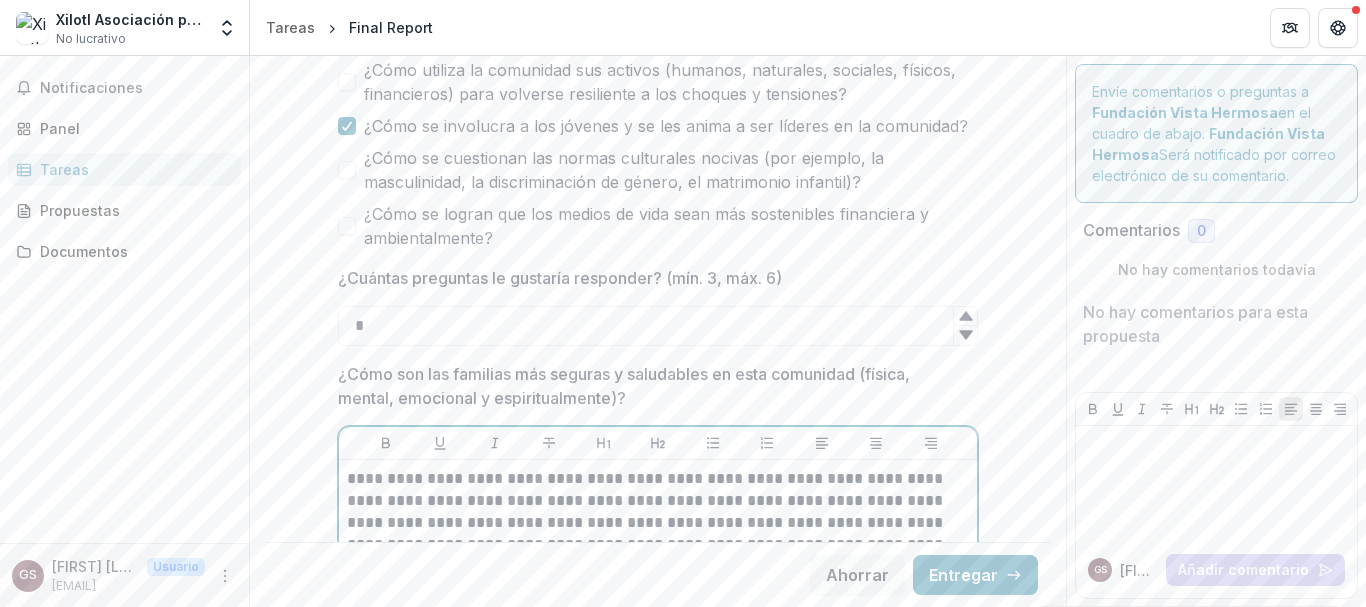 scroll, scrollTop: 2589, scrollLeft: 0, axis: vertical 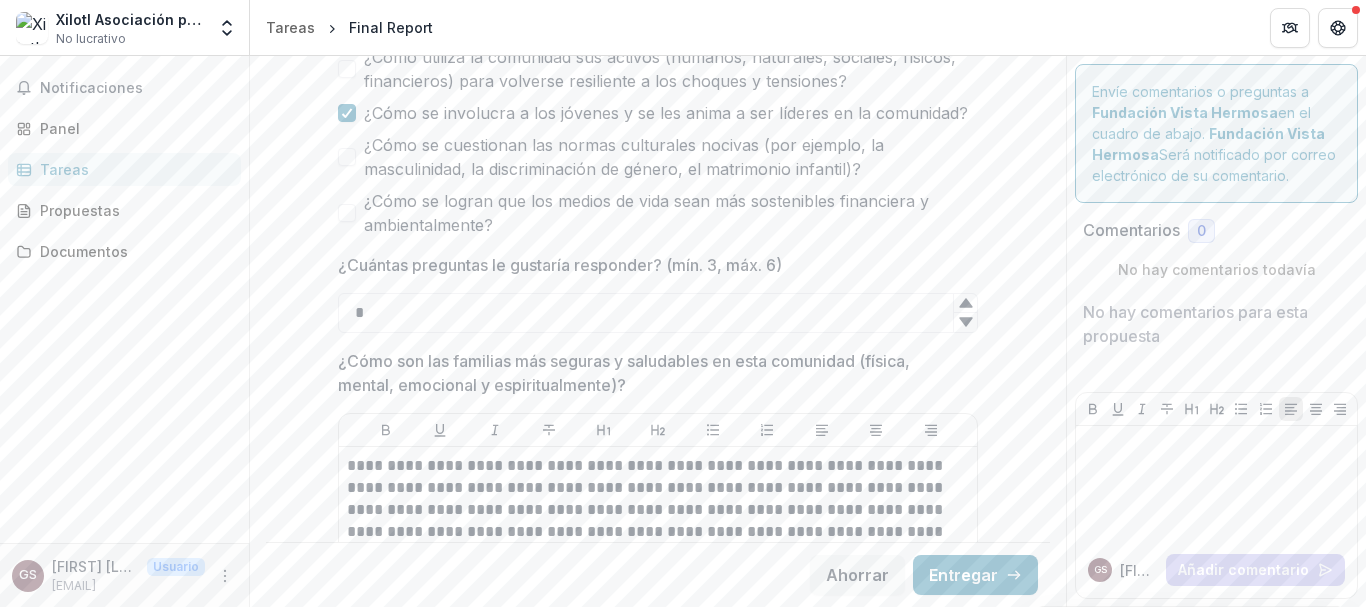 click on "¿Cómo son las familias más seguras y saludables en esta comunidad (física, mental, emocional y espiritualmente)?" at bounding box center (652, 373) 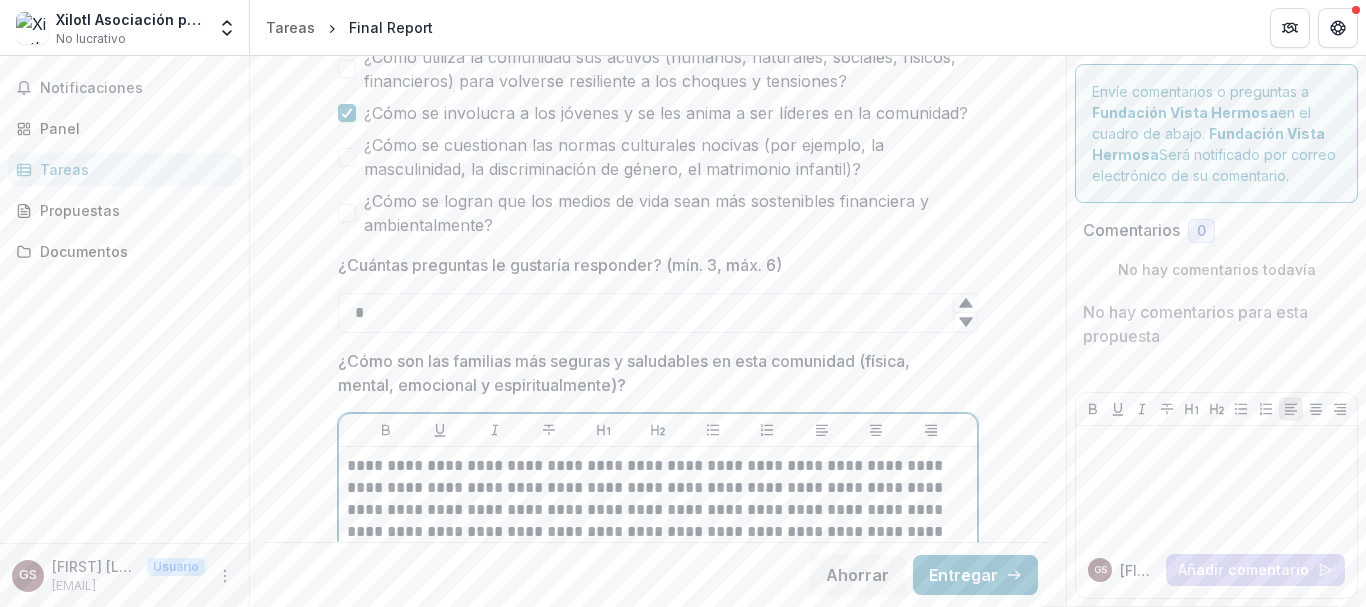 scroll, scrollTop: 3013, scrollLeft: 0, axis: vertical 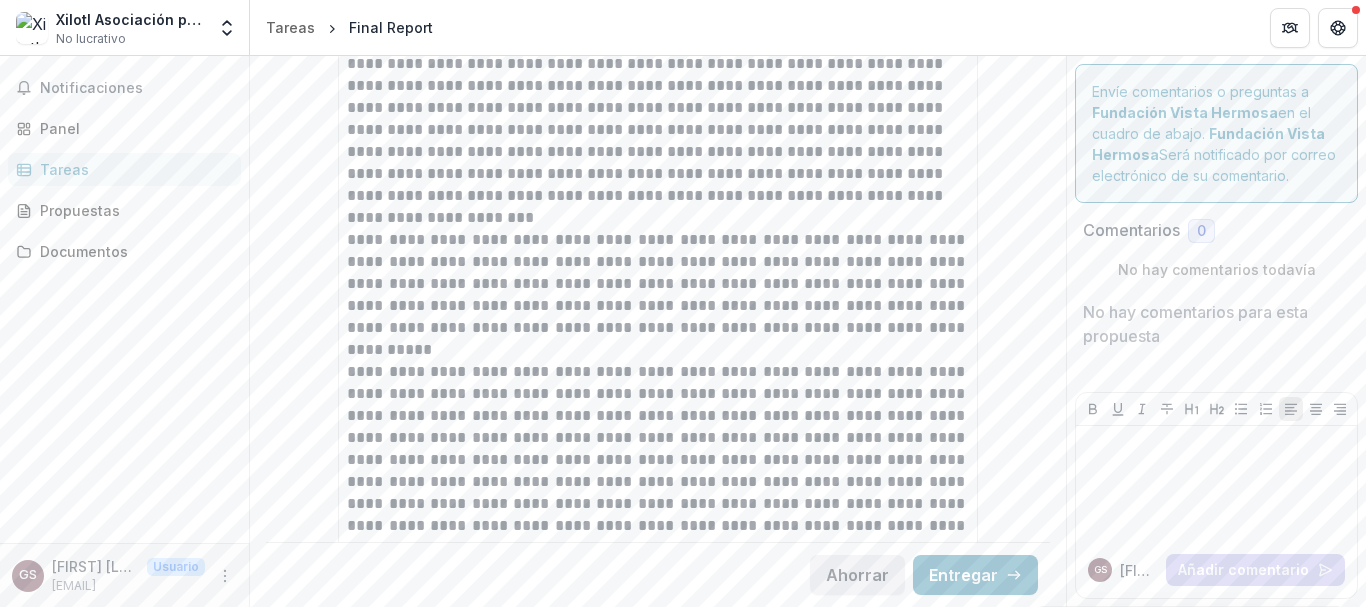 click on "Ahorrar" at bounding box center [857, 575] 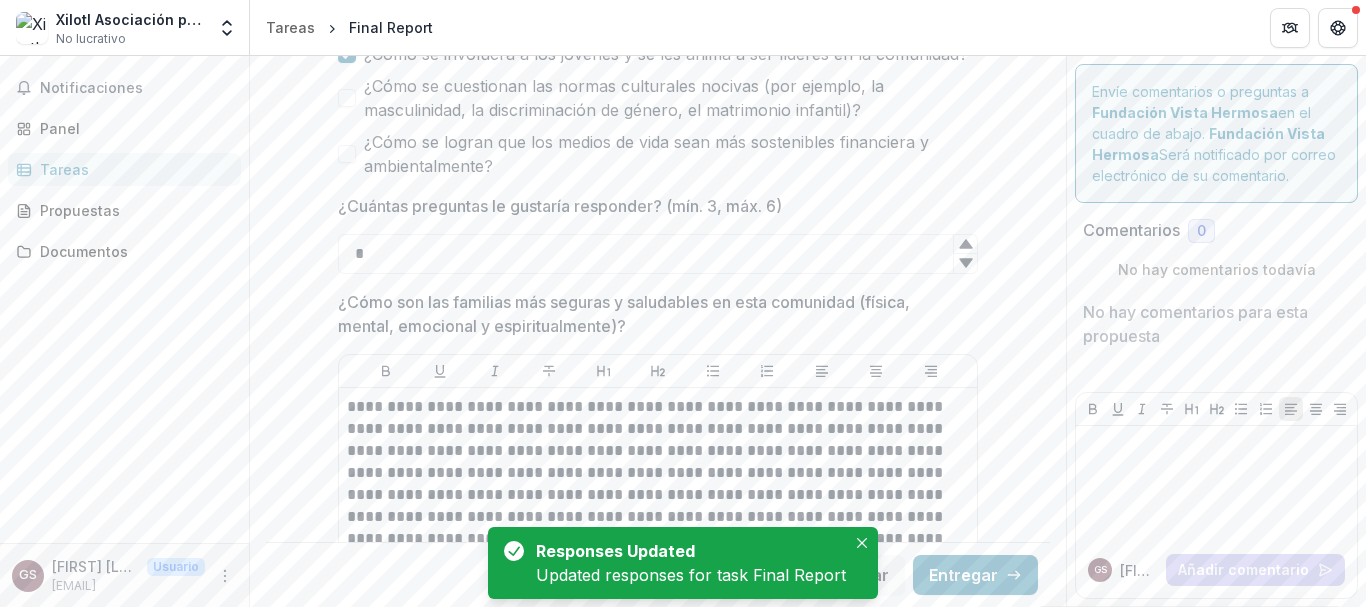 scroll, scrollTop: 2647, scrollLeft: 0, axis: vertical 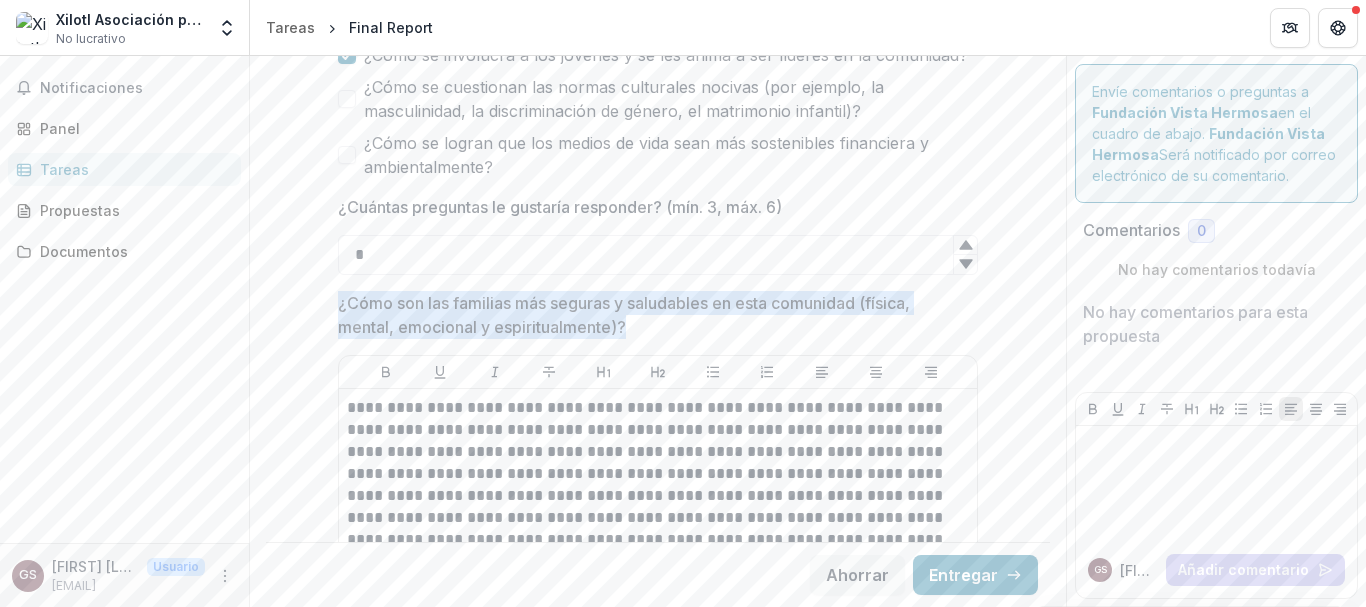 drag, startPoint x: 335, startPoint y: 304, endPoint x: 655, endPoint y: 333, distance: 321.31137 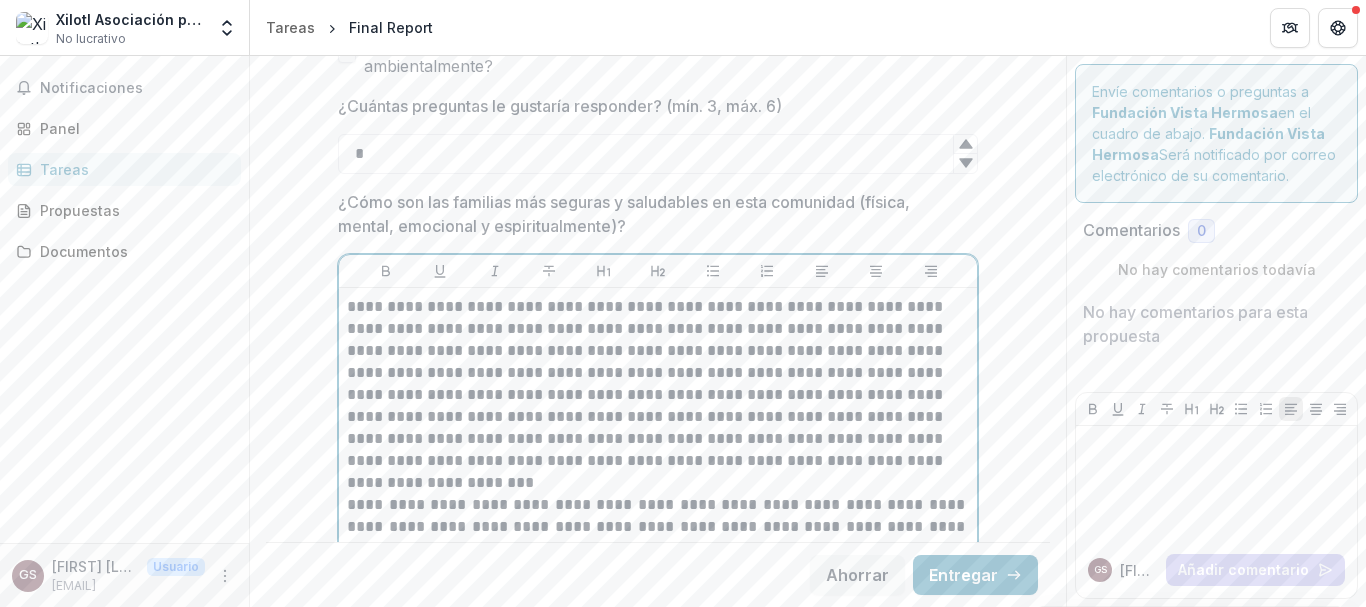 scroll, scrollTop: 2739, scrollLeft: 0, axis: vertical 